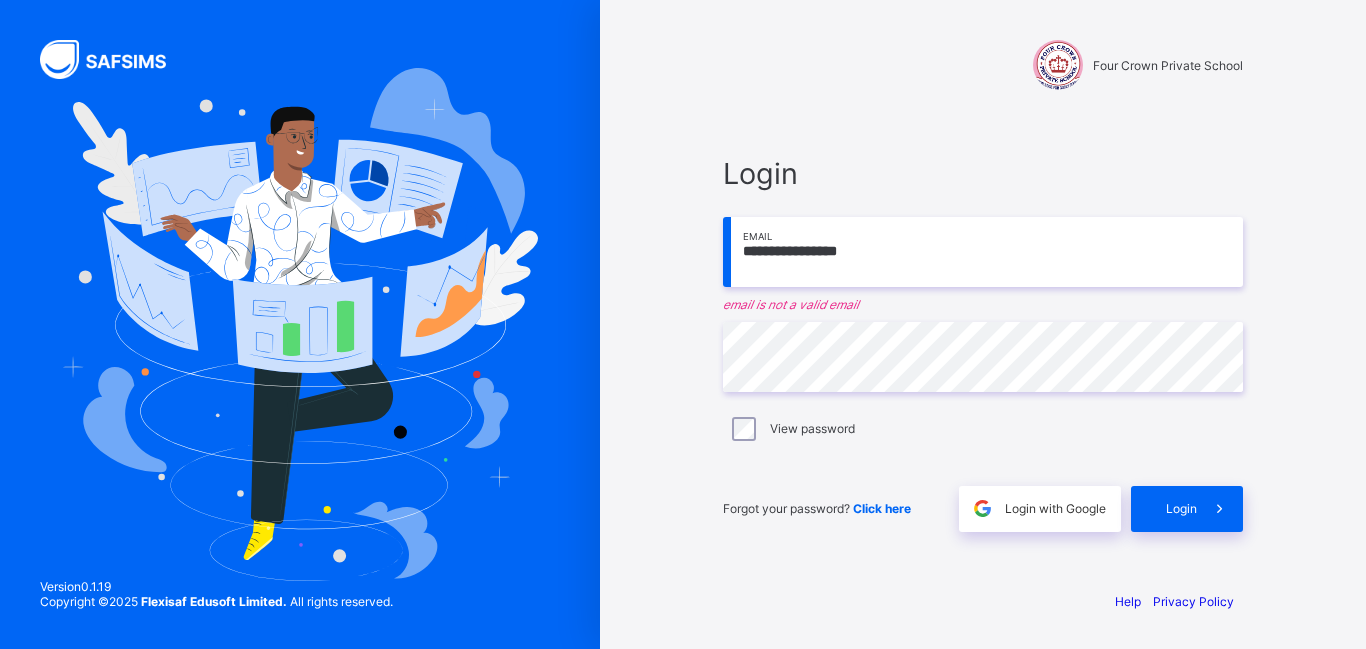 scroll, scrollTop: 0, scrollLeft: 0, axis: both 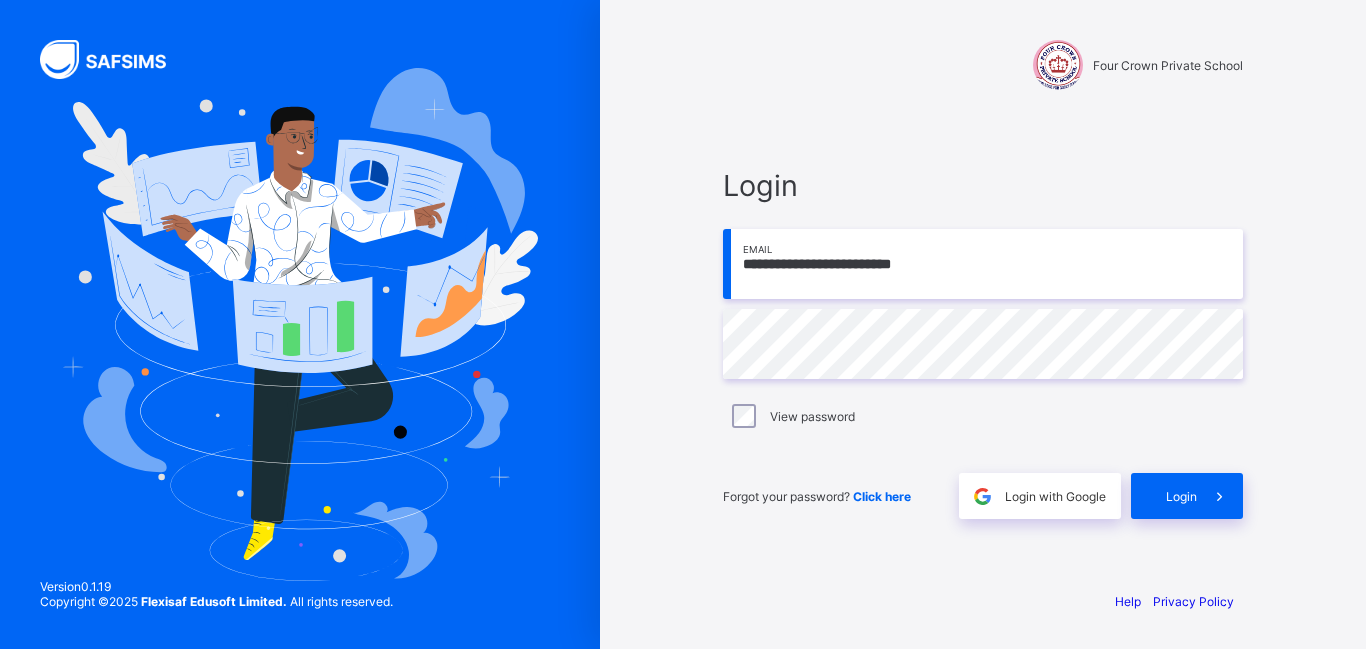 type on "**********" 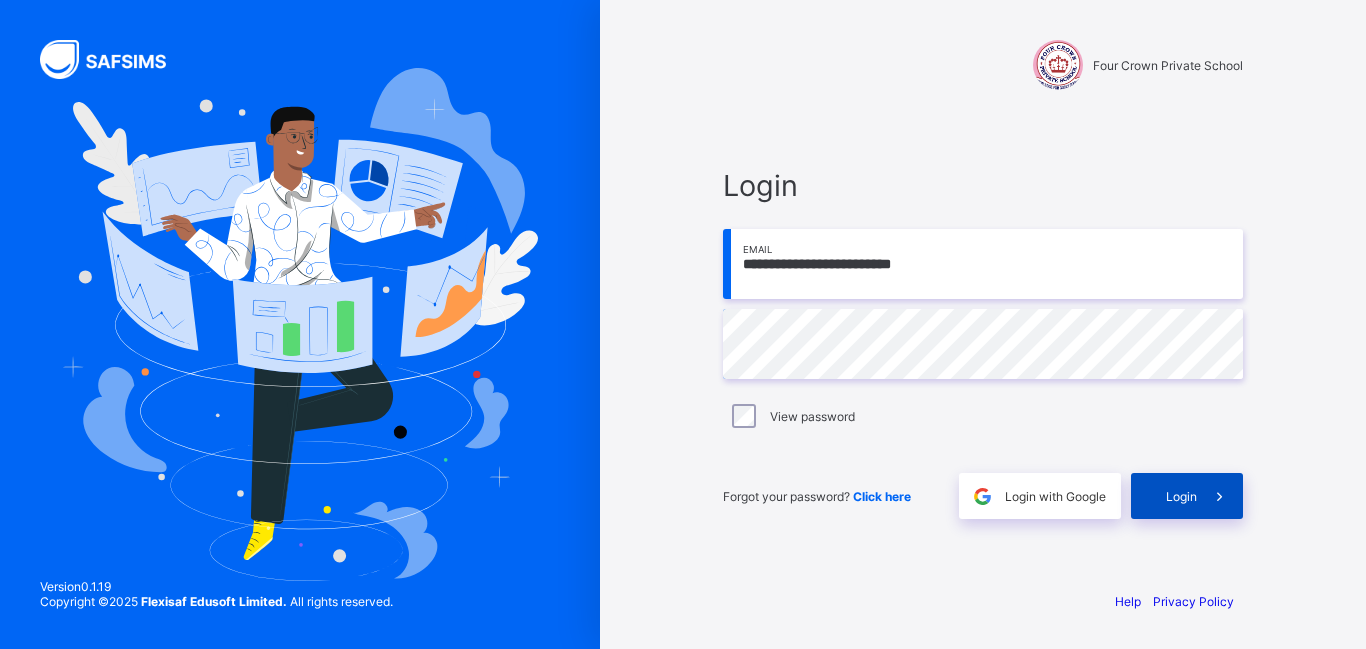 click at bounding box center (1220, 496) 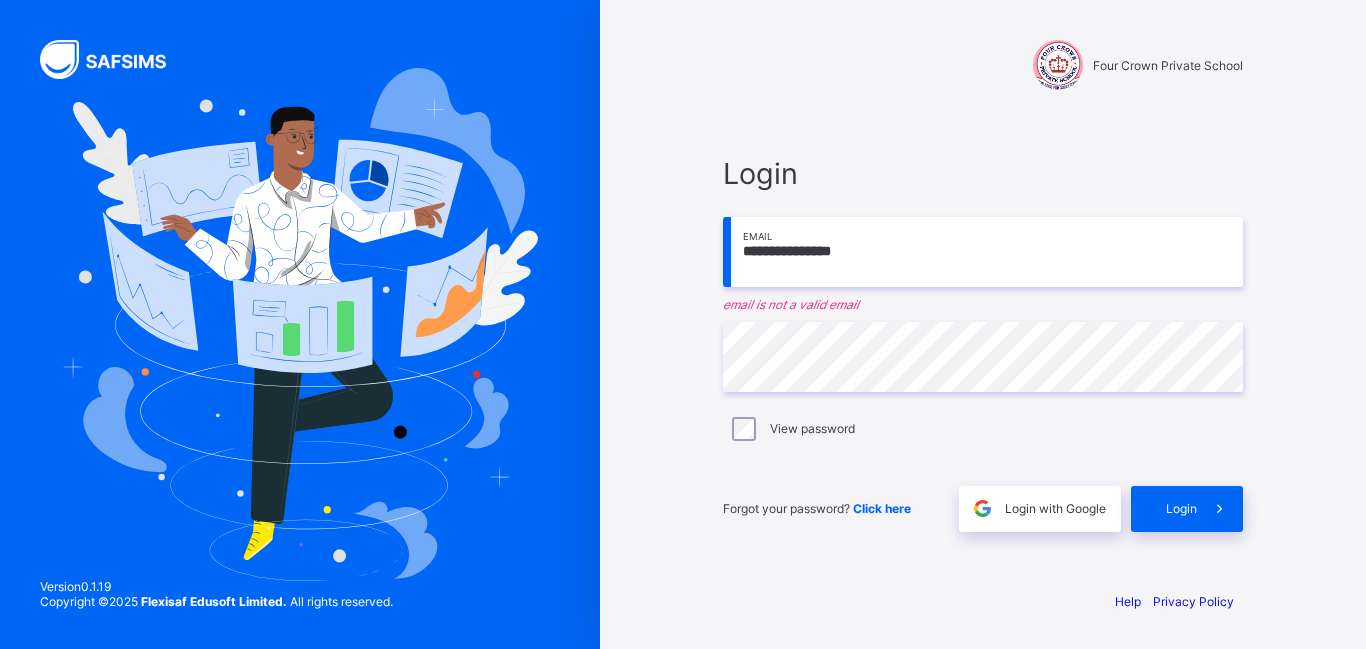 scroll, scrollTop: 0, scrollLeft: 0, axis: both 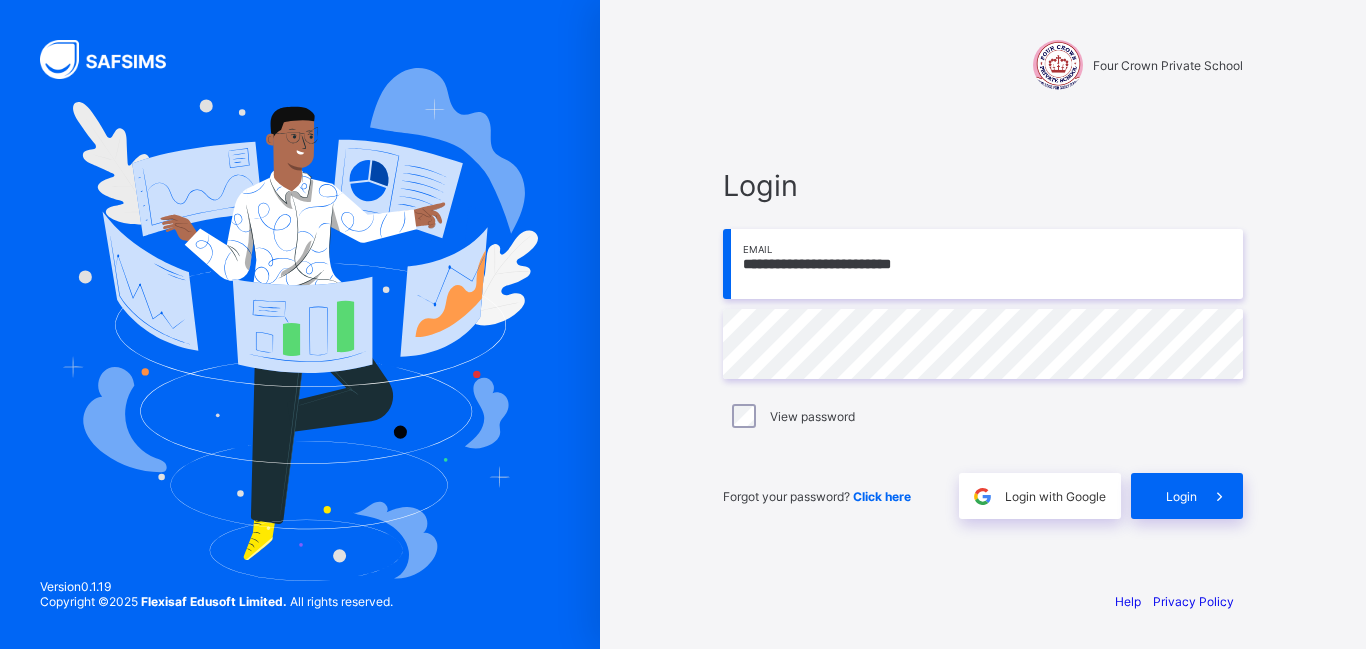 type on "**********" 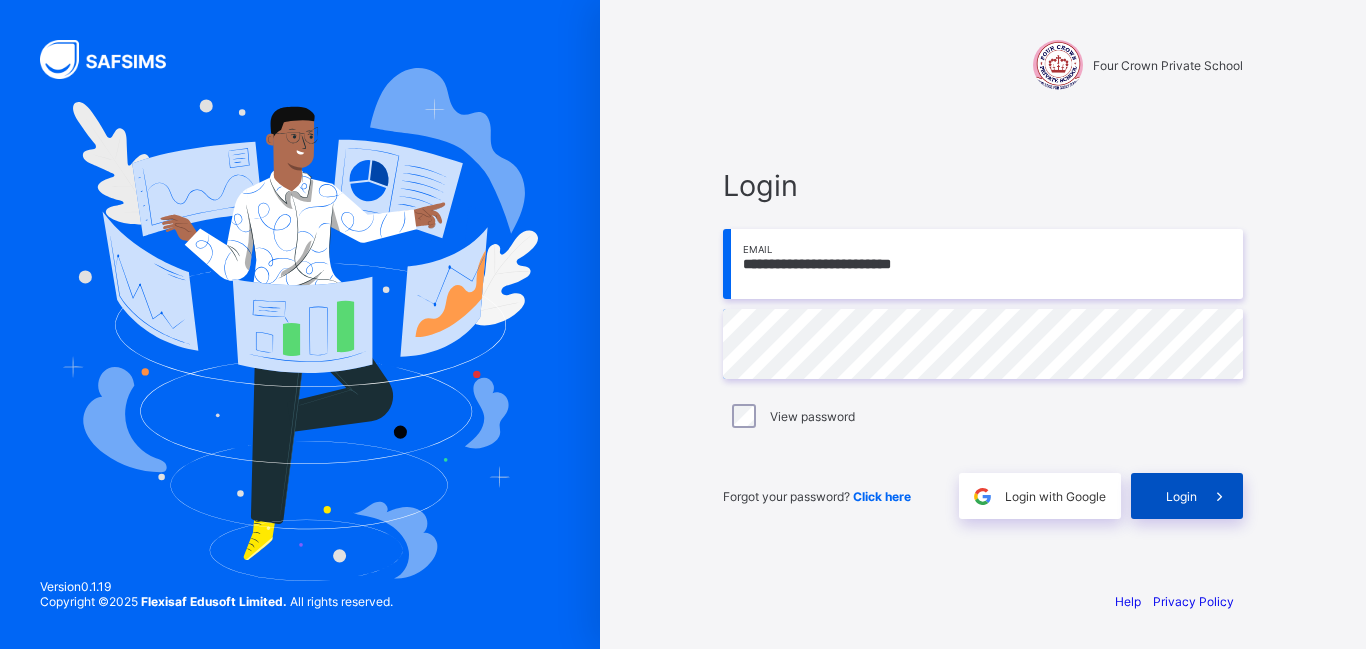 click at bounding box center (1220, 496) 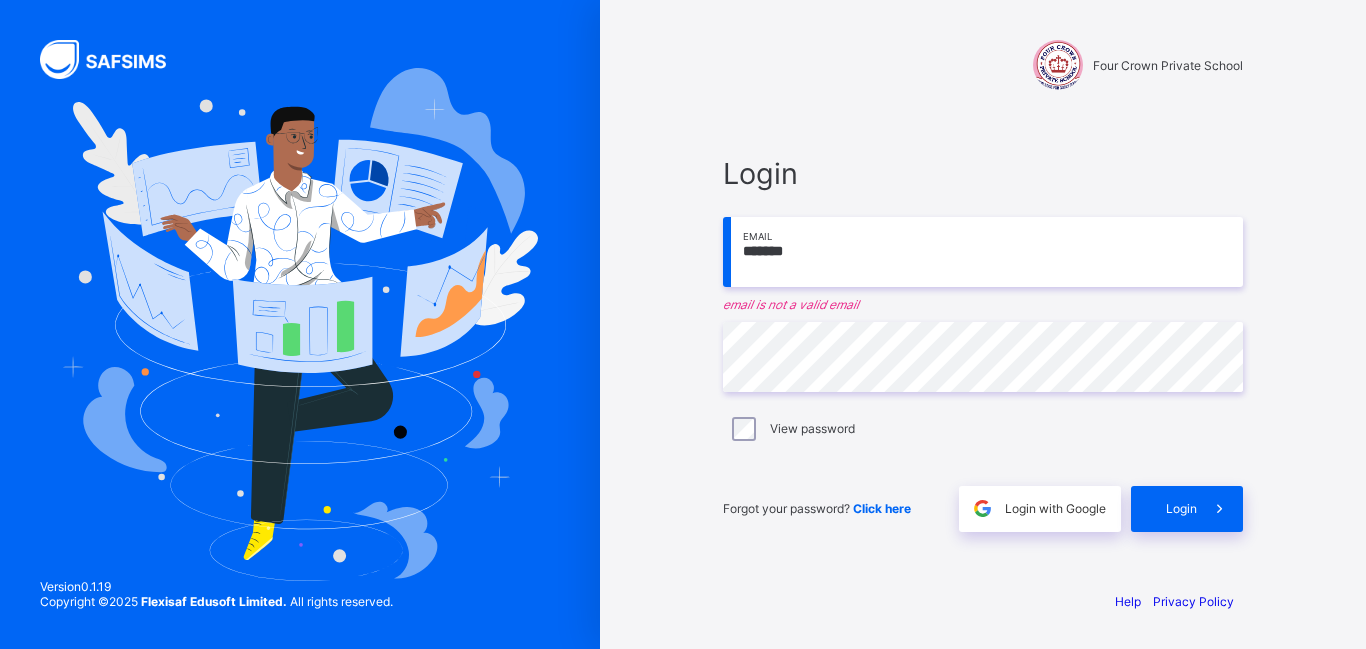 scroll, scrollTop: 0, scrollLeft: 0, axis: both 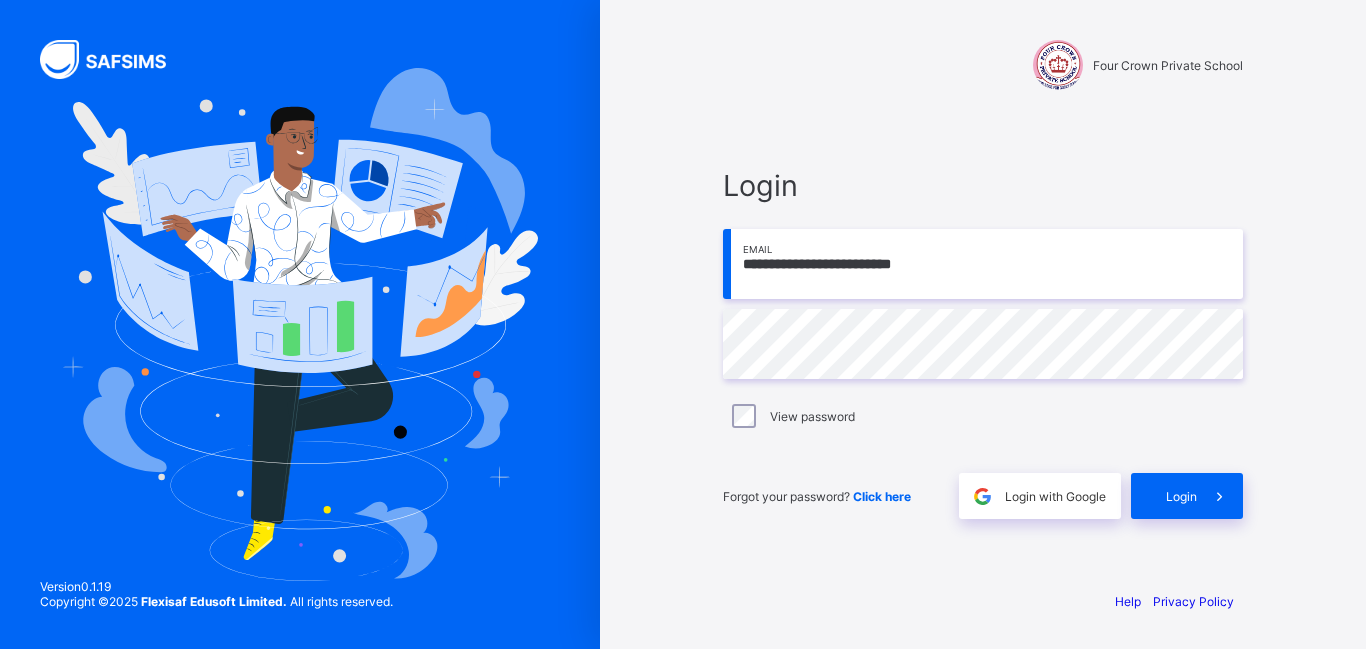 type on "**********" 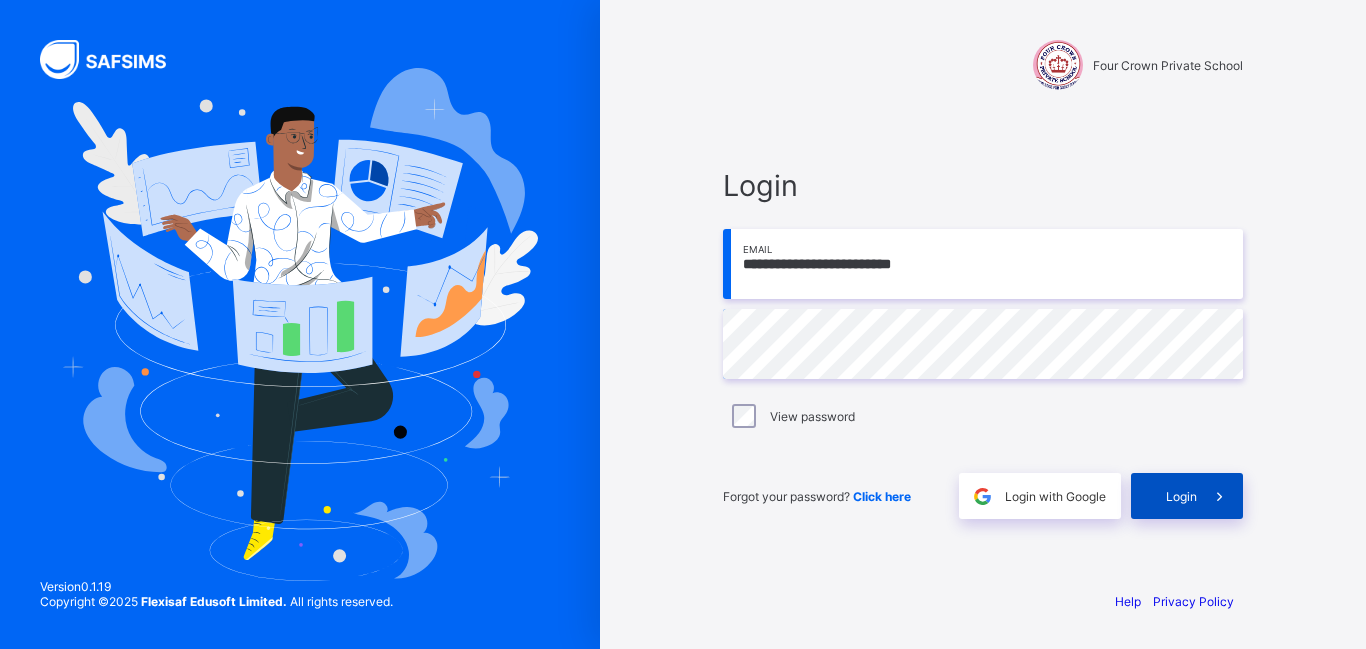 click on "Login" at bounding box center [1181, 496] 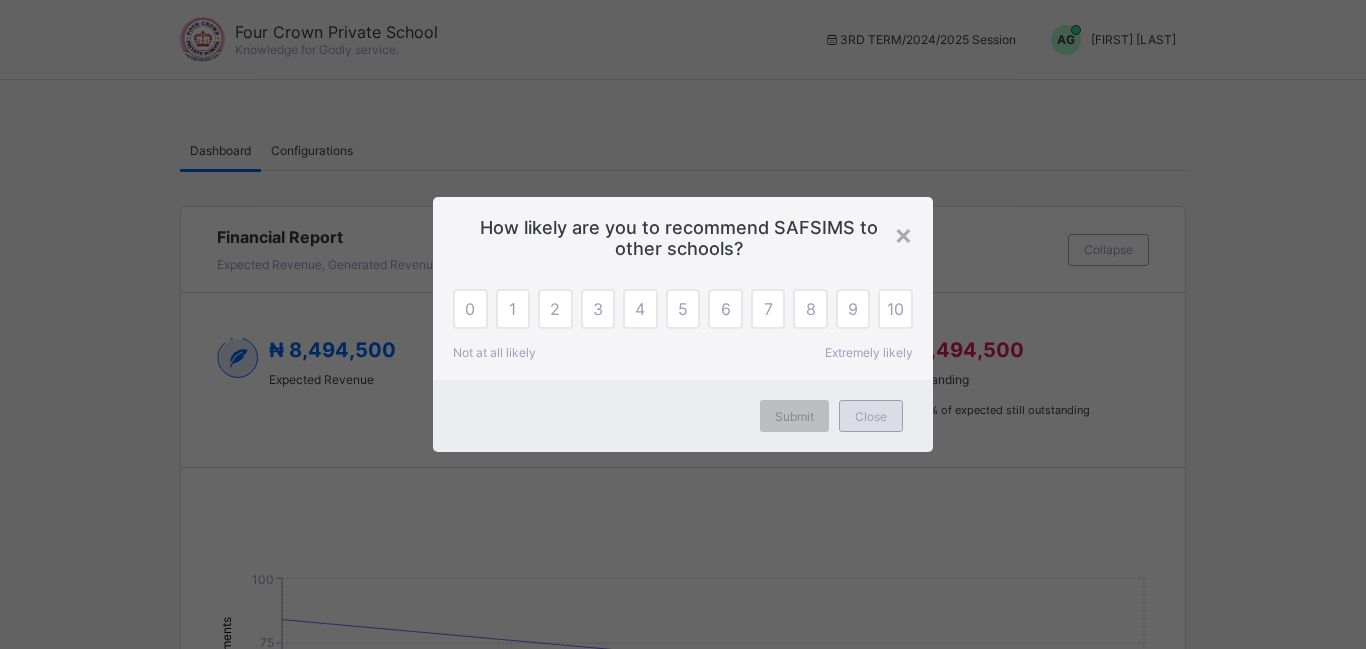 click on "Close" at bounding box center [871, 416] 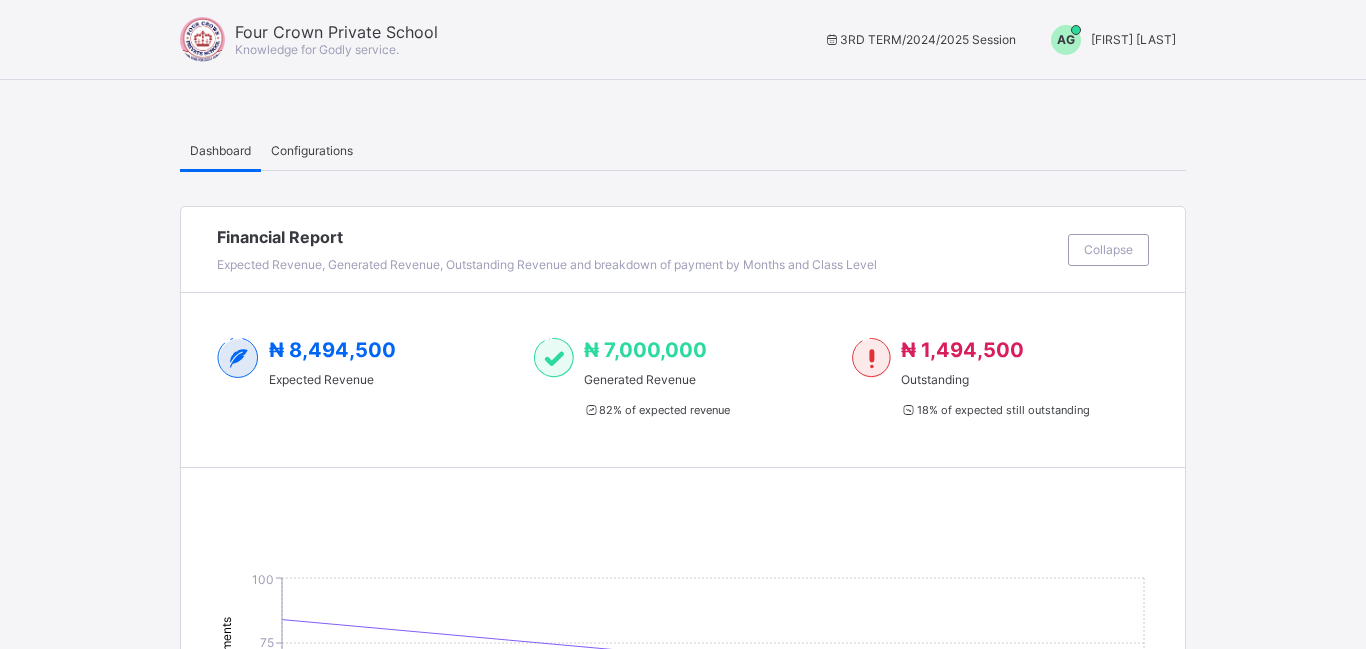 click on "[FIRST] [LAST]" at bounding box center [1133, 39] 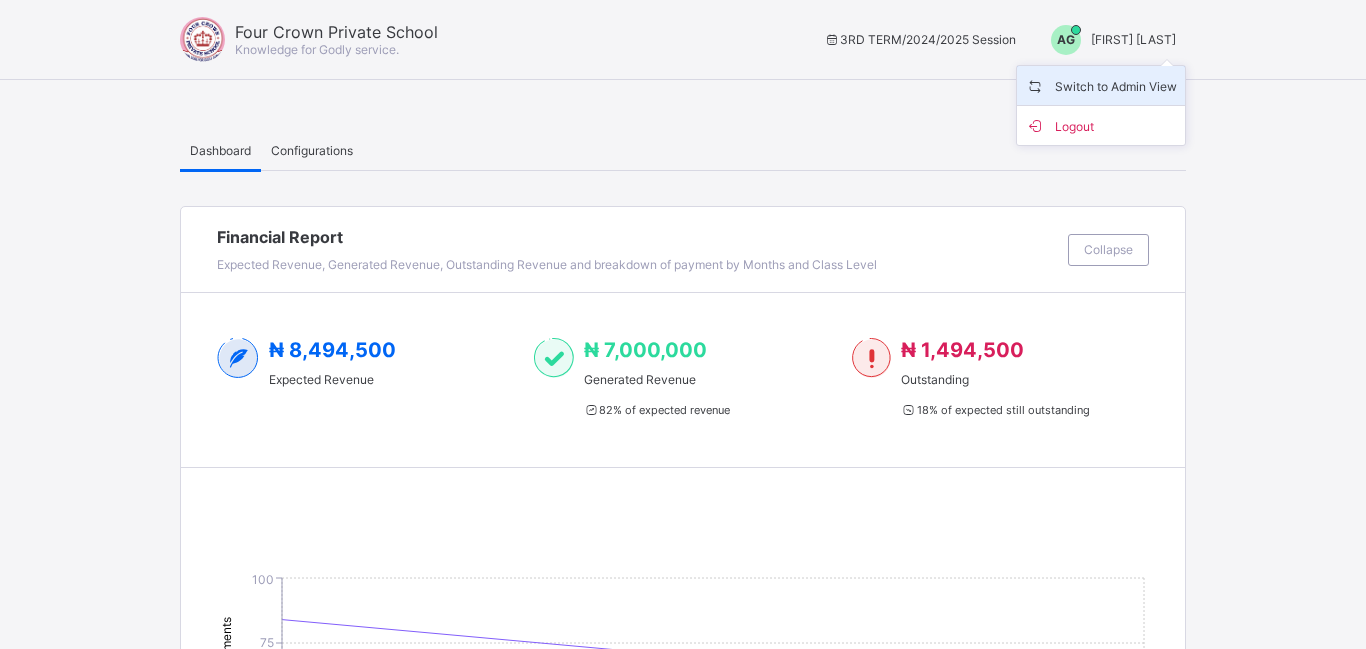 click on "Switch to Admin View" at bounding box center (1101, 85) 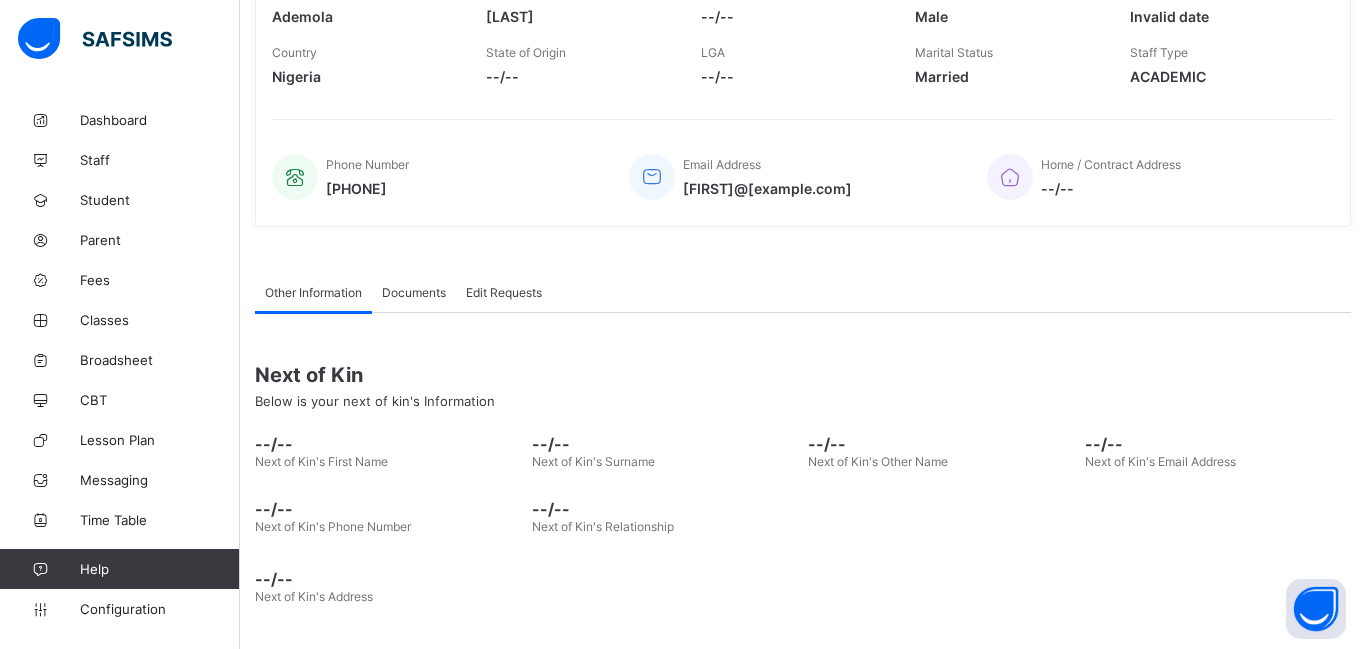 scroll, scrollTop: 0, scrollLeft: 0, axis: both 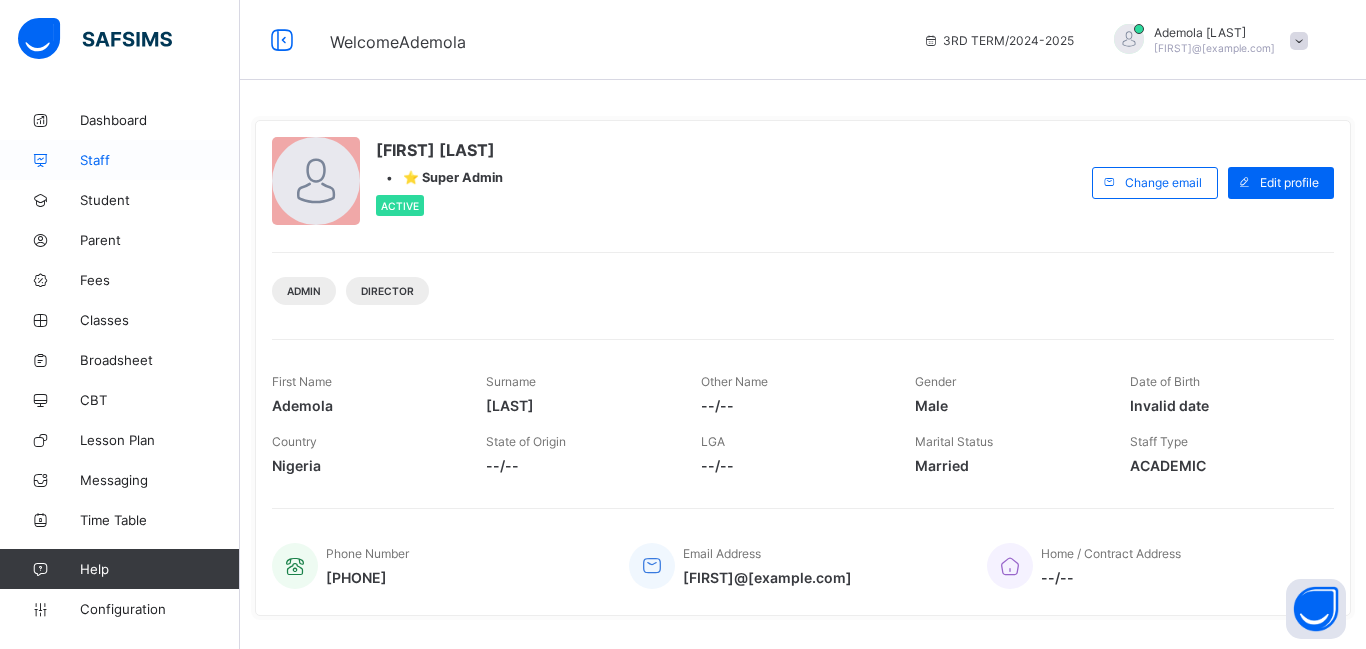 click on "Staff" at bounding box center (160, 160) 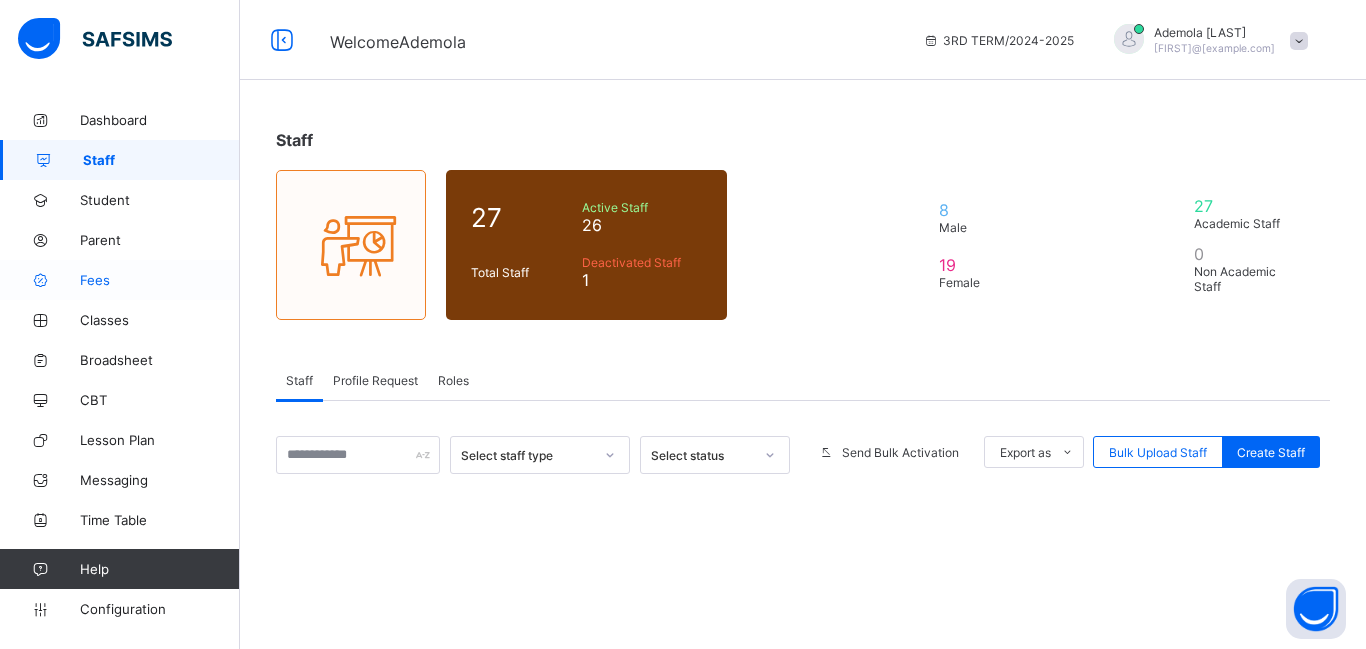 click on "Fees" at bounding box center (160, 280) 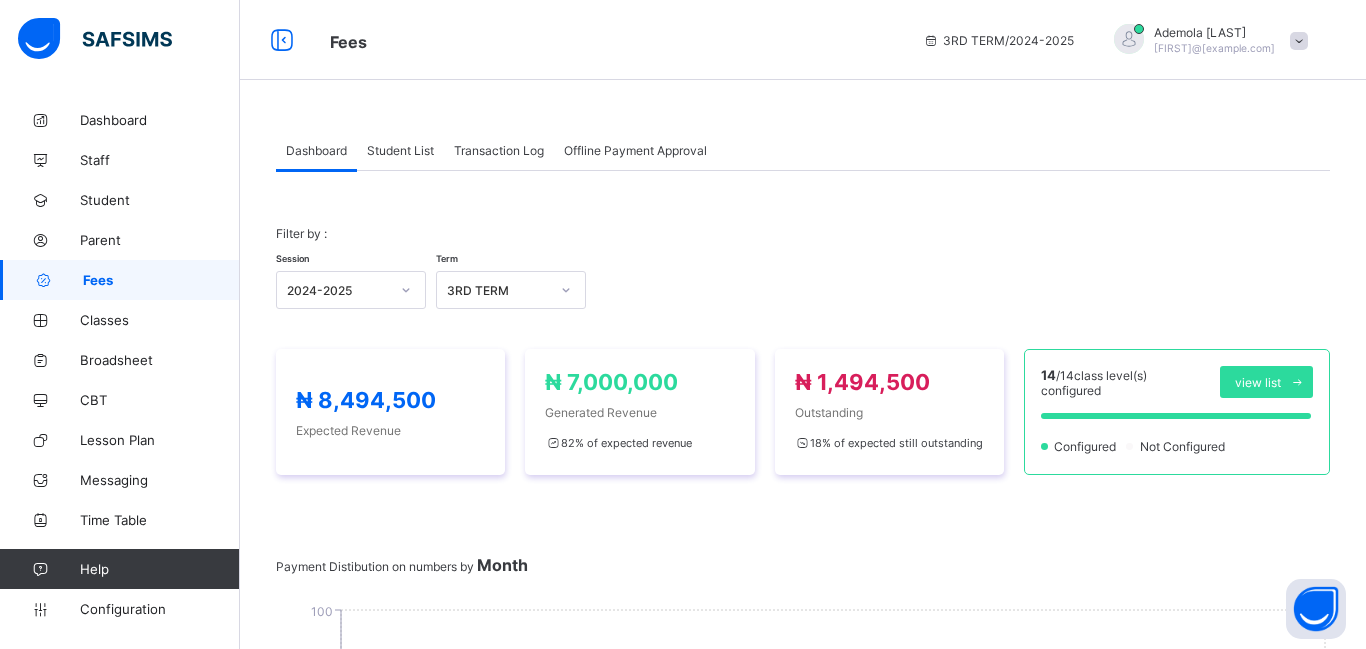 click on "Student List" at bounding box center [400, 150] 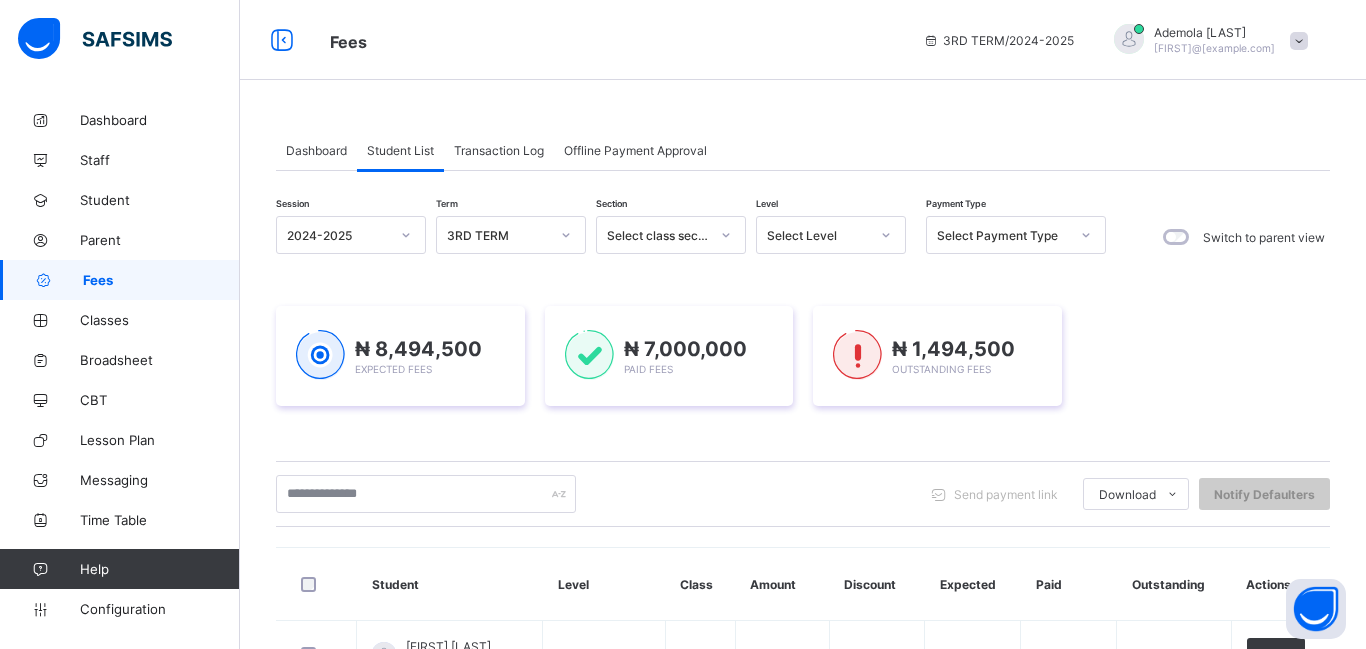 click on "Select Level" at bounding box center [818, 235] 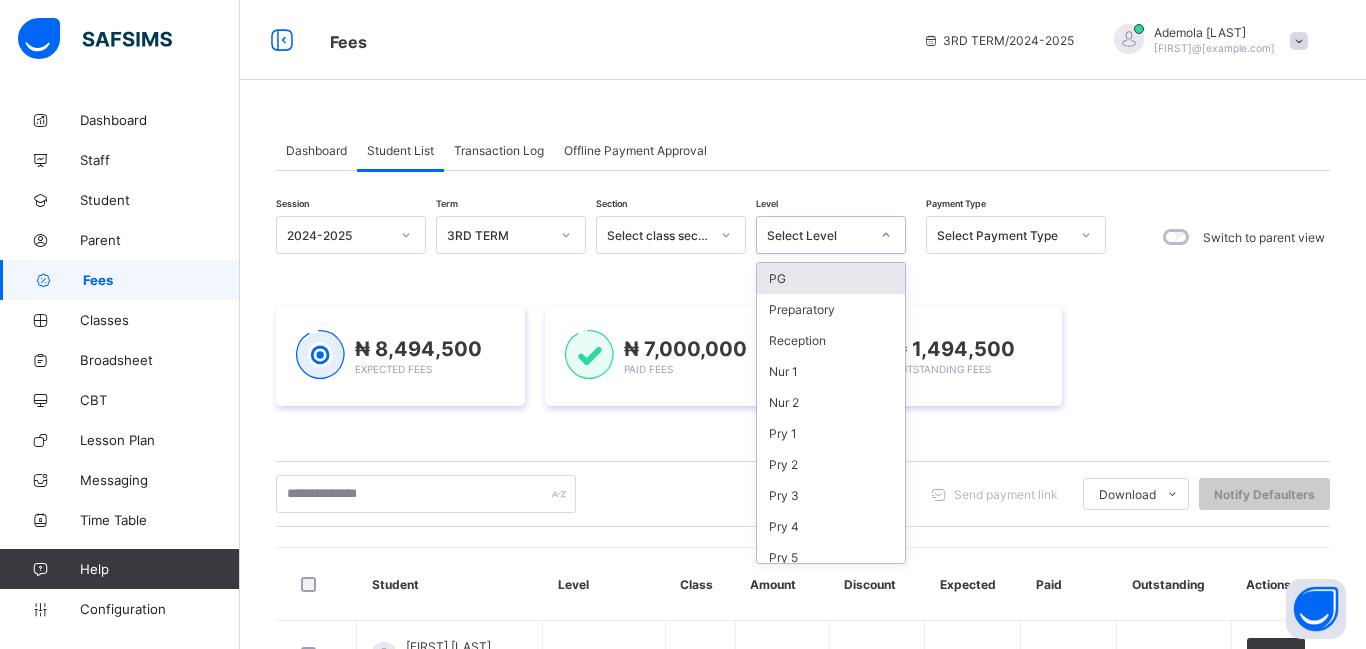 click on "PG" at bounding box center (831, 278) 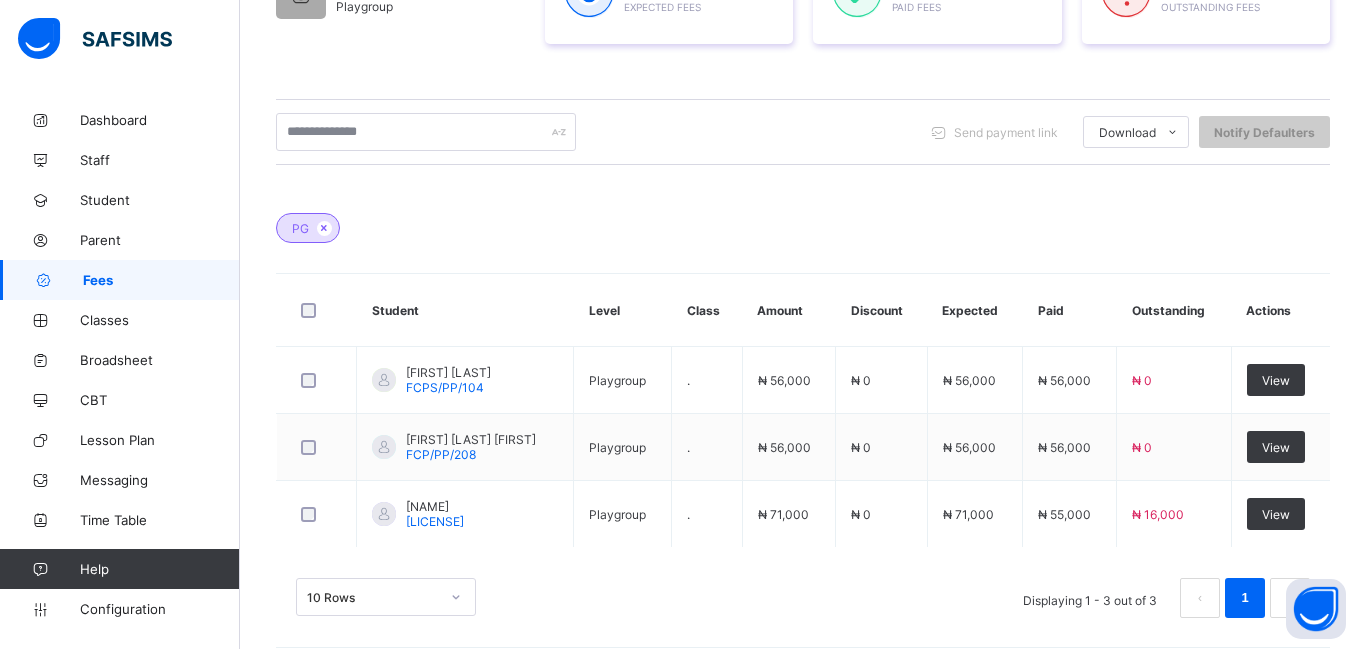 scroll, scrollTop: 425, scrollLeft: 0, axis: vertical 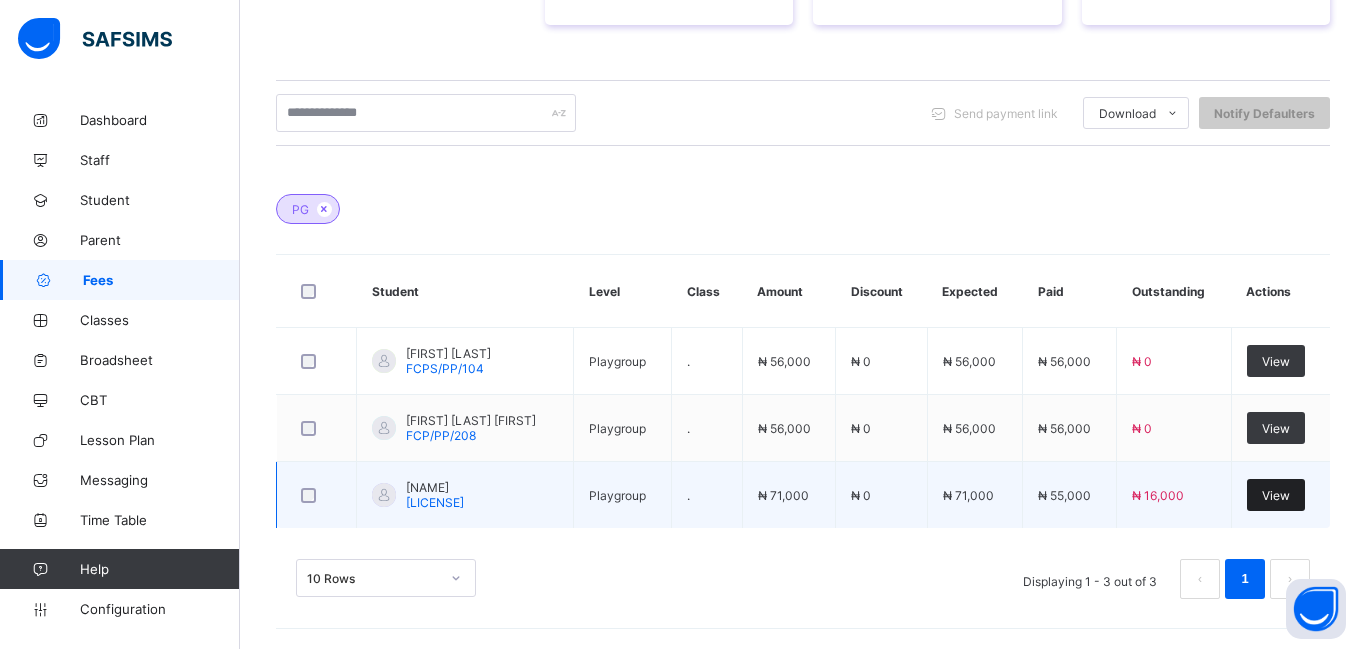 click on "View" at bounding box center (1276, 495) 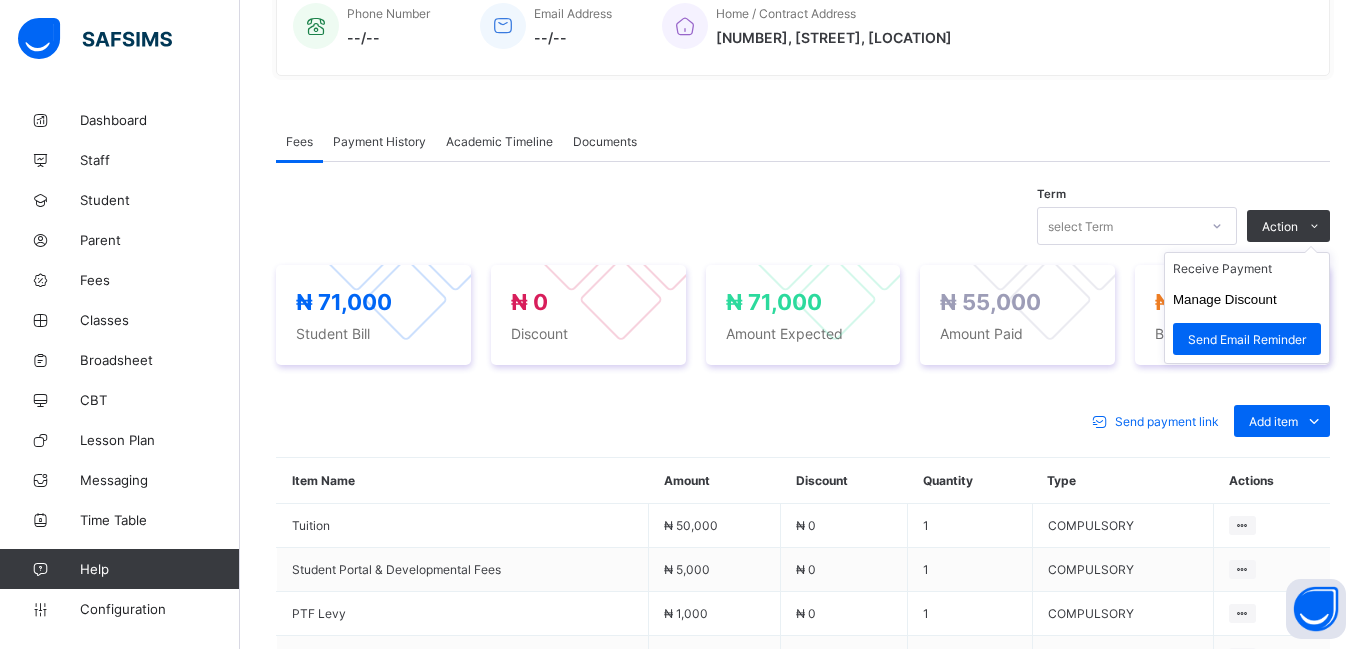 scroll, scrollTop: 514, scrollLeft: 0, axis: vertical 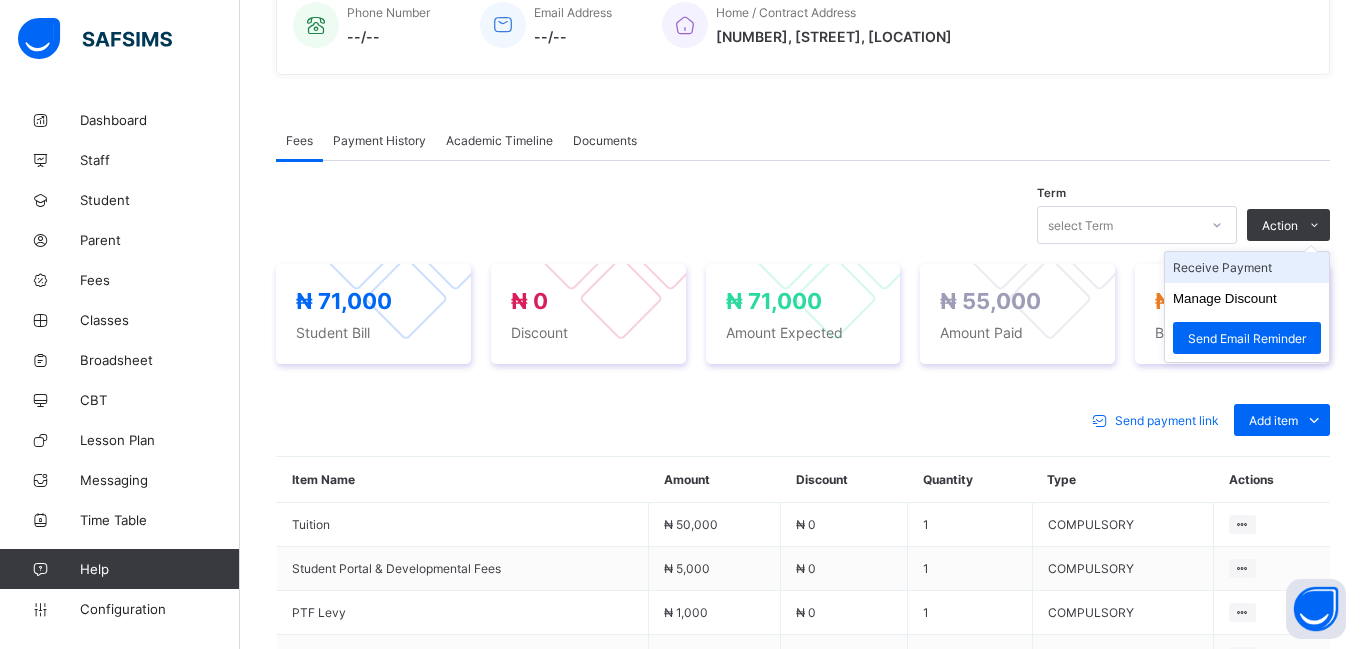 click on "Receive Payment" at bounding box center [1247, 267] 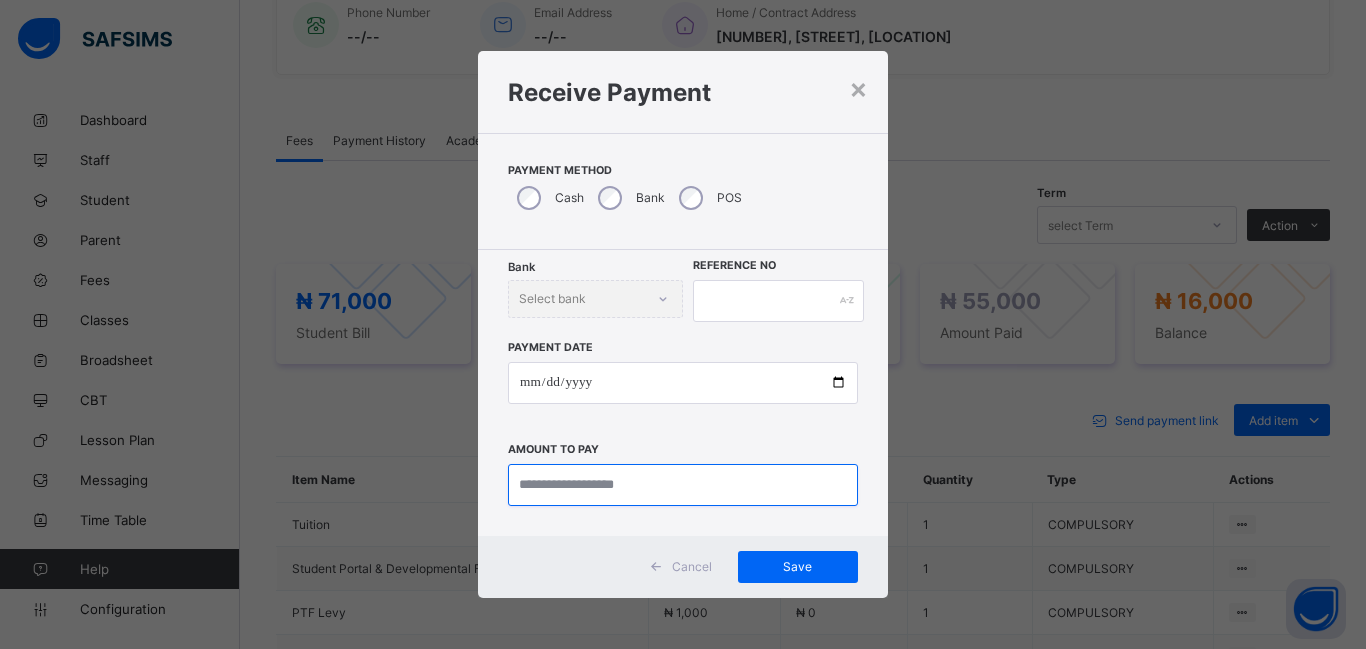 click at bounding box center (683, 485) 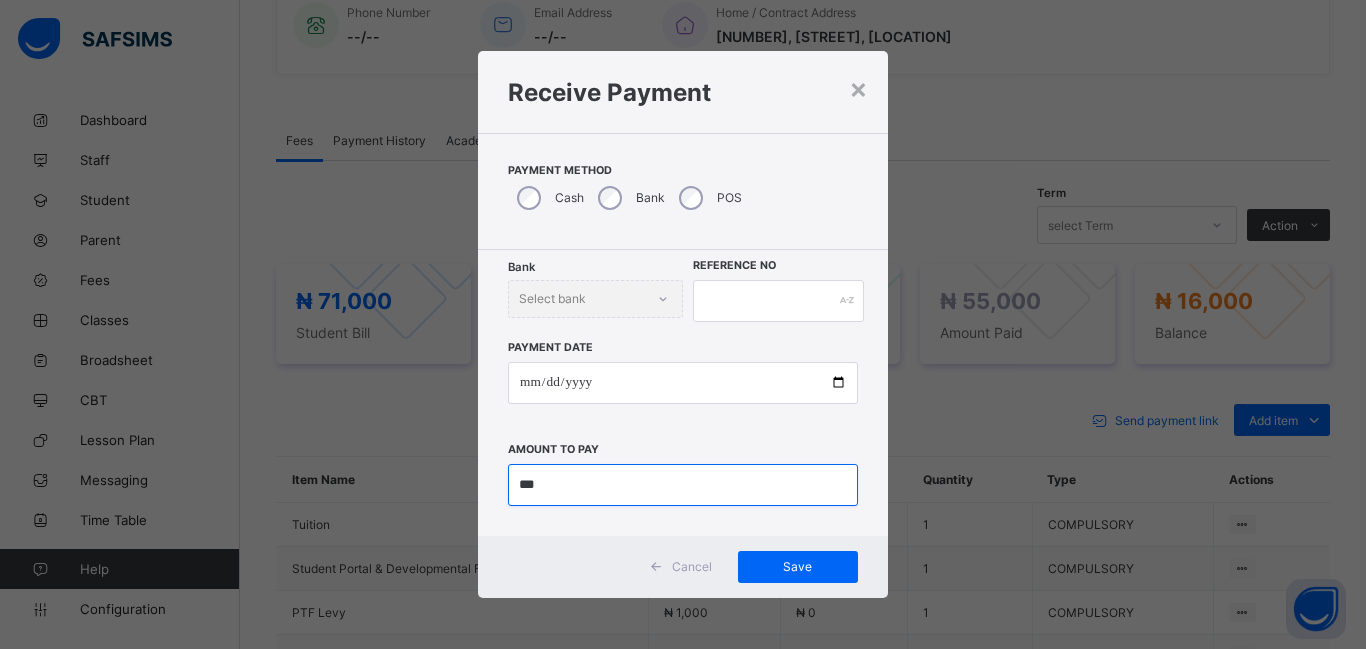 click at bounding box center [683, 485] 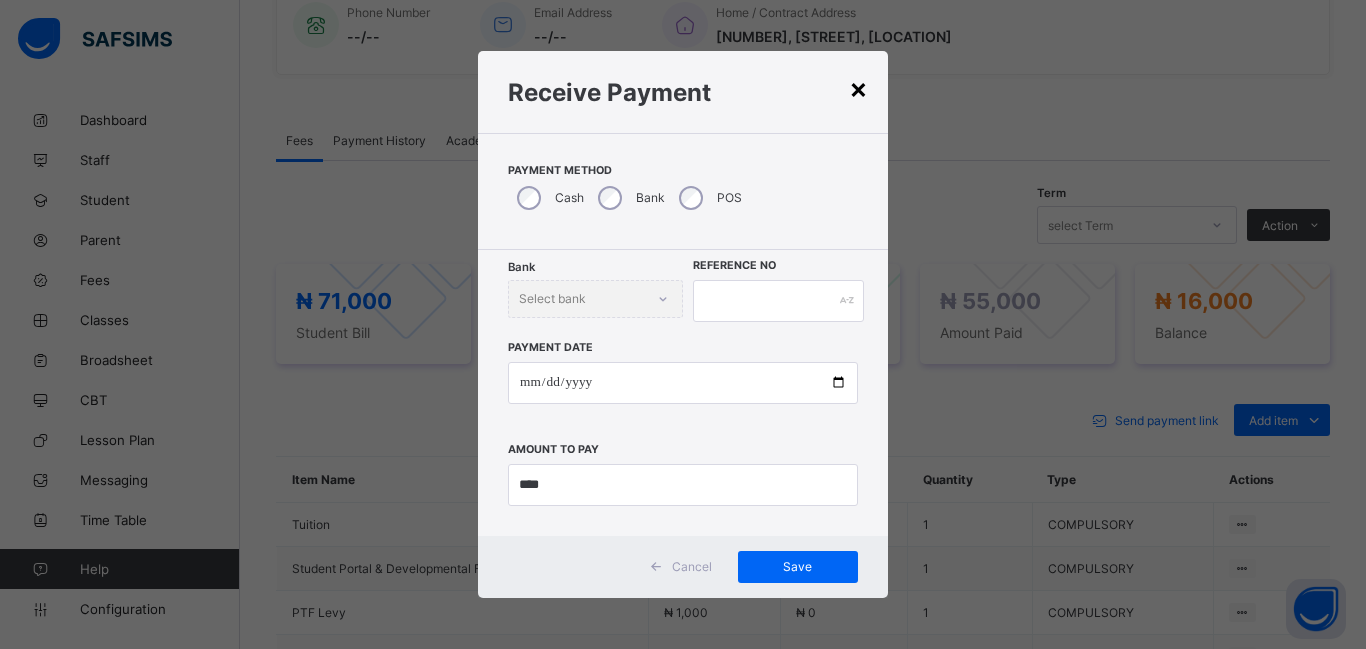 click on "×" at bounding box center [858, 88] 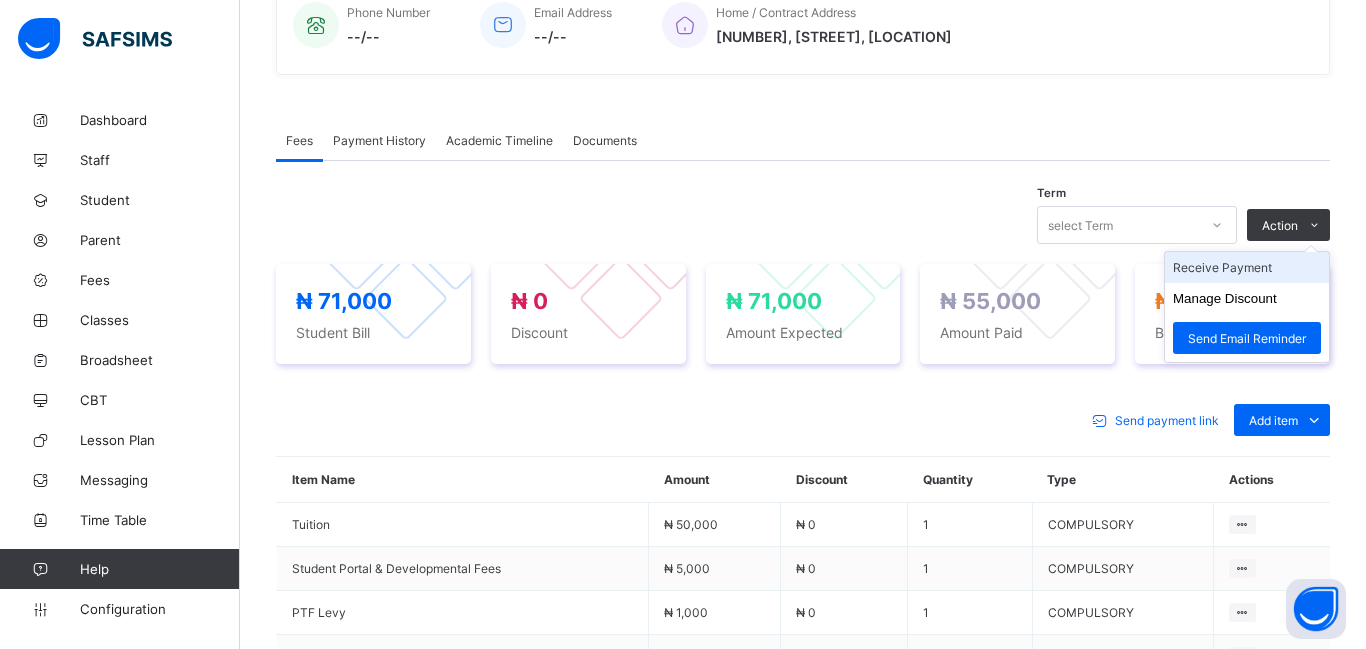 click on "Receive Payment" at bounding box center (1247, 267) 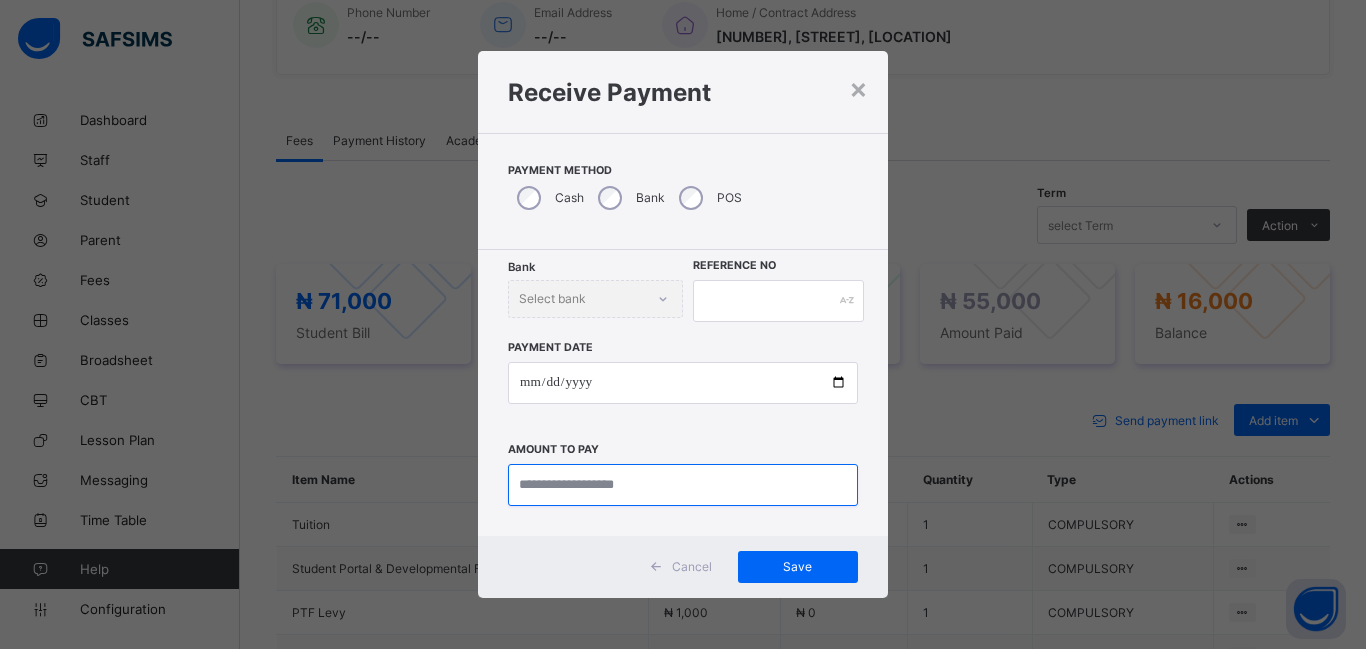 click at bounding box center [683, 485] 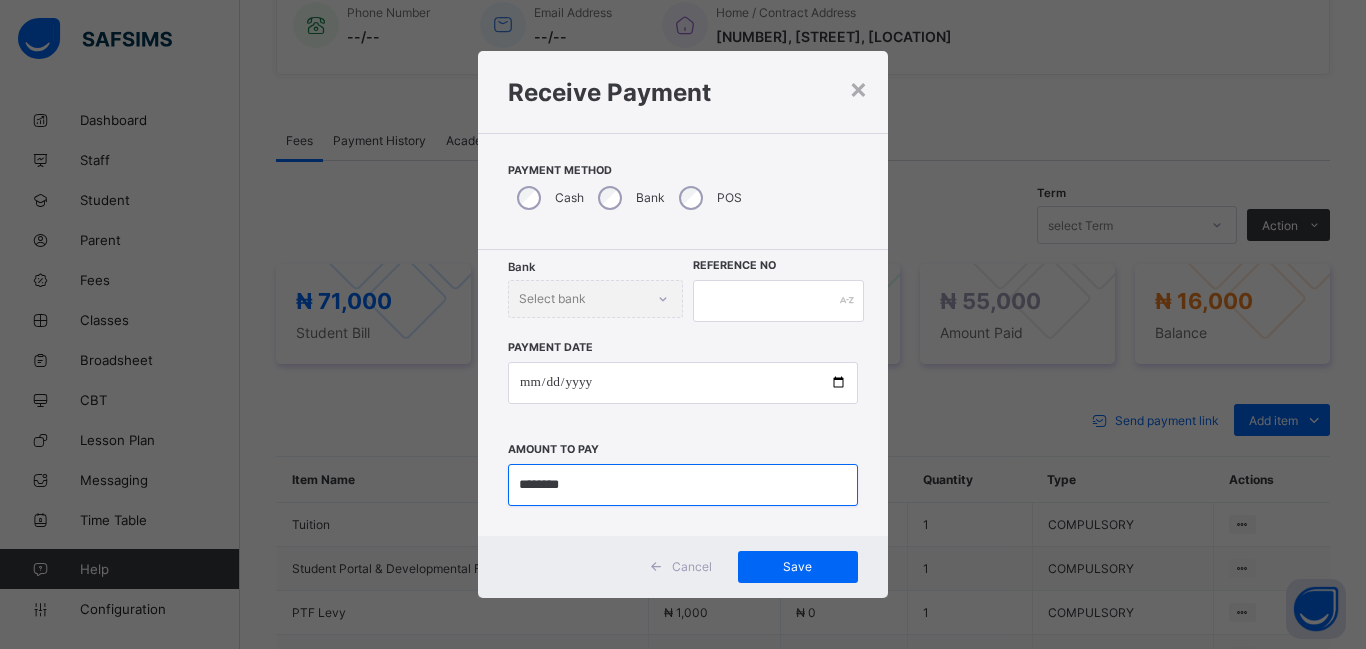 type on "********" 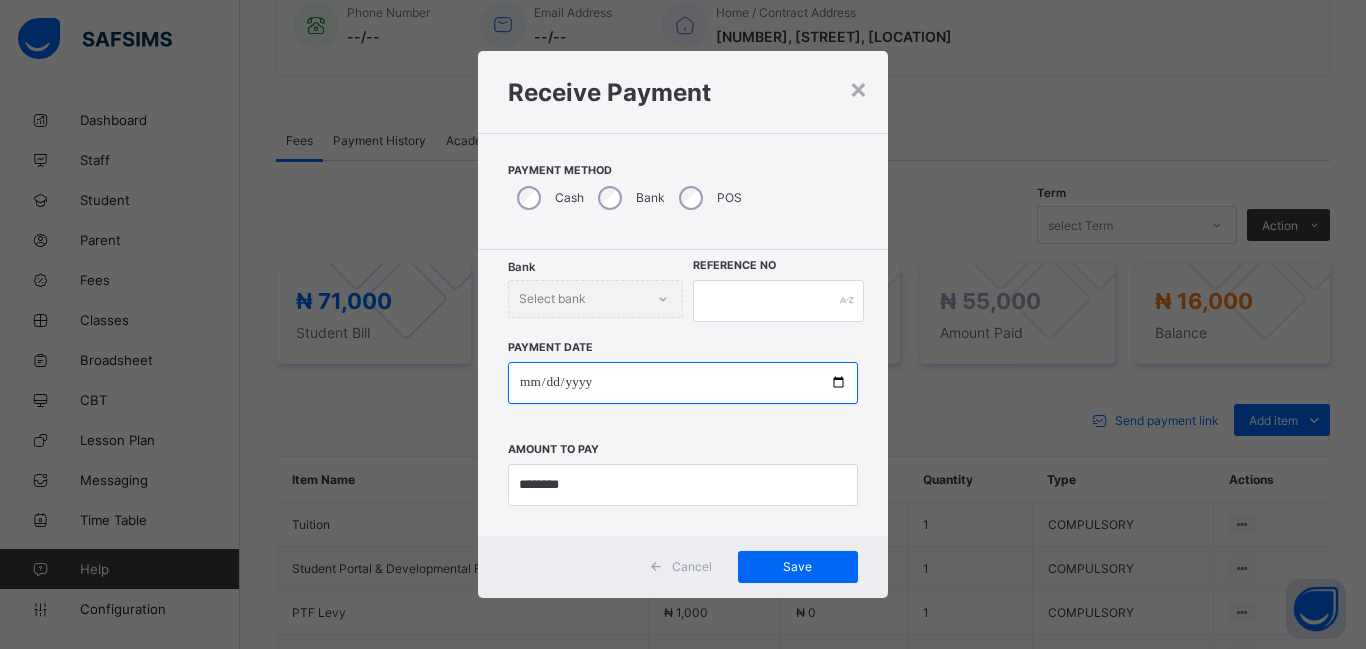 click at bounding box center (683, 383) 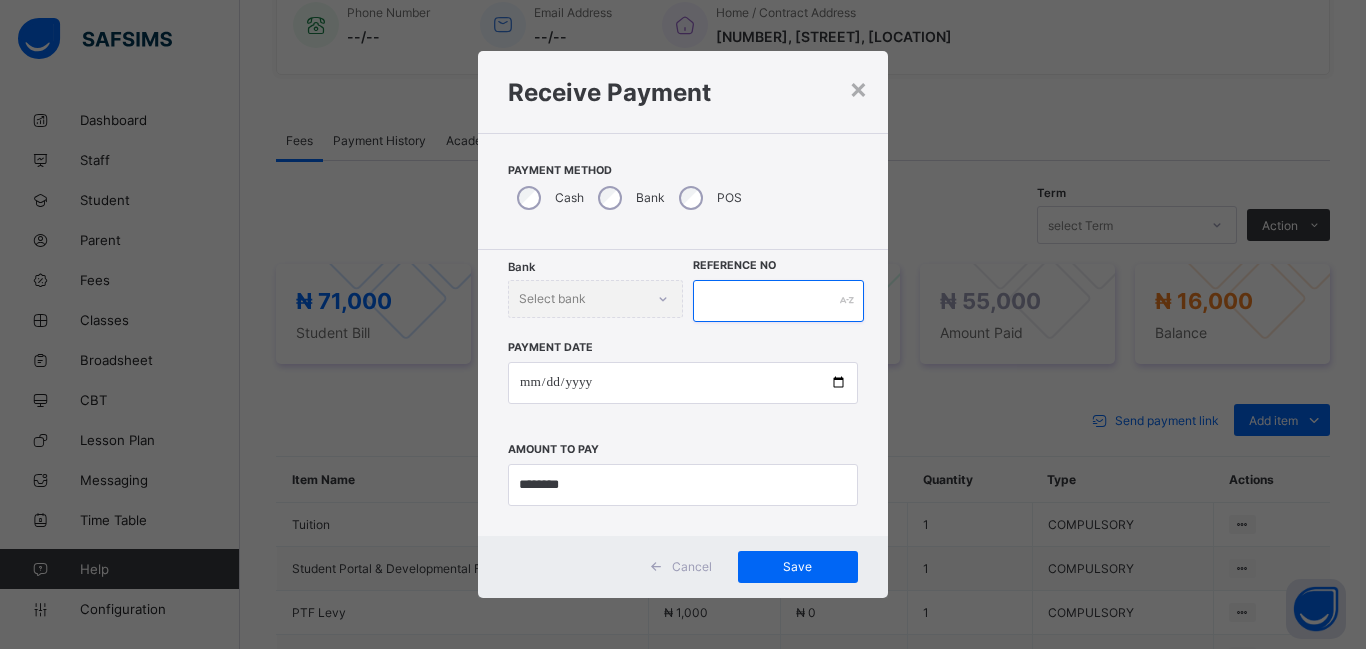 click at bounding box center (778, 301) 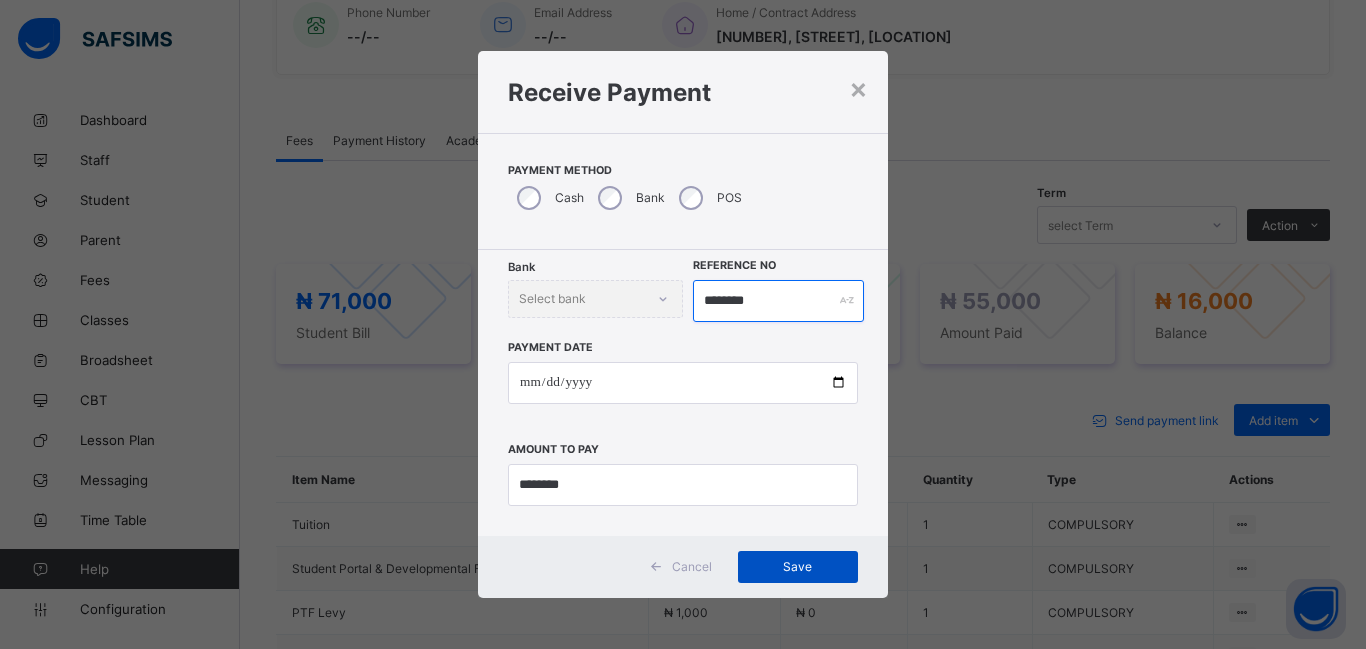 type on "********" 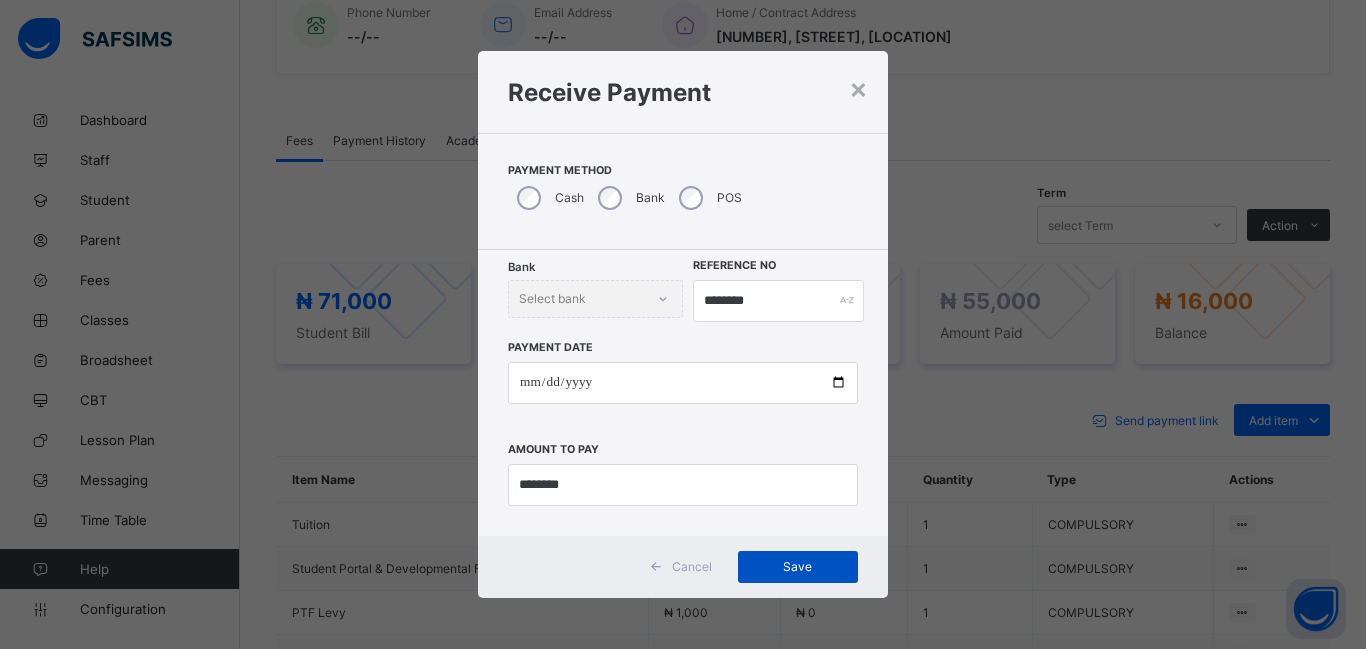 click on "Save" at bounding box center (798, 566) 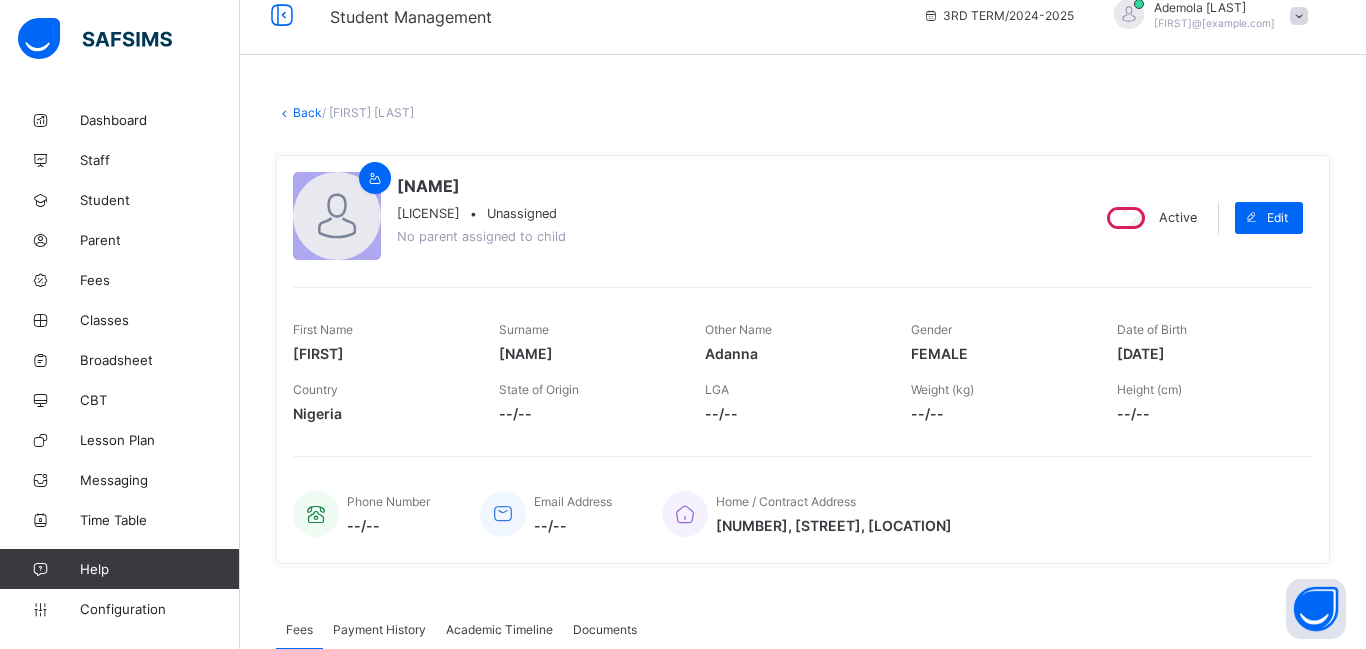 scroll, scrollTop: 15, scrollLeft: 0, axis: vertical 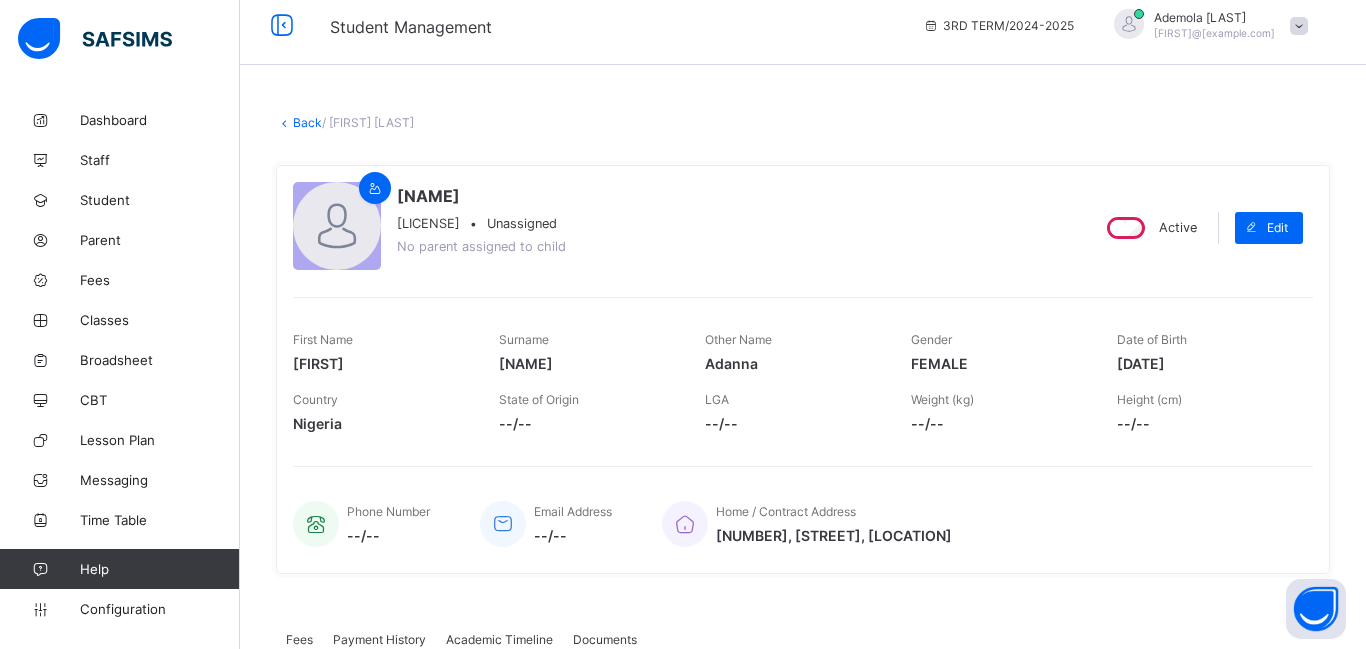 click on "Back" at bounding box center [307, 122] 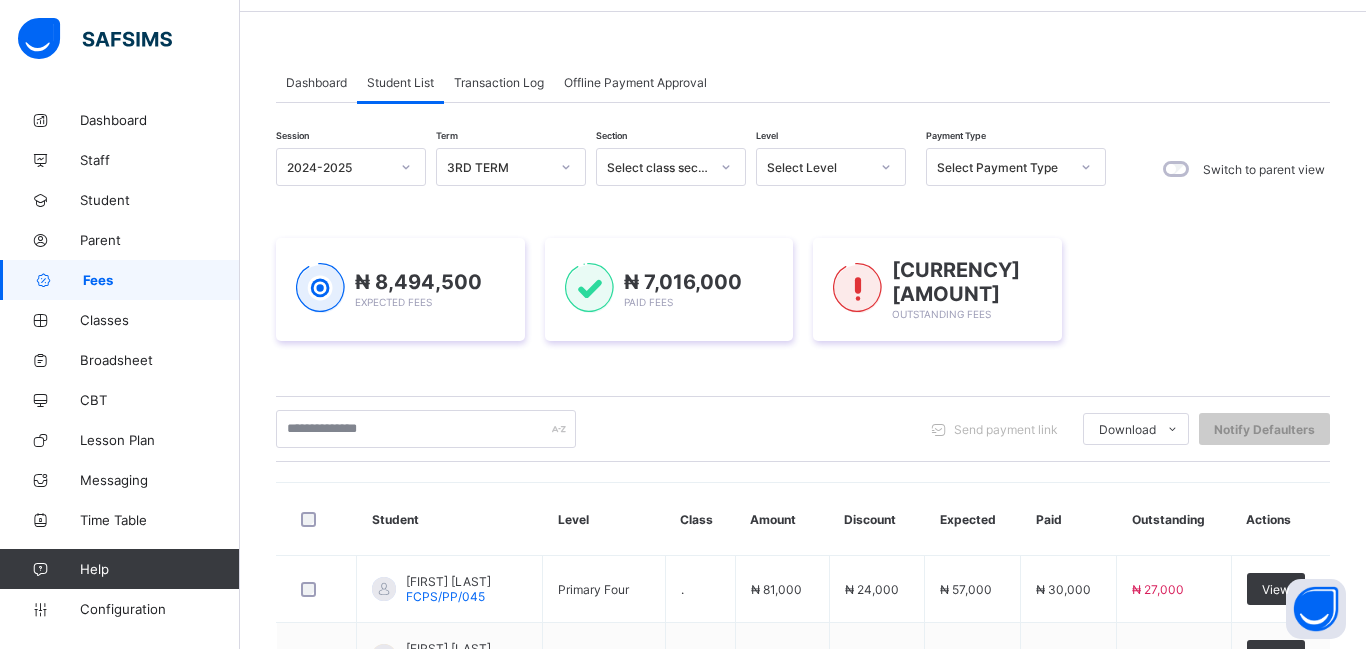 scroll, scrollTop: 63, scrollLeft: 0, axis: vertical 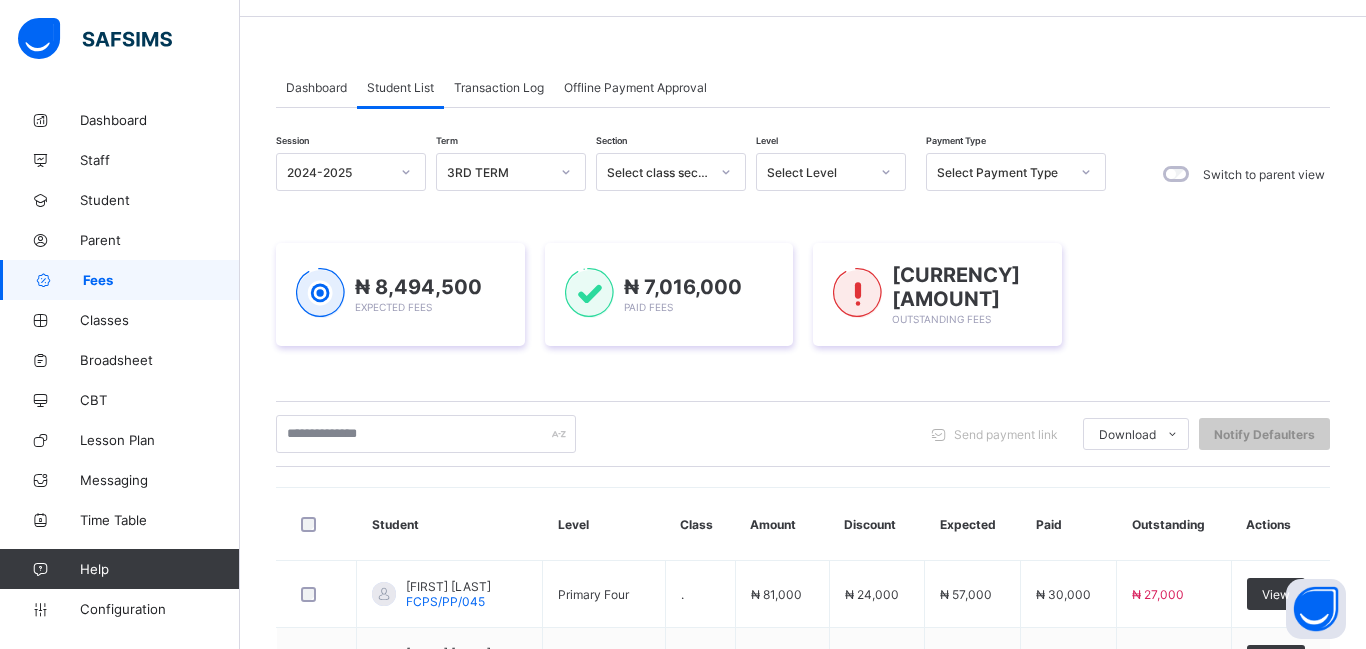 click on "Select Level" at bounding box center (818, 172) 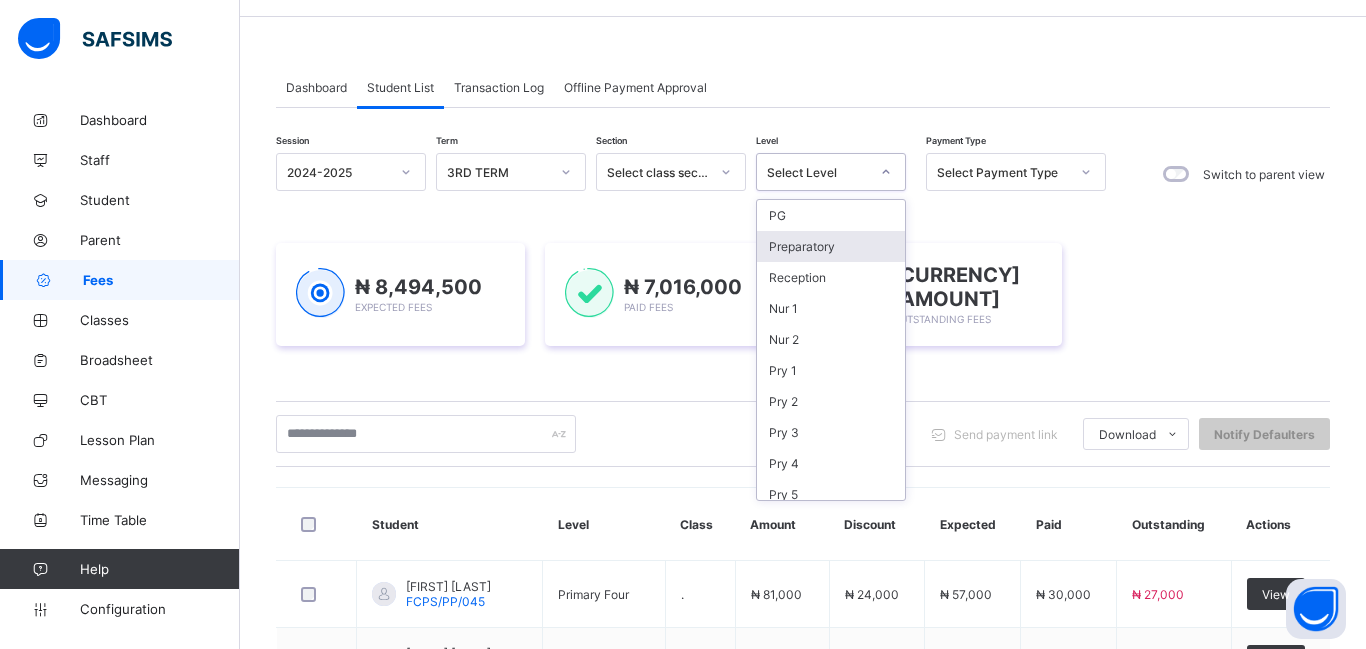 click on "Preparatory" at bounding box center [831, 246] 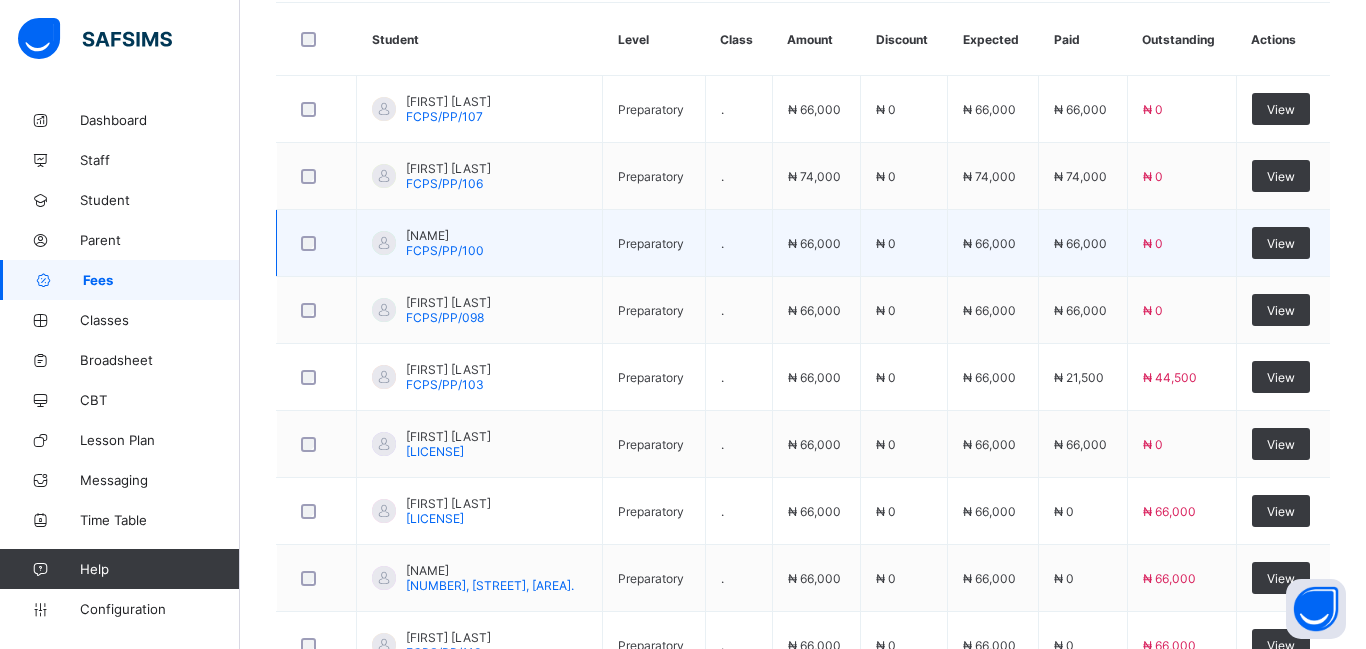 scroll, scrollTop: 684, scrollLeft: 0, axis: vertical 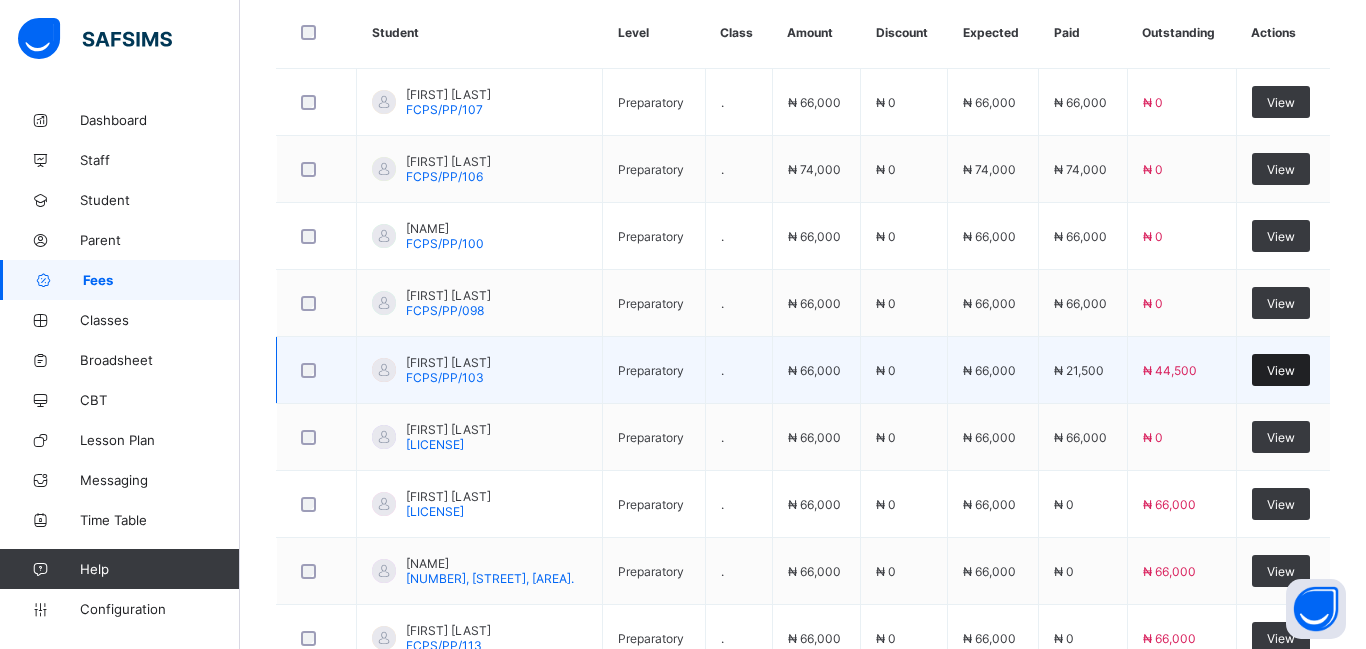 click on "View" at bounding box center (1281, 370) 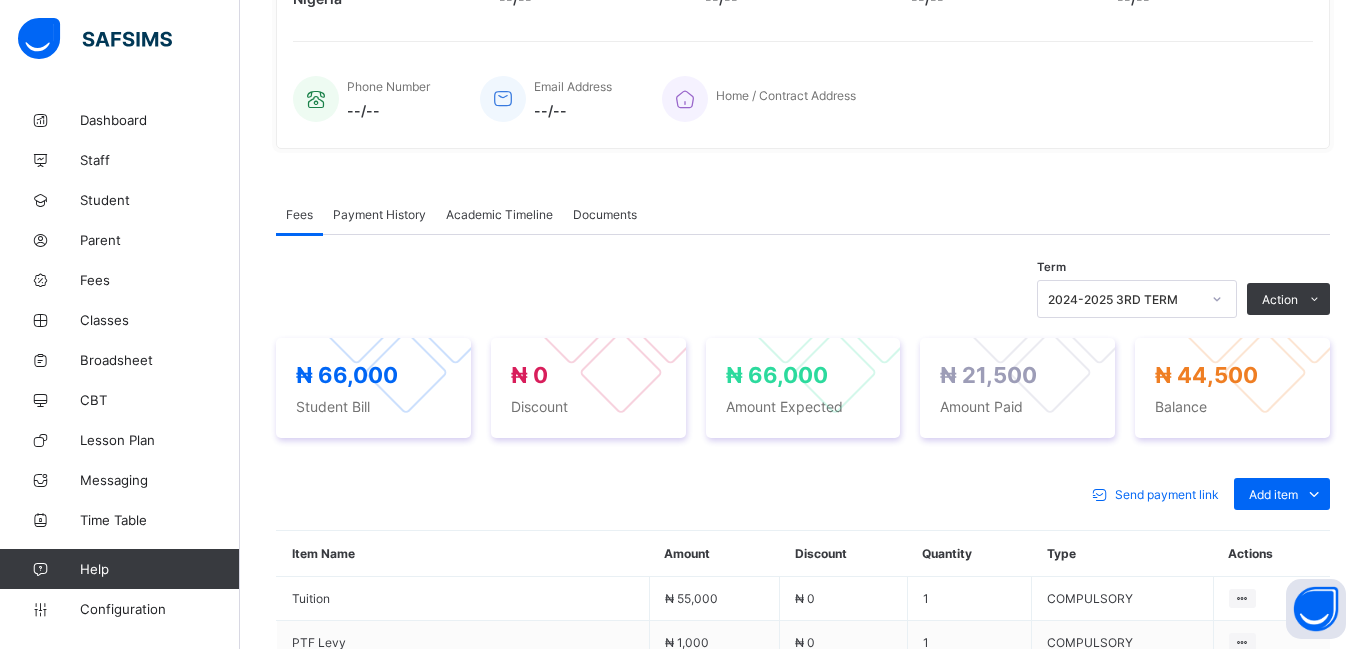 scroll, scrollTop: 684, scrollLeft: 0, axis: vertical 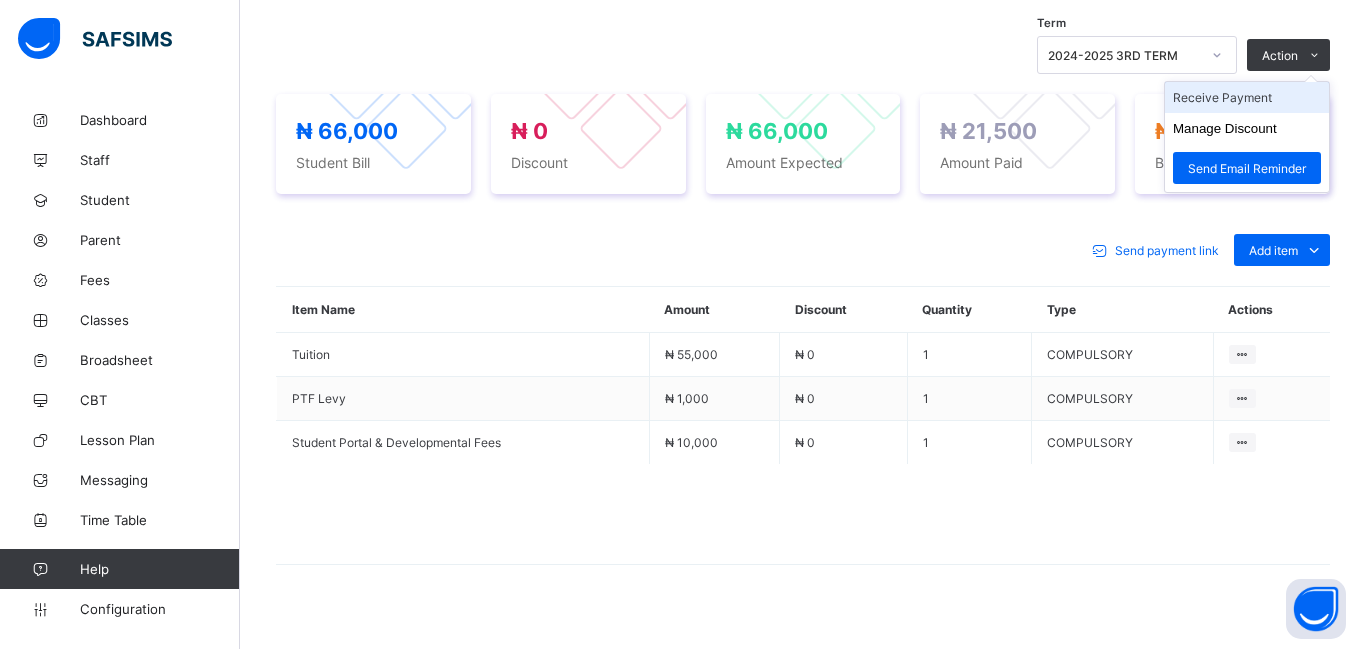 click on "Receive Payment" at bounding box center (1247, 97) 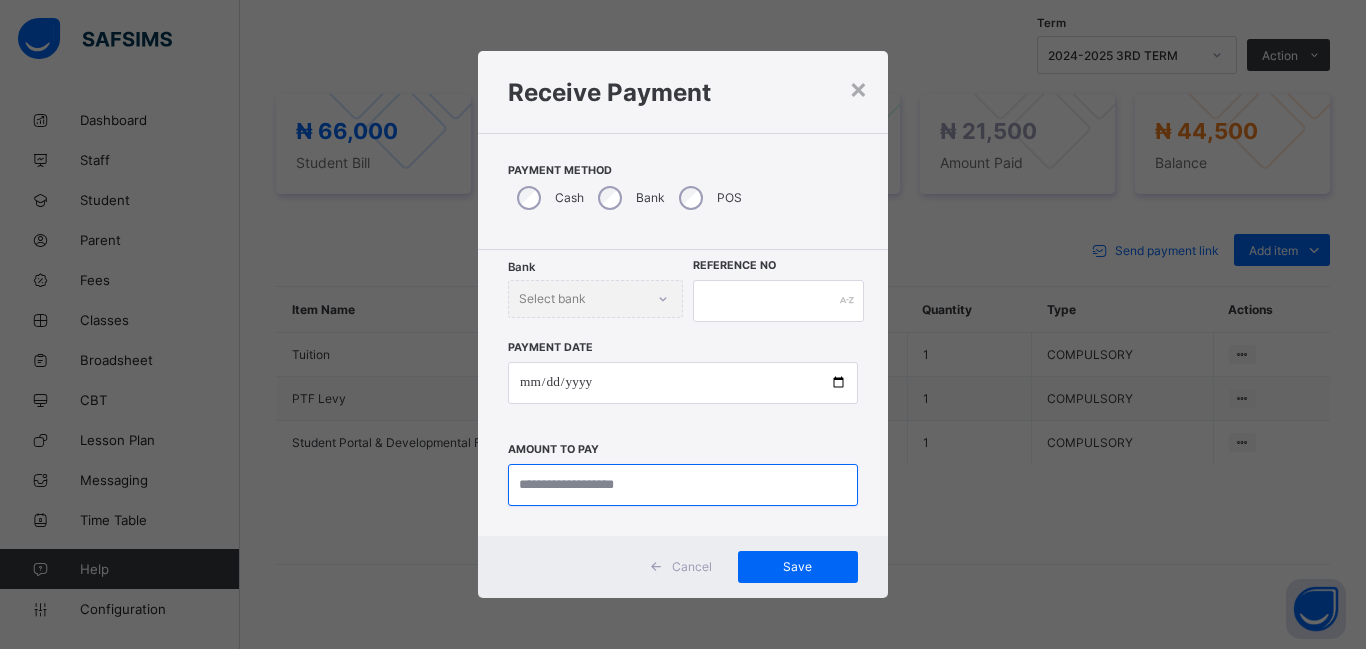 click at bounding box center [683, 485] 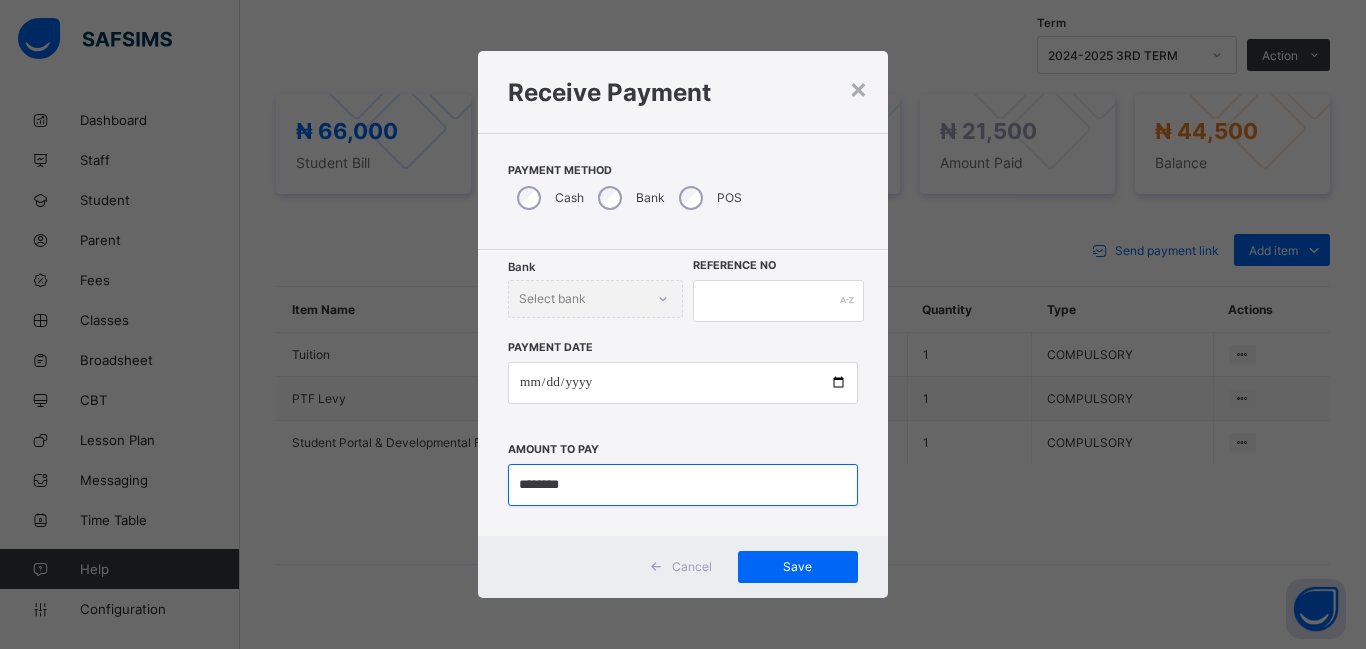 type on "********" 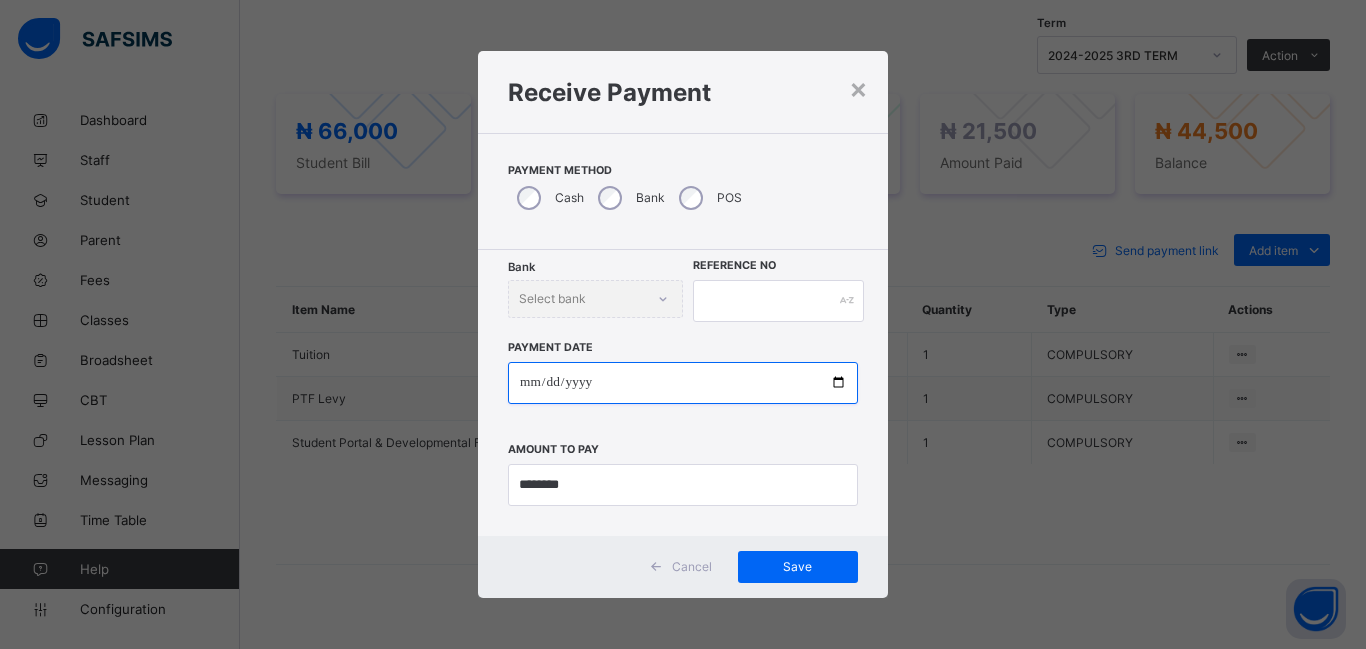 click at bounding box center [683, 383] 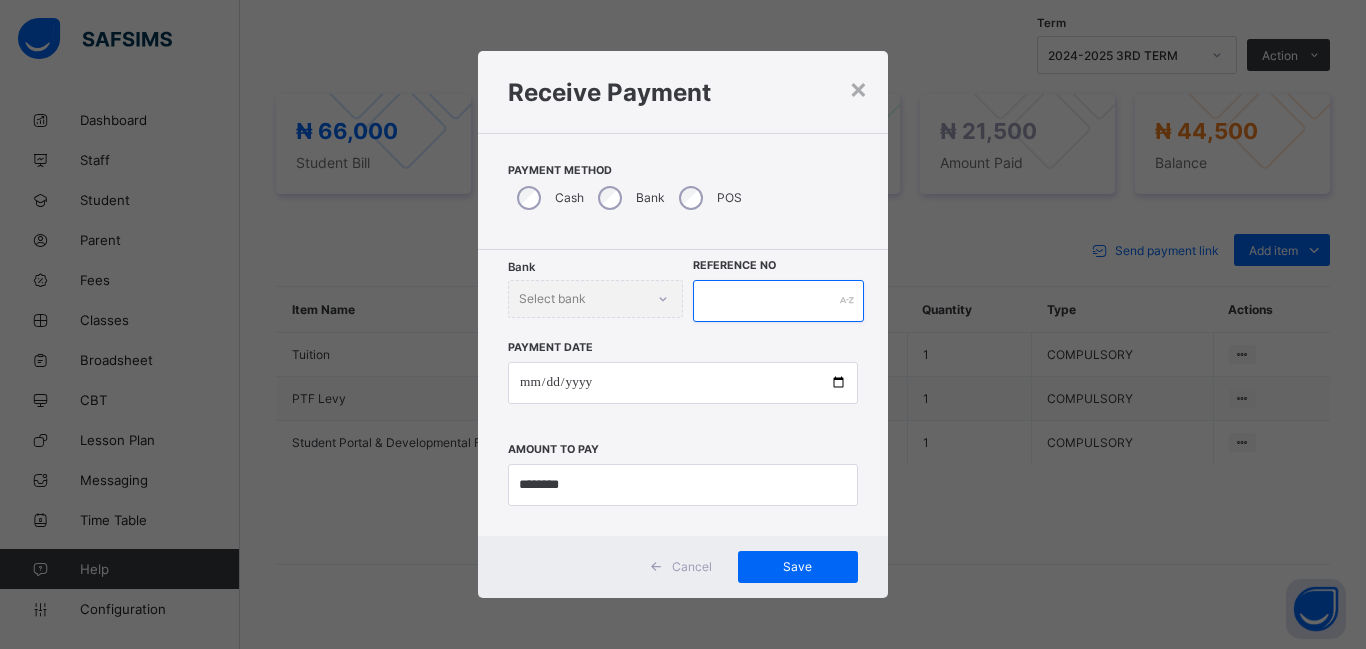 click at bounding box center [778, 301] 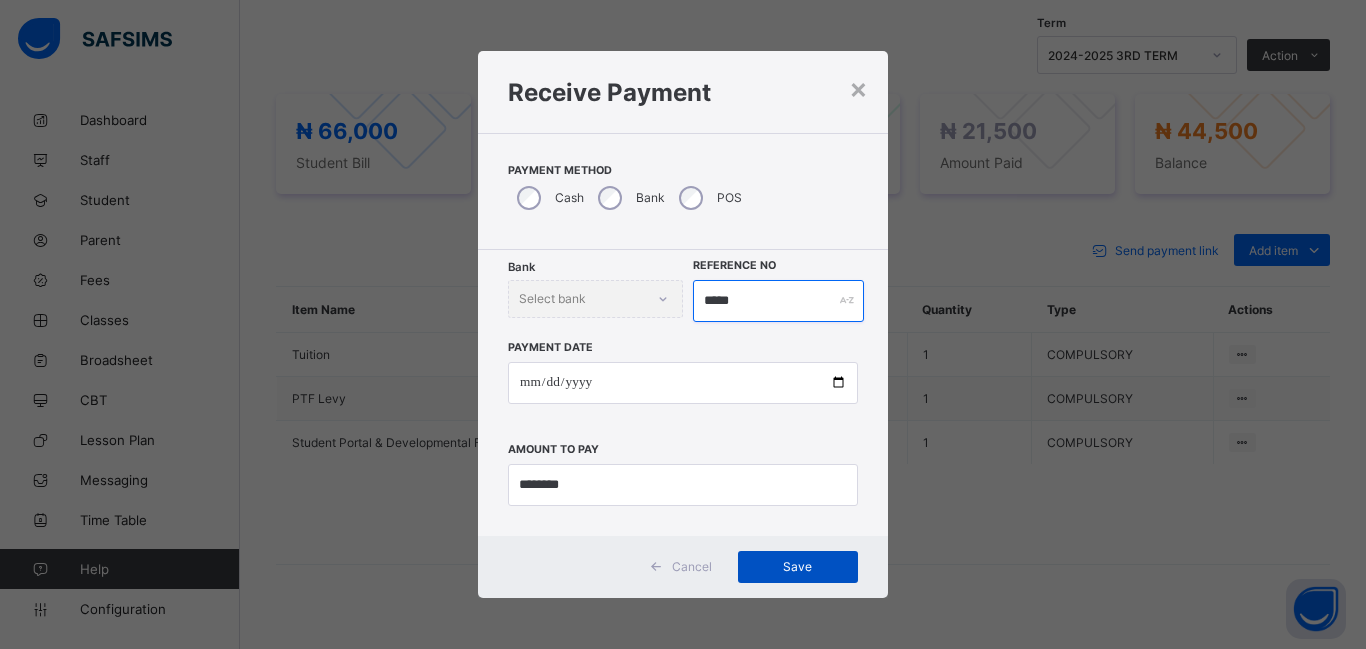 type on "*****" 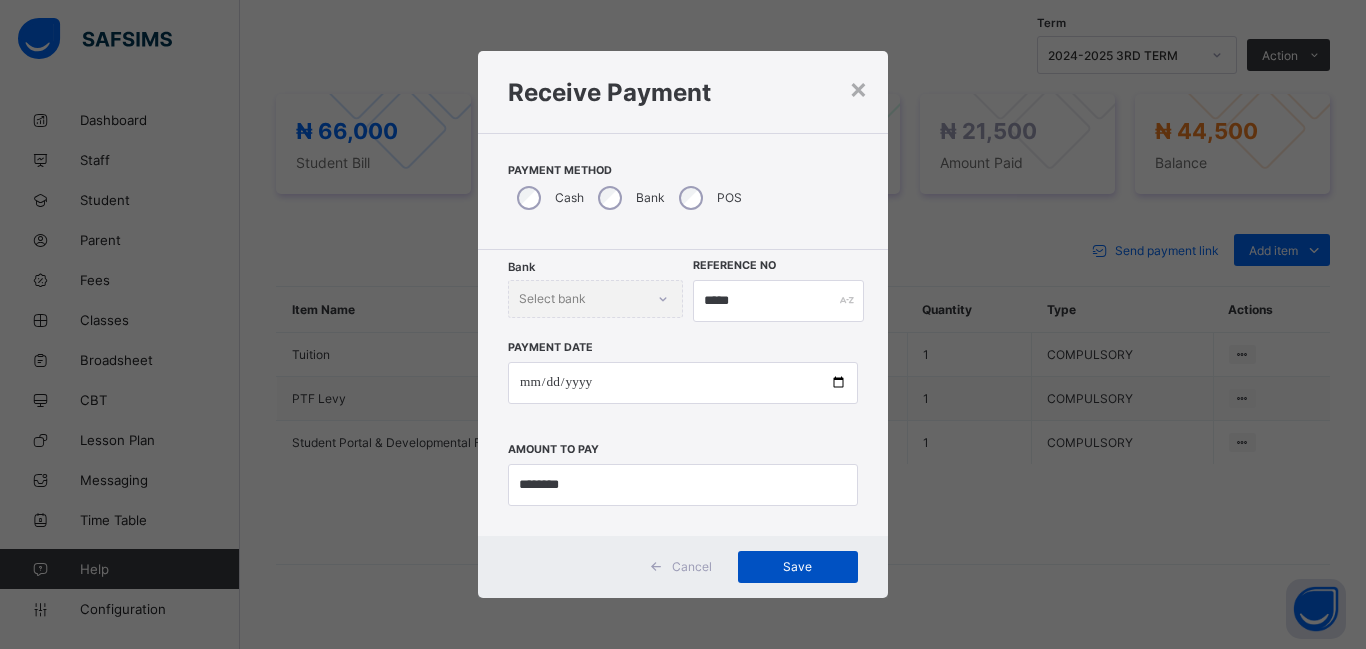 click on "Save" at bounding box center [798, 566] 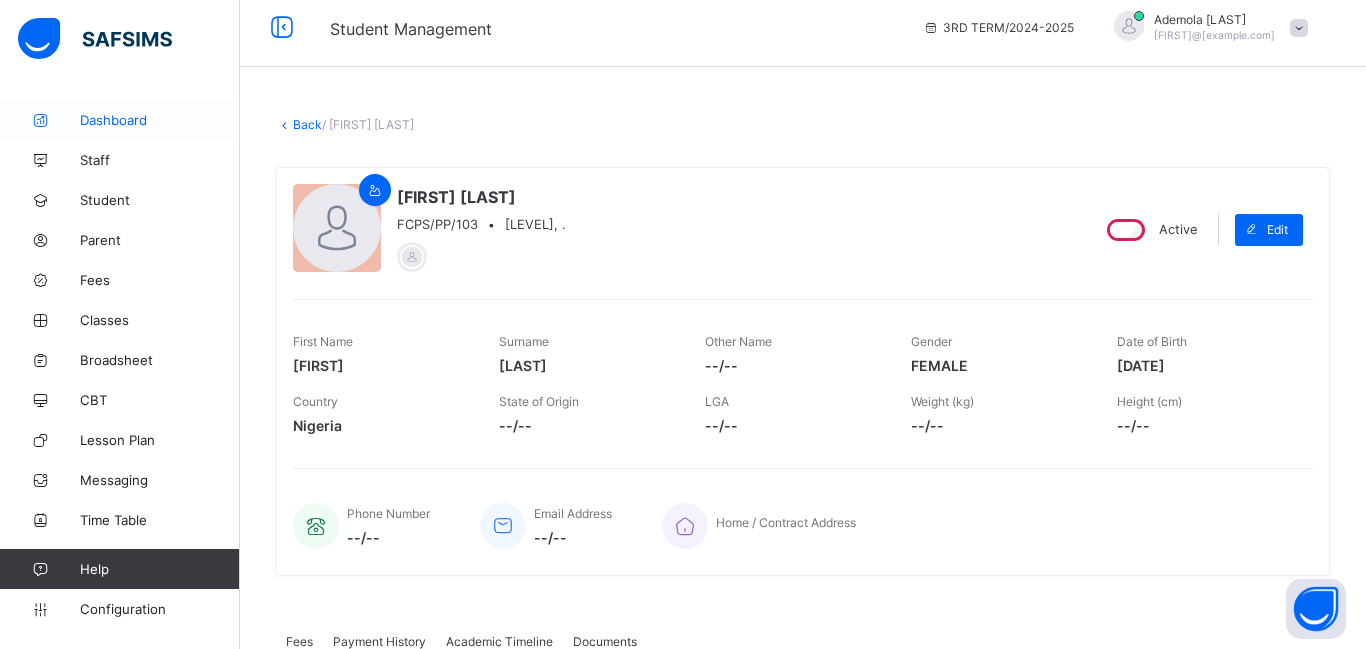 scroll, scrollTop: 0, scrollLeft: 0, axis: both 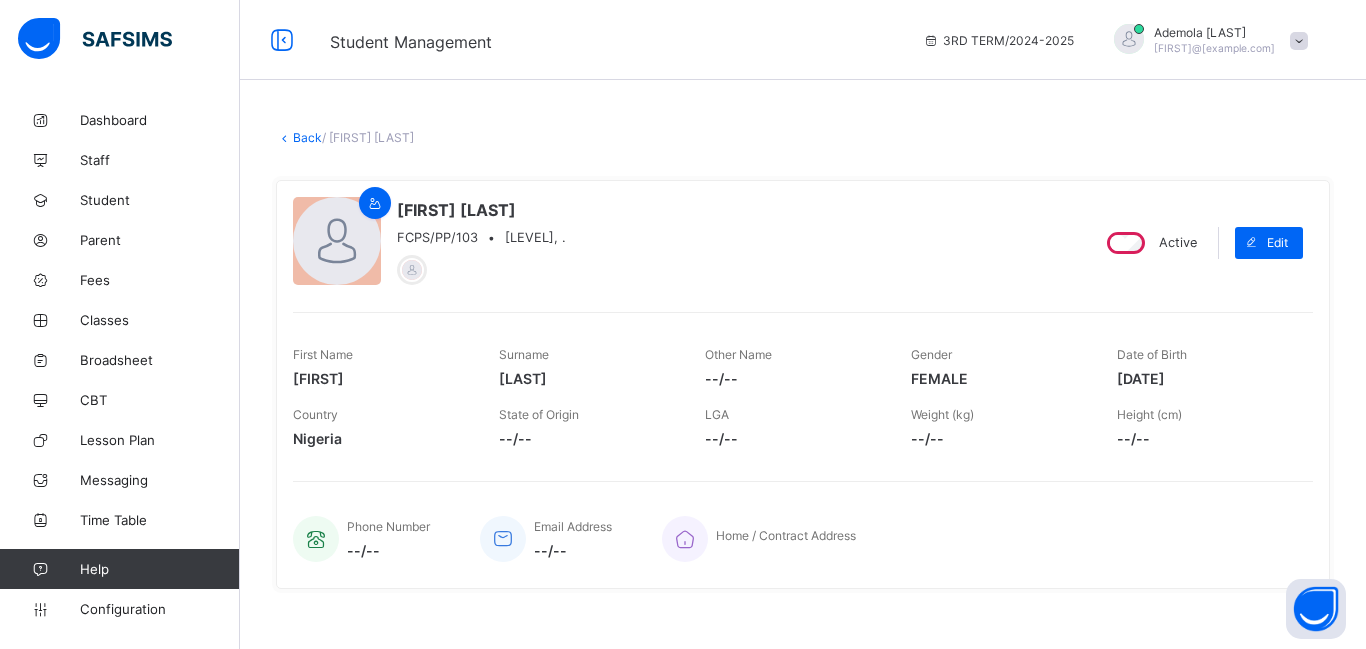 click on "Back" at bounding box center (307, 137) 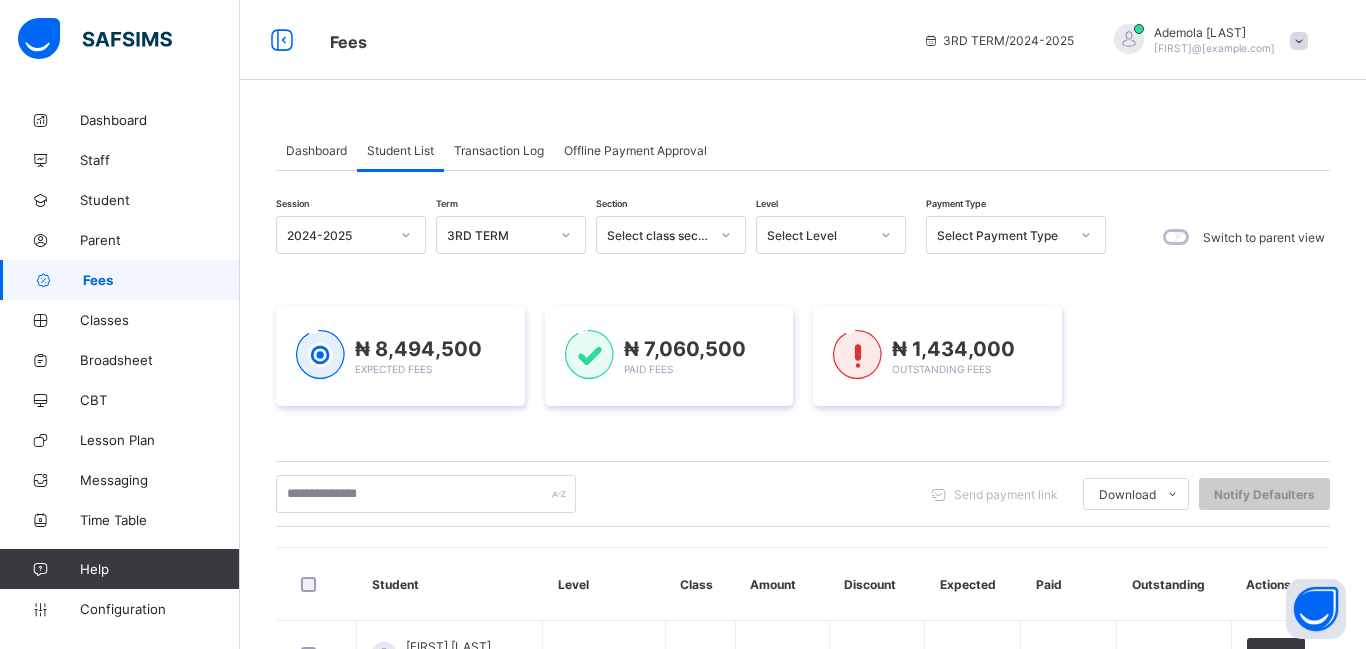click on "Session 2024-2025 Term 3RD TERM Section Select class section Level Select Level Payment Type Select Payment Type Switch to parent view   ₦ 8,494,500   Expected Fees   ₦ 7,060,500 Paid Fees   ₦ 1,434,000 Outstanding Fees   Send payment link Download  Students Payment Students Payment Status Student Items Report Student Discount Report   Notify Defaulters   Student Level Class Amount Discount Expected Paid Outstanding Actions [LAST]  [FIRST] FCPS/PP/045   Primary Four     .     ₦ 81,000     ₦ 24,000     ₦ 57,000     ₦ 30,000     ₦ 27,000   View [FIRST]   [LAST] FCPS/PP/107   Preparatory     .     ₦ 66,000     ₦ 0     ₦ 66,000     ₦ 66,000     ₦ 0   View [FIRST] [LAST] FCPS/PP/106   Preparatory     .     ₦ 74,000     ₦ 0     ₦ 74,000     ₦ 74,000     ₦ 0   View [FIRST]  [LAST] FCPS/PP/031   Primary Five     .     ₦ 81,000     ₦ 0     ₦ 81,000     ₦ 81,000     ₦ 0   View [FIRST]  [LAST] FCPS/PP/053   Primary Three     .     ₦ 78,500" at bounding box center [803, 776] 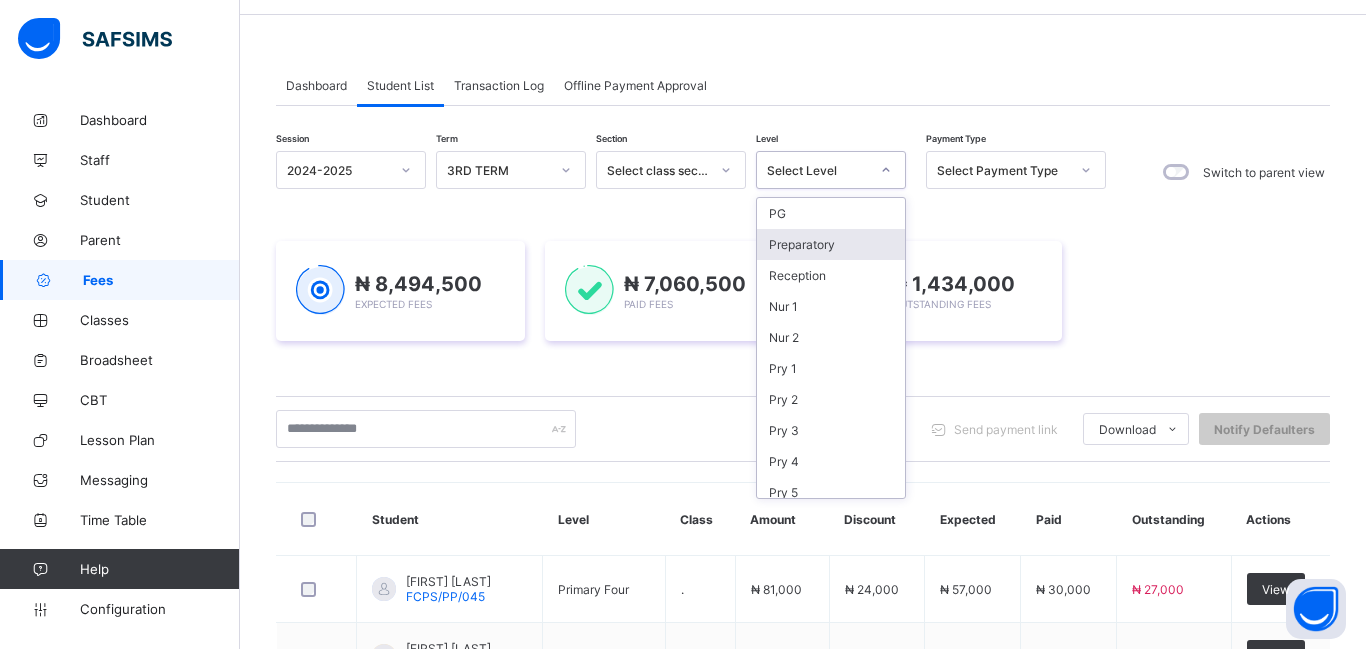click on "Preparatory" at bounding box center (831, 244) 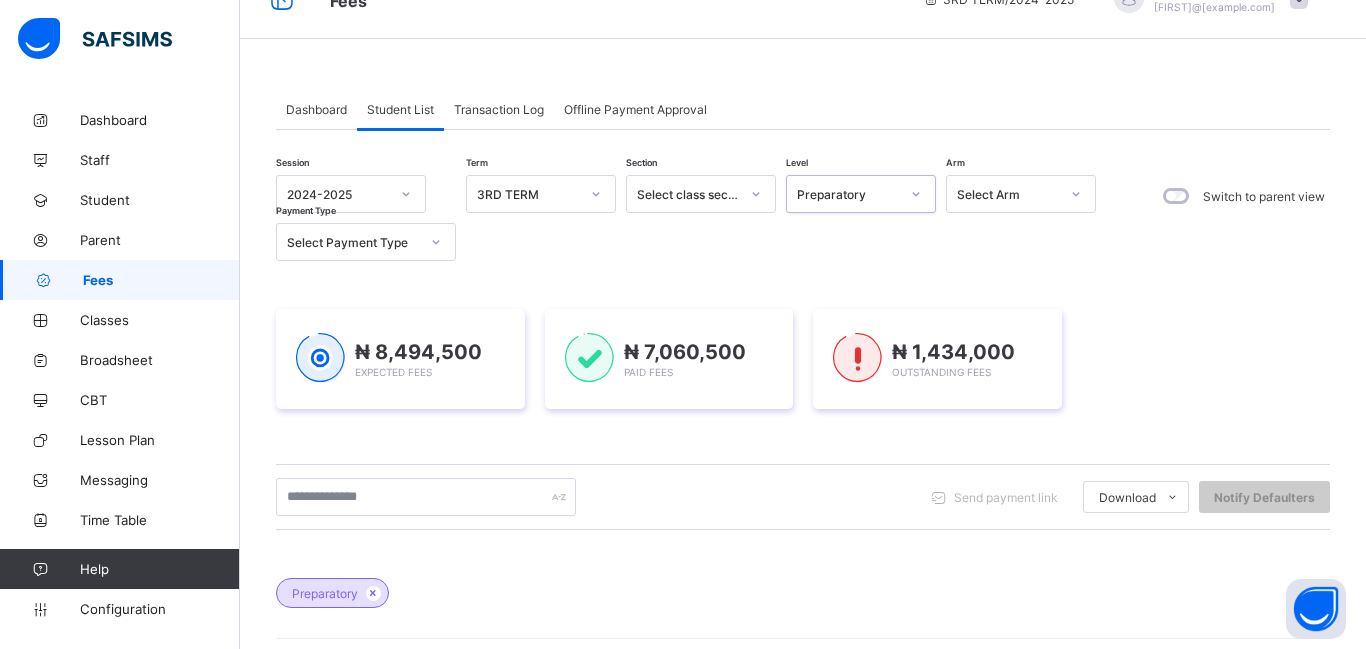 scroll, scrollTop: 0, scrollLeft: 0, axis: both 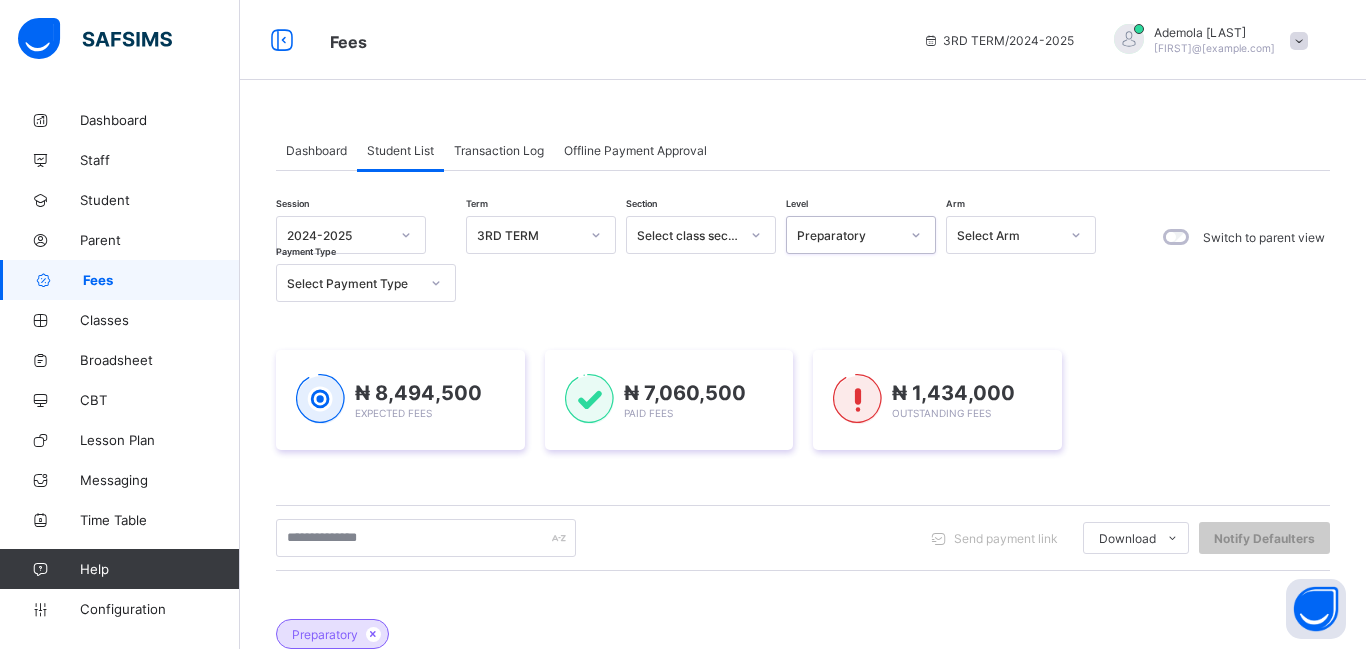 click on "Preparatory" at bounding box center [848, 235] 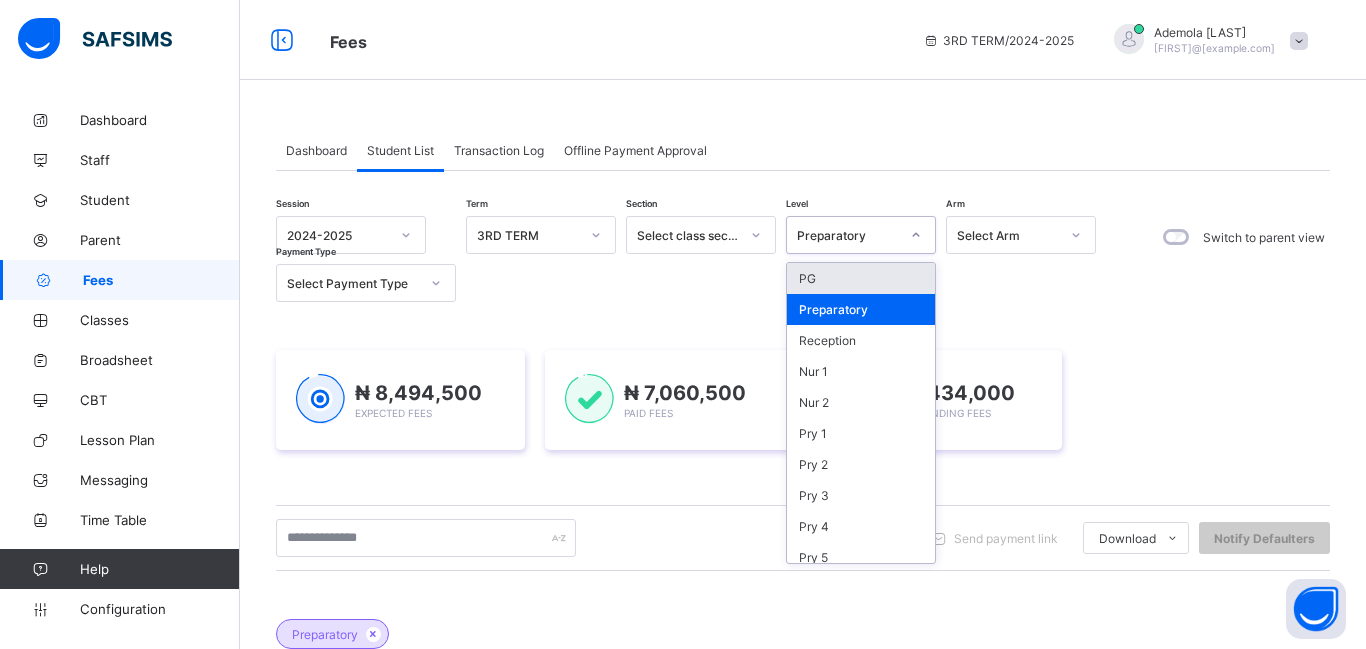 click on "PG" at bounding box center (861, 278) 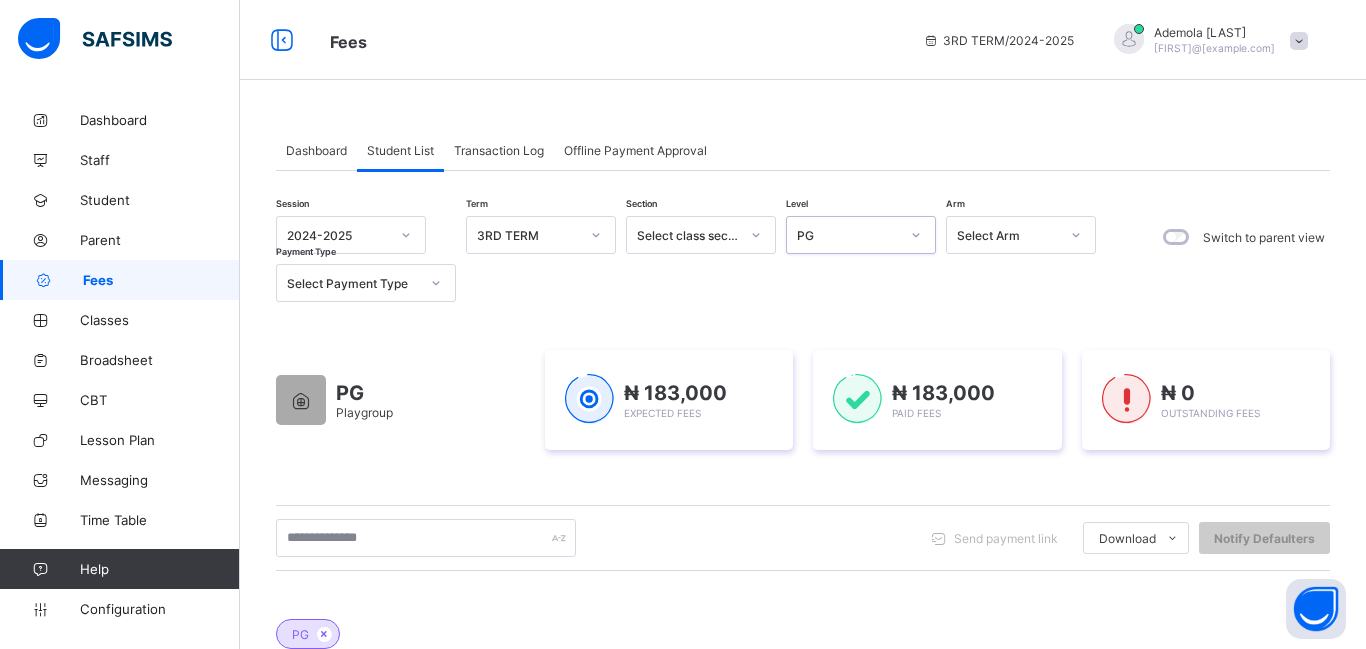 click on "PG" at bounding box center [848, 235] 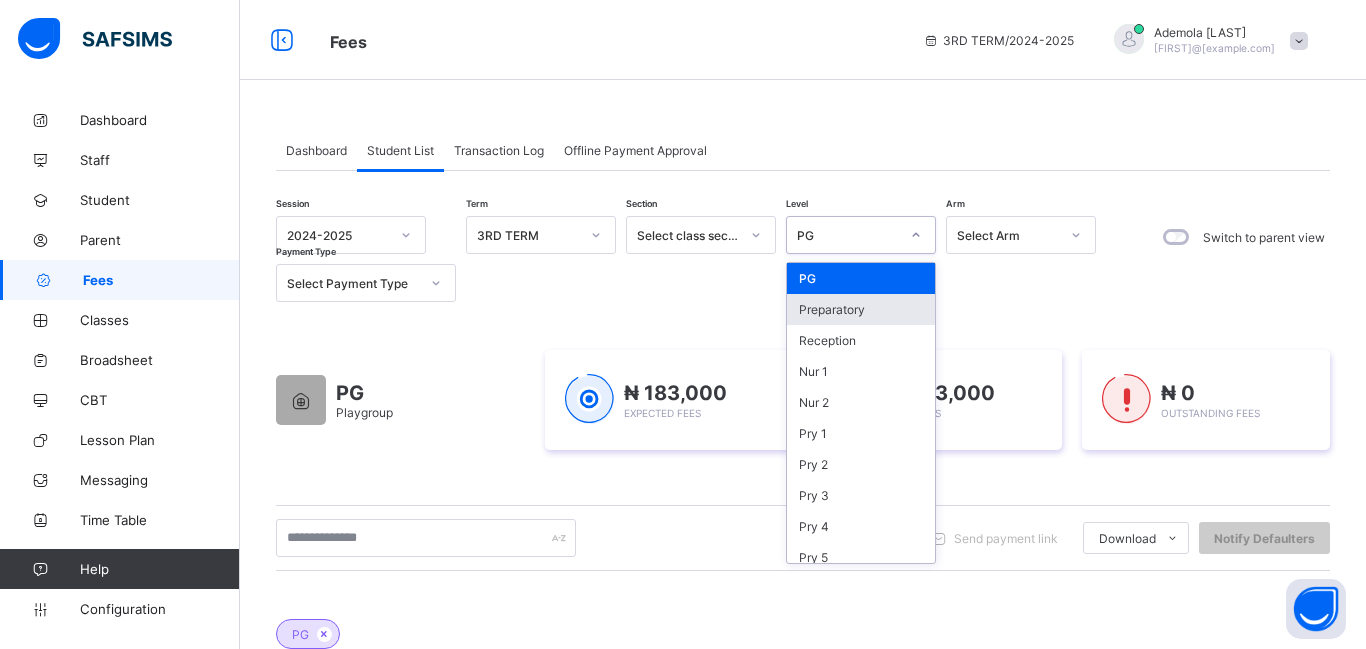 click on "Preparatory" at bounding box center (861, 309) 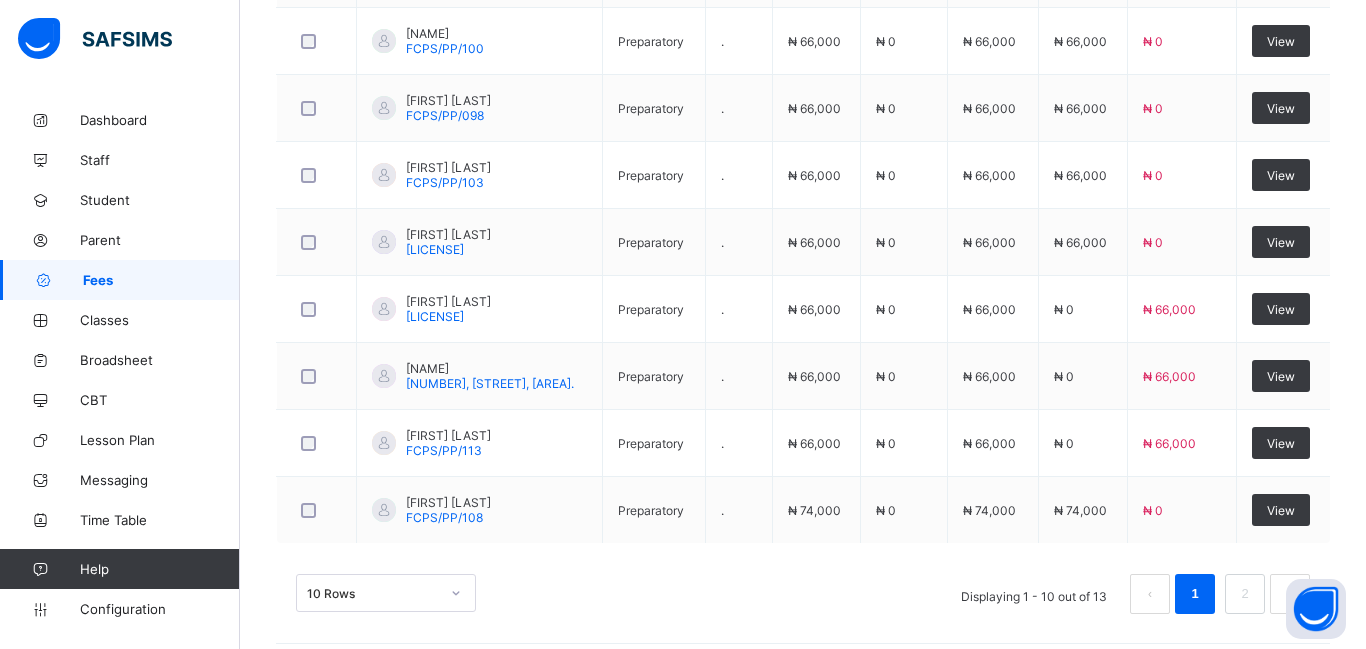 scroll, scrollTop: 894, scrollLeft: 0, axis: vertical 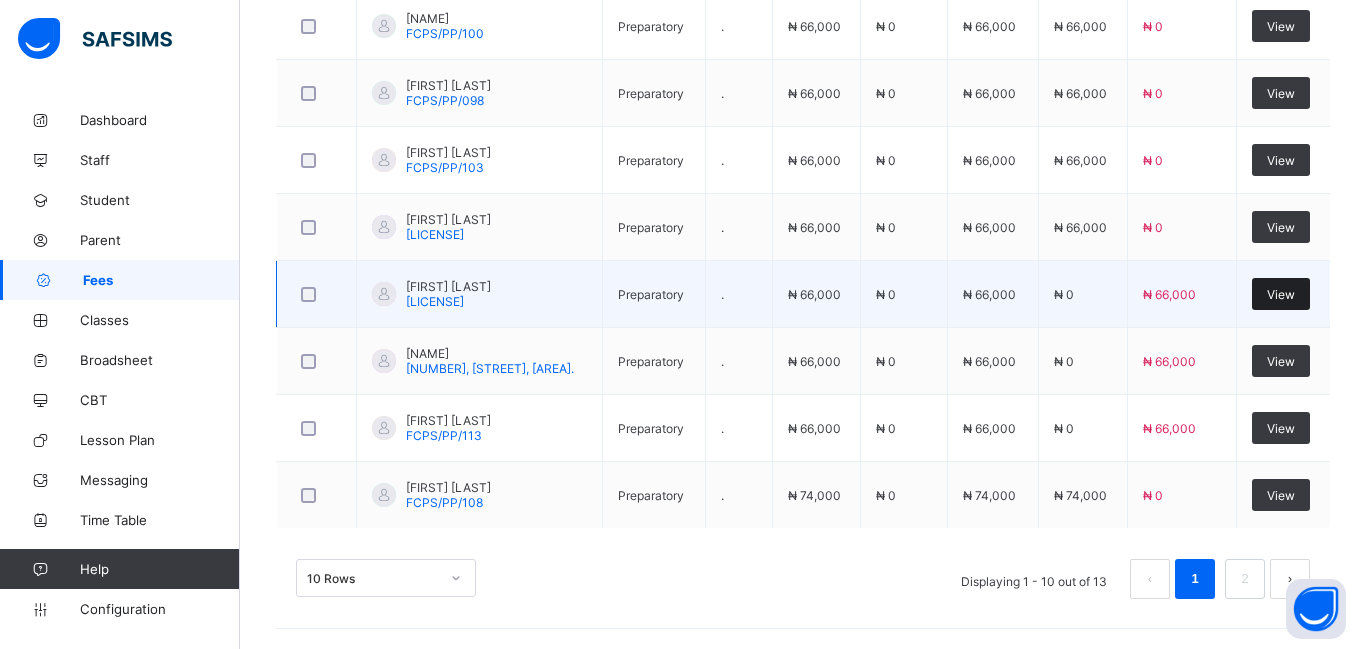 click on "View" at bounding box center [1281, 294] 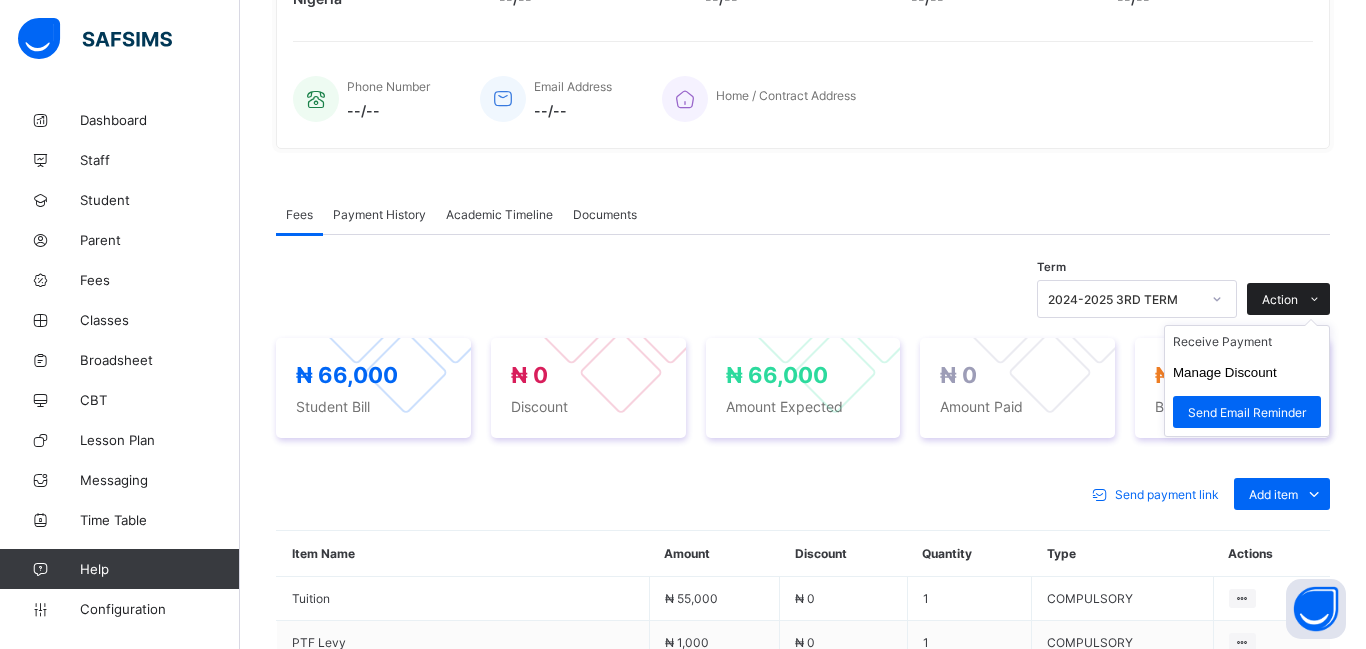 scroll, scrollTop: 710, scrollLeft: 0, axis: vertical 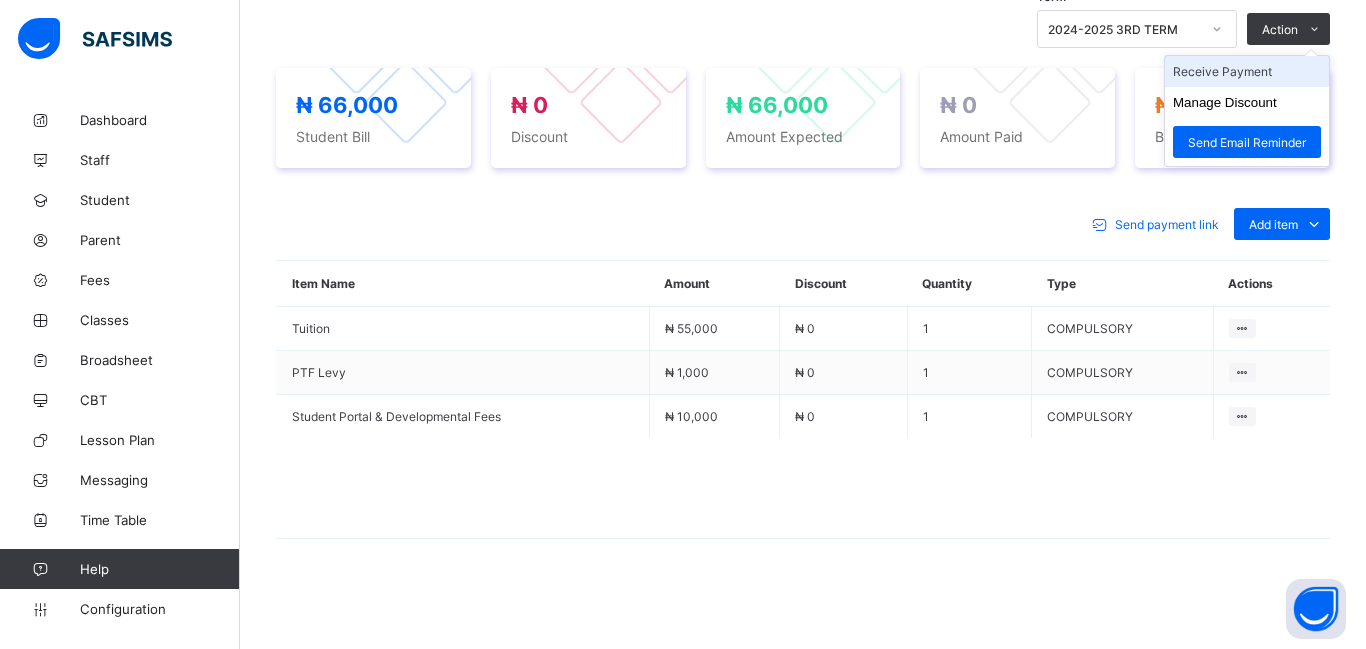 click on "Receive Payment" at bounding box center [1247, 71] 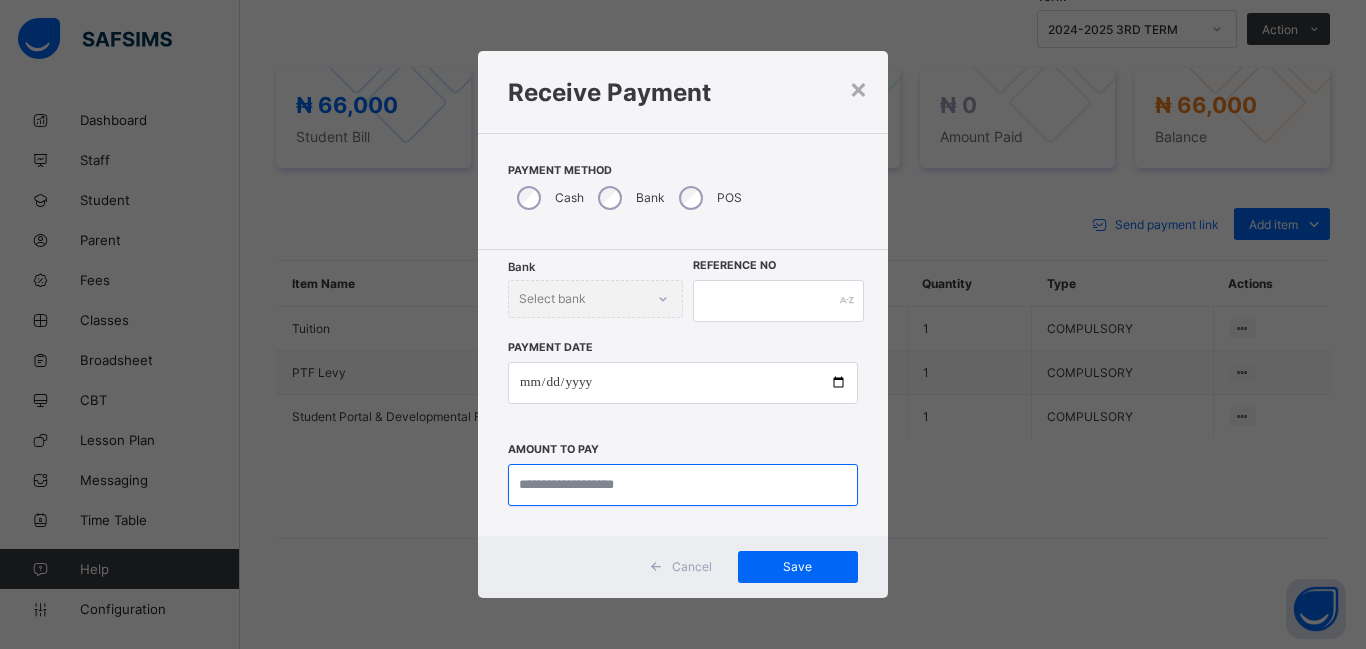 click at bounding box center (683, 485) 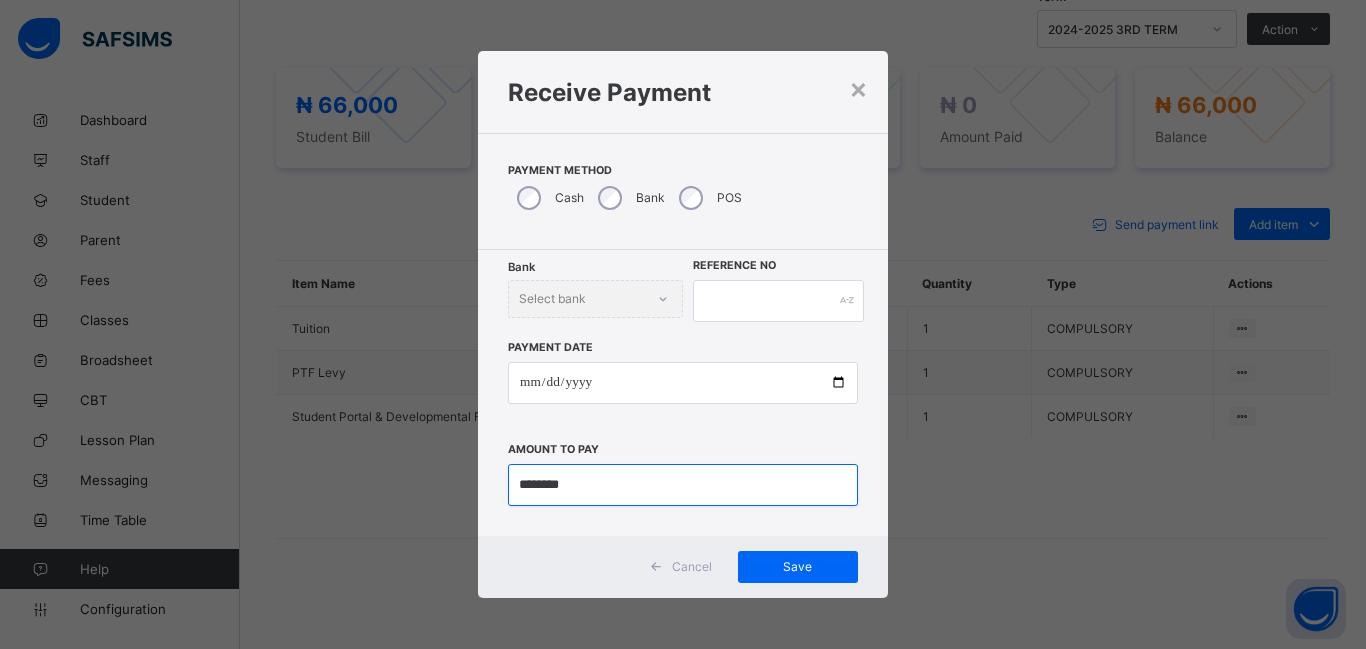 type on "********" 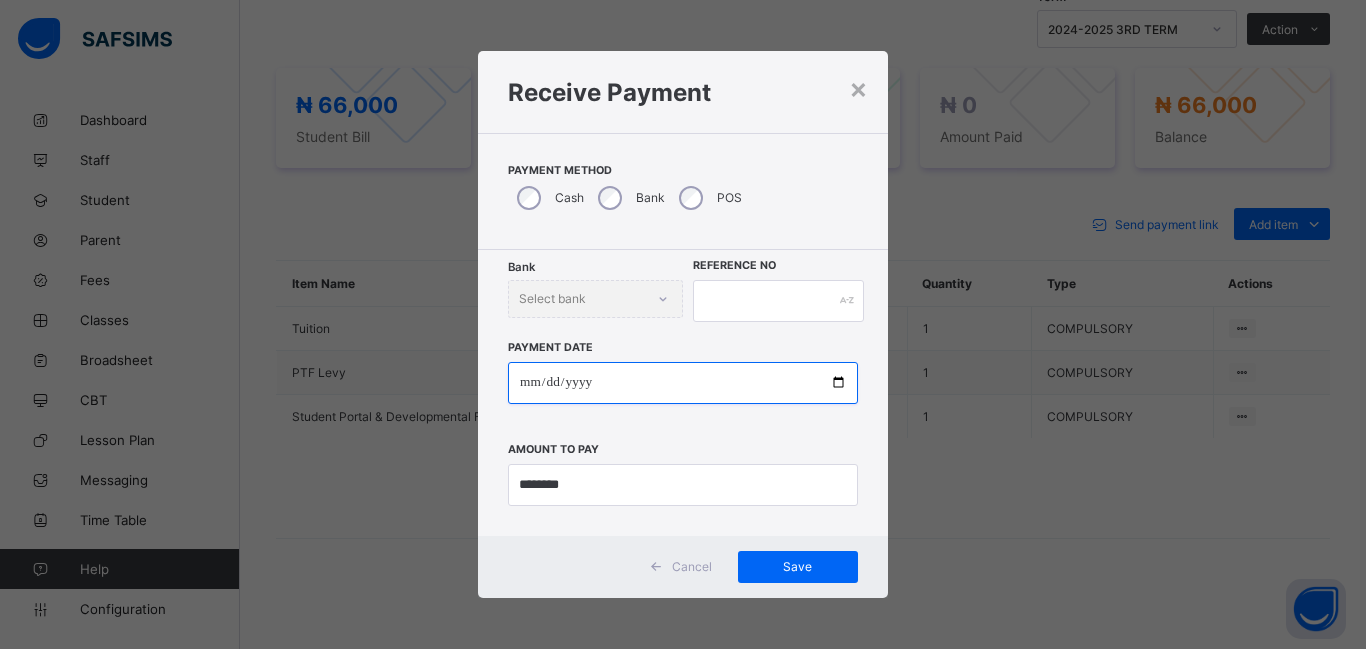 click at bounding box center [683, 383] 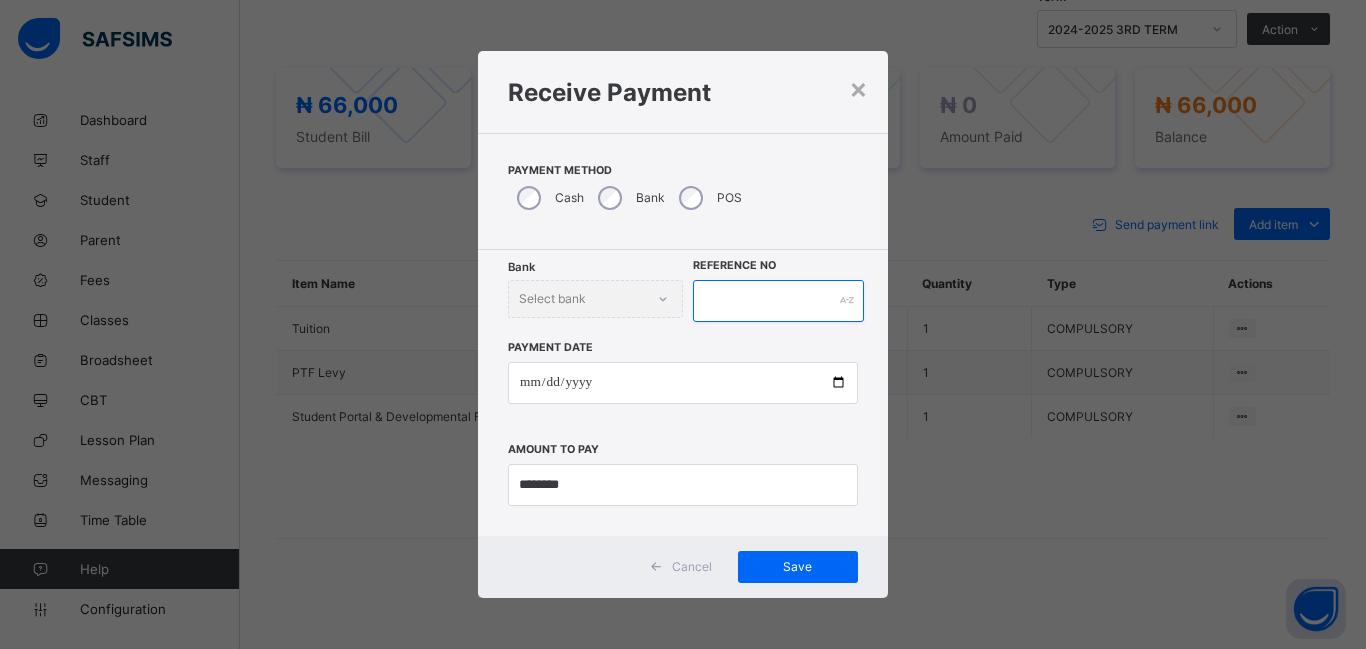 click at bounding box center (778, 301) 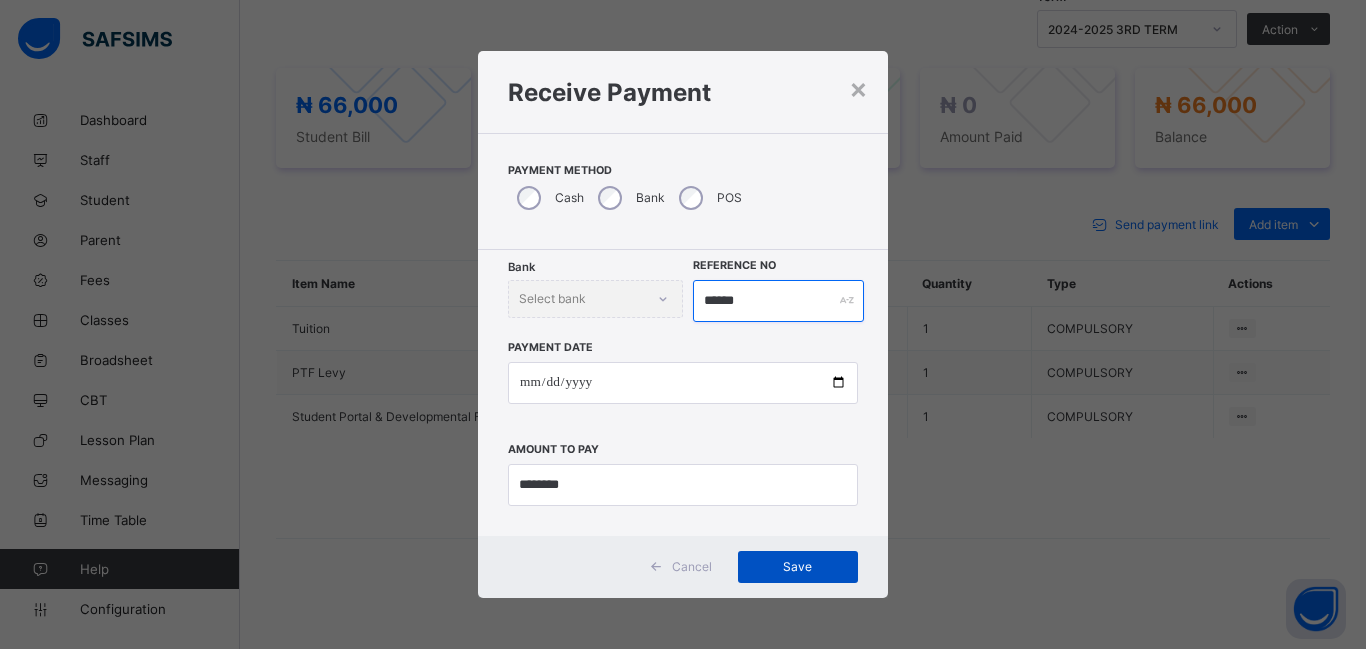 type on "******" 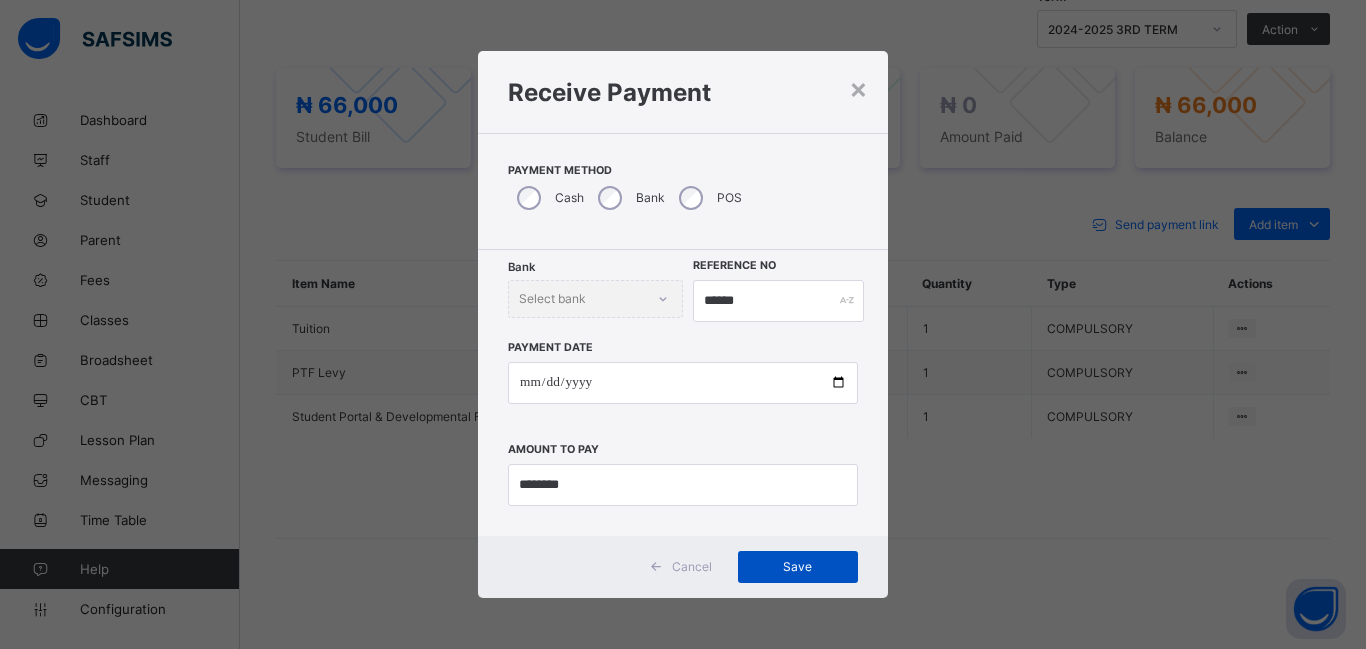 click on "Save" at bounding box center (798, 567) 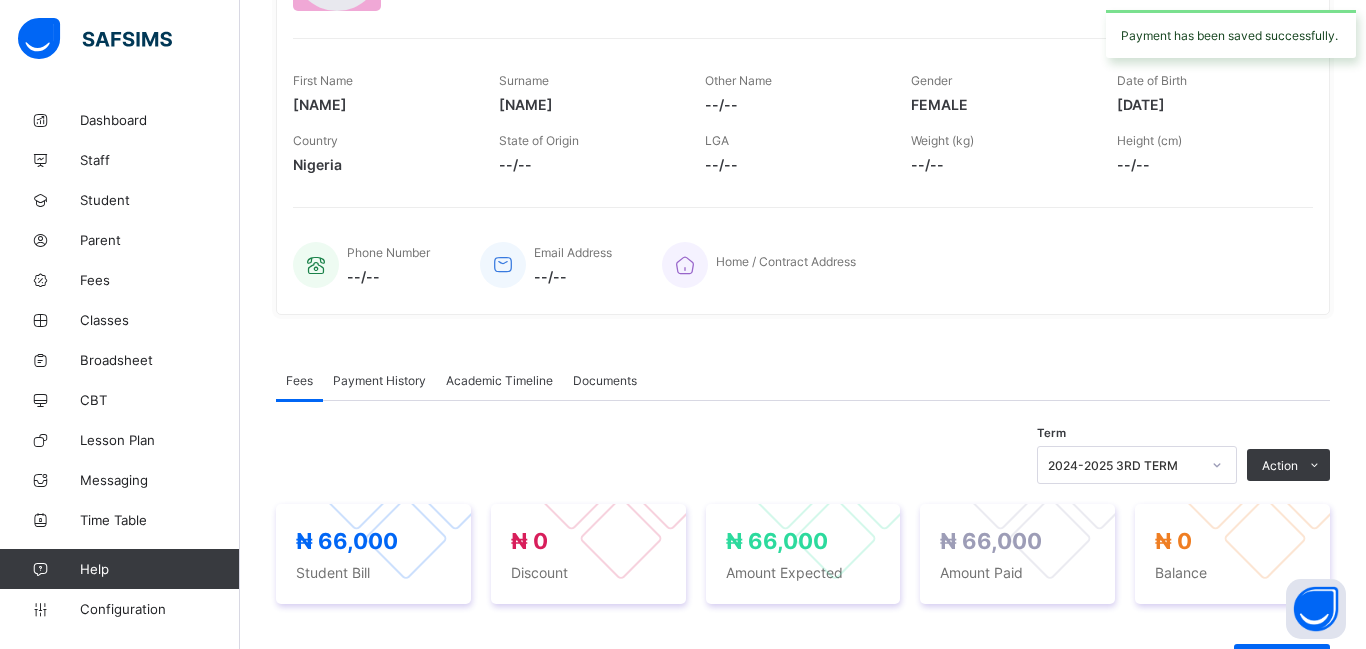 scroll, scrollTop: 0, scrollLeft: 0, axis: both 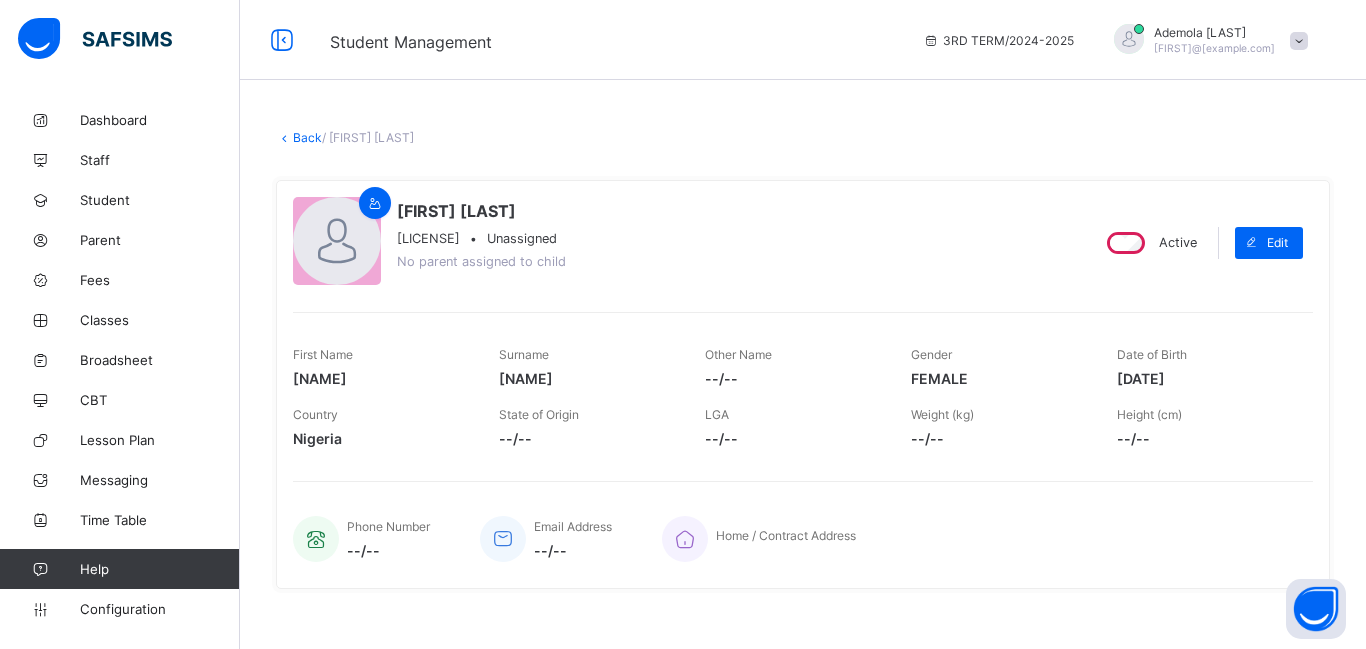 click on "Back" at bounding box center [307, 137] 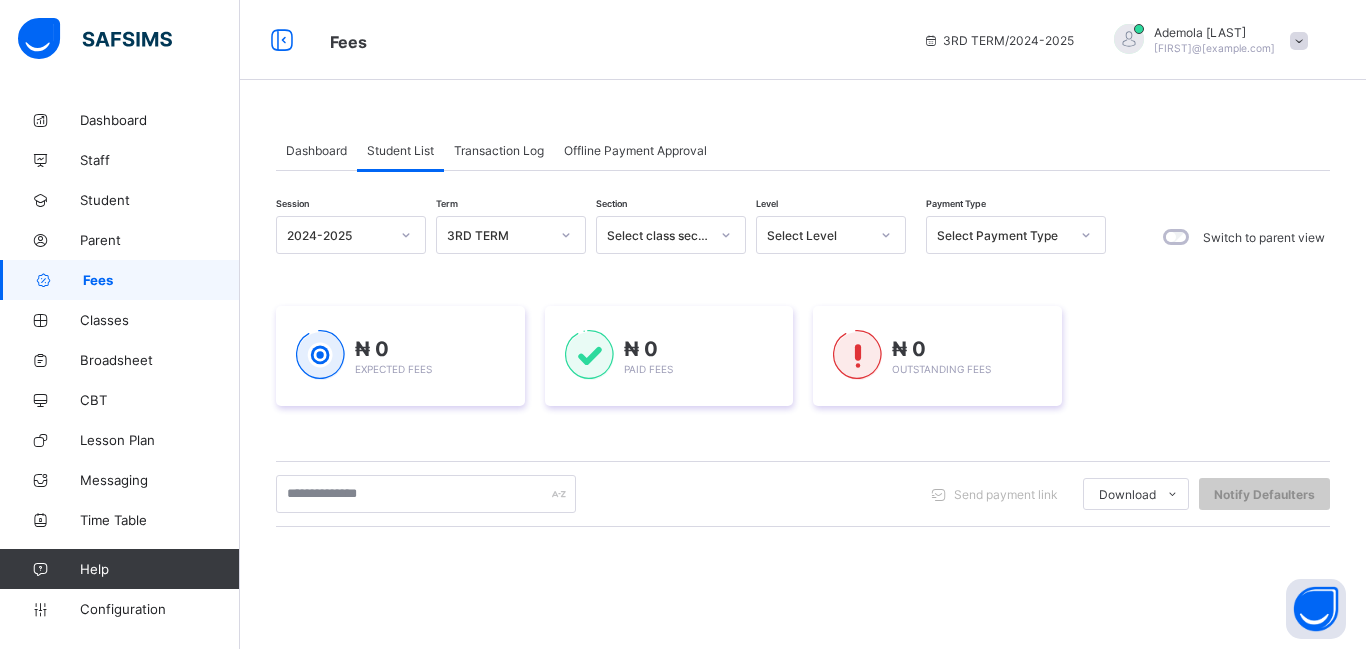 click on "Select Level" at bounding box center (818, 235) 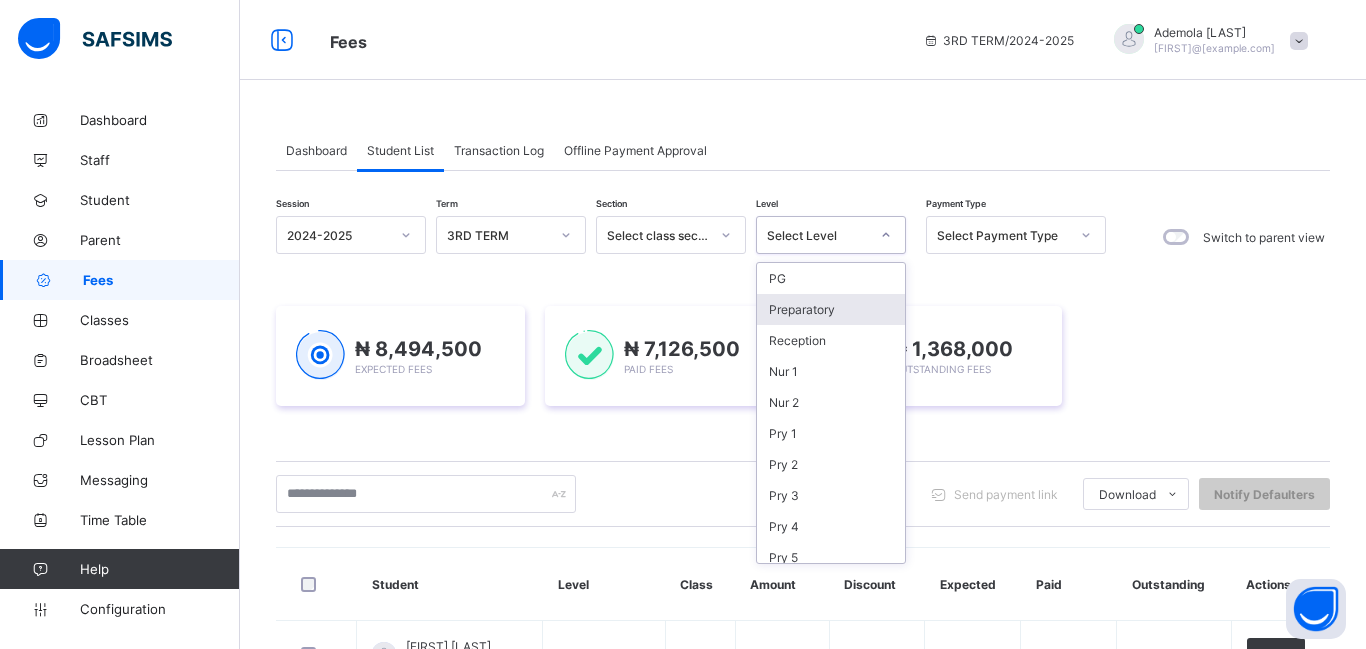click on "Preparatory" at bounding box center (831, 309) 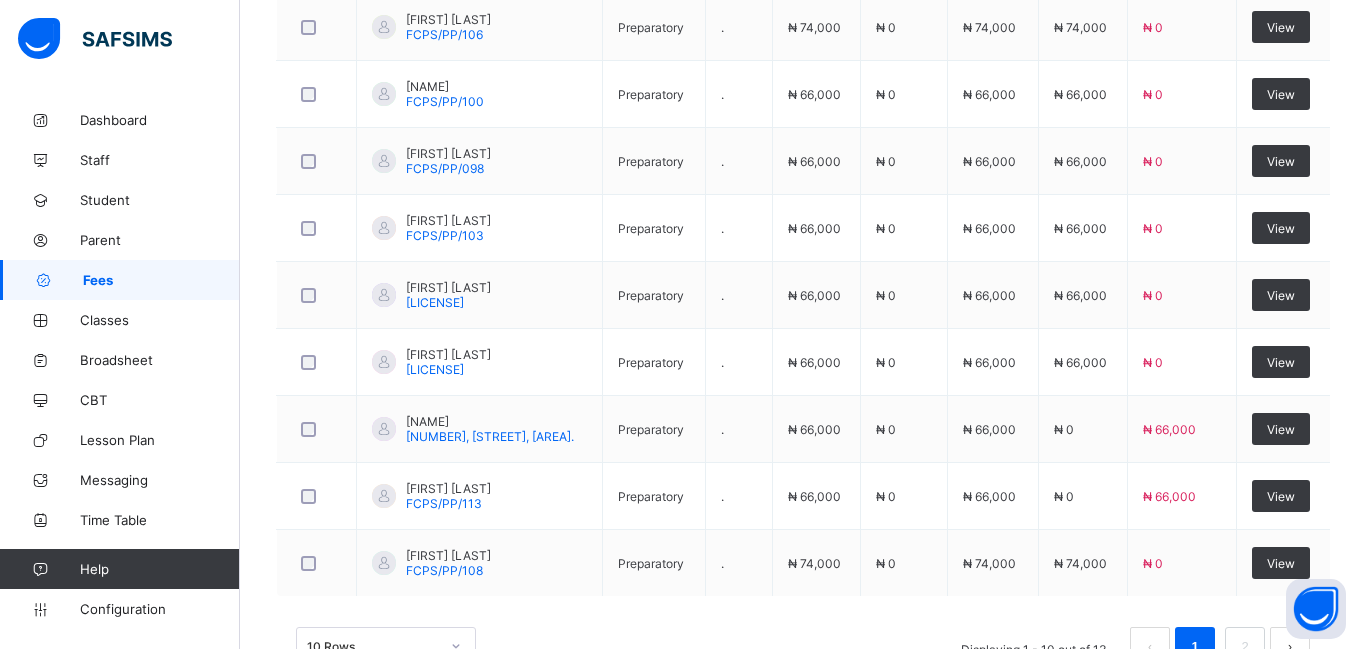scroll, scrollTop: 827, scrollLeft: 0, axis: vertical 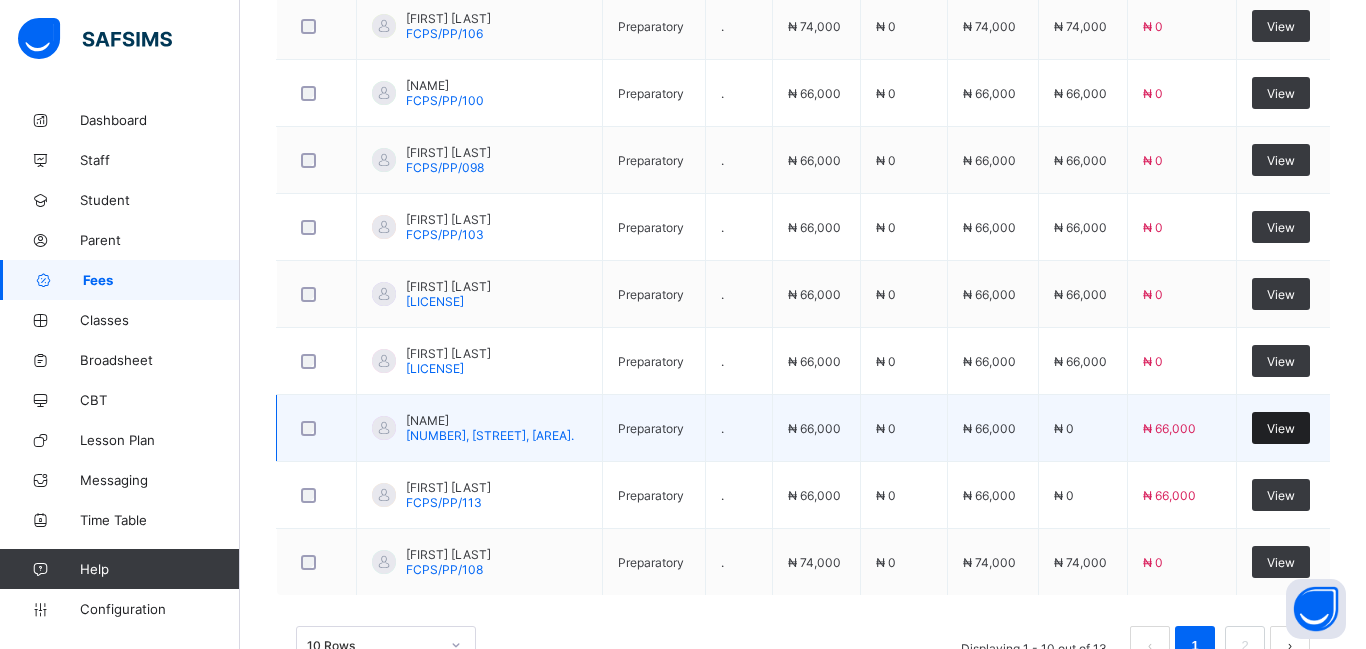 click on "View" at bounding box center (1281, 428) 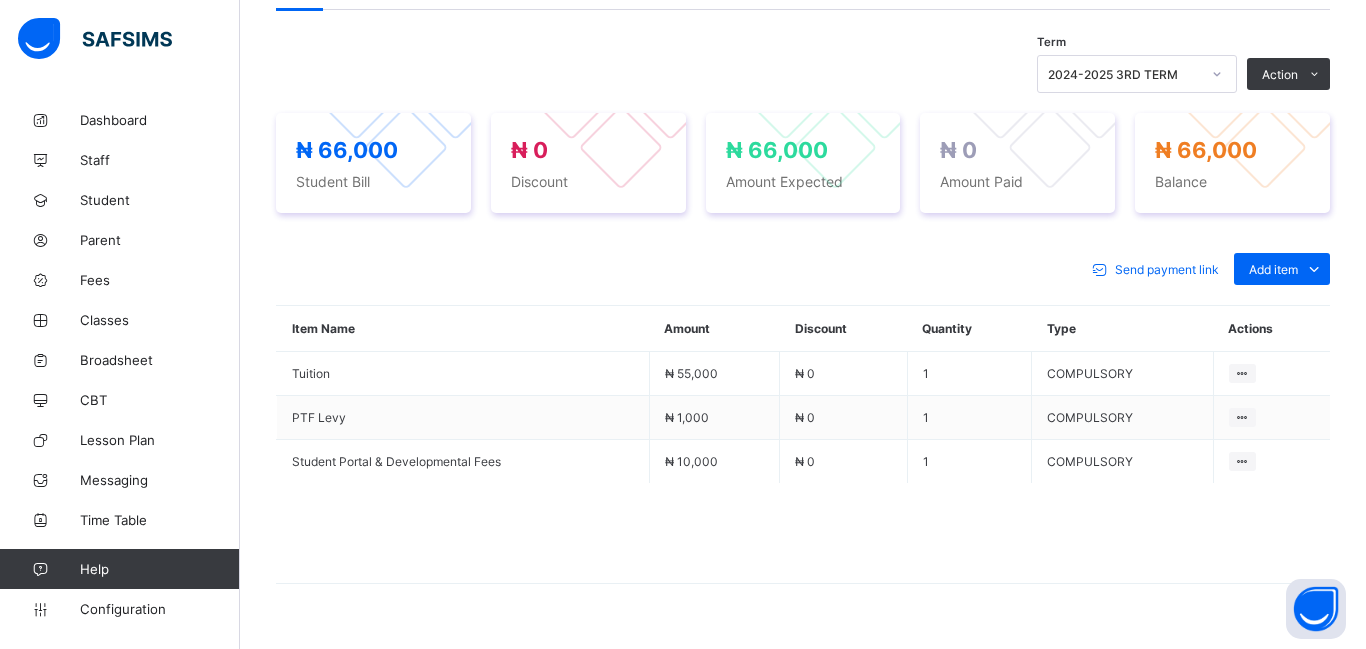 scroll, scrollTop: 710, scrollLeft: 0, axis: vertical 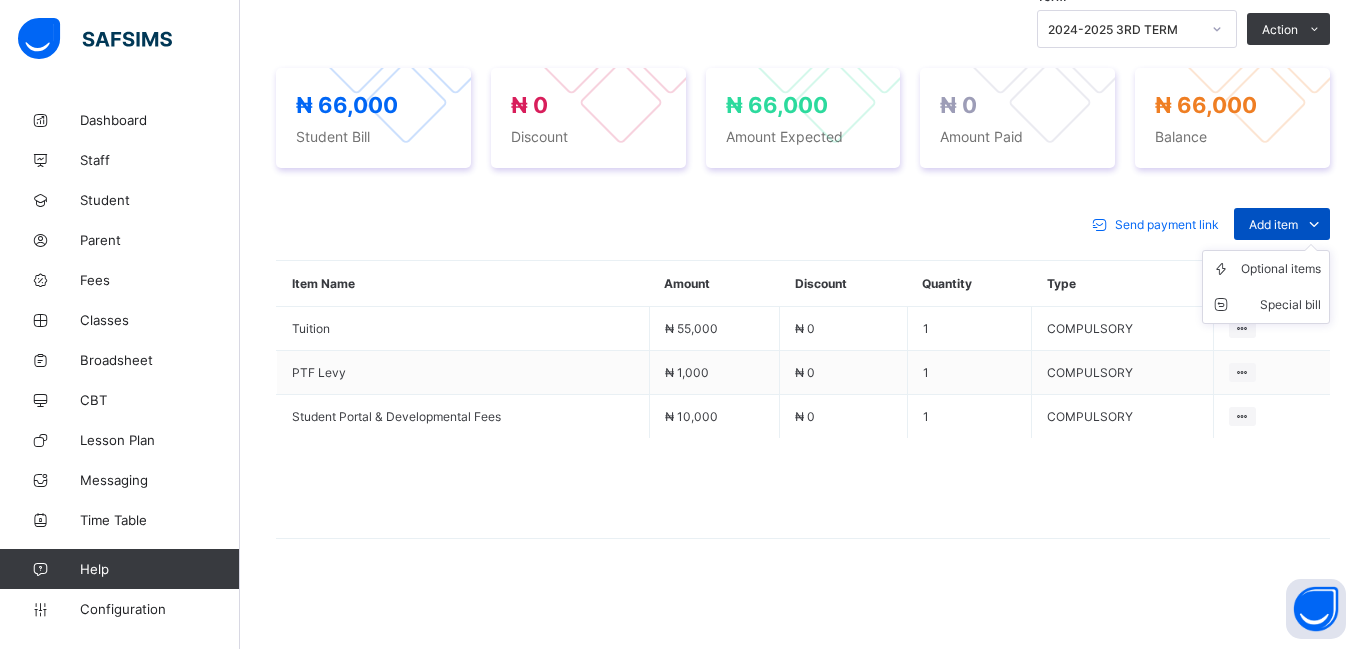 click on "Add item" at bounding box center (1273, 224) 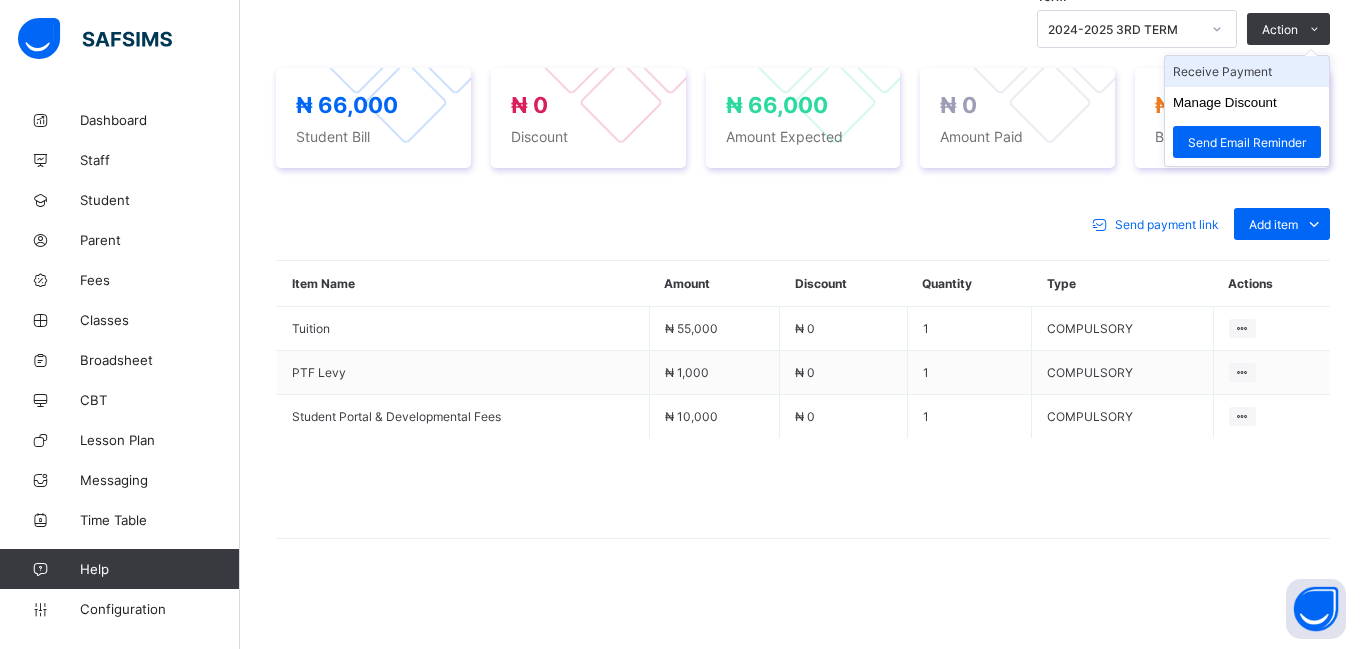click on "Receive Payment" at bounding box center (1247, 71) 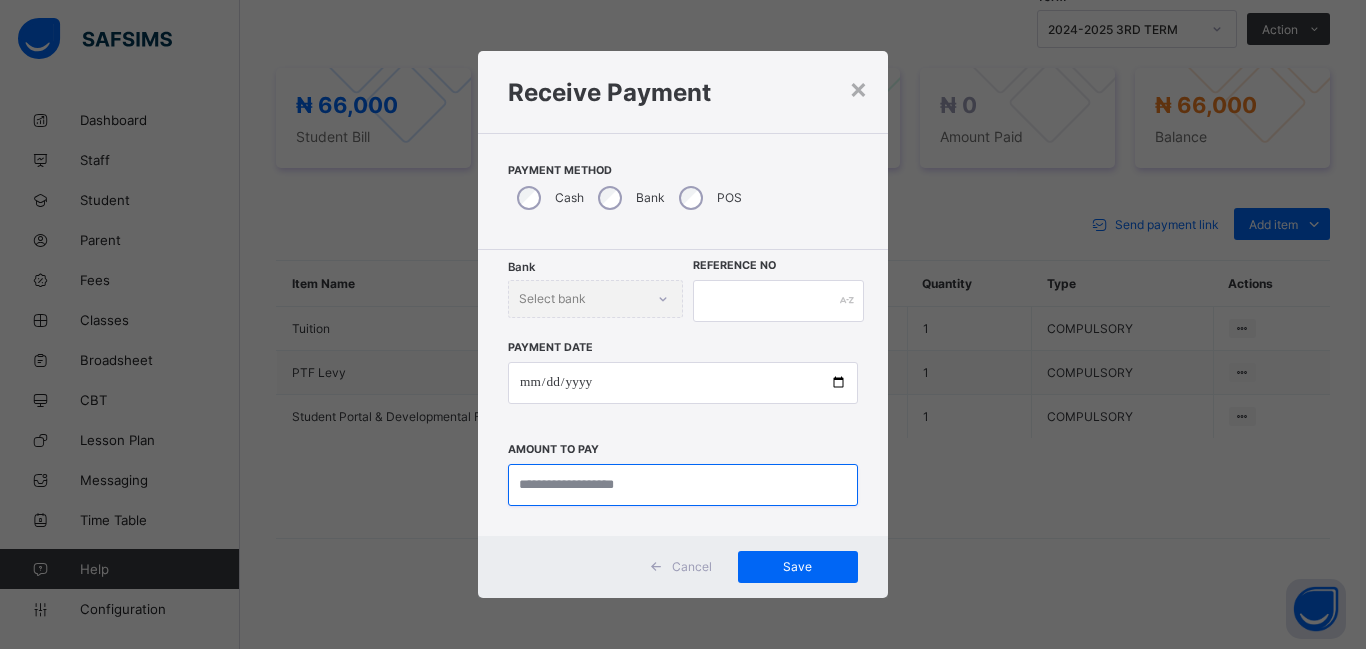 click at bounding box center [683, 485] 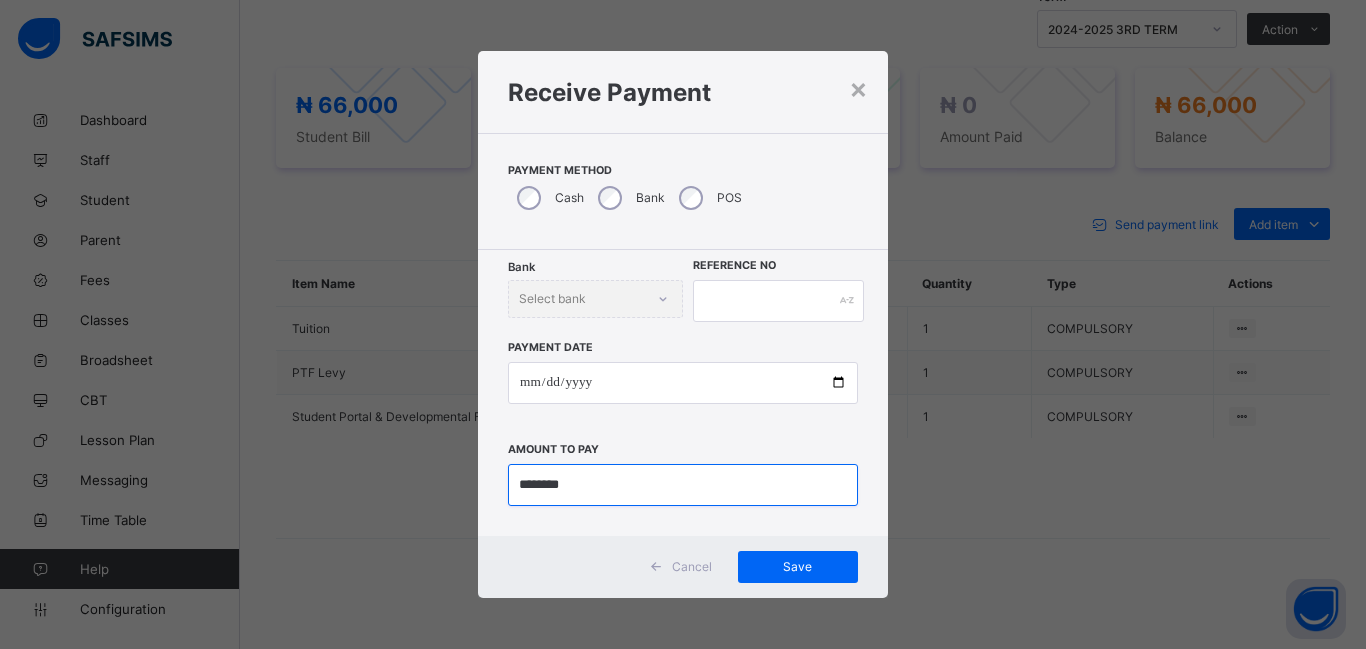type on "********" 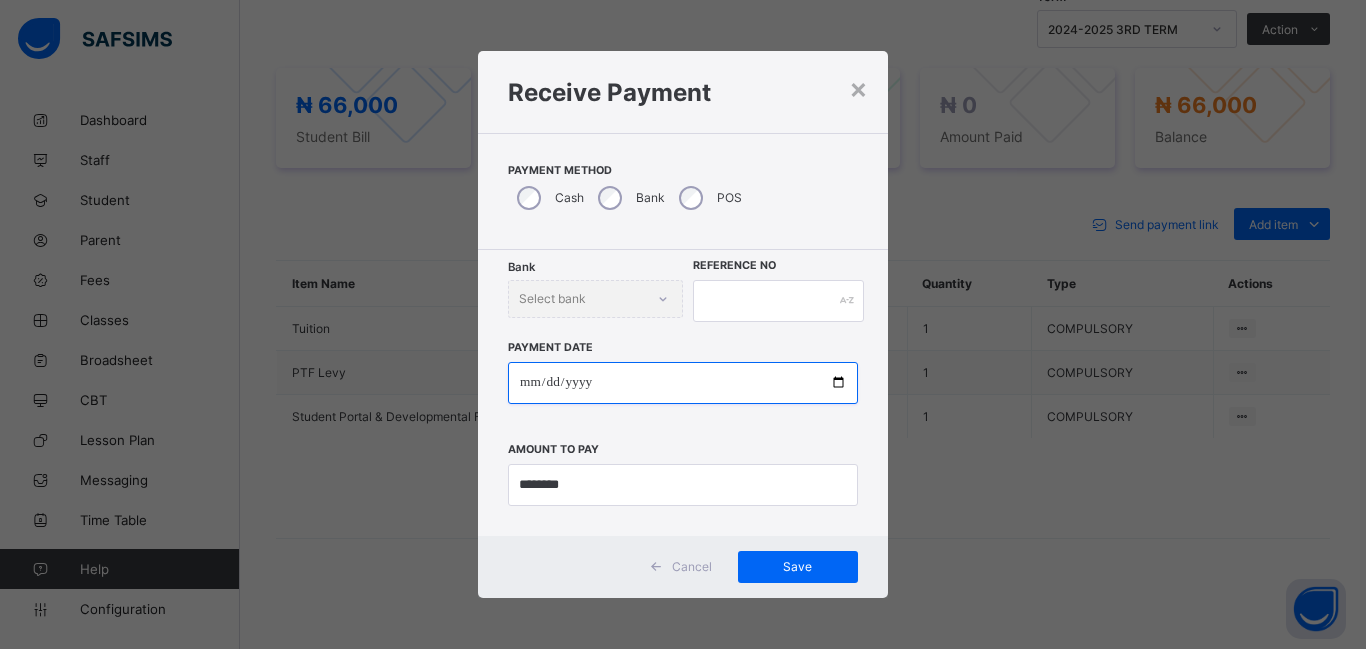 click at bounding box center [683, 383] 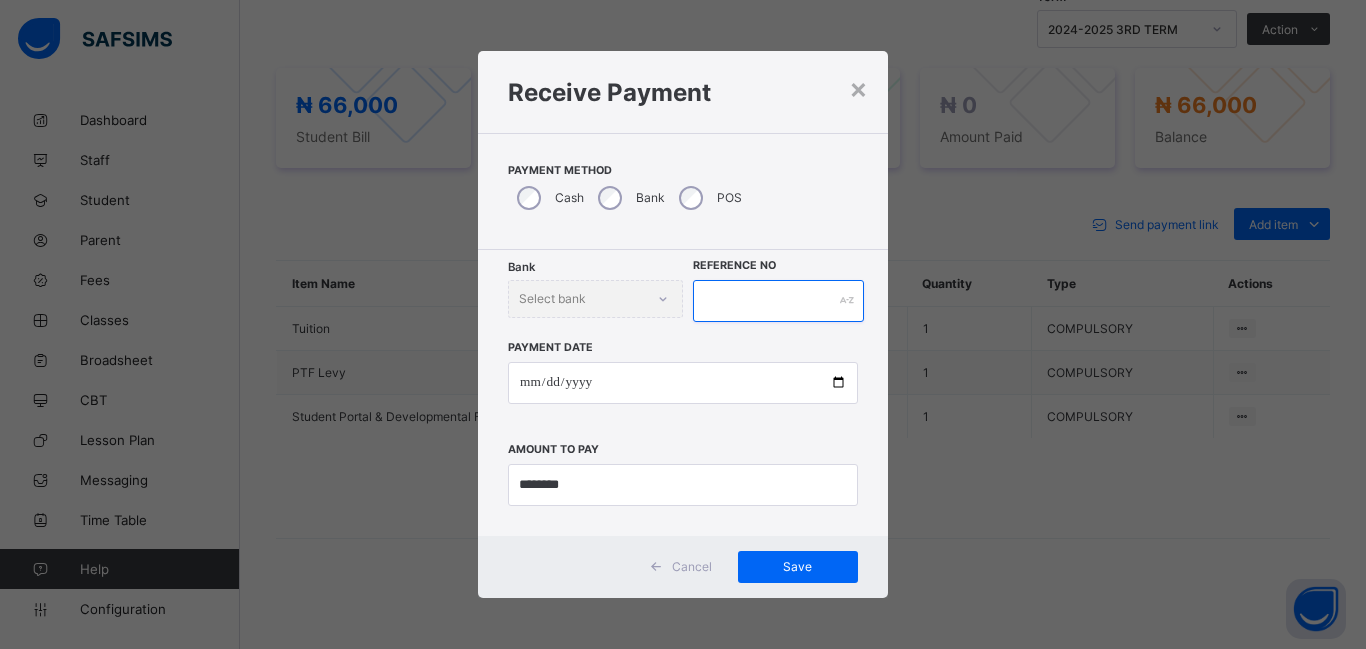 click at bounding box center [778, 301] 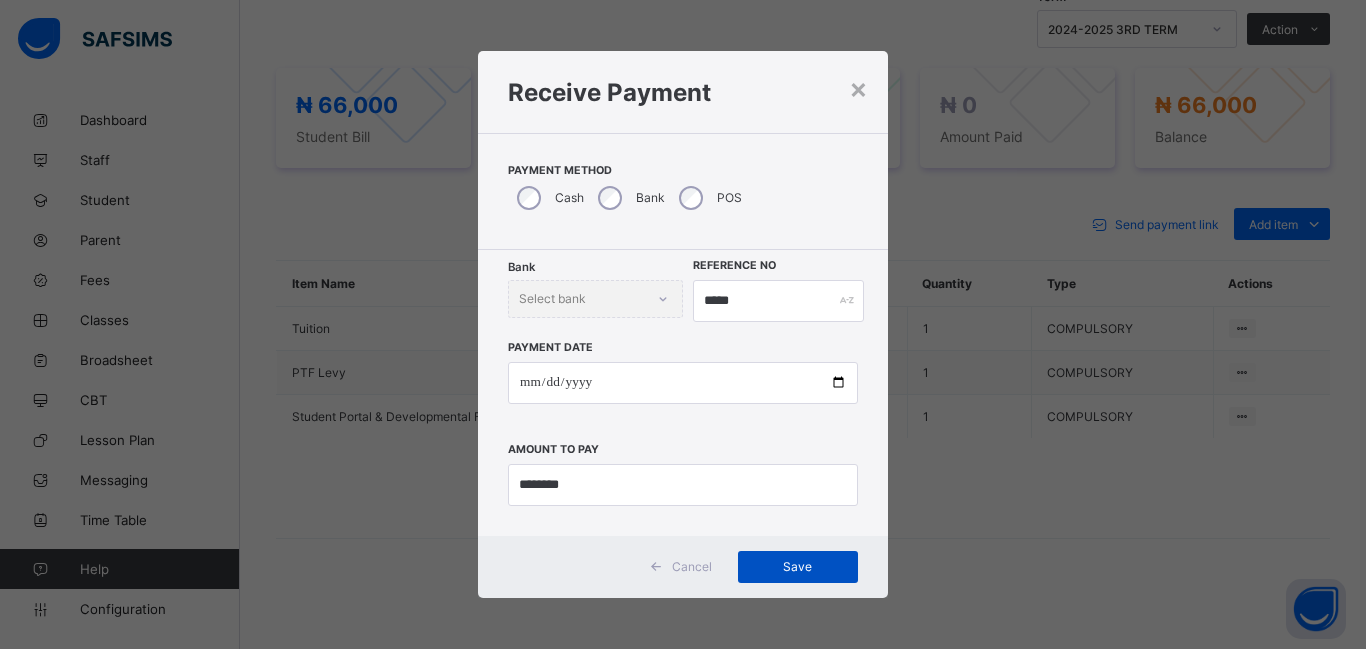 click on "Save" at bounding box center (798, 566) 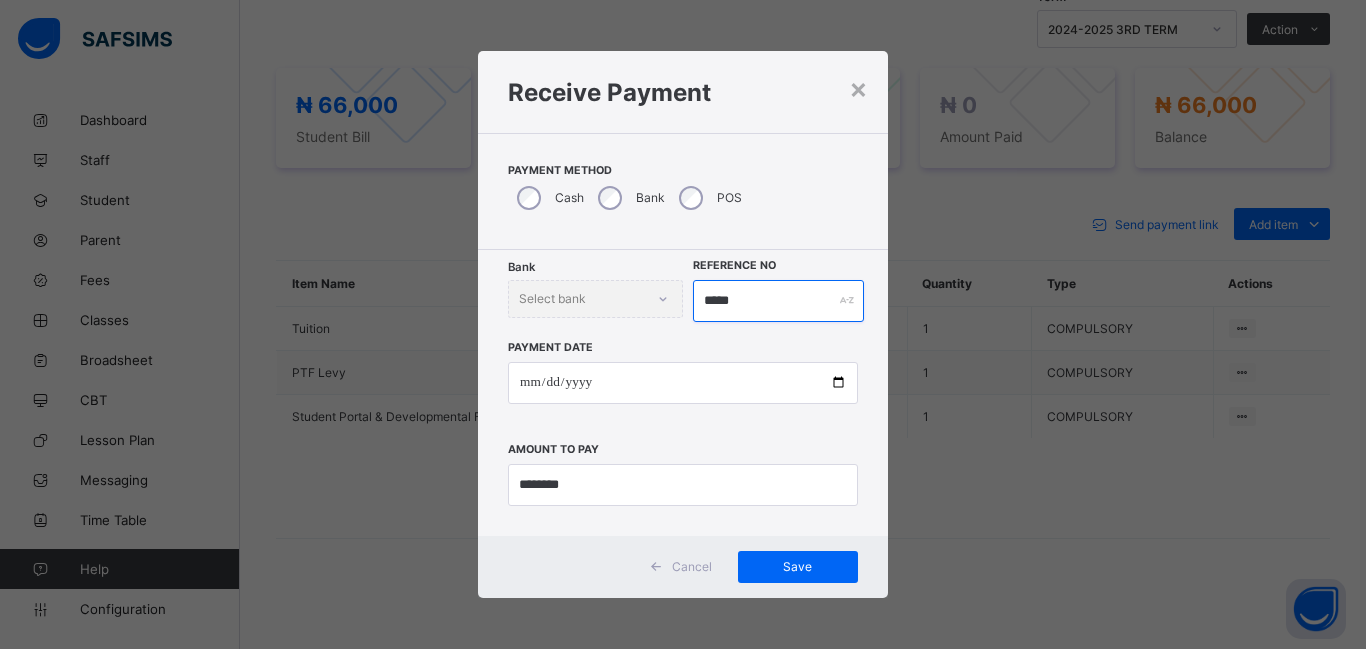 click on "*****" at bounding box center [778, 301] 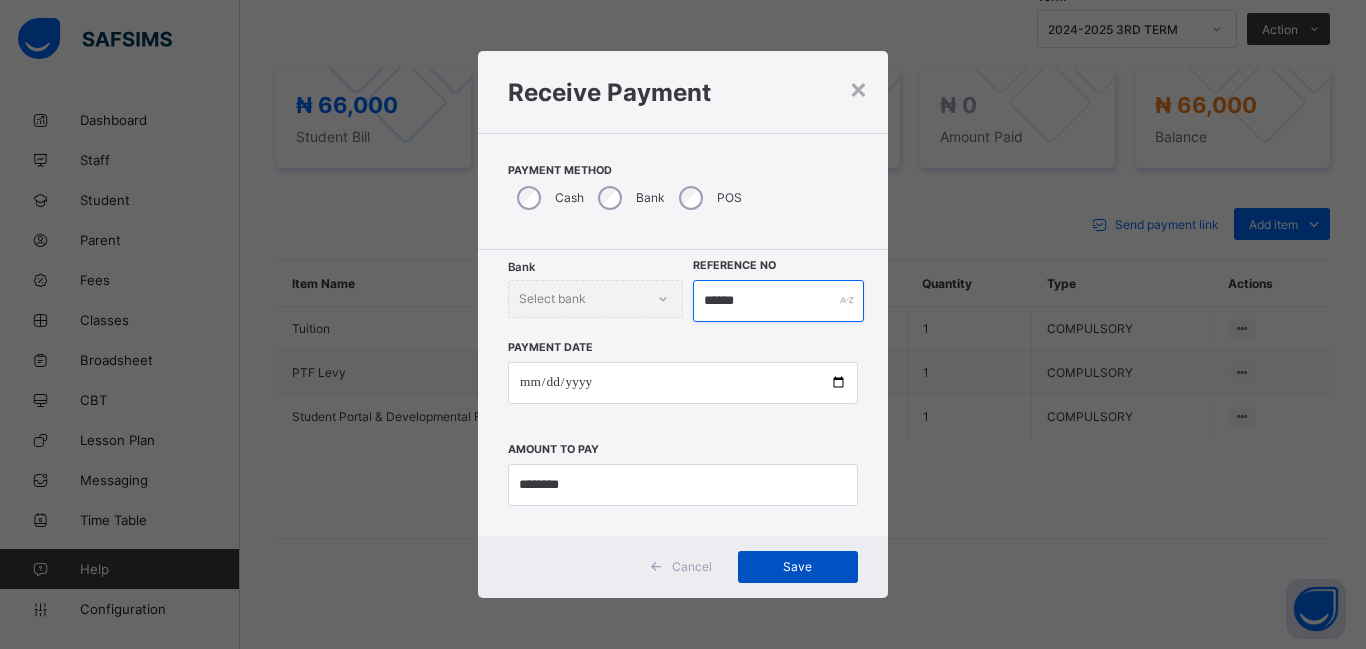 type on "******" 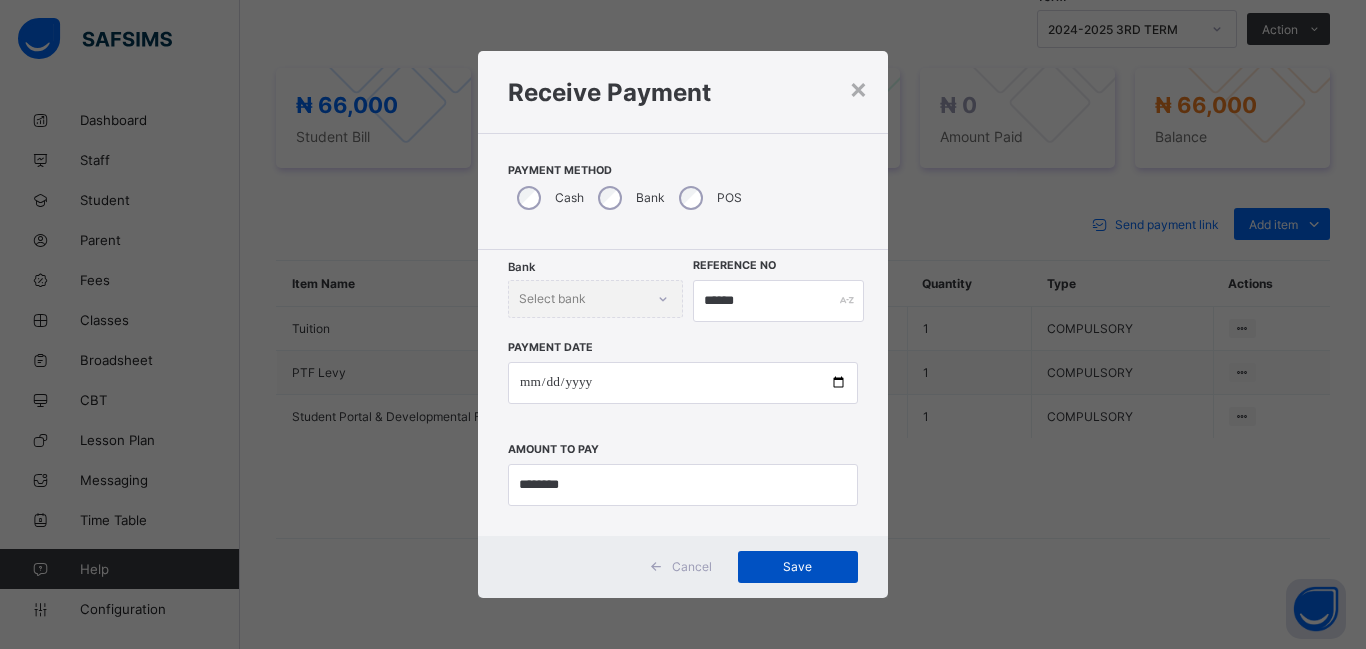 click on "Save" at bounding box center [798, 567] 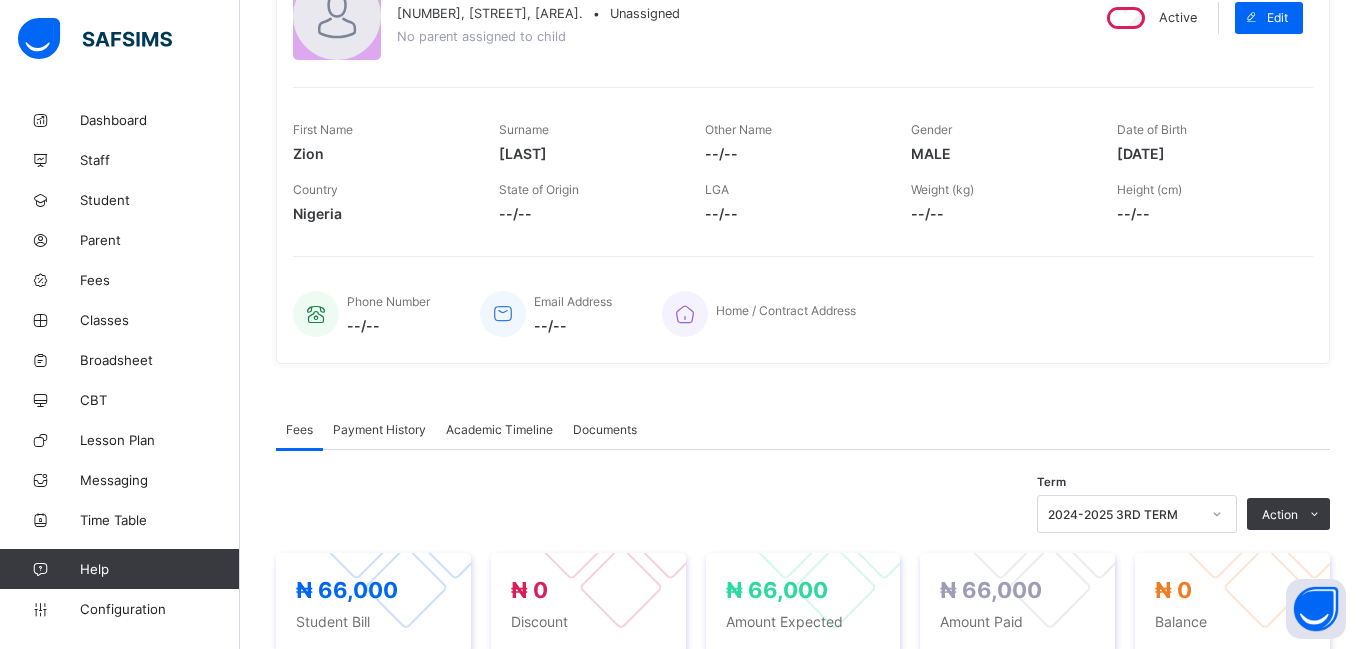 scroll, scrollTop: 0, scrollLeft: 0, axis: both 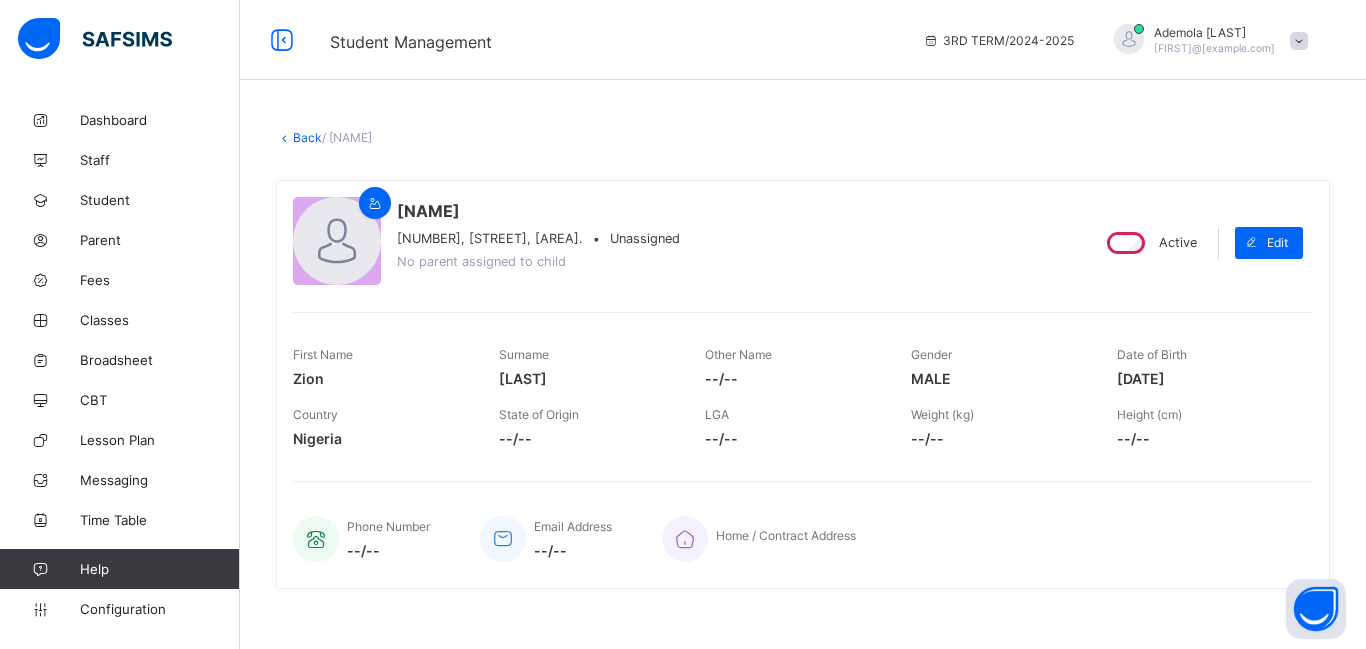 click on "Back" at bounding box center [307, 137] 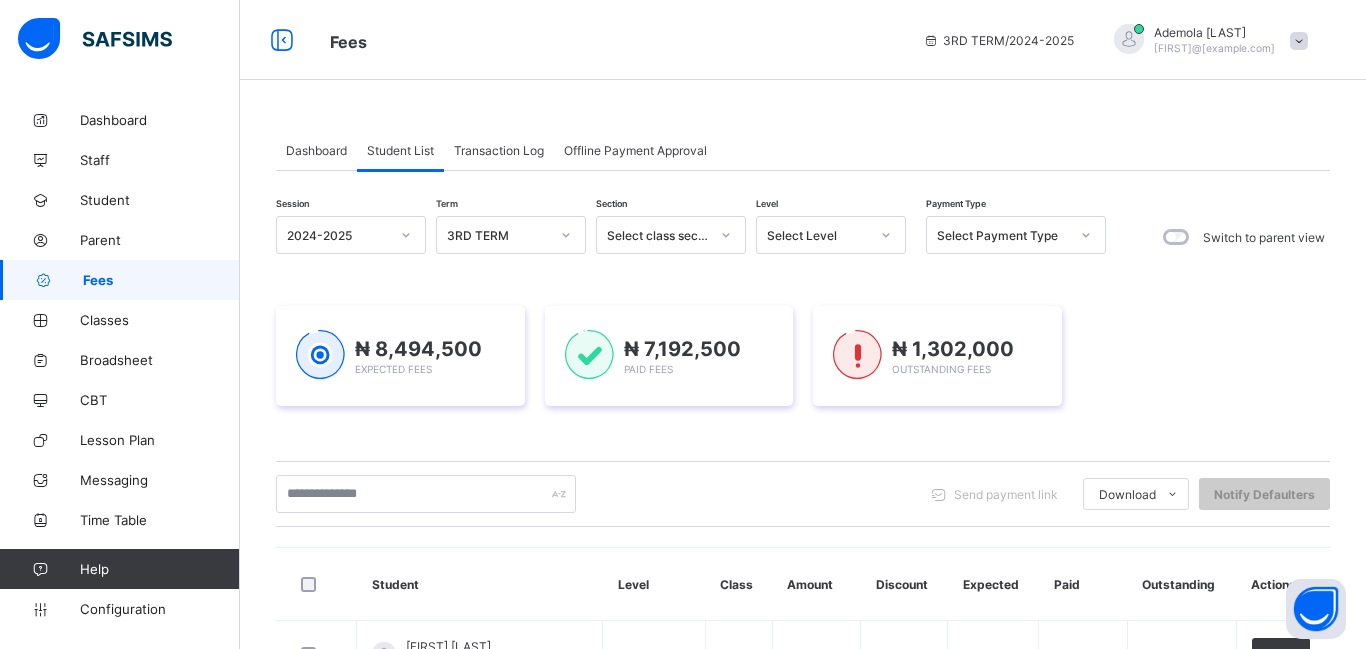 scroll, scrollTop: 762, scrollLeft: 0, axis: vertical 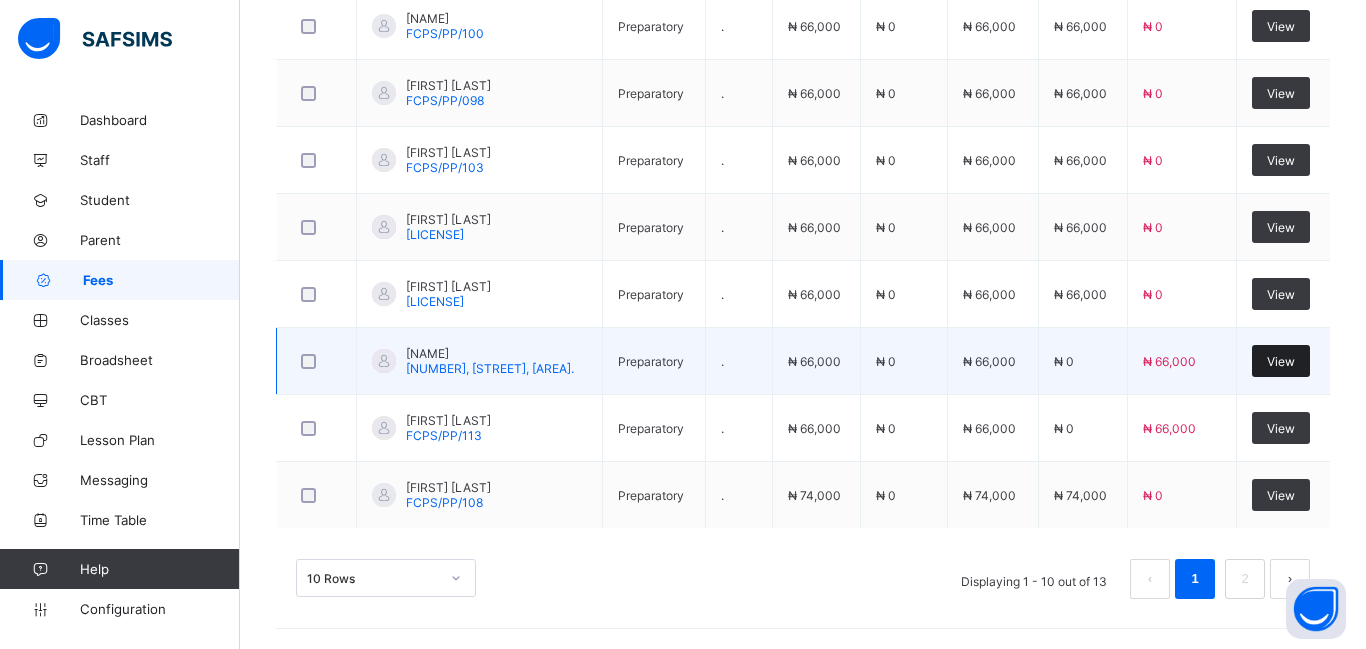 click on "View" at bounding box center (1281, 361) 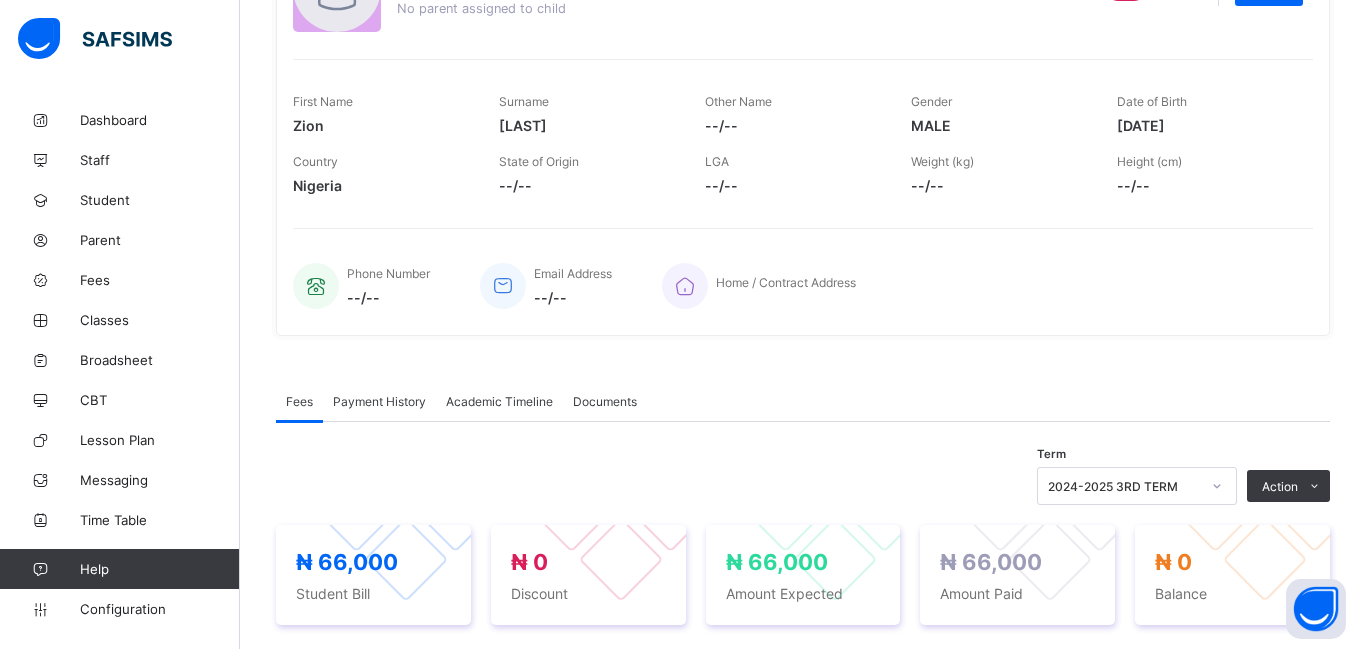 scroll, scrollTop: 0, scrollLeft: 0, axis: both 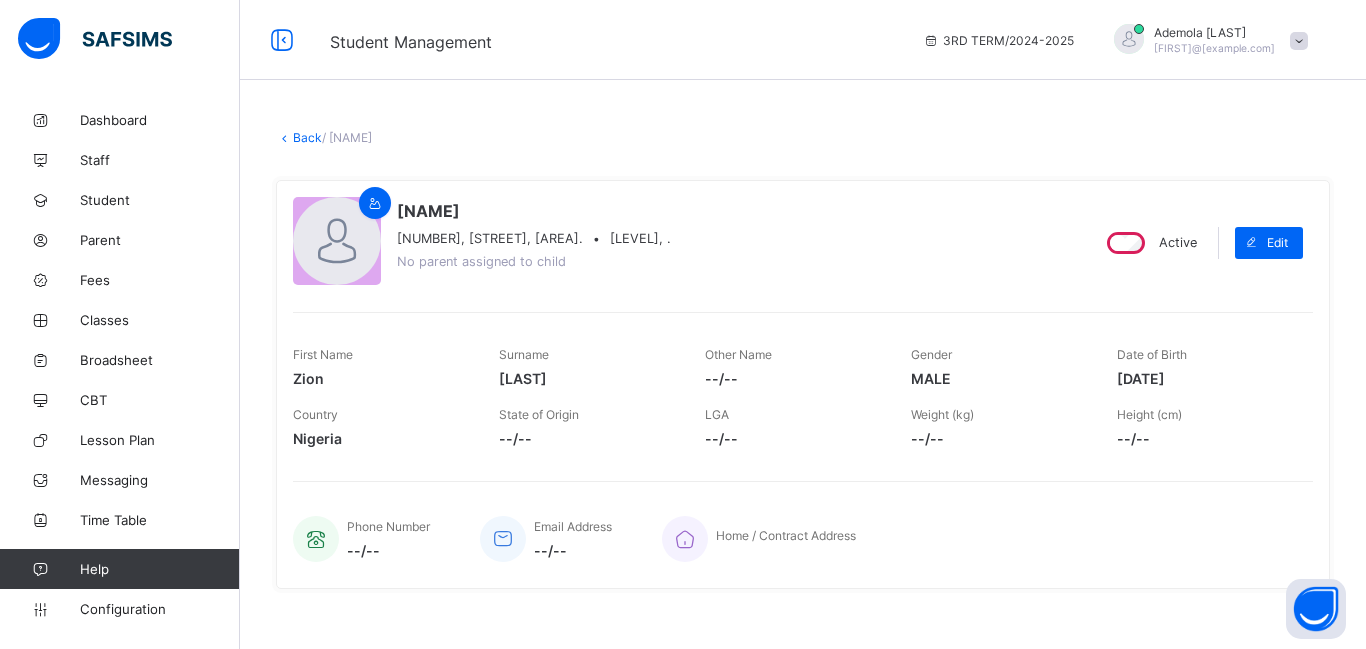 click on "Back" at bounding box center [307, 137] 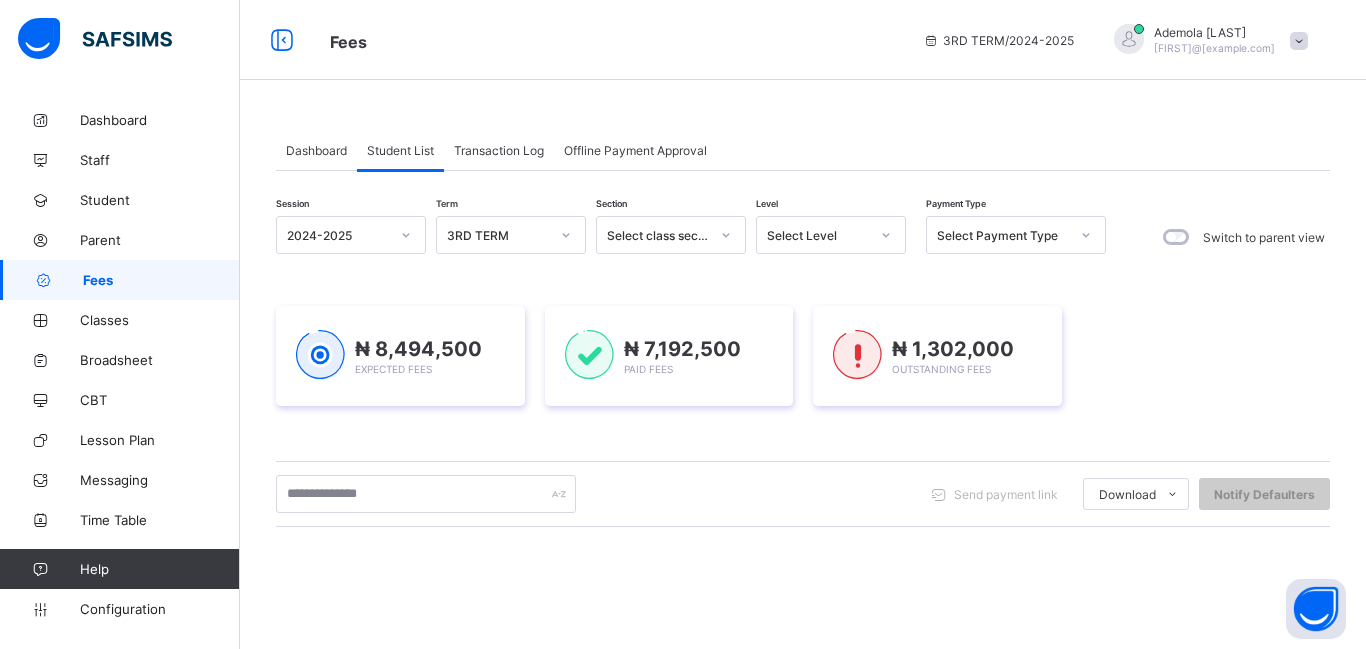 click on "Select Level" at bounding box center (812, 235) 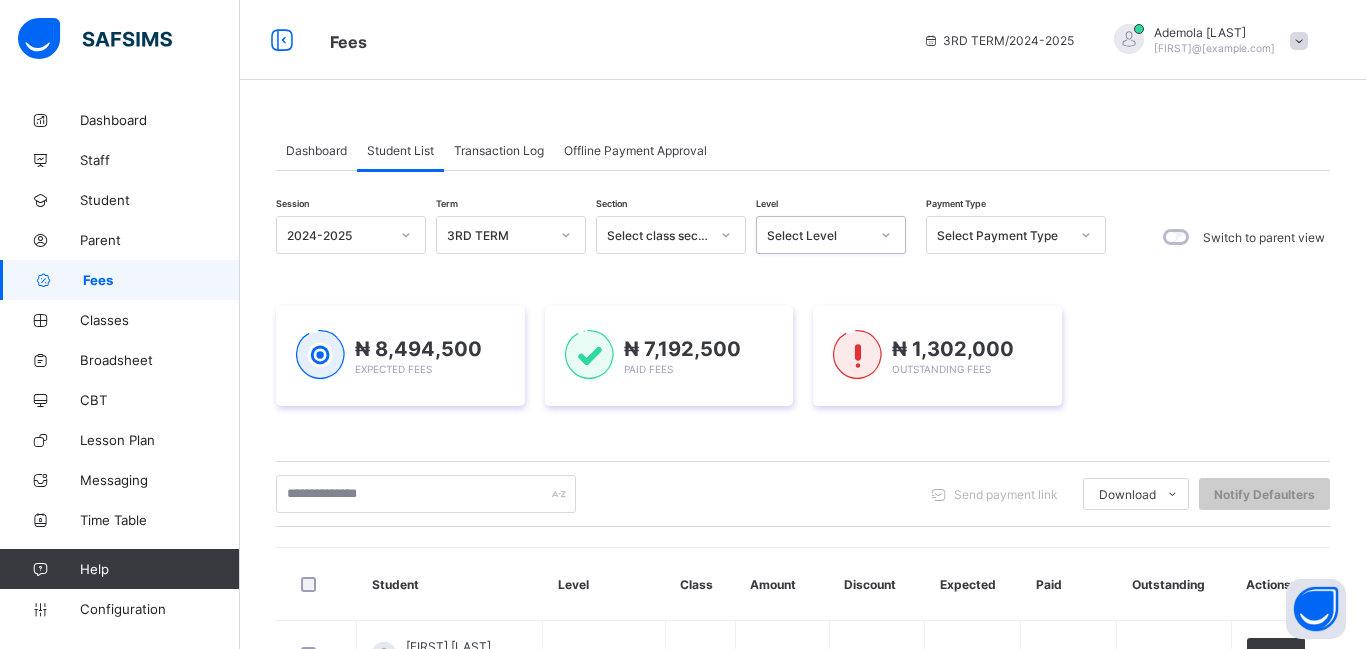 click on "Select Level" at bounding box center [818, 235] 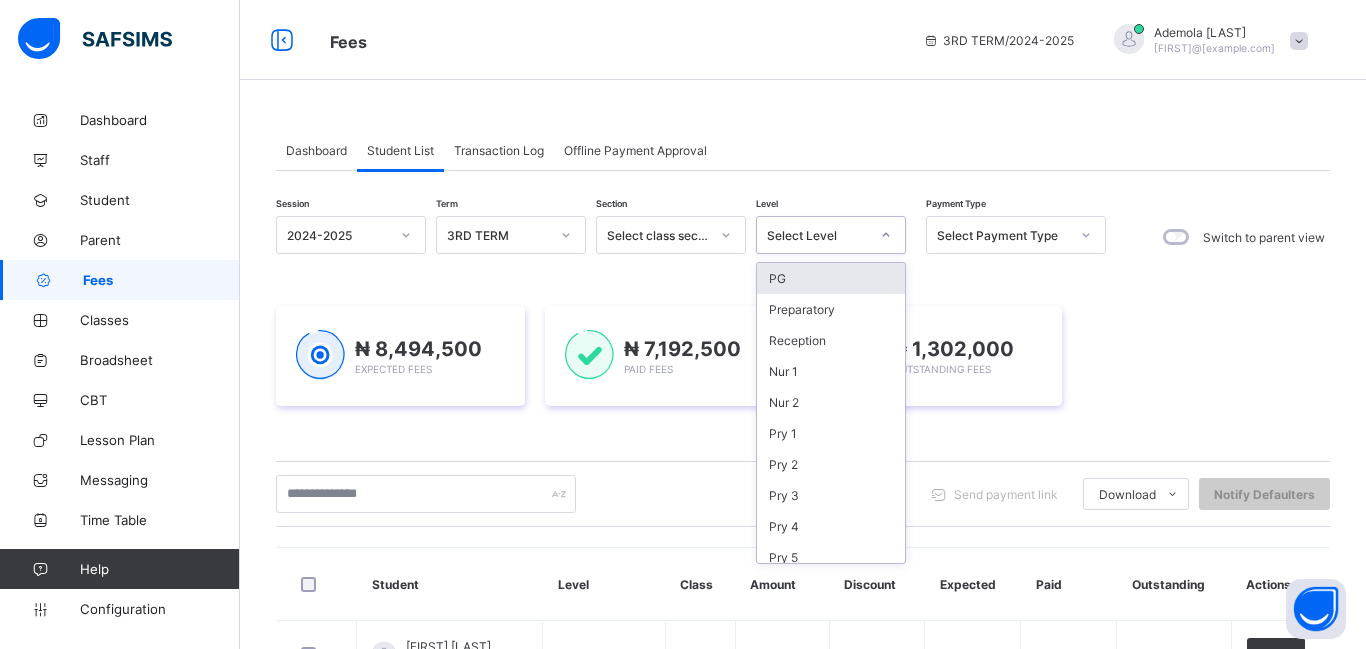 click on "Select Level" at bounding box center [818, 235] 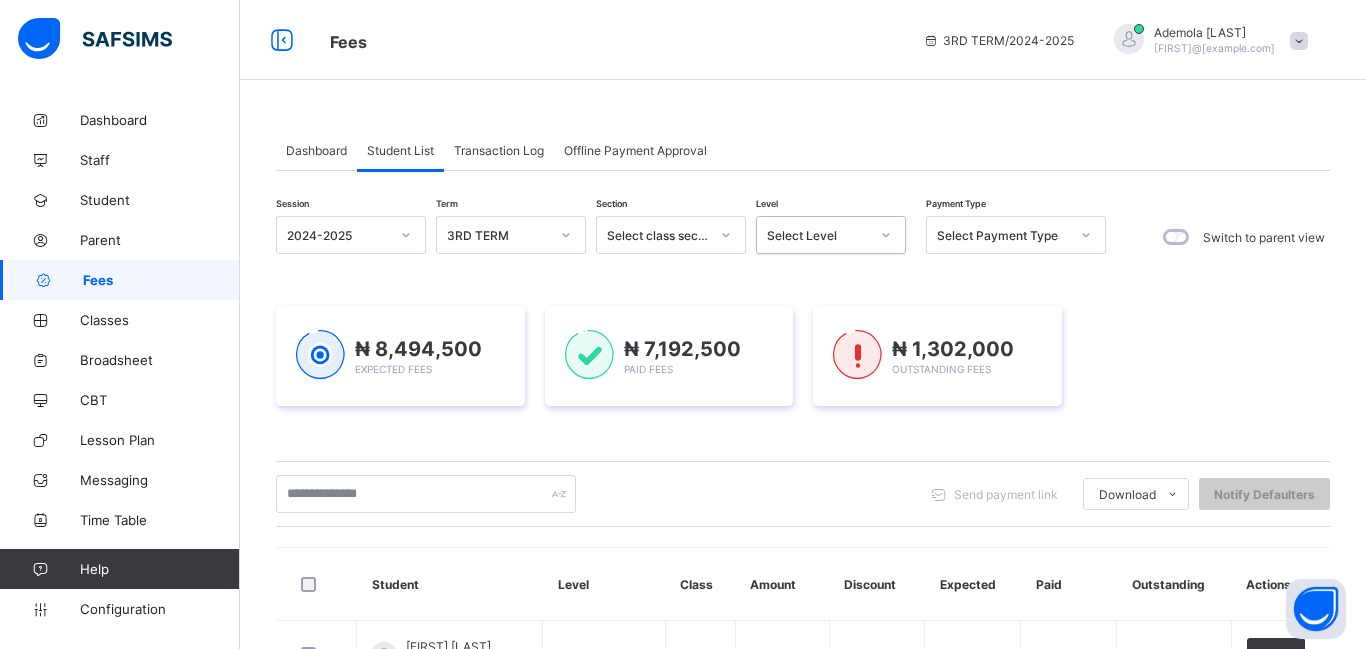 click on "Select Level" at bounding box center (818, 235) 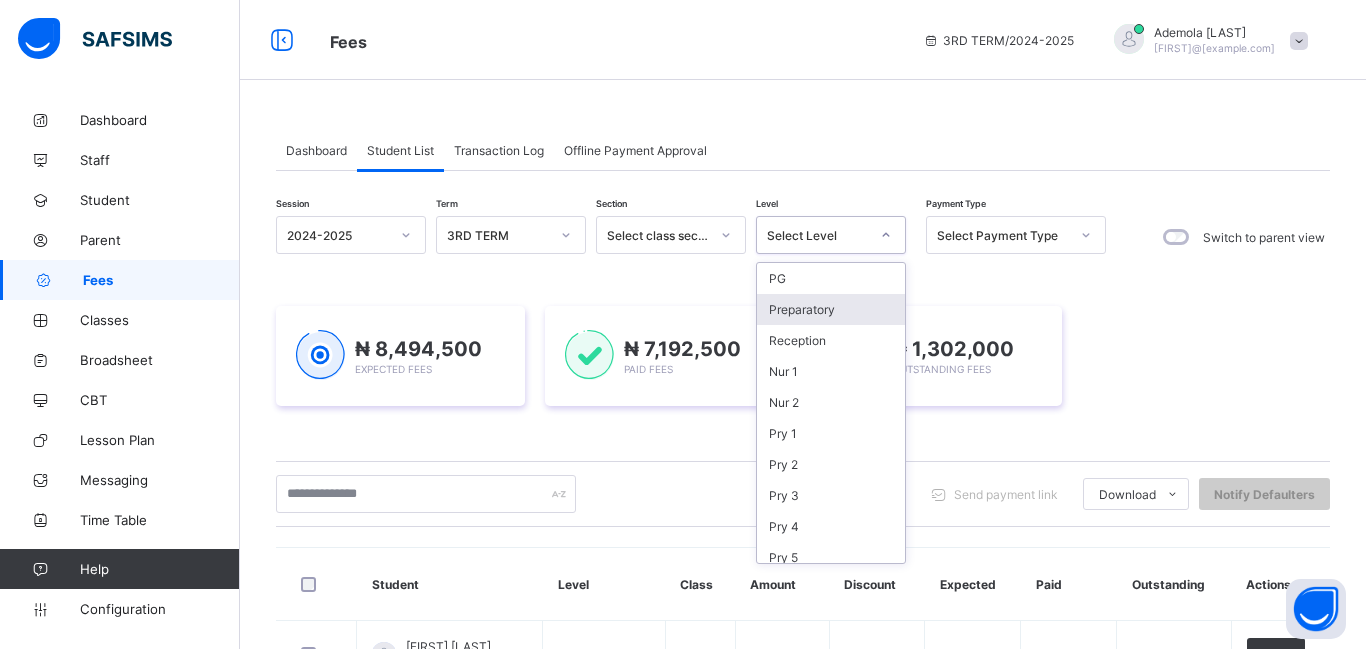 click on "Preparatory" at bounding box center [831, 309] 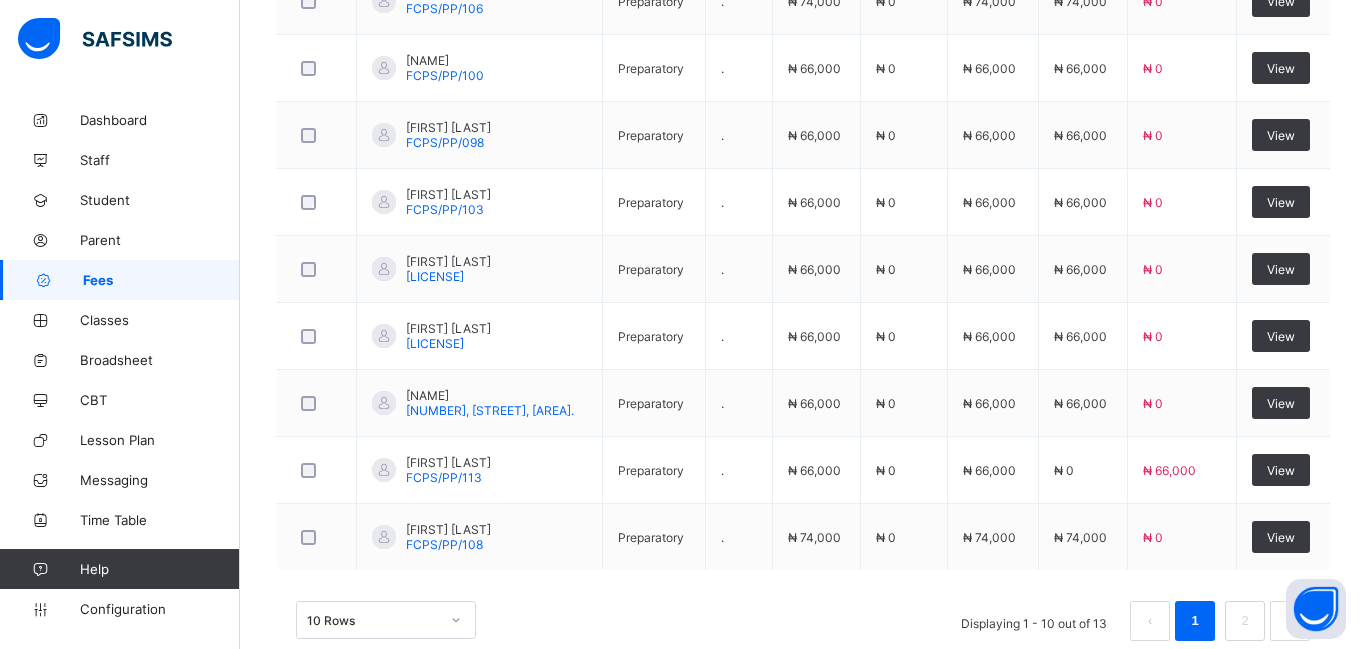 scroll, scrollTop: 894, scrollLeft: 0, axis: vertical 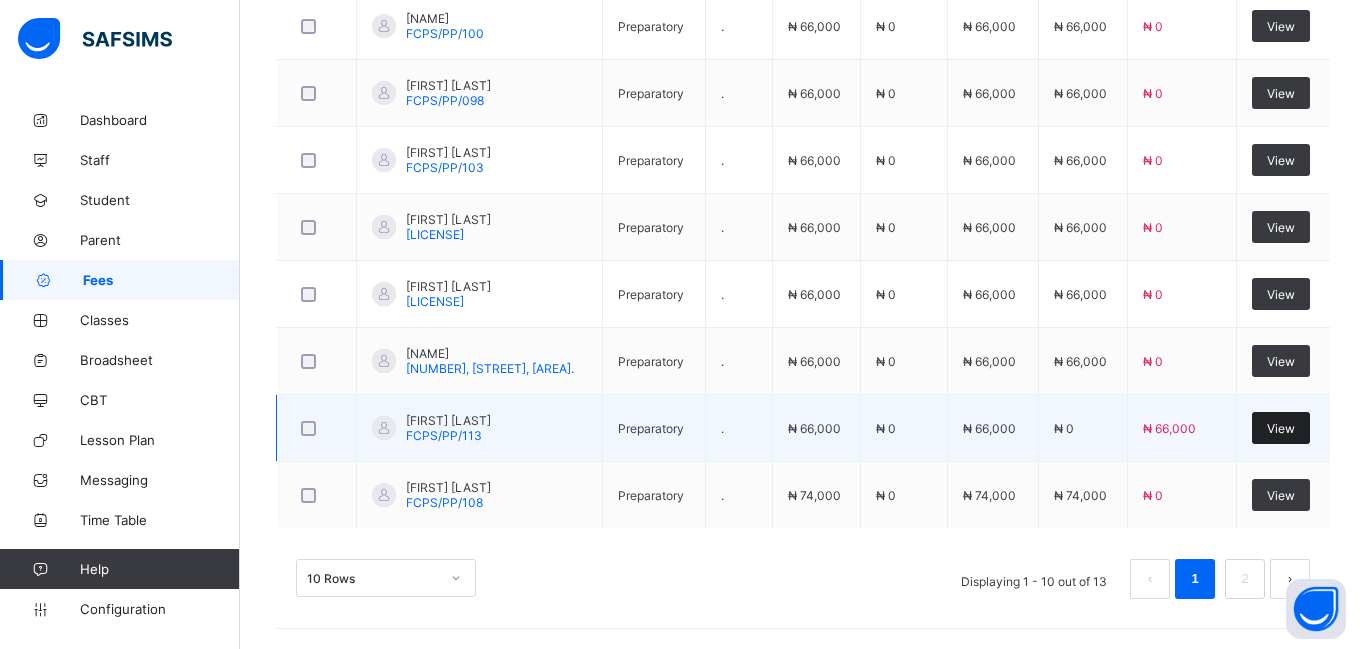 click on "View" at bounding box center (1281, 428) 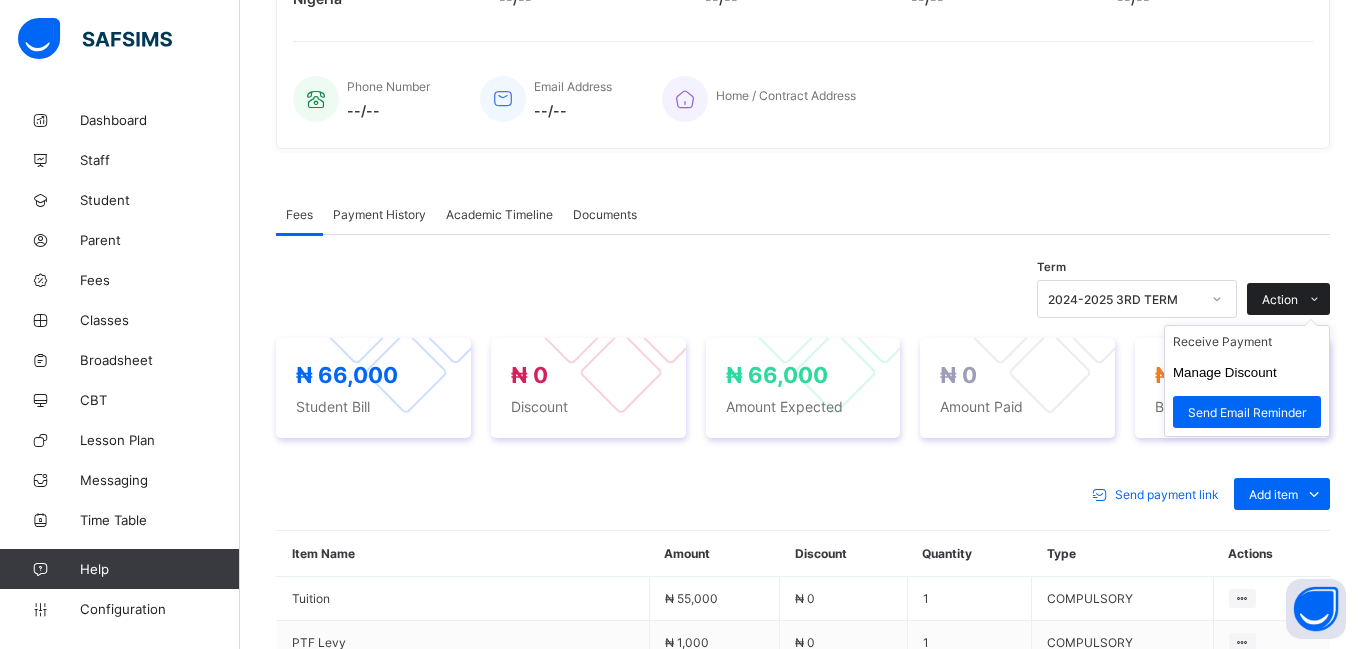 scroll, scrollTop: 710, scrollLeft: 0, axis: vertical 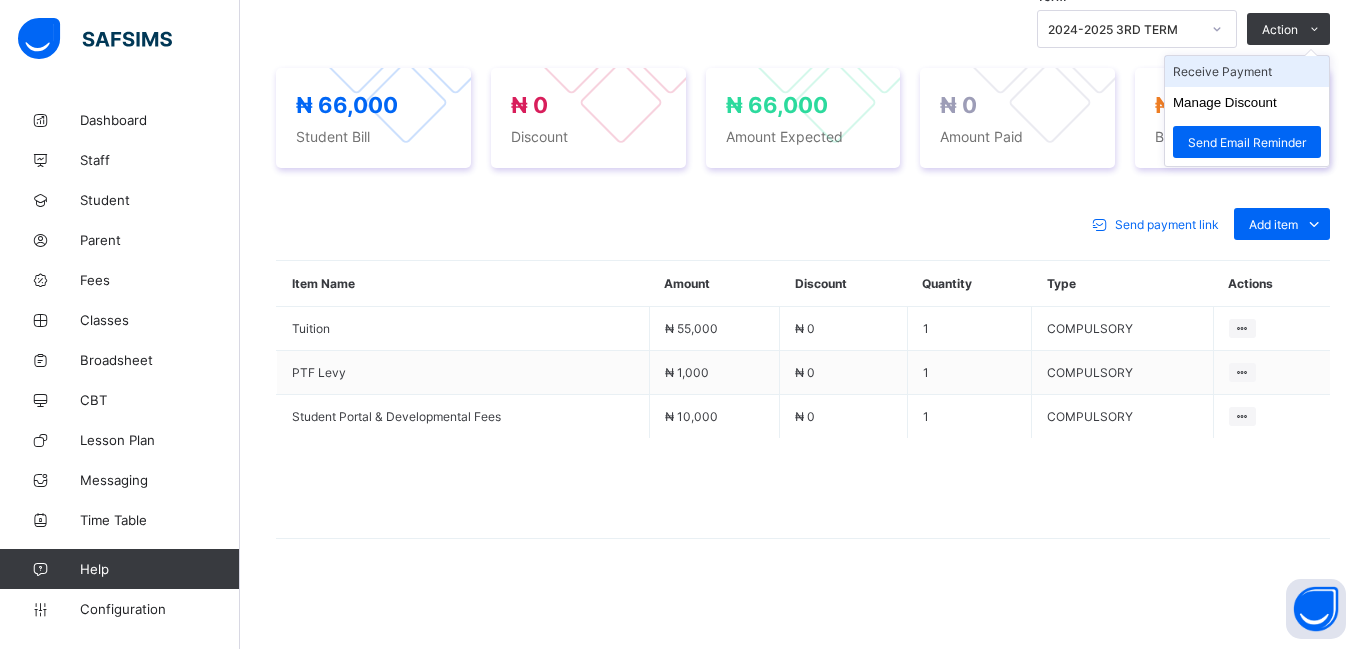 click on "Receive Payment" at bounding box center (1247, 71) 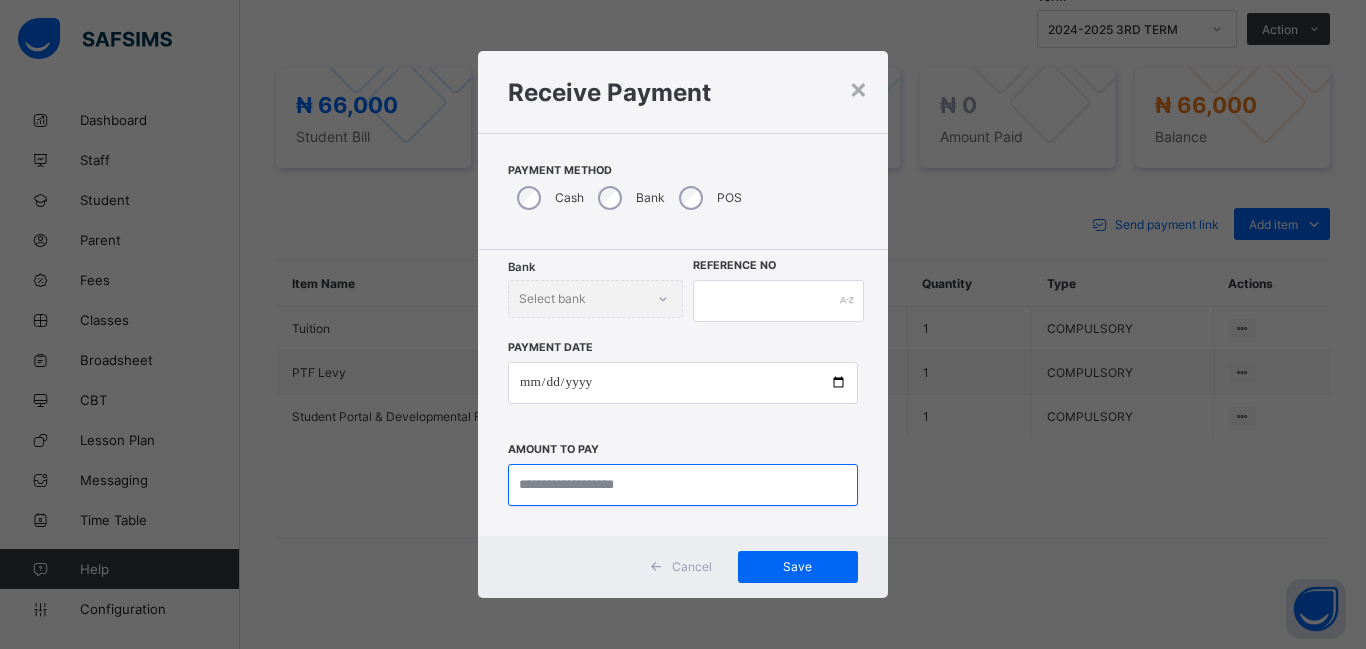 click at bounding box center [683, 485] 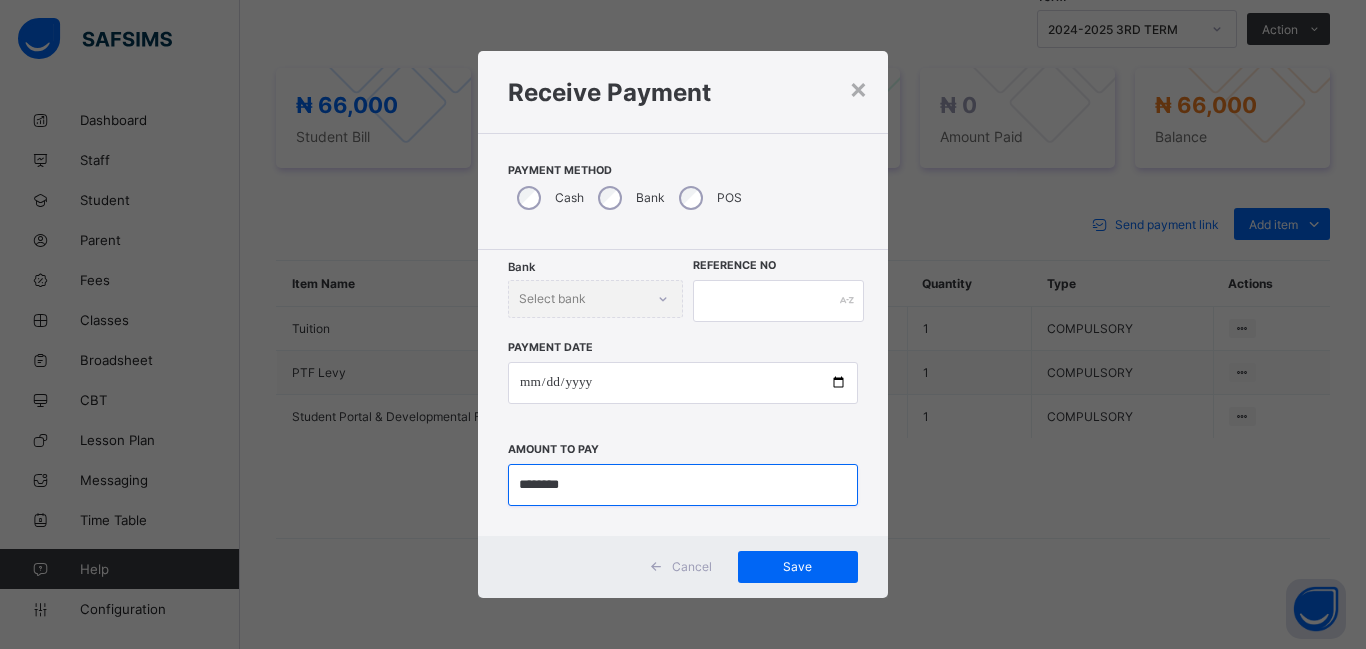 type on "********" 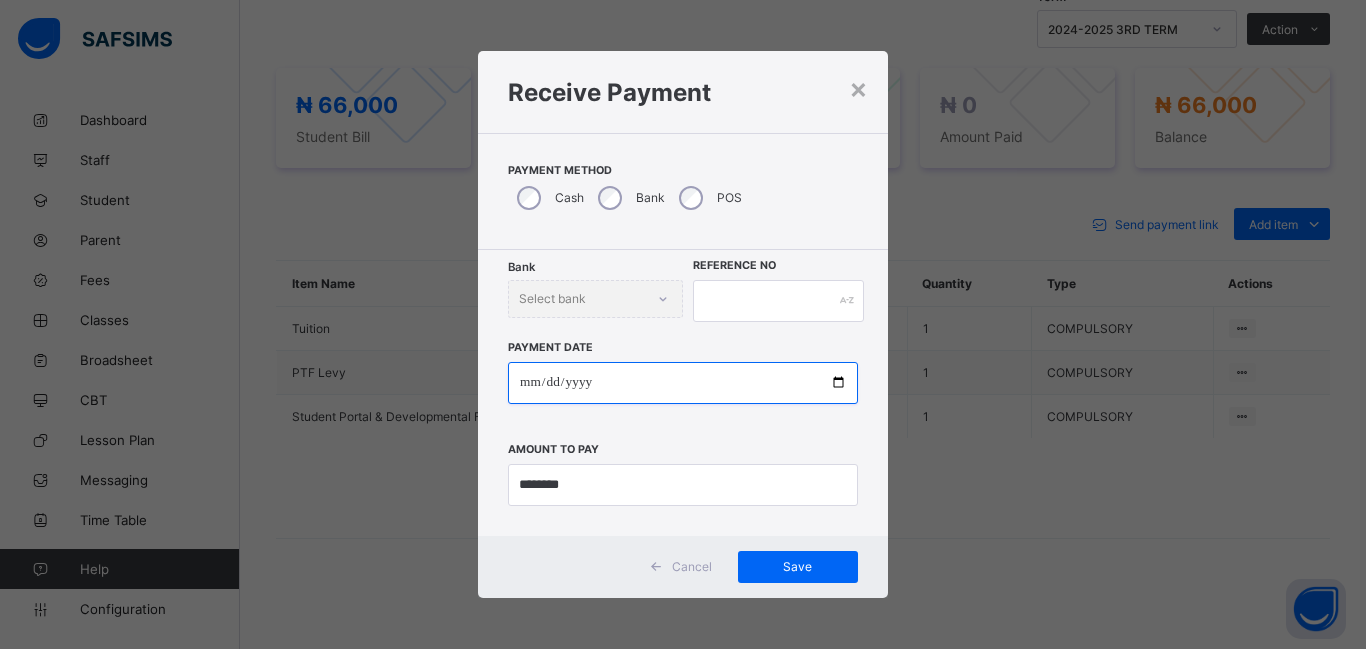 click at bounding box center (683, 383) 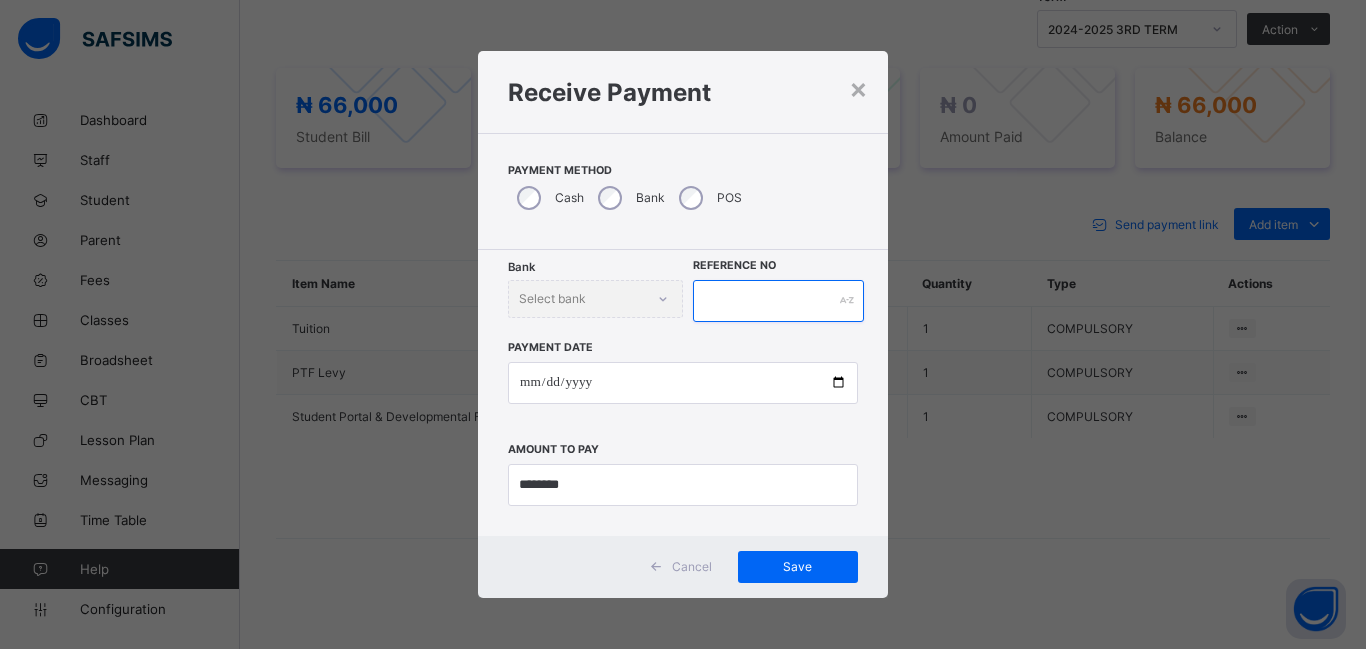 click at bounding box center (778, 301) 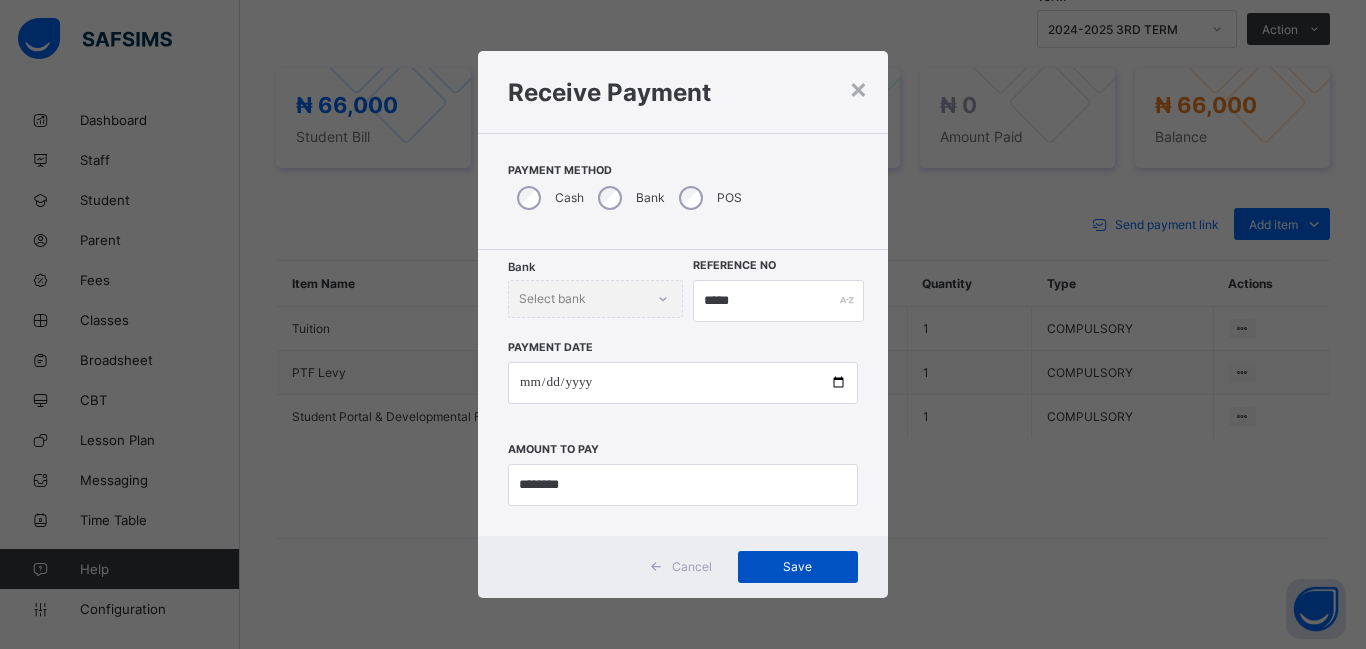 click on "Save" at bounding box center (798, 566) 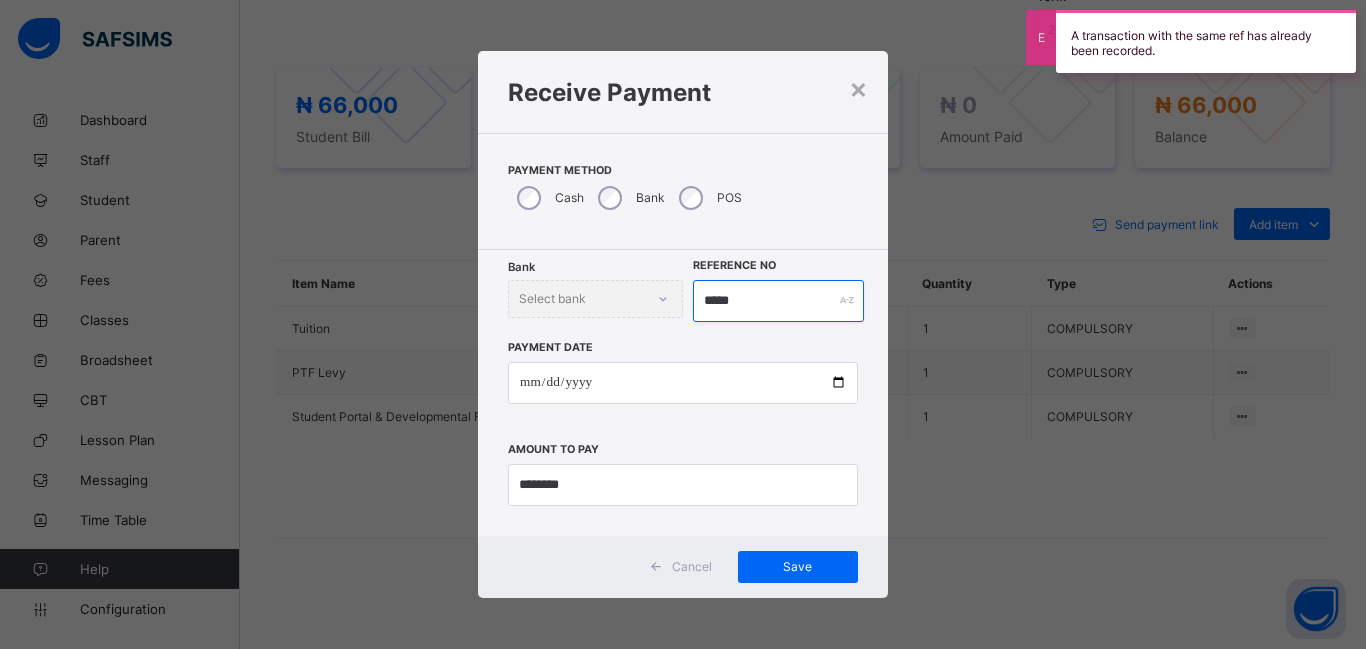 click on "*****" at bounding box center [778, 301] 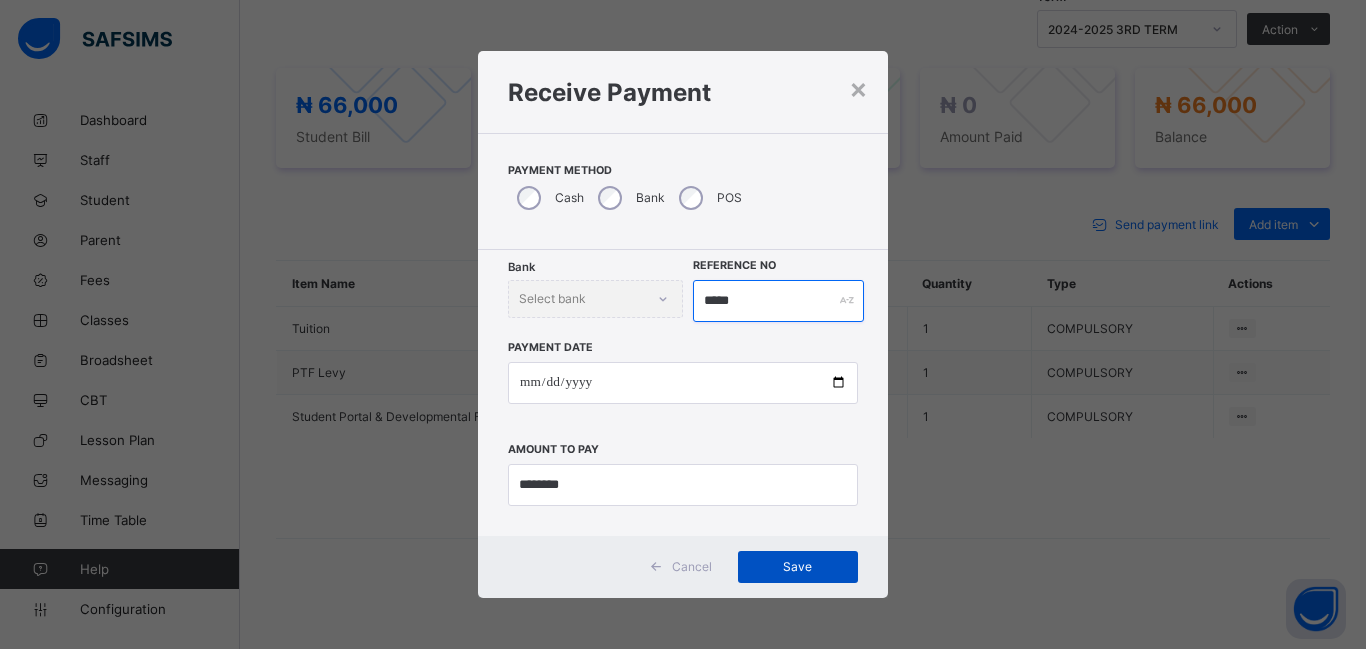 type on "*****" 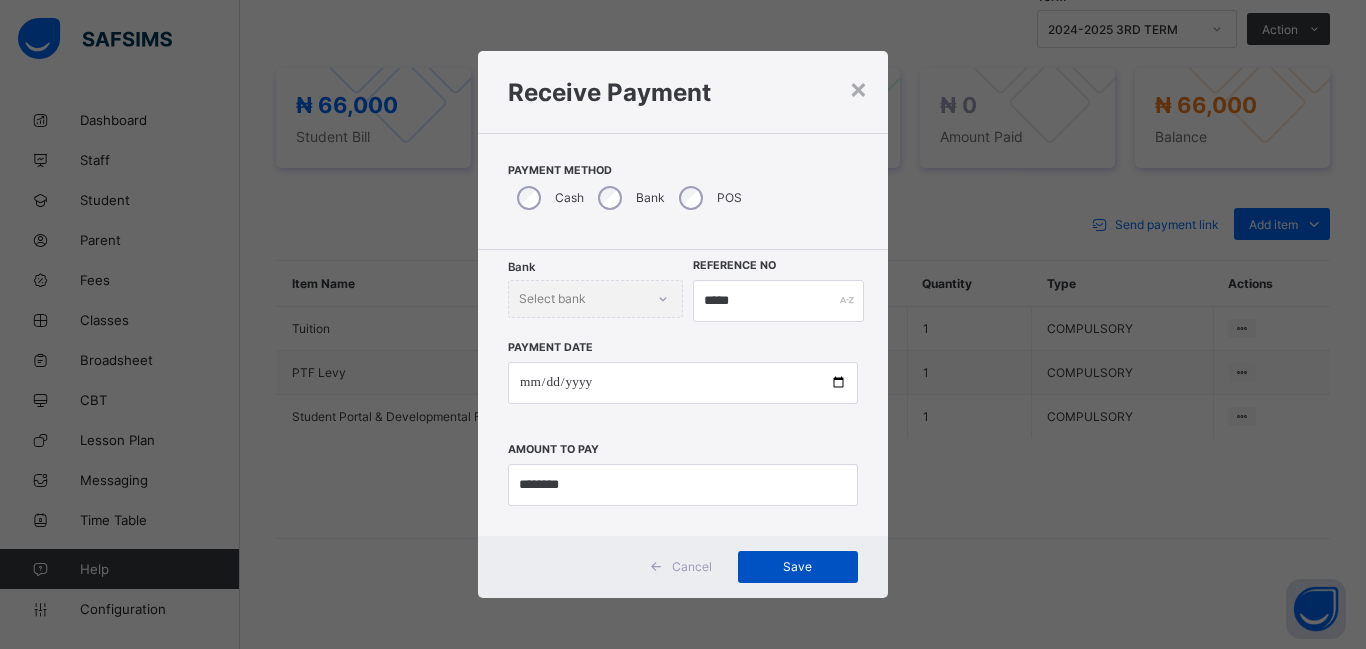 click on "Save" at bounding box center (798, 567) 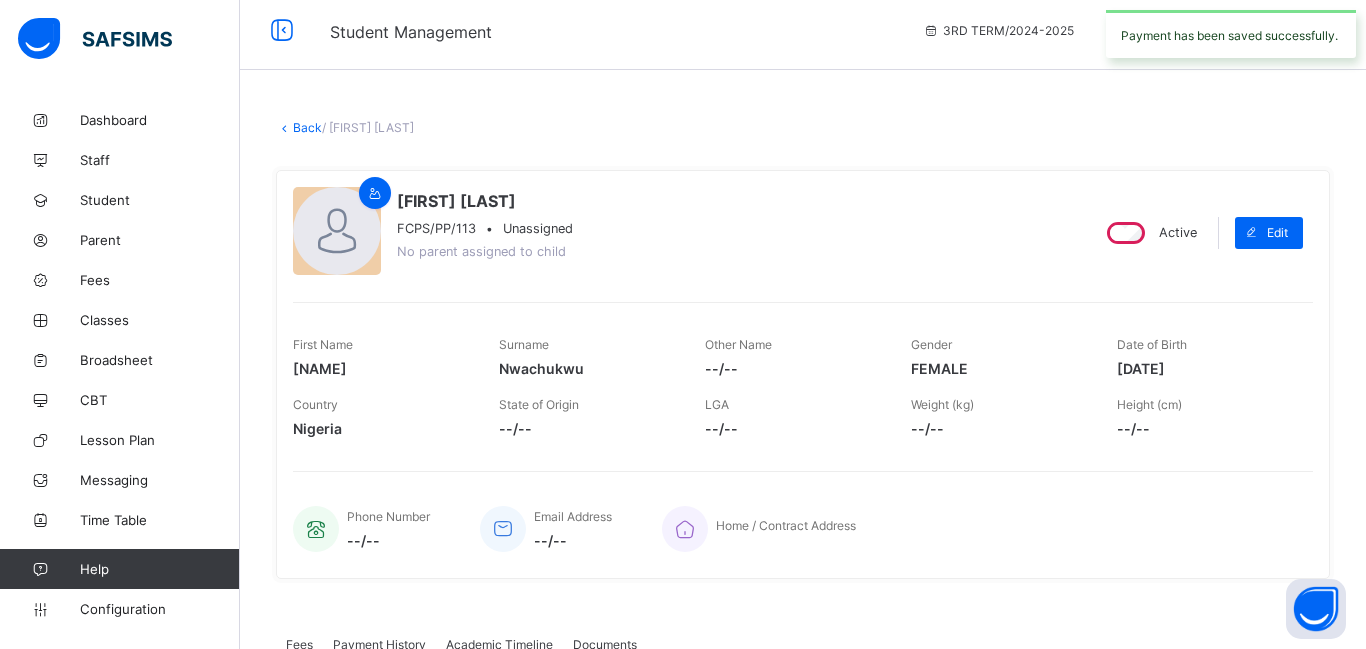 scroll, scrollTop: 0, scrollLeft: 0, axis: both 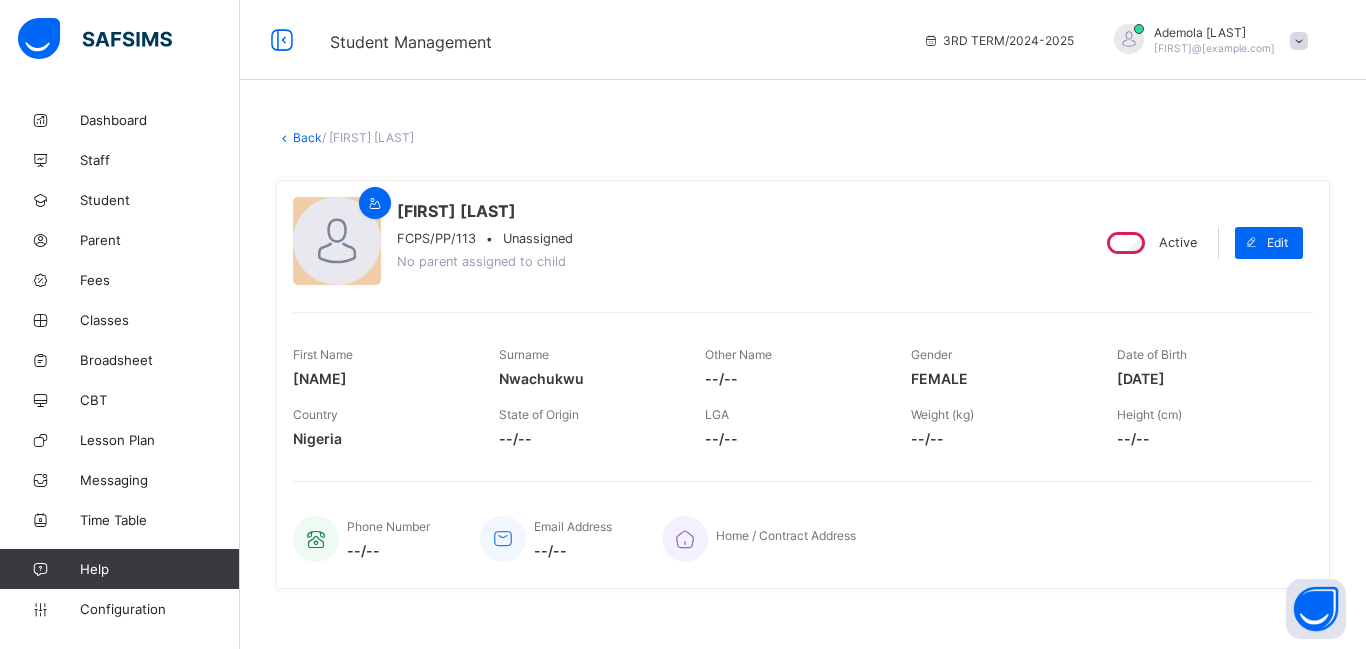 click on "Back" at bounding box center (307, 137) 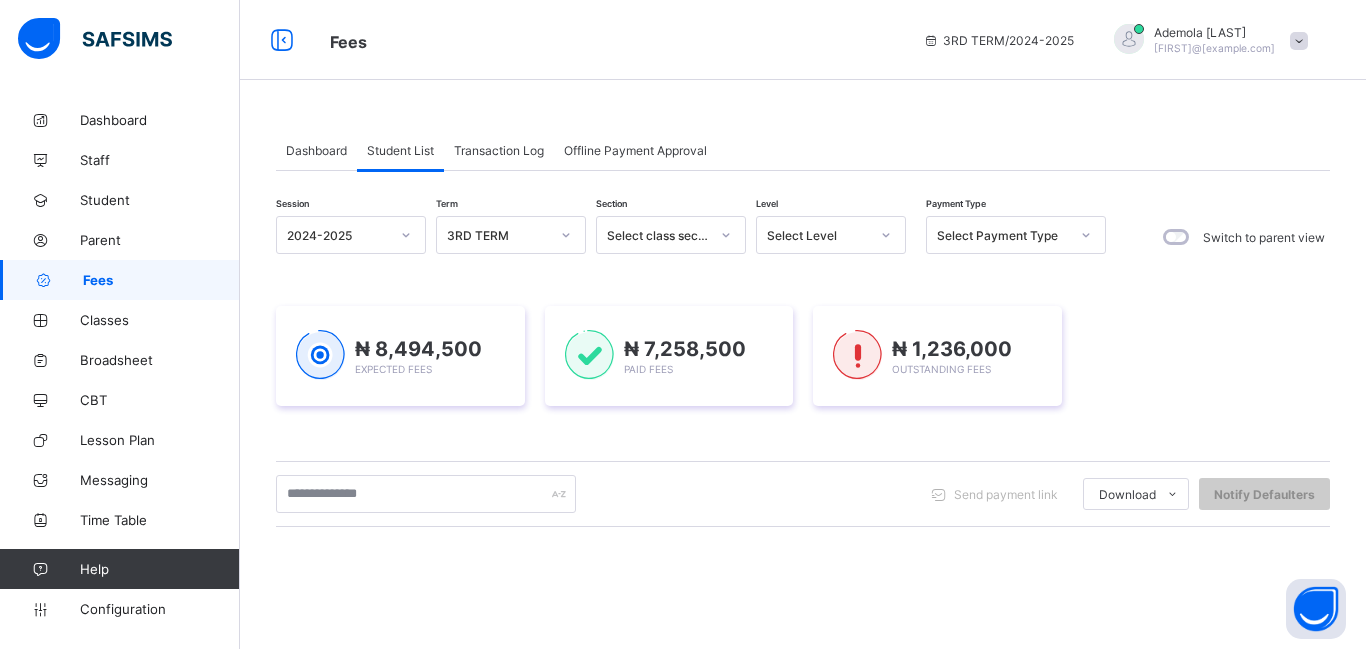 click on "Select Level" at bounding box center [812, 235] 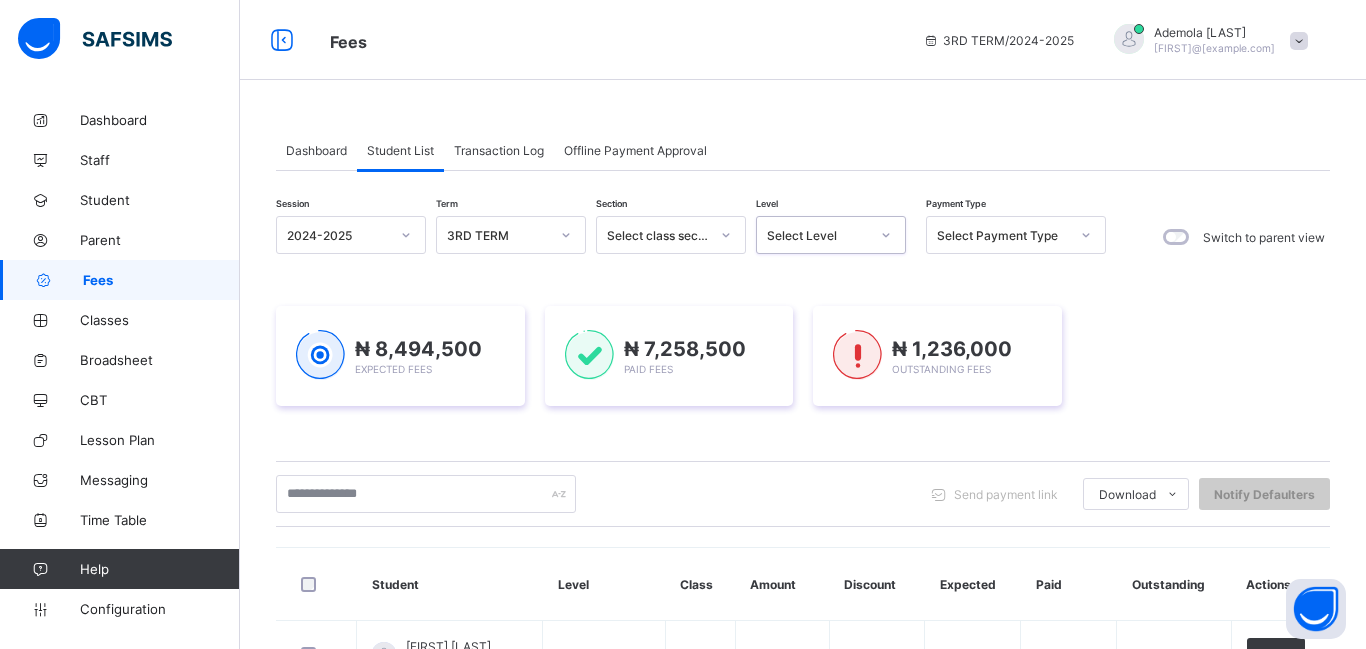 scroll, scrollTop: 762, scrollLeft: 0, axis: vertical 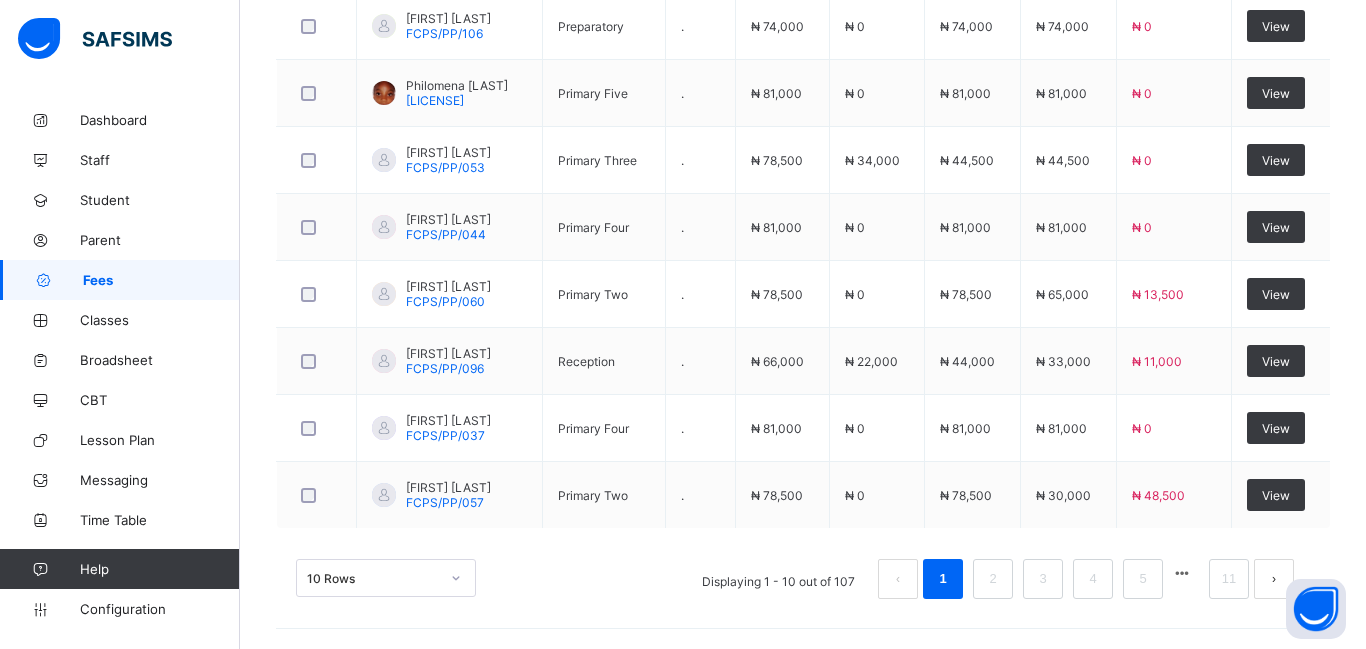 click on "Select Level" at bounding box center [818, -527] 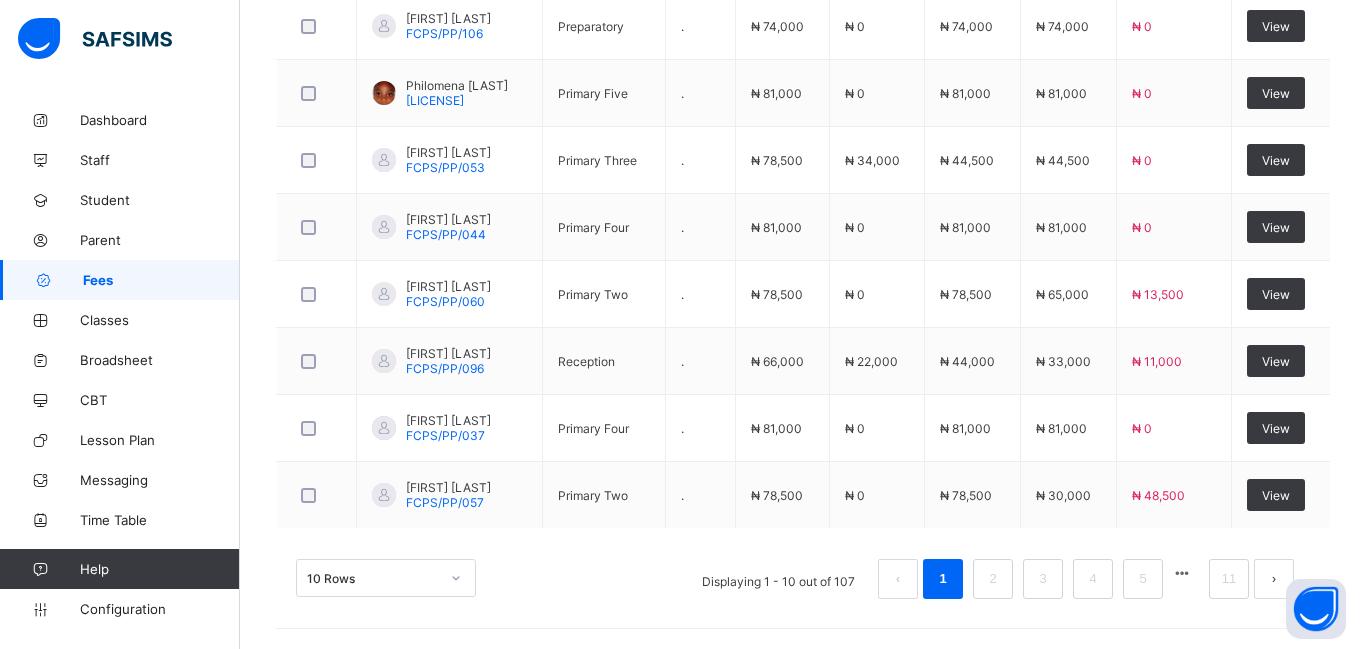 scroll, scrollTop: 0, scrollLeft: 0, axis: both 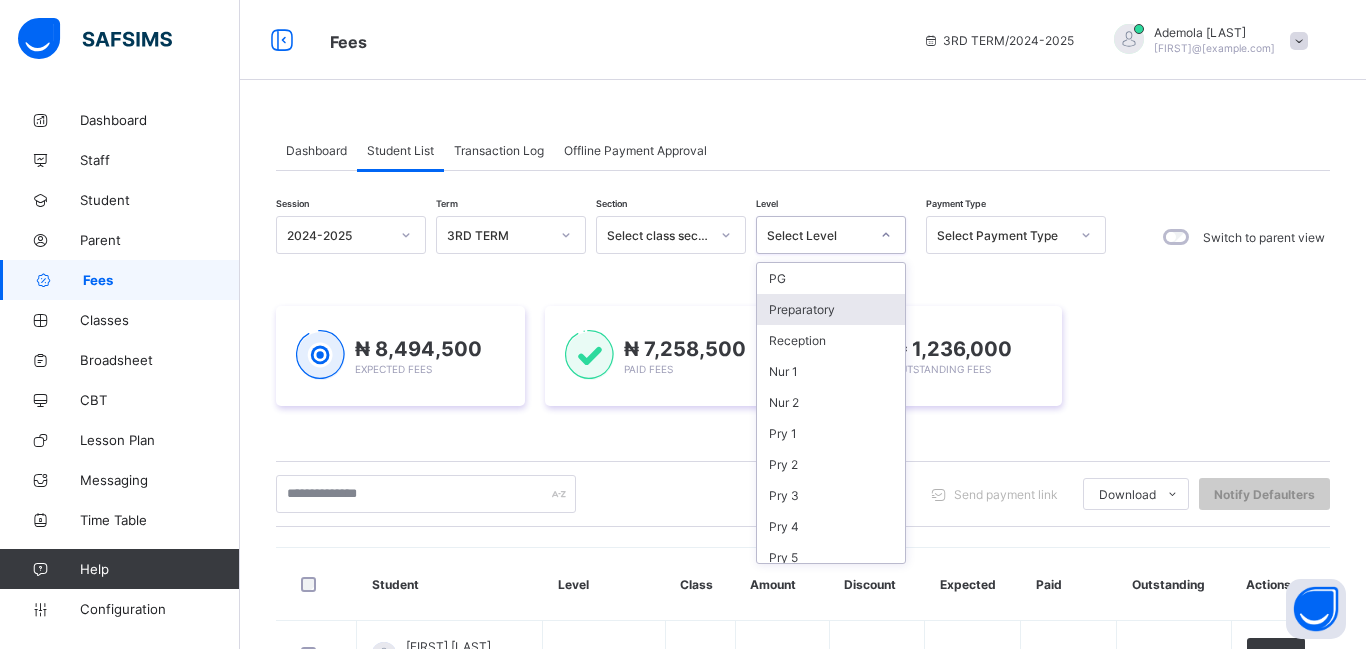 click on "Preparatory" at bounding box center [831, 309] 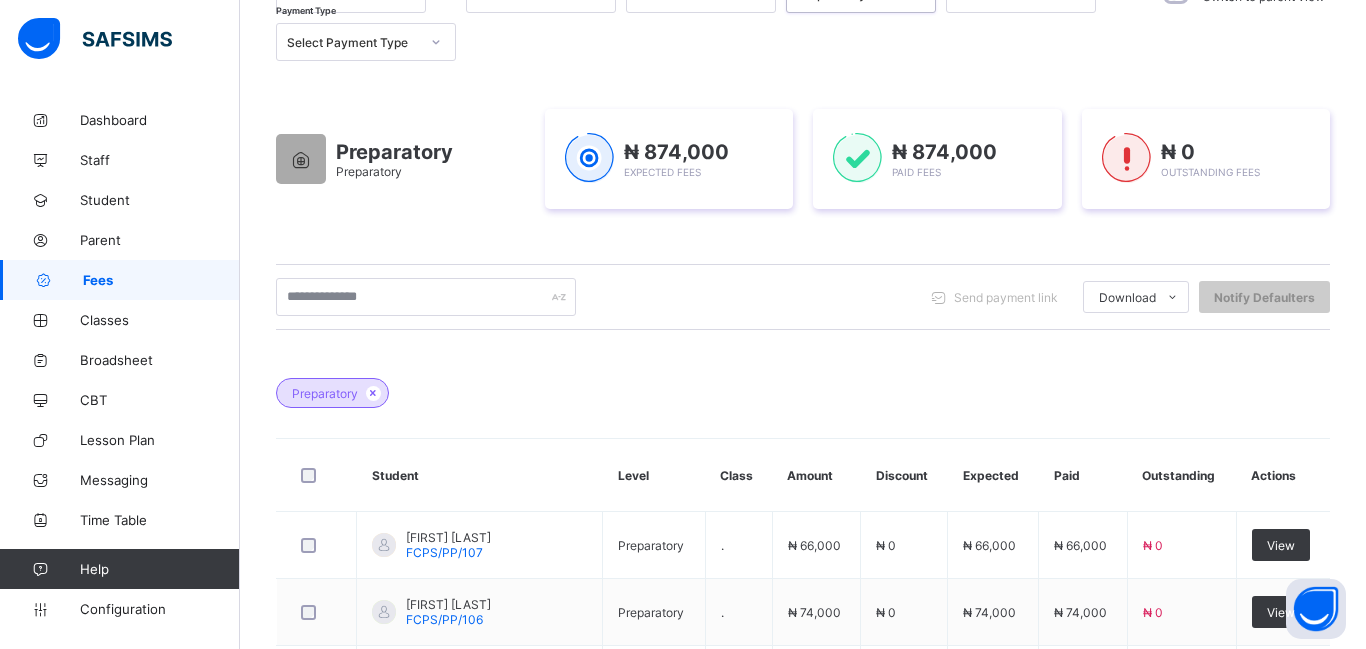 scroll, scrollTop: 0, scrollLeft: 0, axis: both 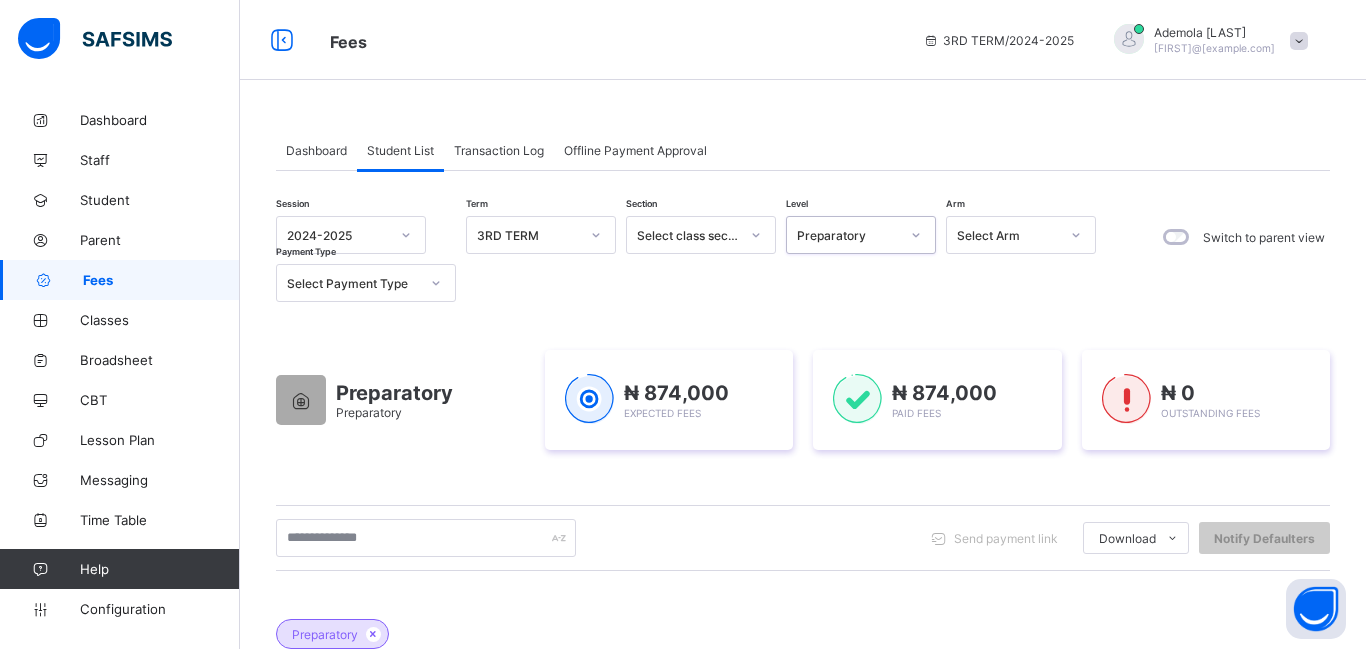 click on "Preparatory" at bounding box center (848, 235) 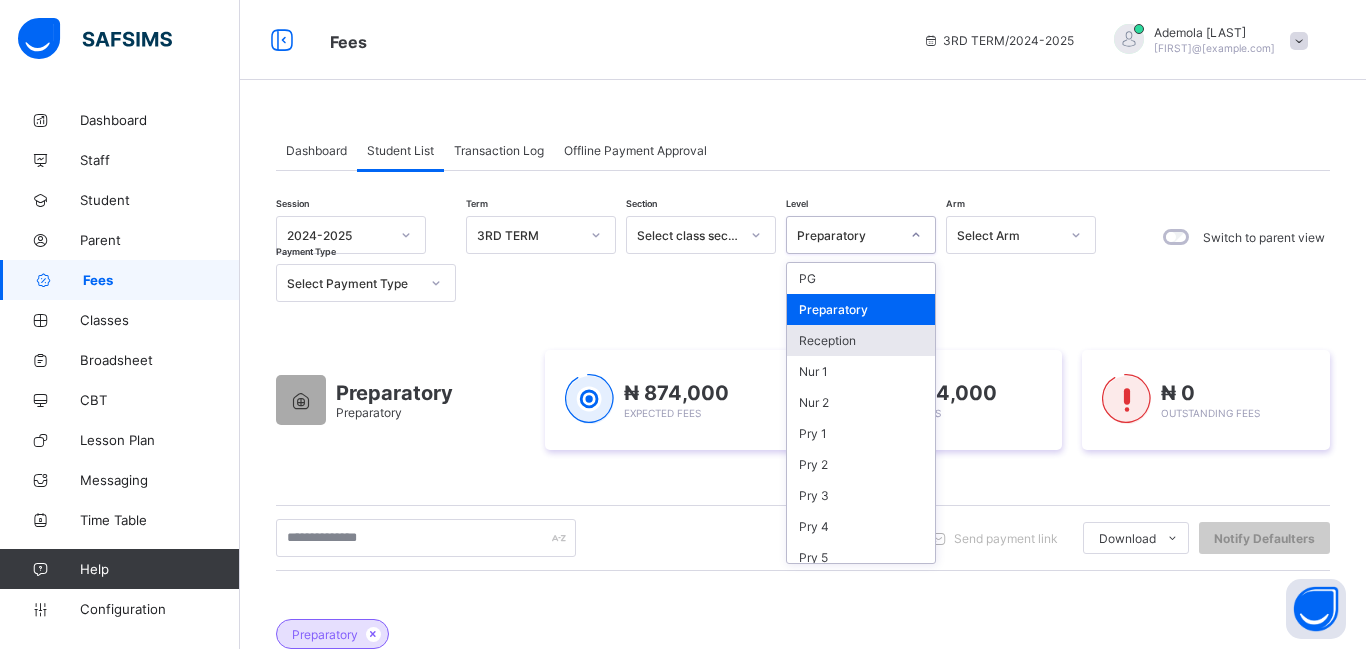 click on "Reception" at bounding box center [861, 340] 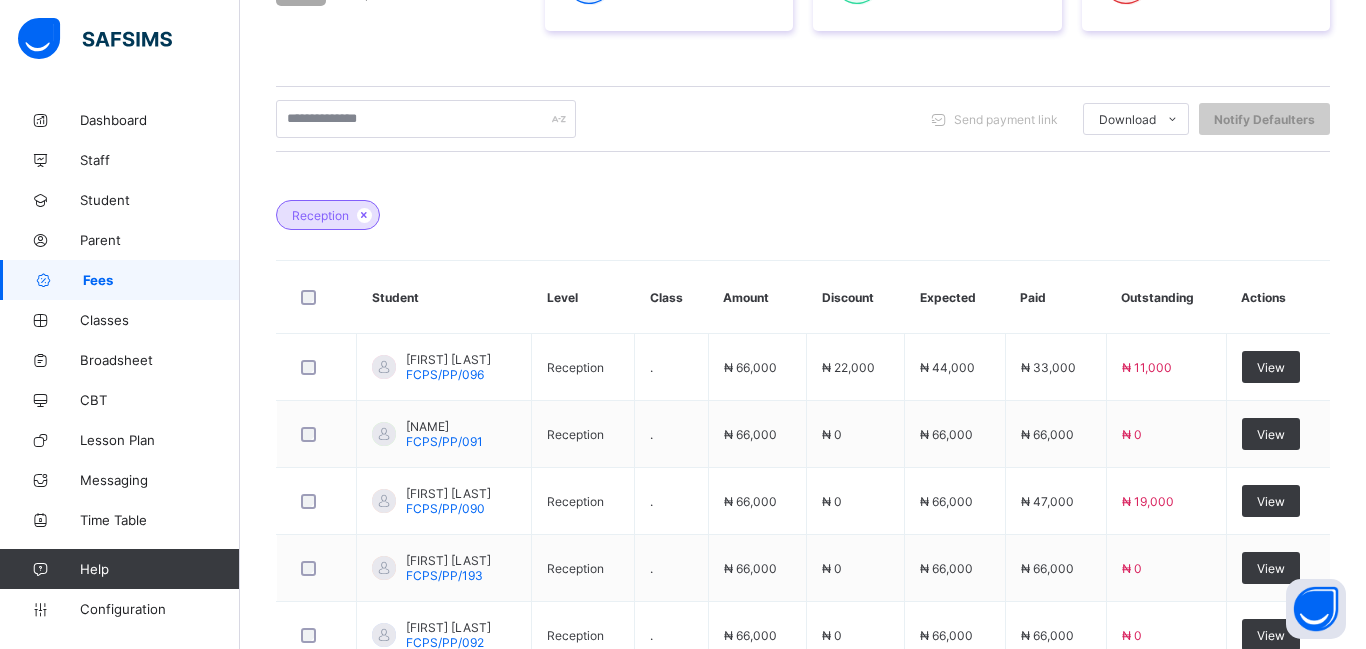 scroll, scrollTop: 437, scrollLeft: 0, axis: vertical 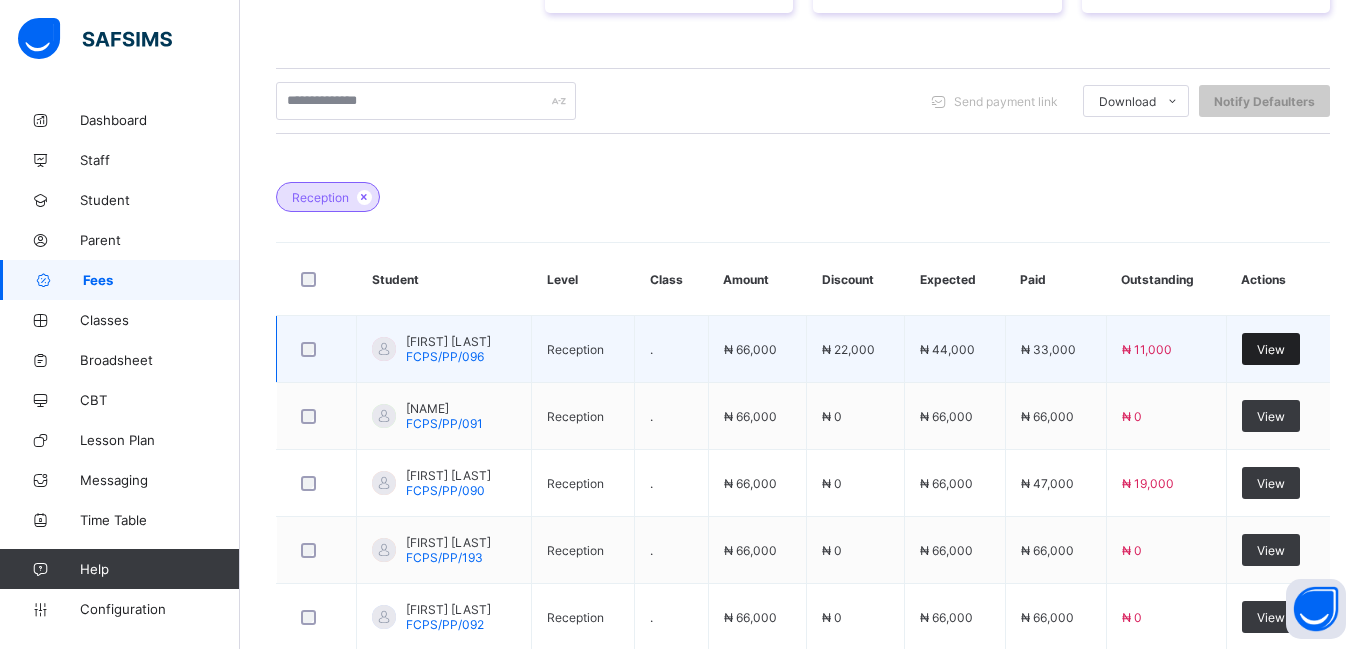 click on "View" at bounding box center (1271, 349) 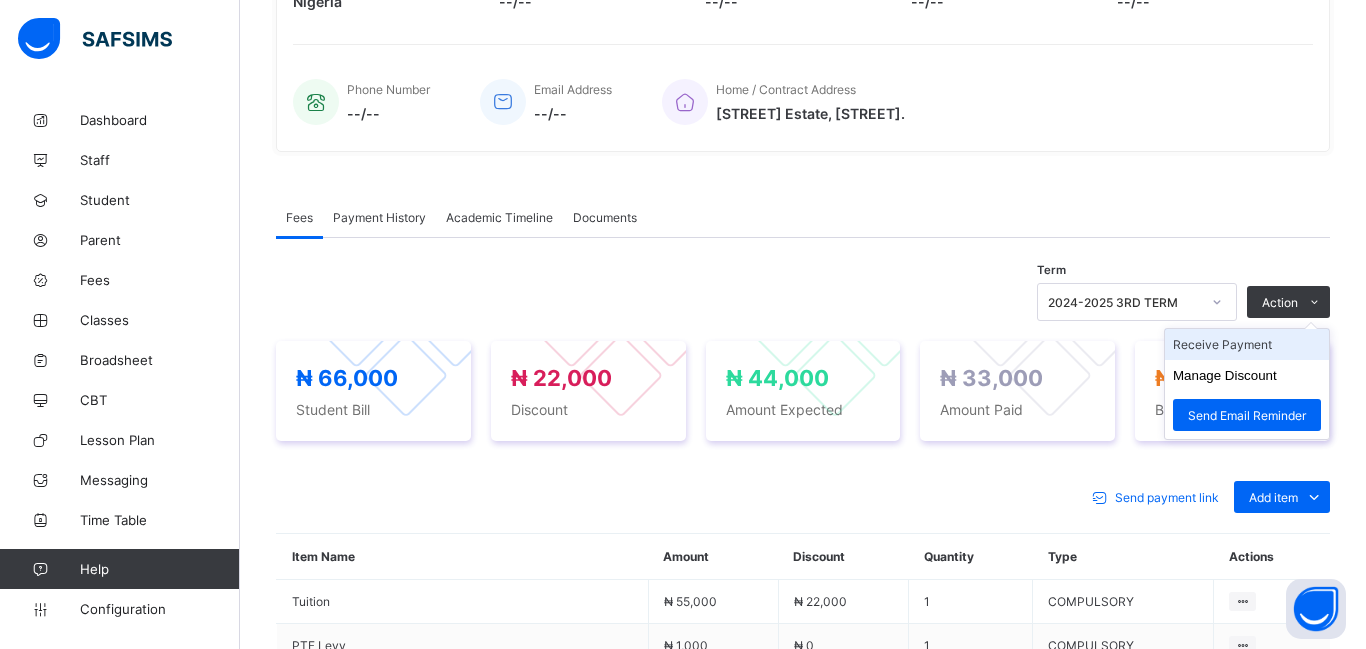 click on "Receive Payment" at bounding box center [1247, 344] 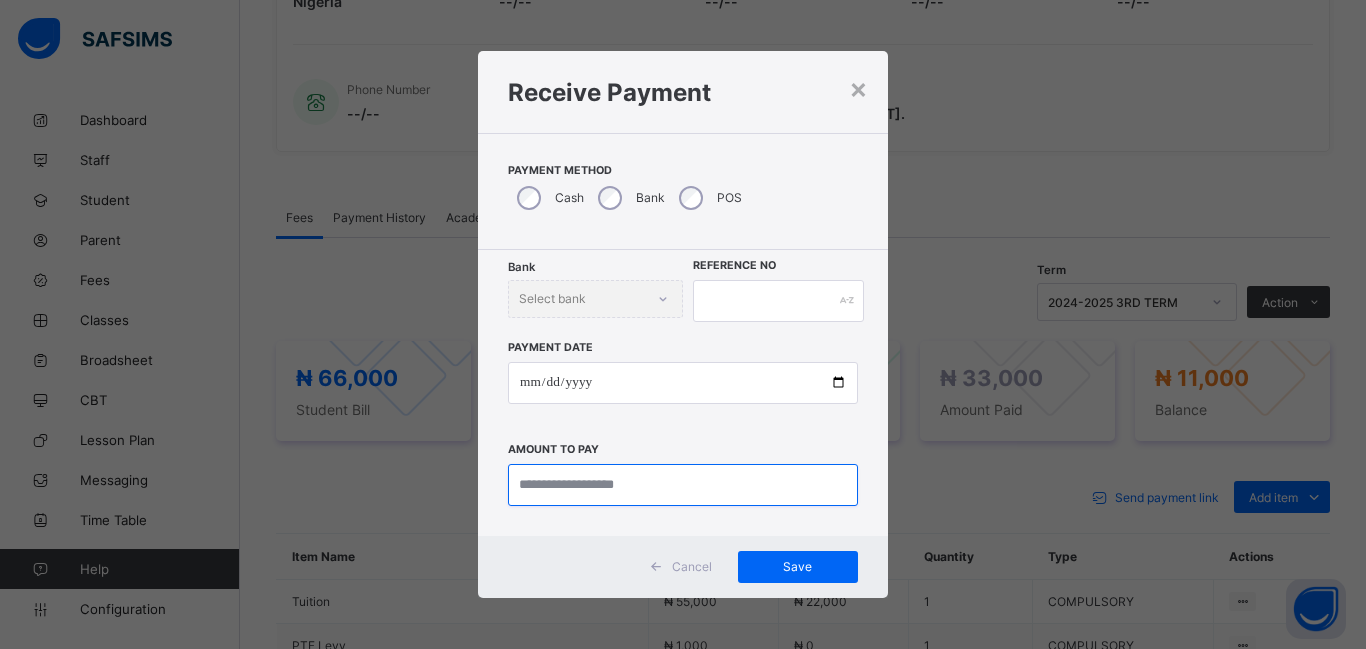 click at bounding box center [683, 485] 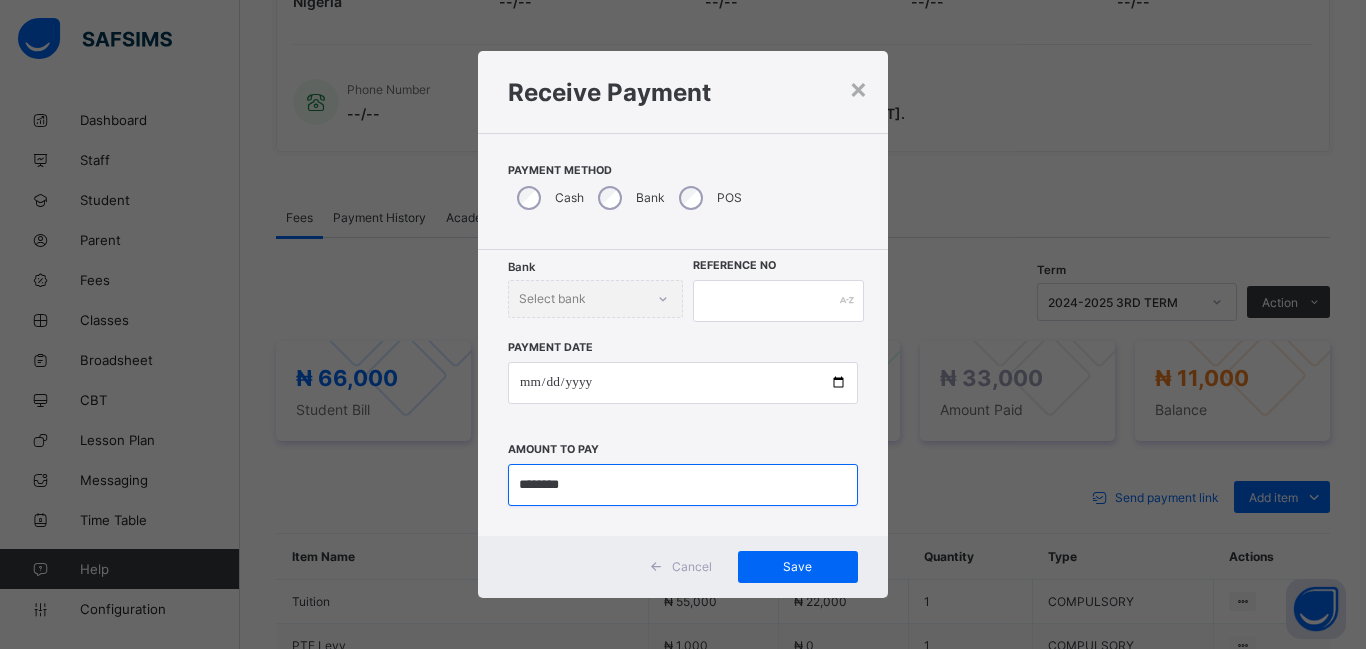type on "********" 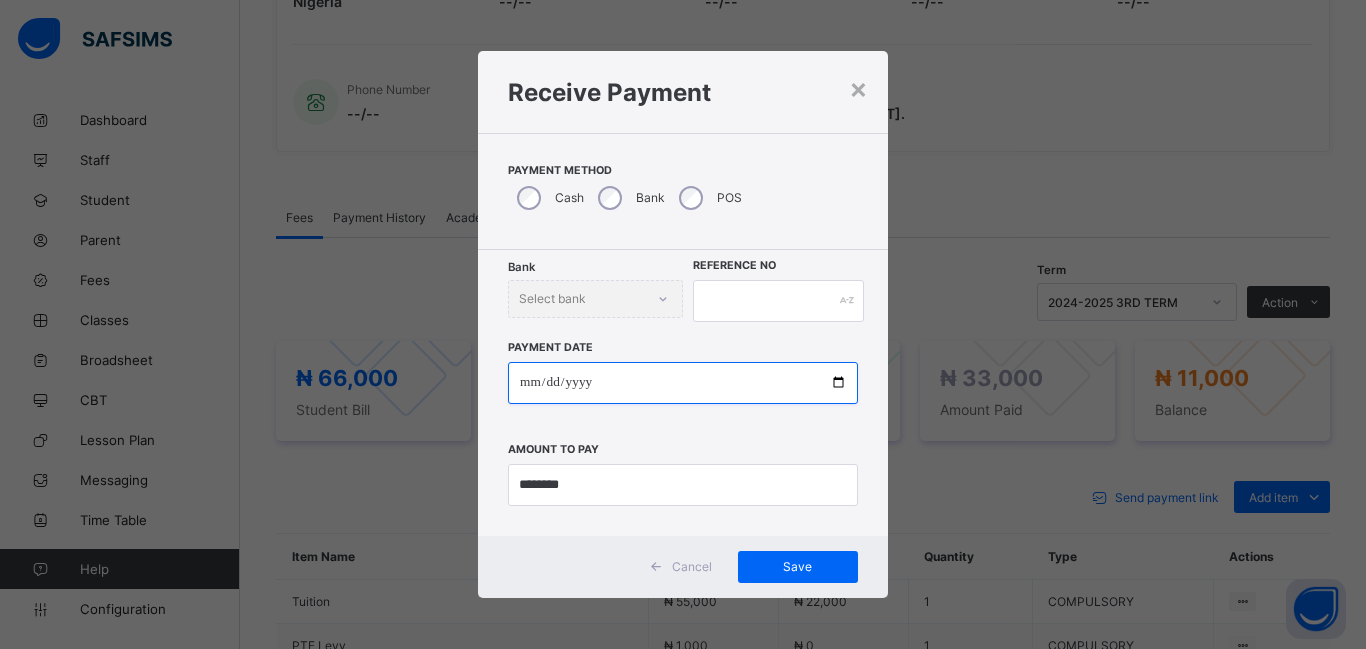 click at bounding box center (683, 383) 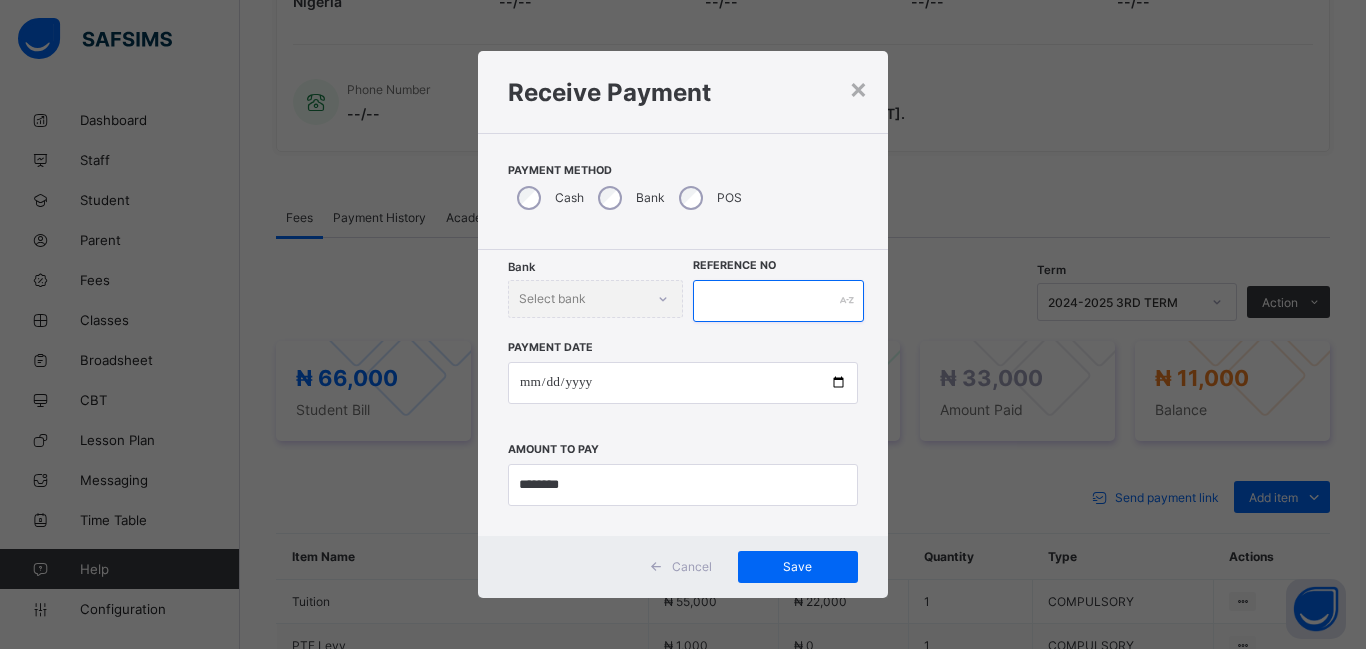 click at bounding box center (778, 301) 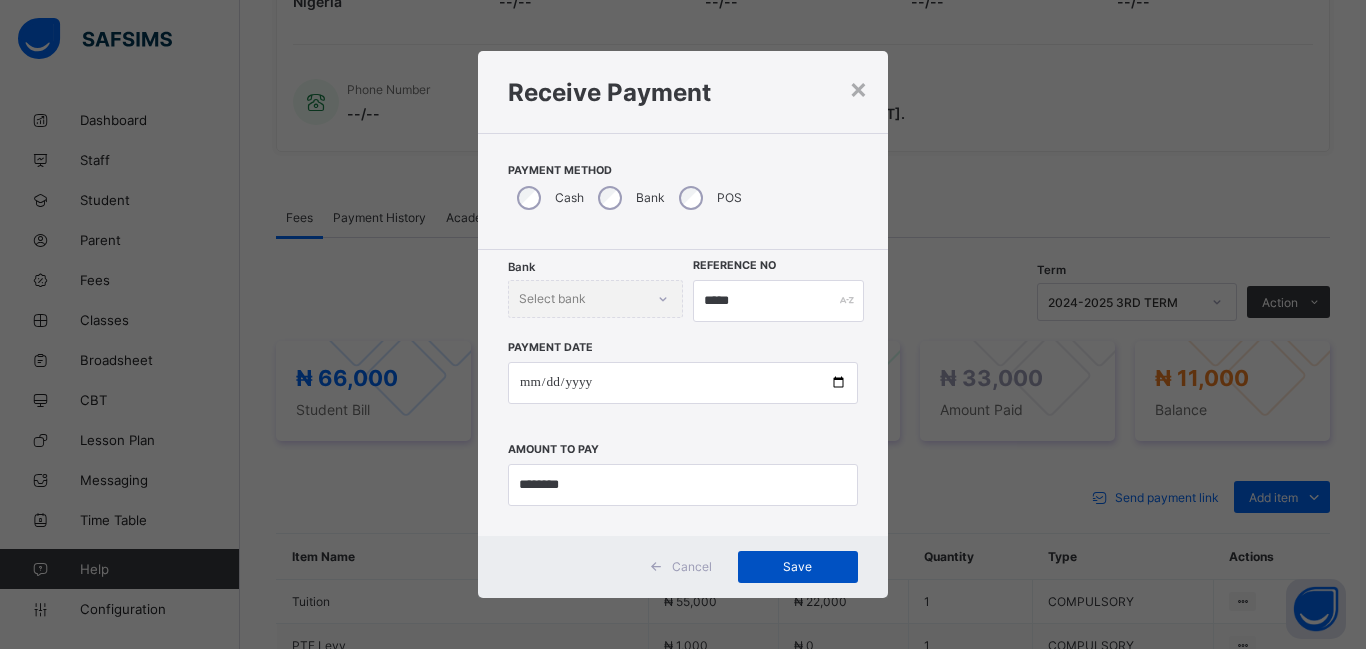 click on "Save" at bounding box center [798, 566] 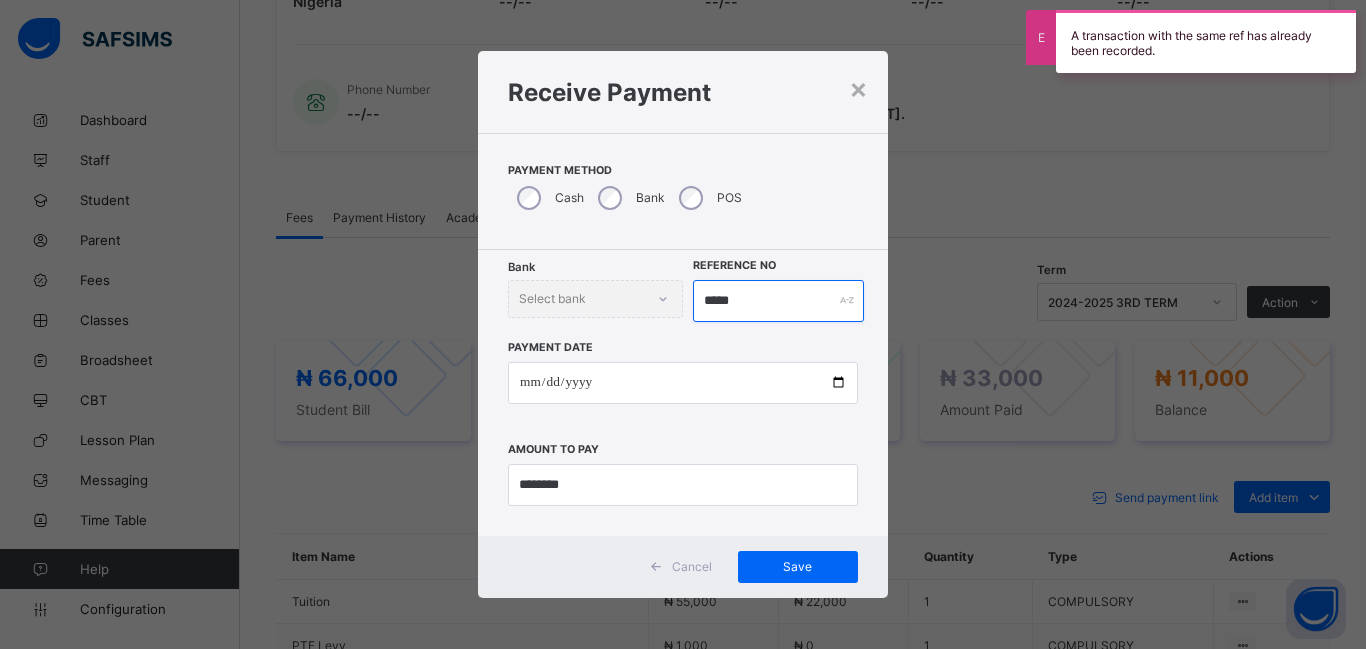 click on "*****" at bounding box center (778, 301) 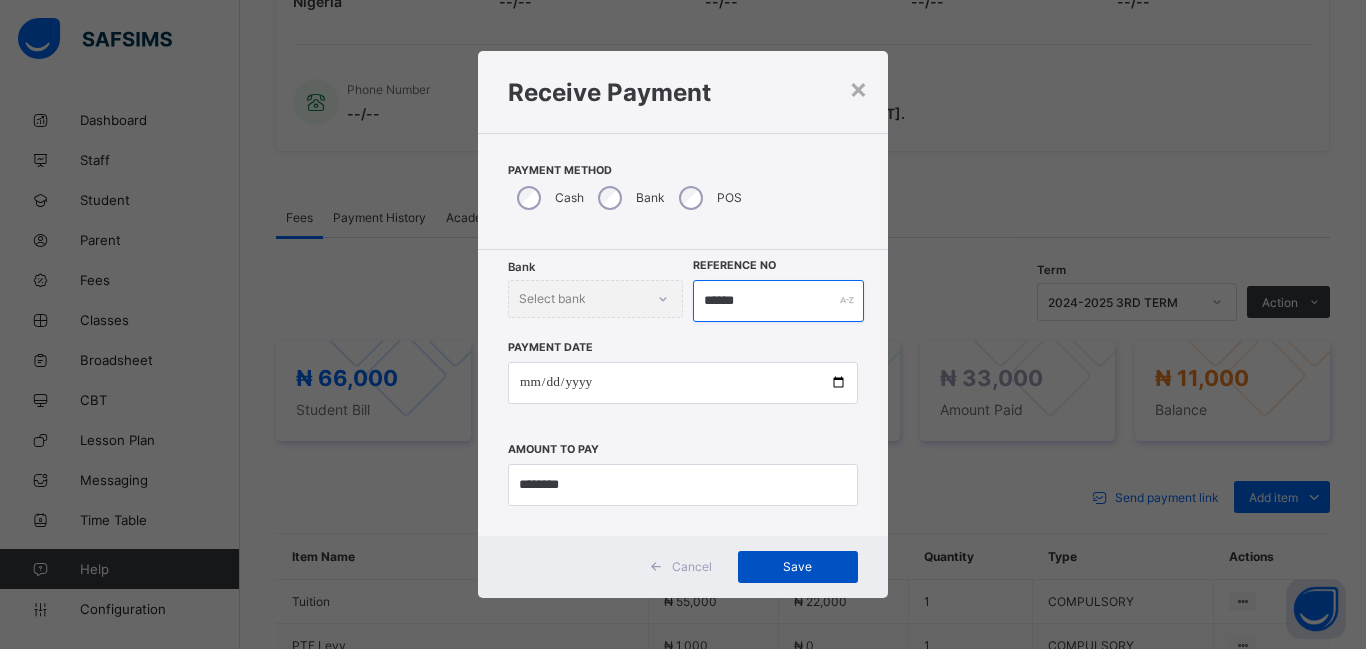 type on "******" 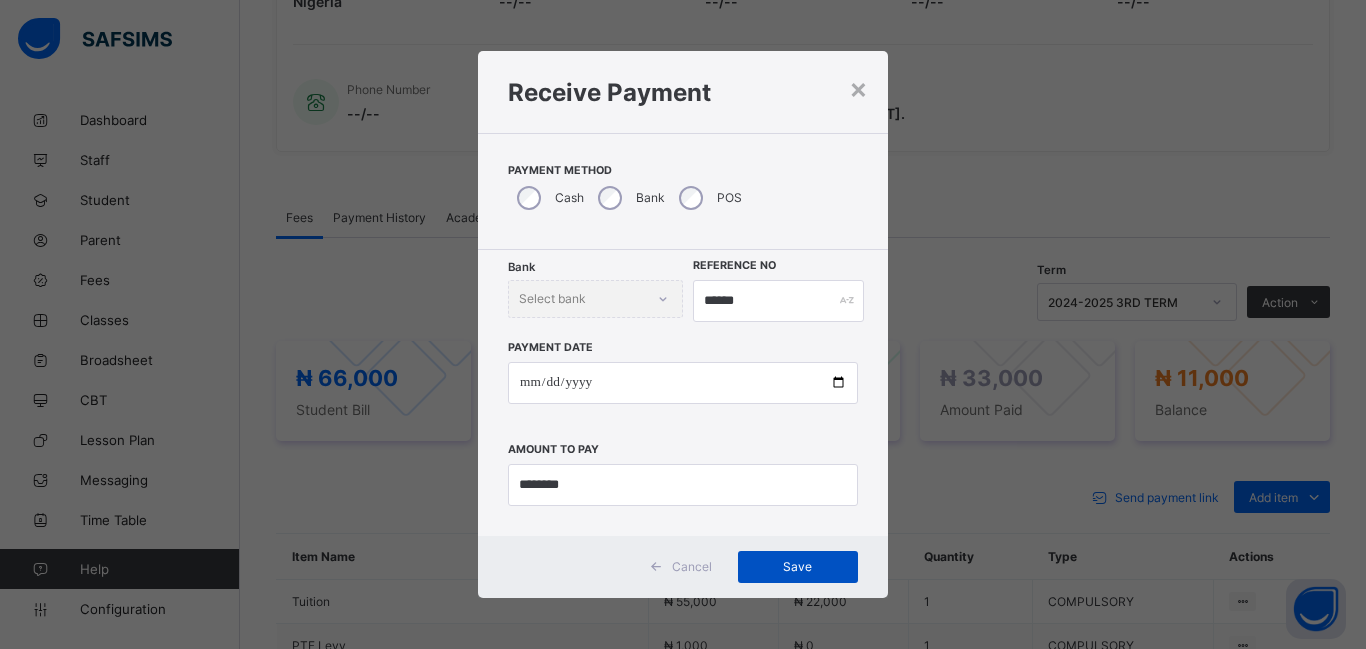 click on "Save" at bounding box center [798, 567] 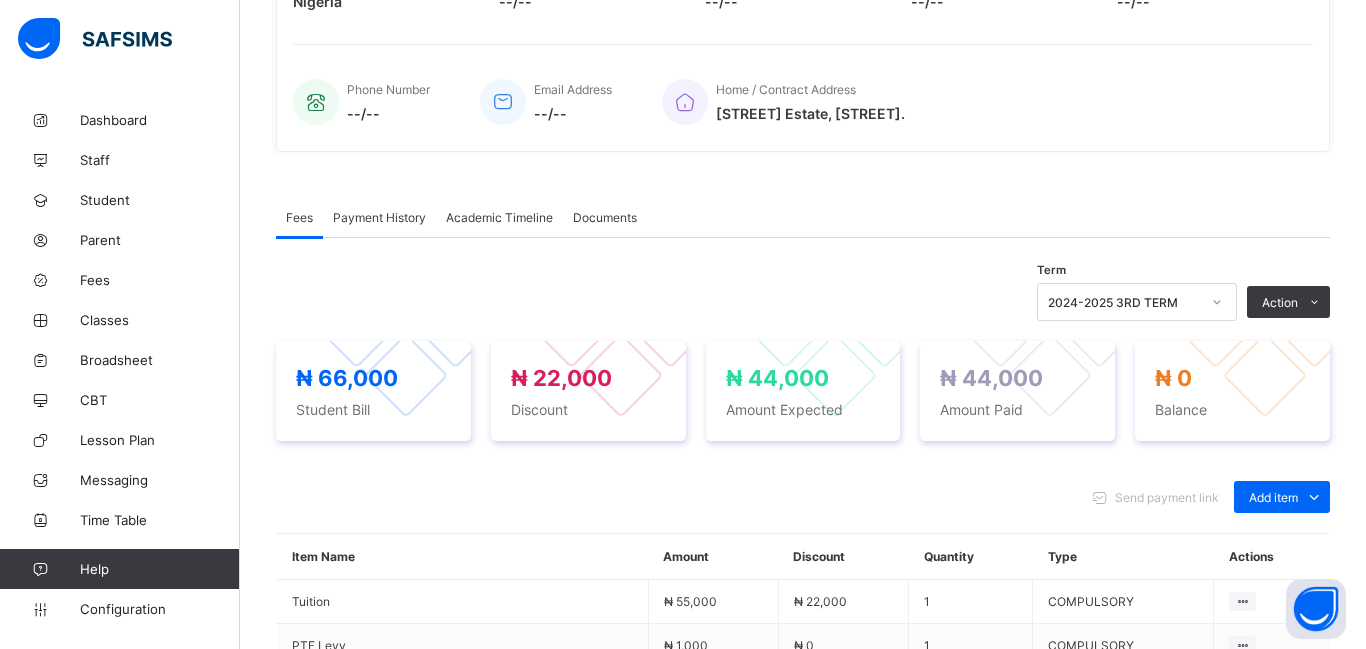 scroll, scrollTop: 0, scrollLeft: 0, axis: both 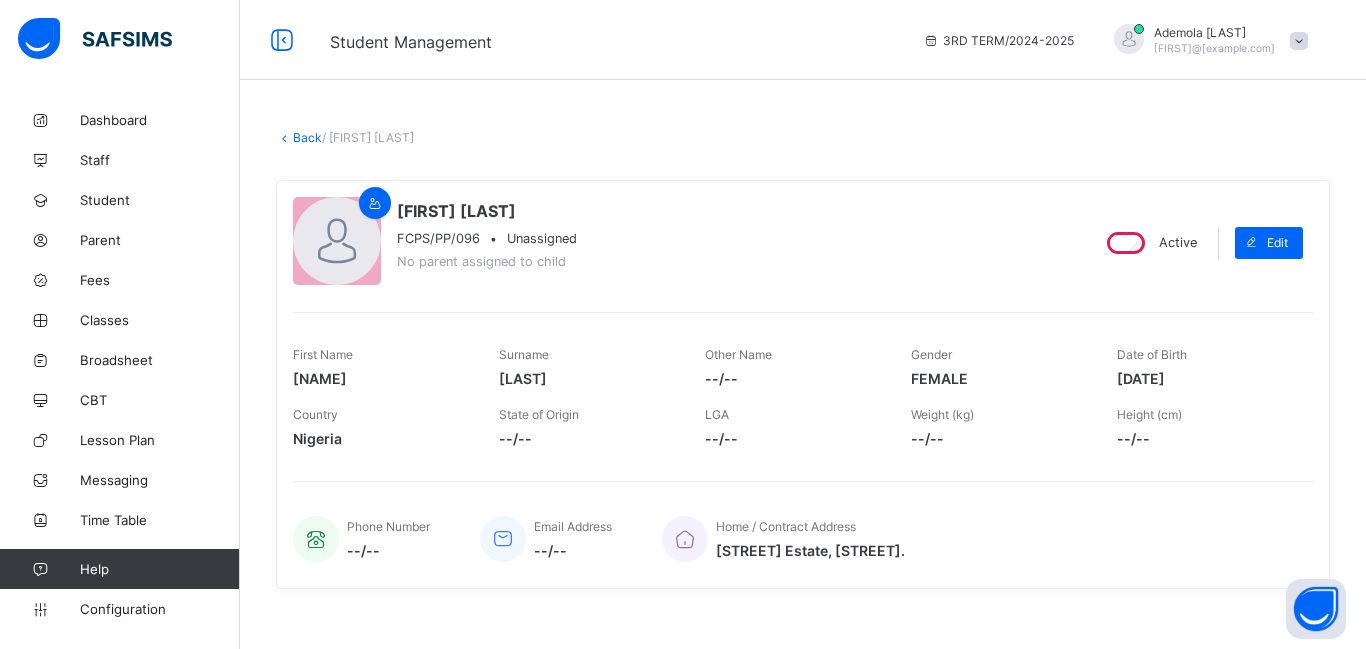 click on "Back" at bounding box center (307, 137) 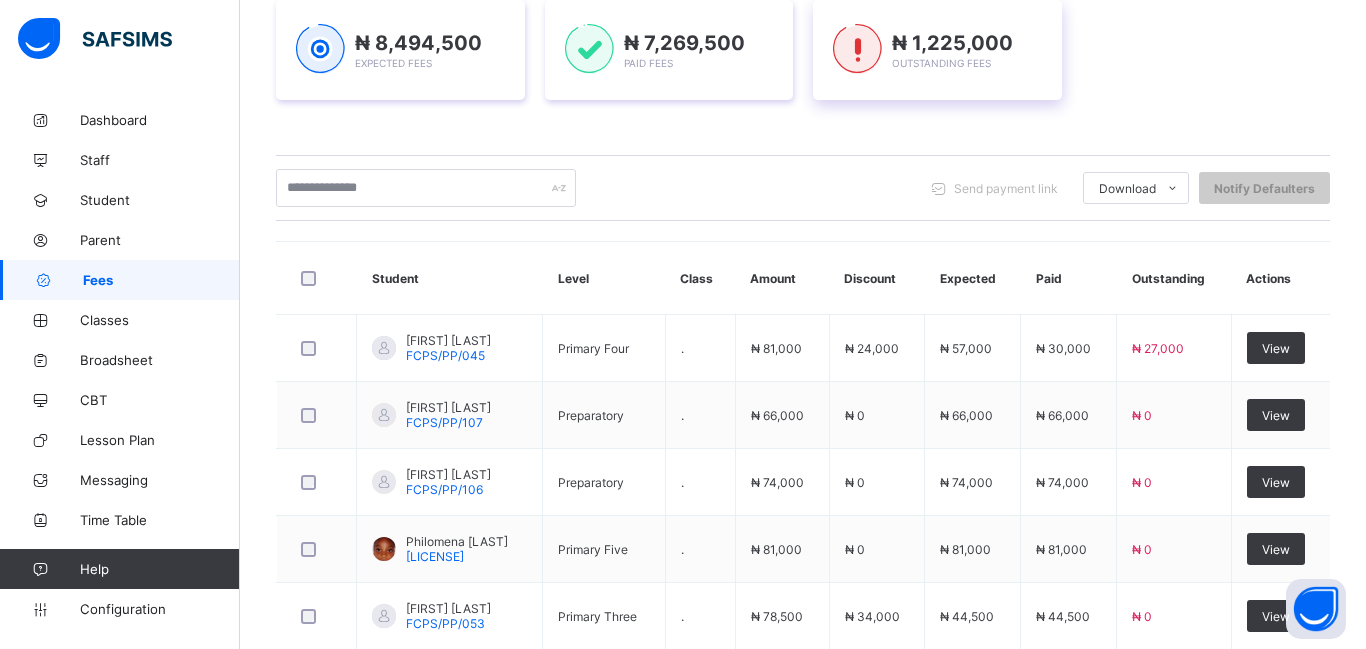 scroll, scrollTop: 0, scrollLeft: 0, axis: both 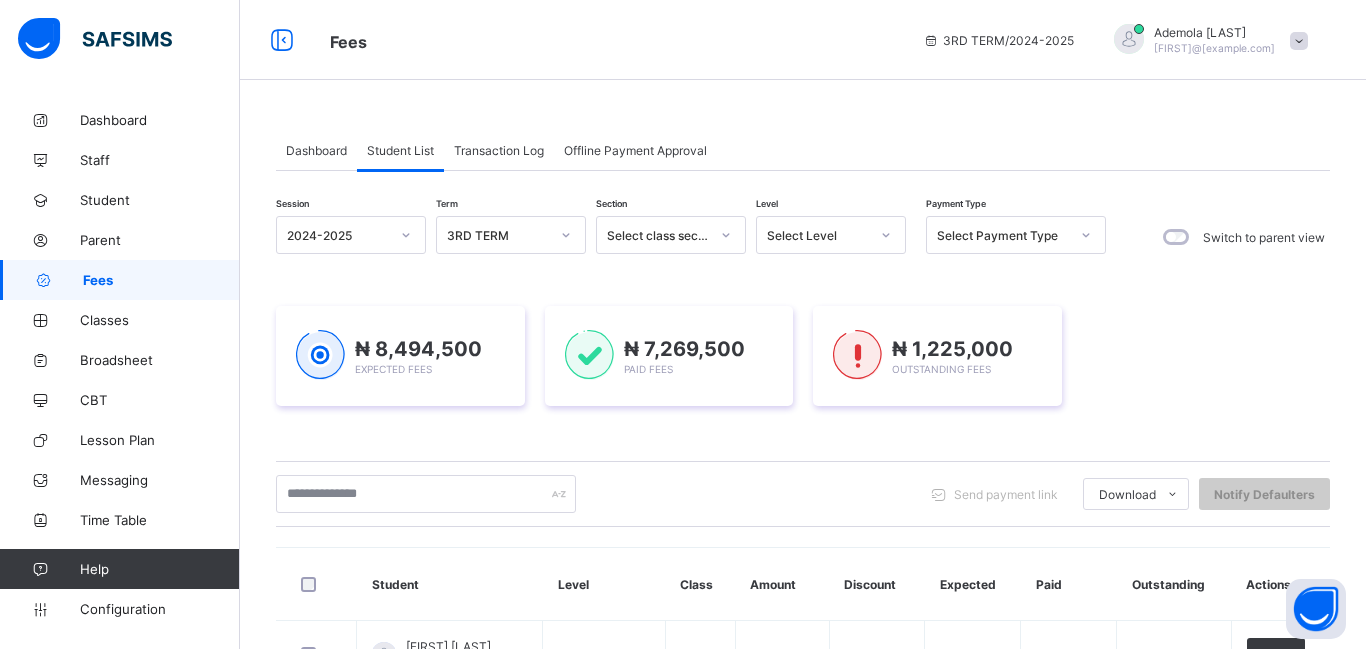 click on "Select Level" at bounding box center (812, 235) 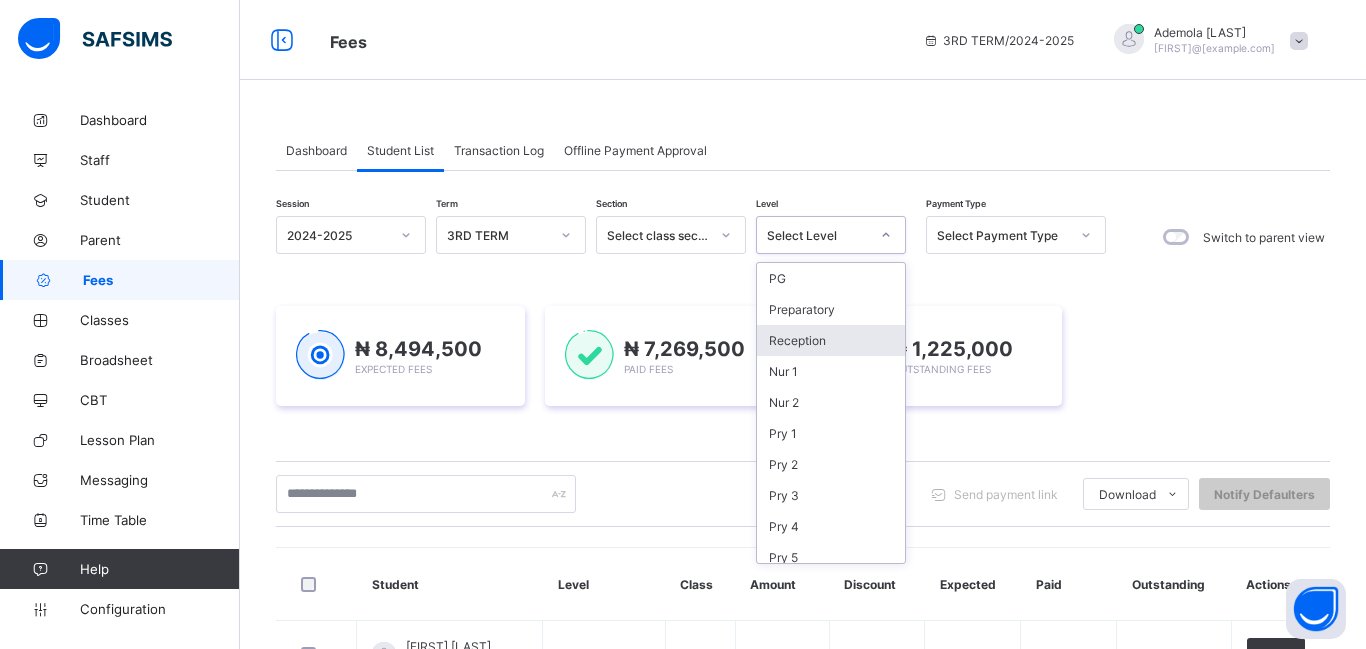 click on "Reception" at bounding box center (831, 340) 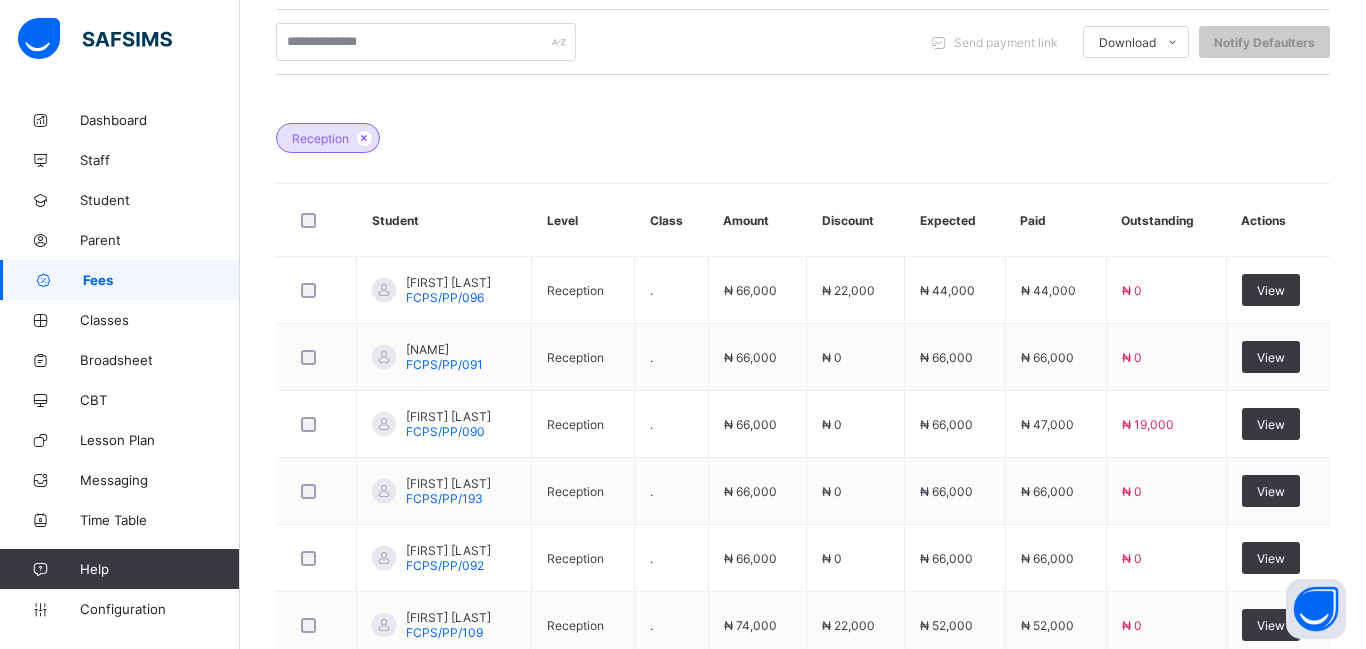 scroll, scrollTop: 497, scrollLeft: 0, axis: vertical 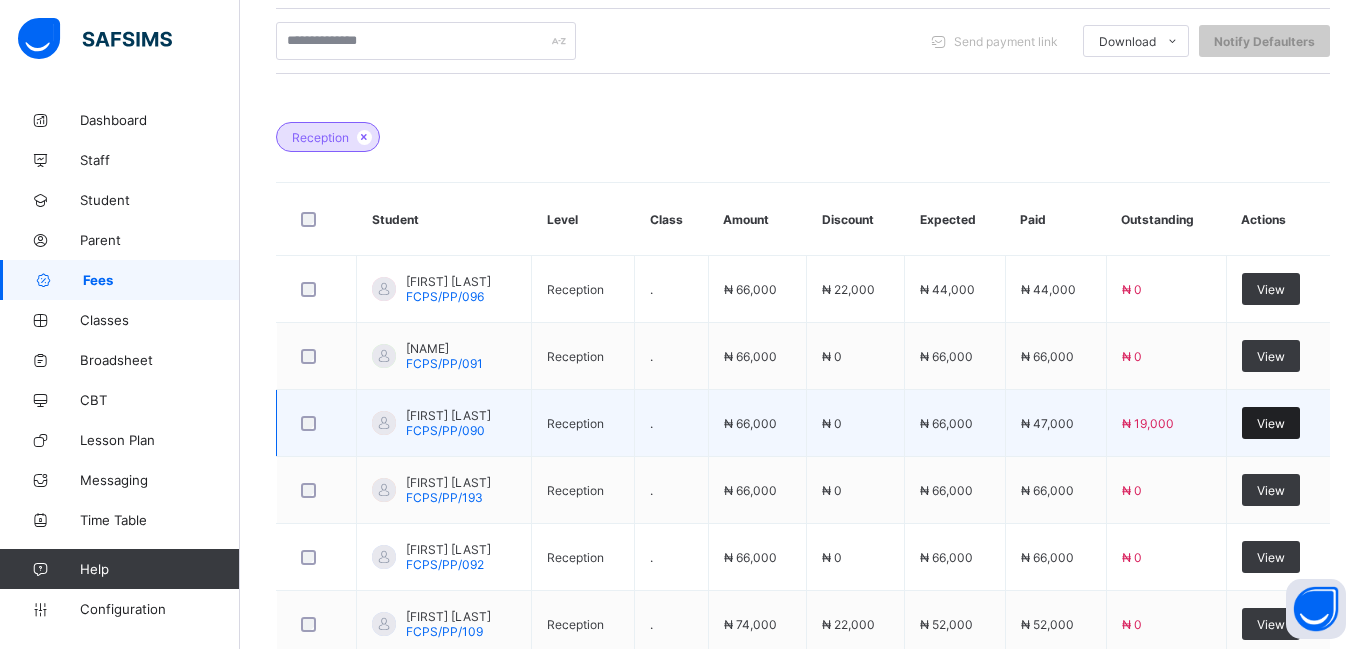 click on "View" at bounding box center [1271, 423] 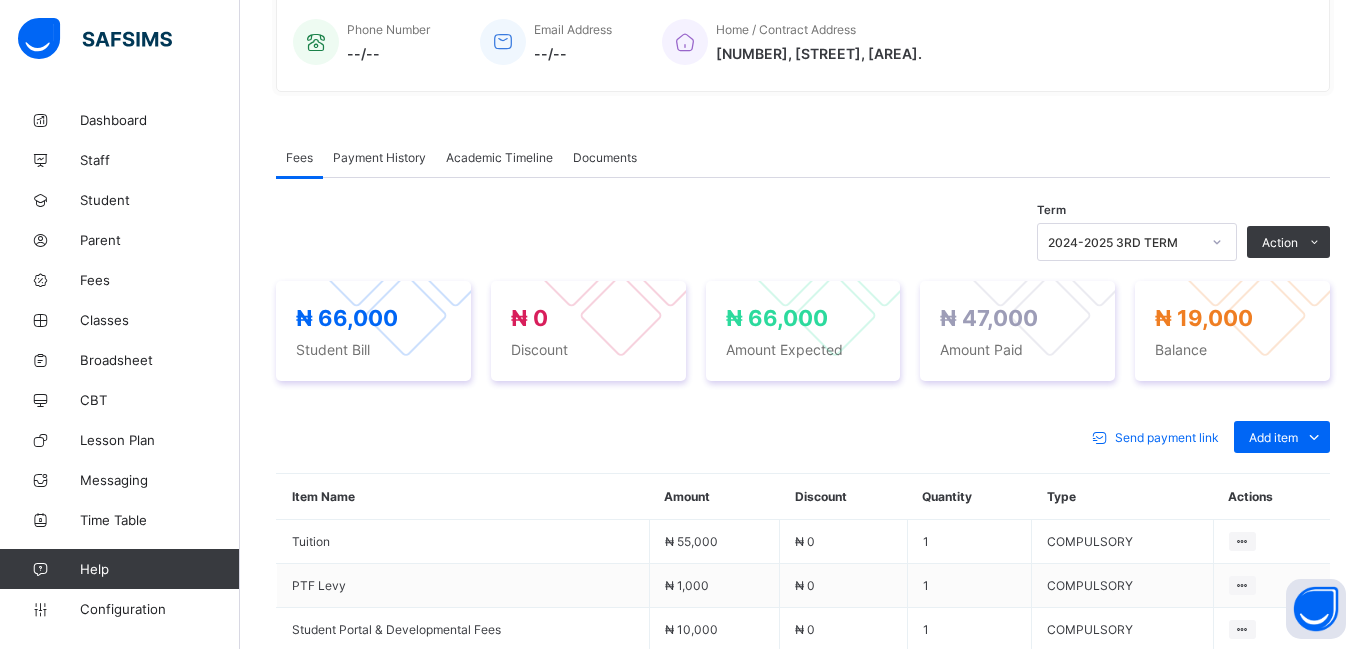 scroll, scrollTop: 513, scrollLeft: 0, axis: vertical 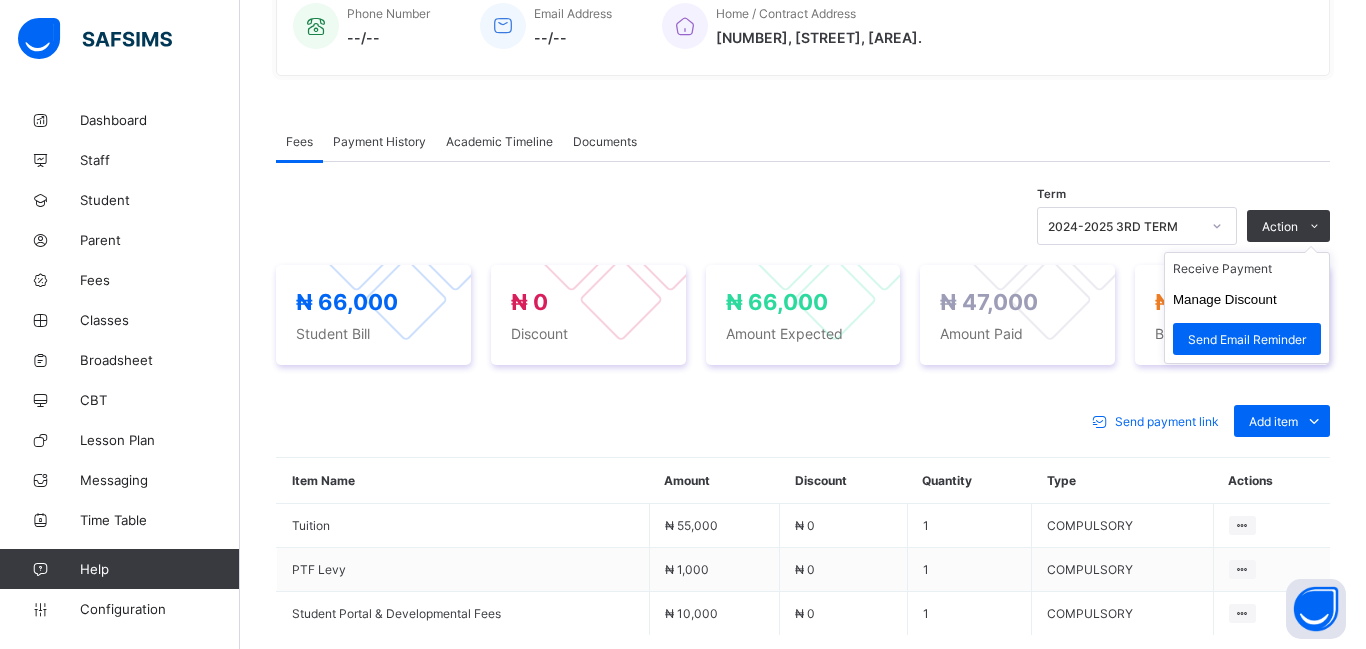 click on "Receive Payment Manage Discount Send Email Reminder" at bounding box center (1247, 308) 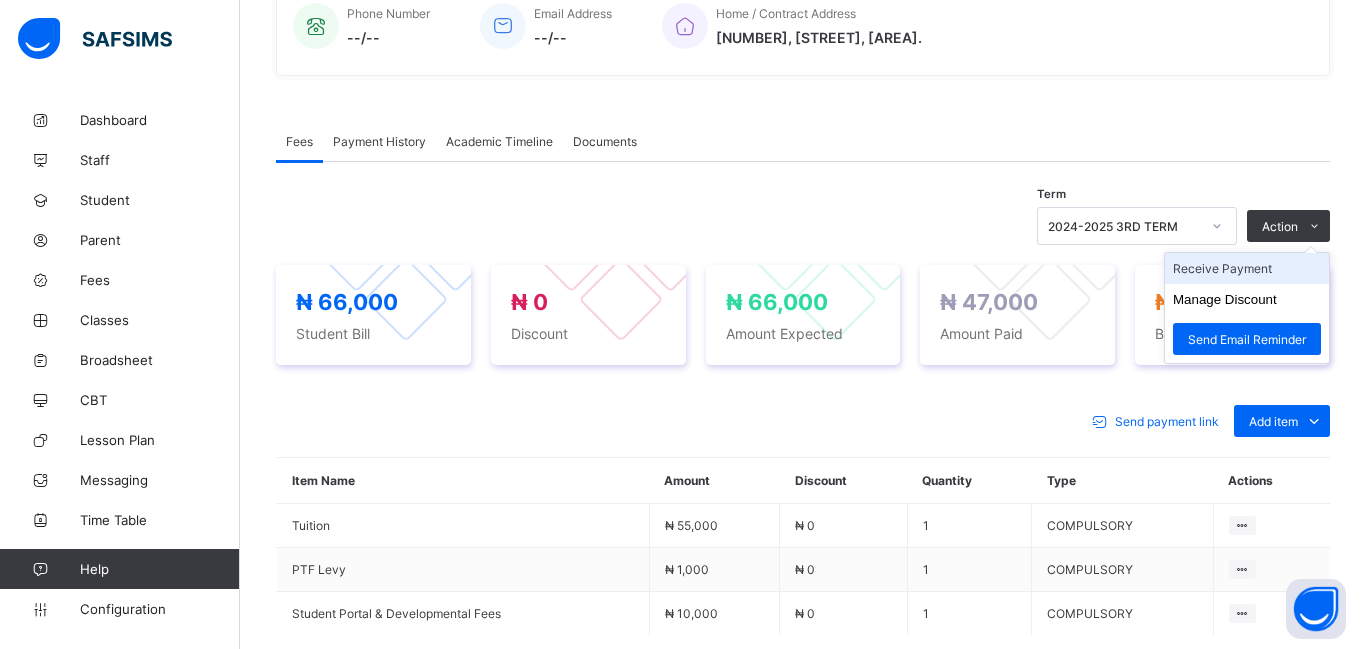 click on "Receive Payment" at bounding box center [1247, 268] 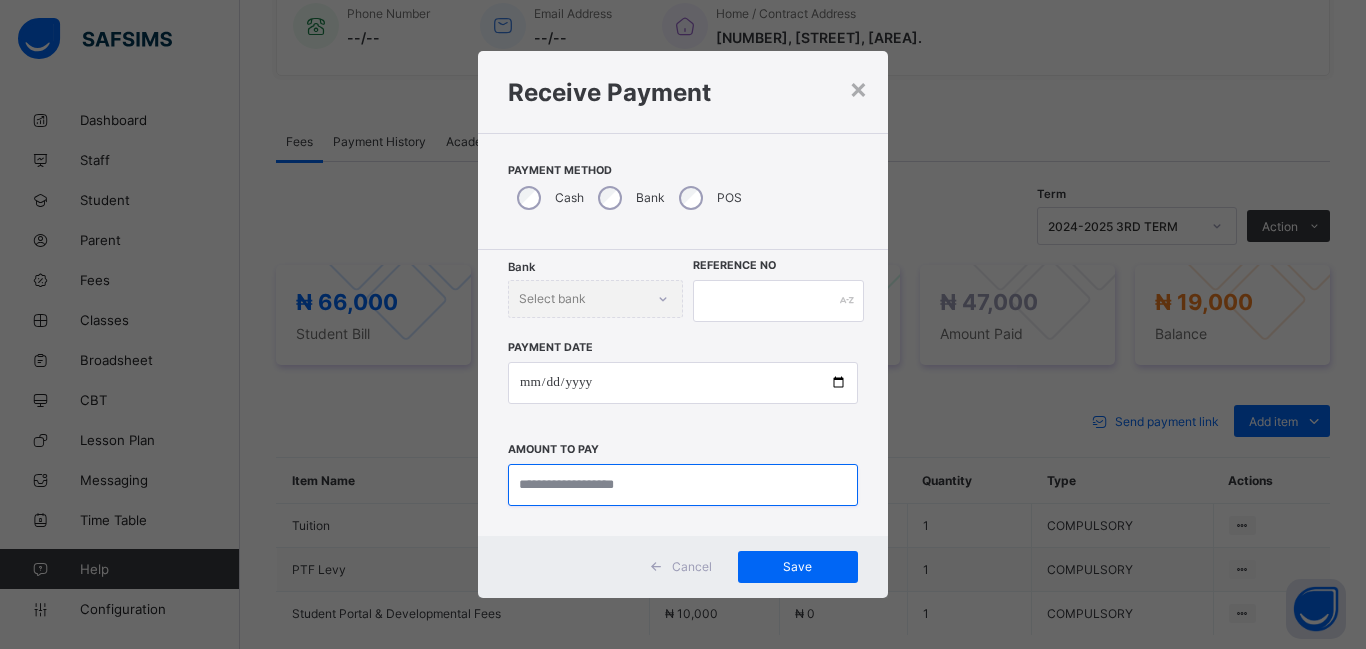 click at bounding box center (683, 485) 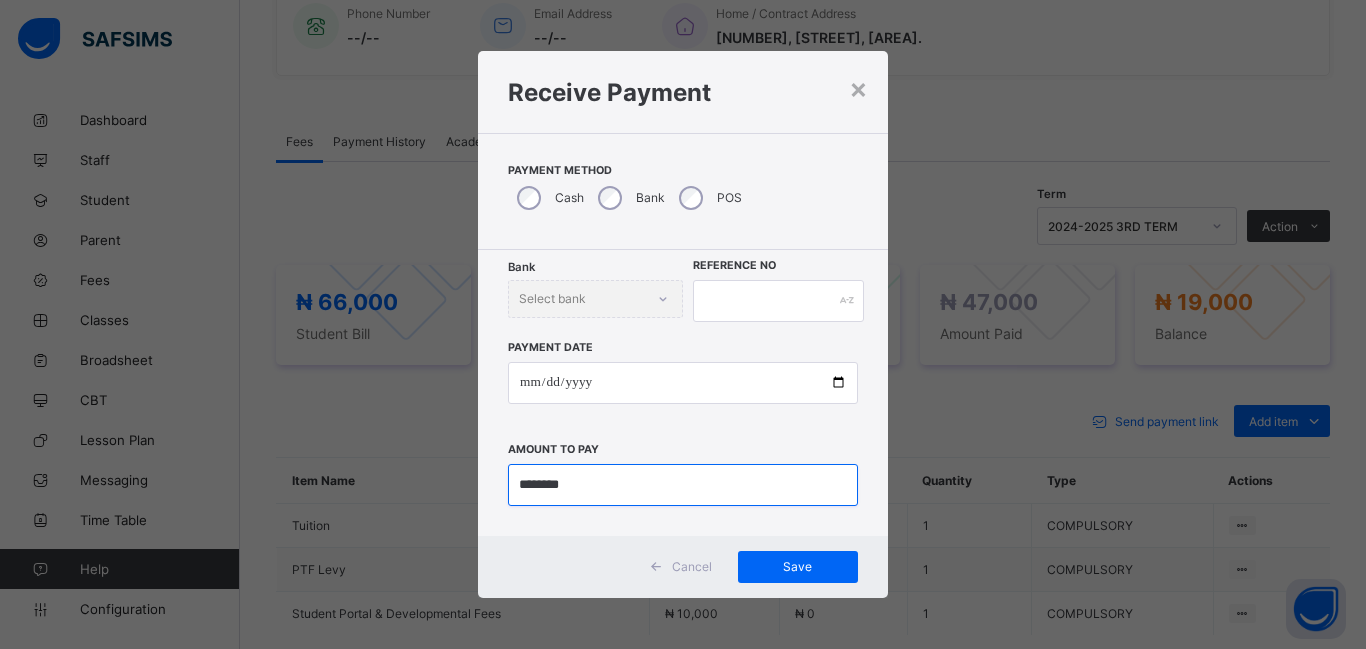 type on "********" 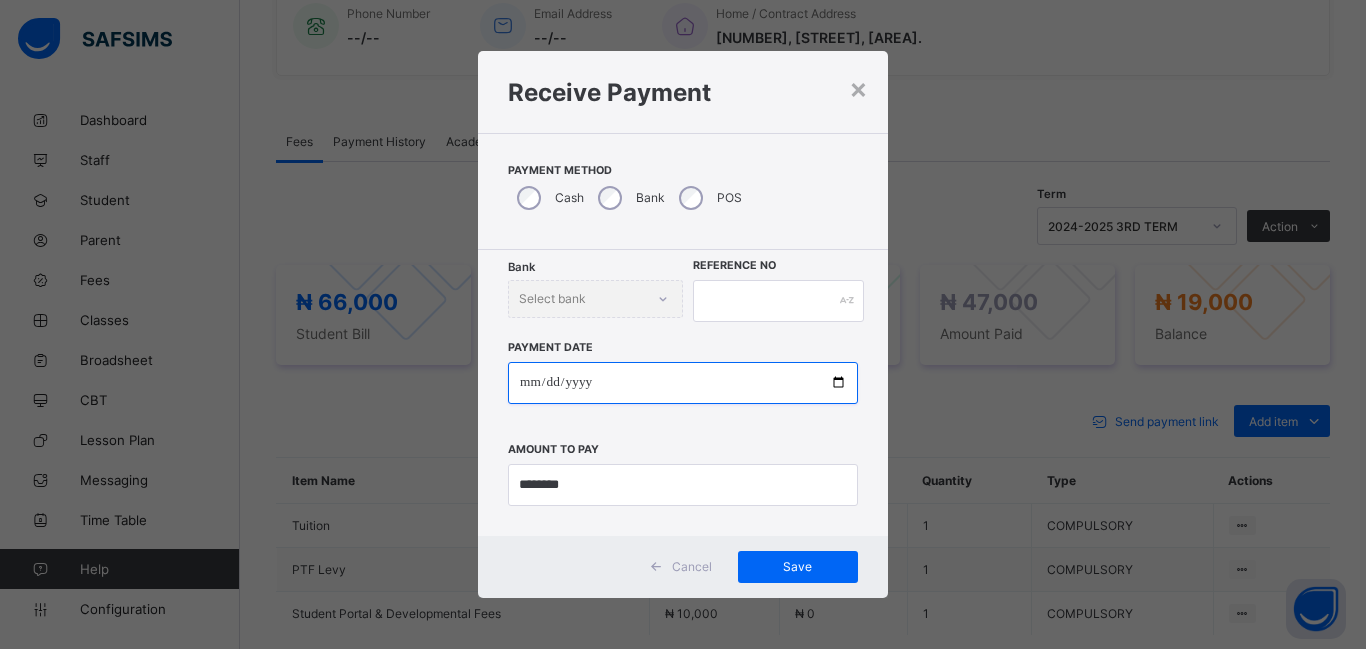 click at bounding box center (683, 383) 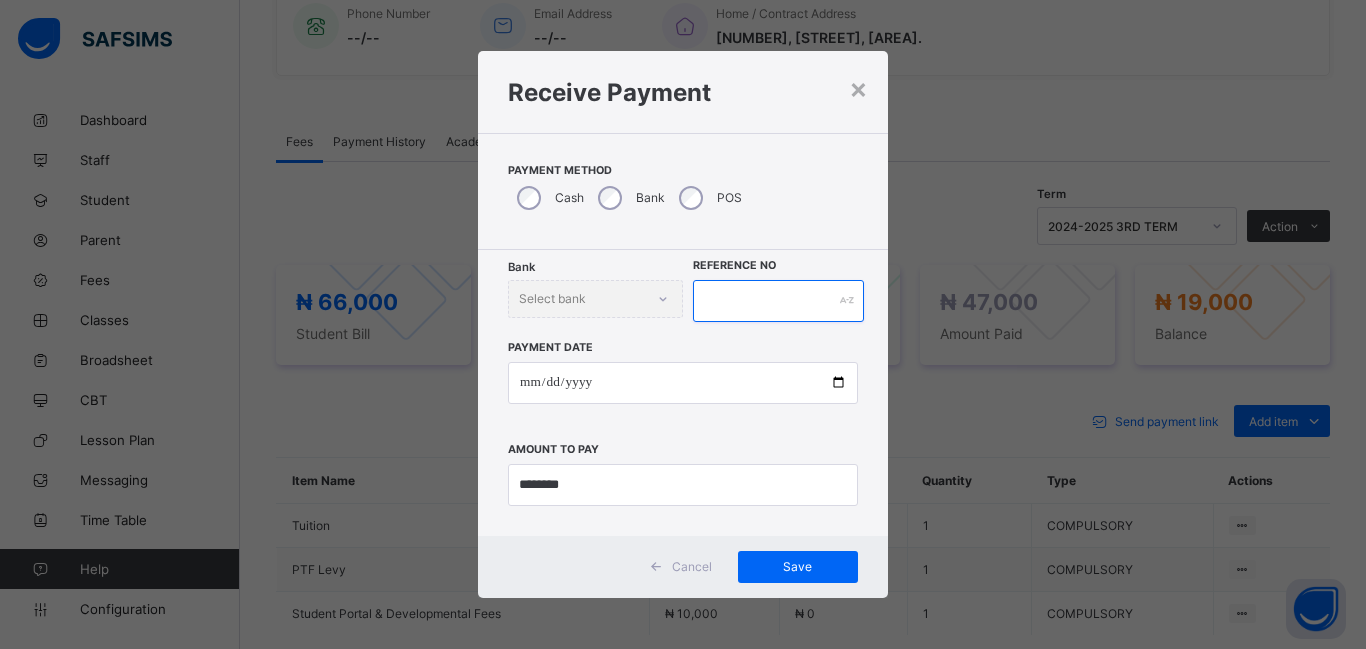 click at bounding box center (778, 301) 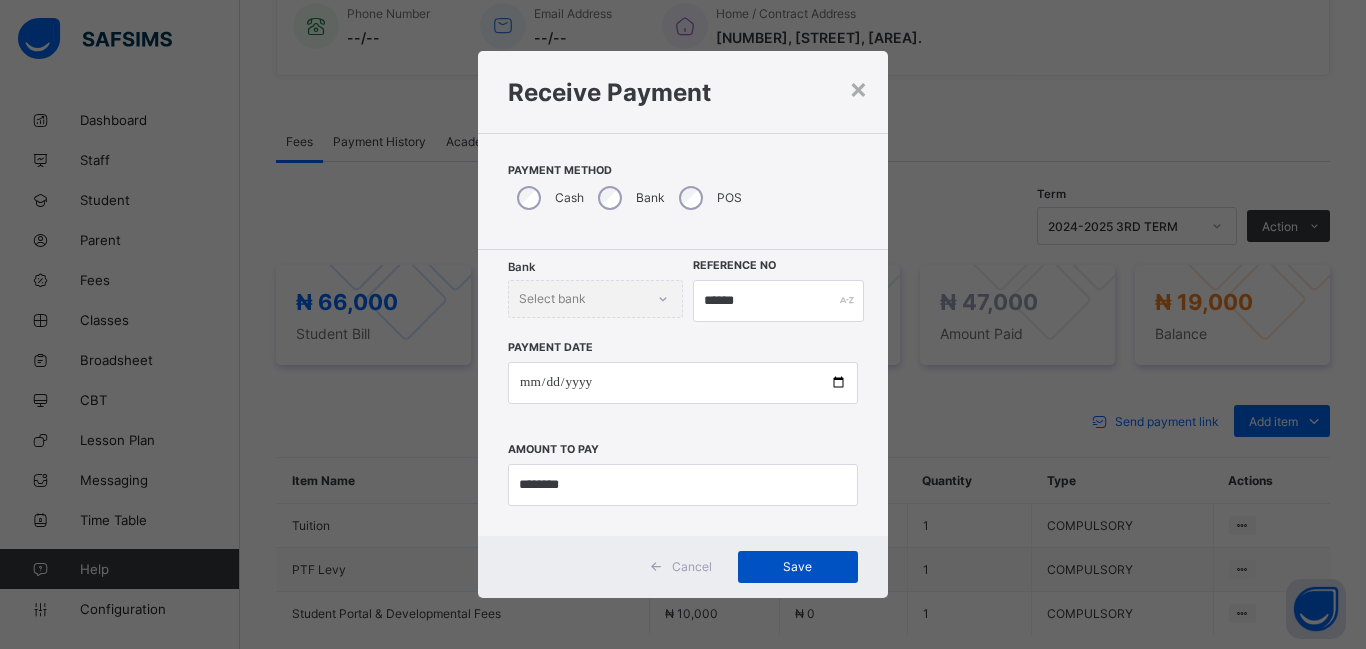 click on "Save" at bounding box center (798, 566) 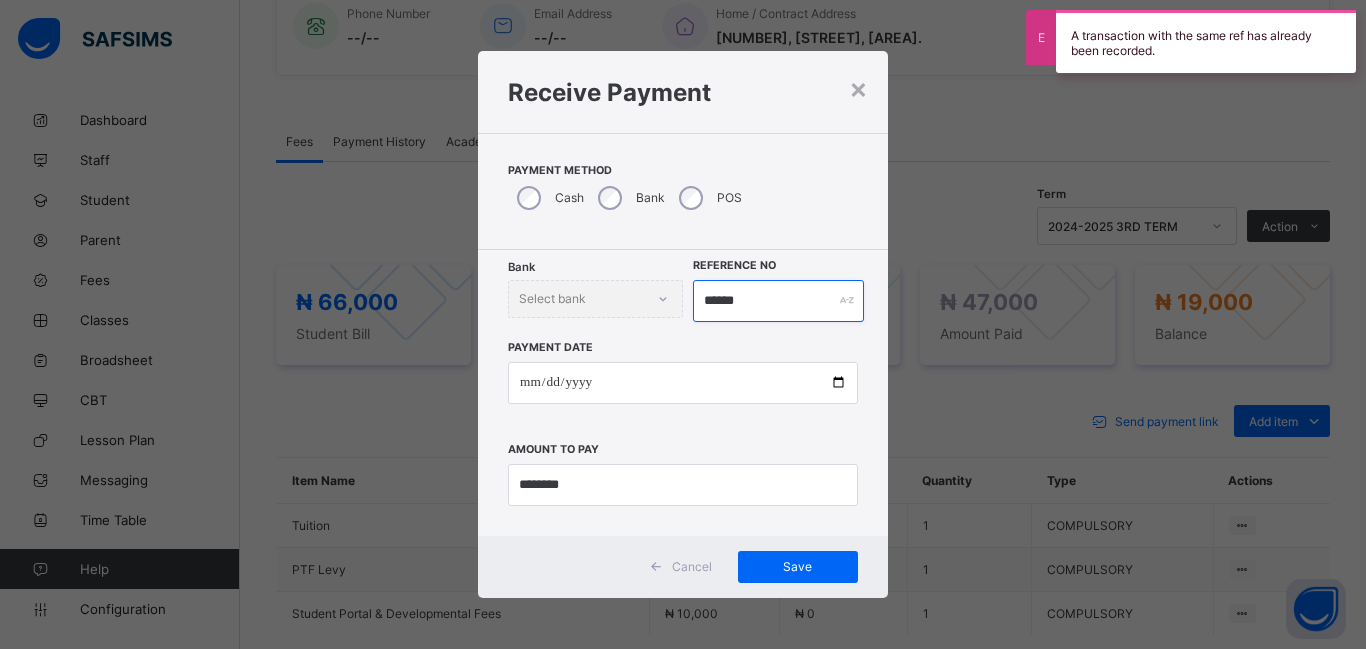 click on "******" at bounding box center [778, 301] 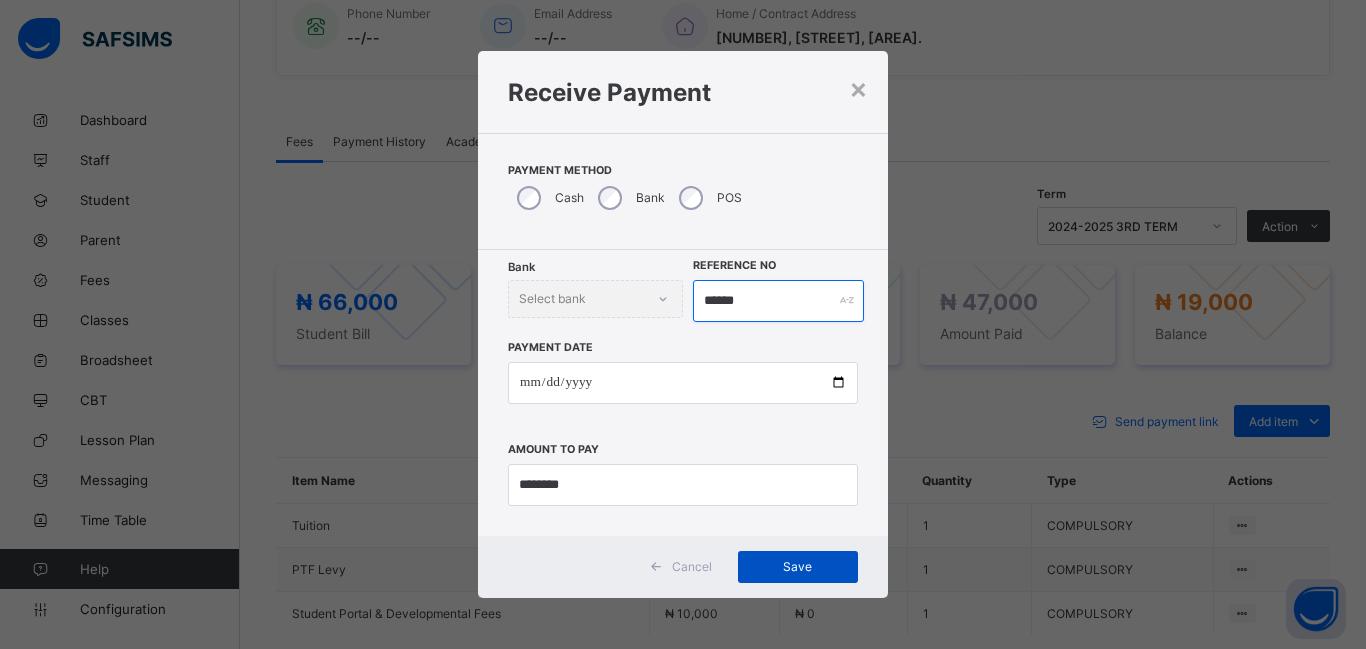 type on "******" 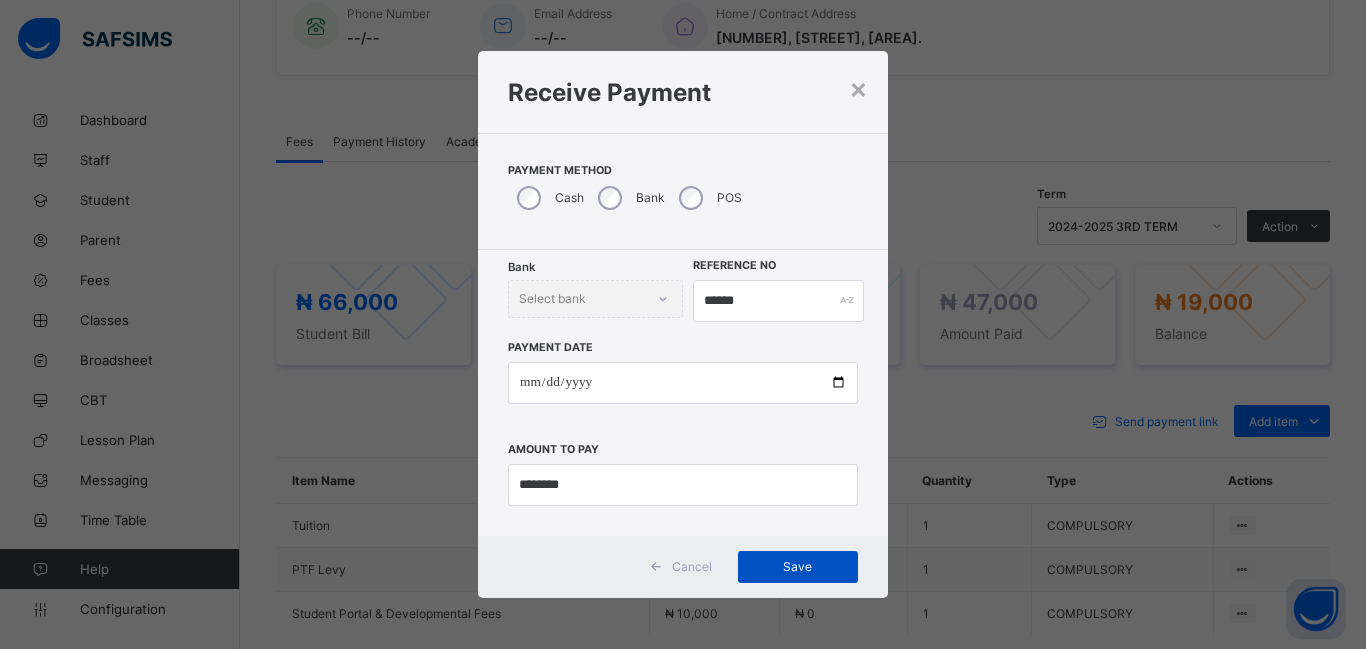 click on "Save" at bounding box center (798, 566) 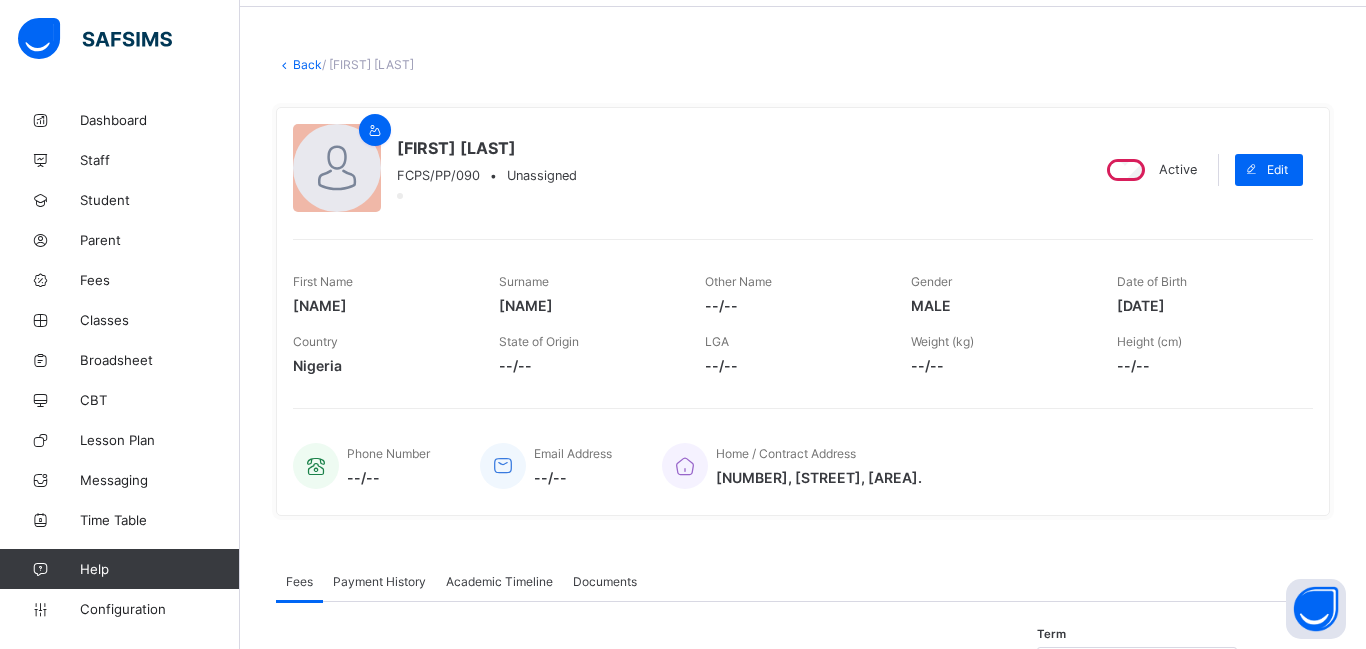 scroll, scrollTop: 0, scrollLeft: 0, axis: both 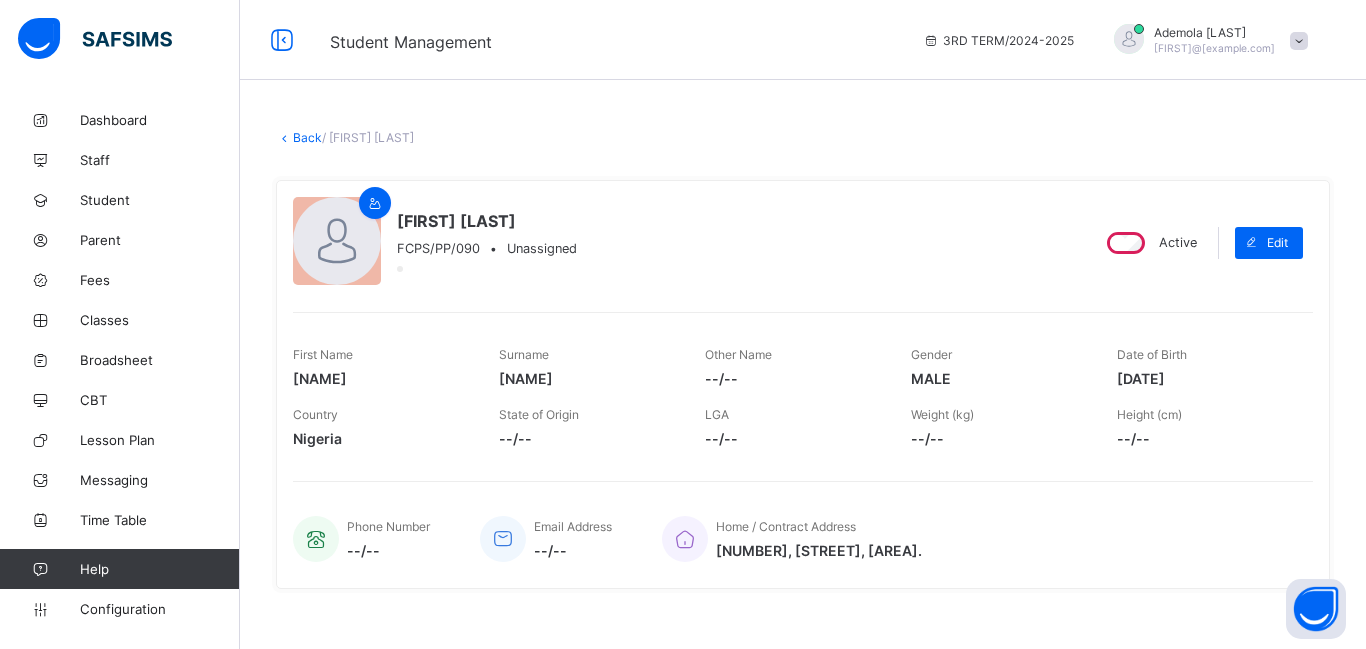 click on "Back" at bounding box center (307, 137) 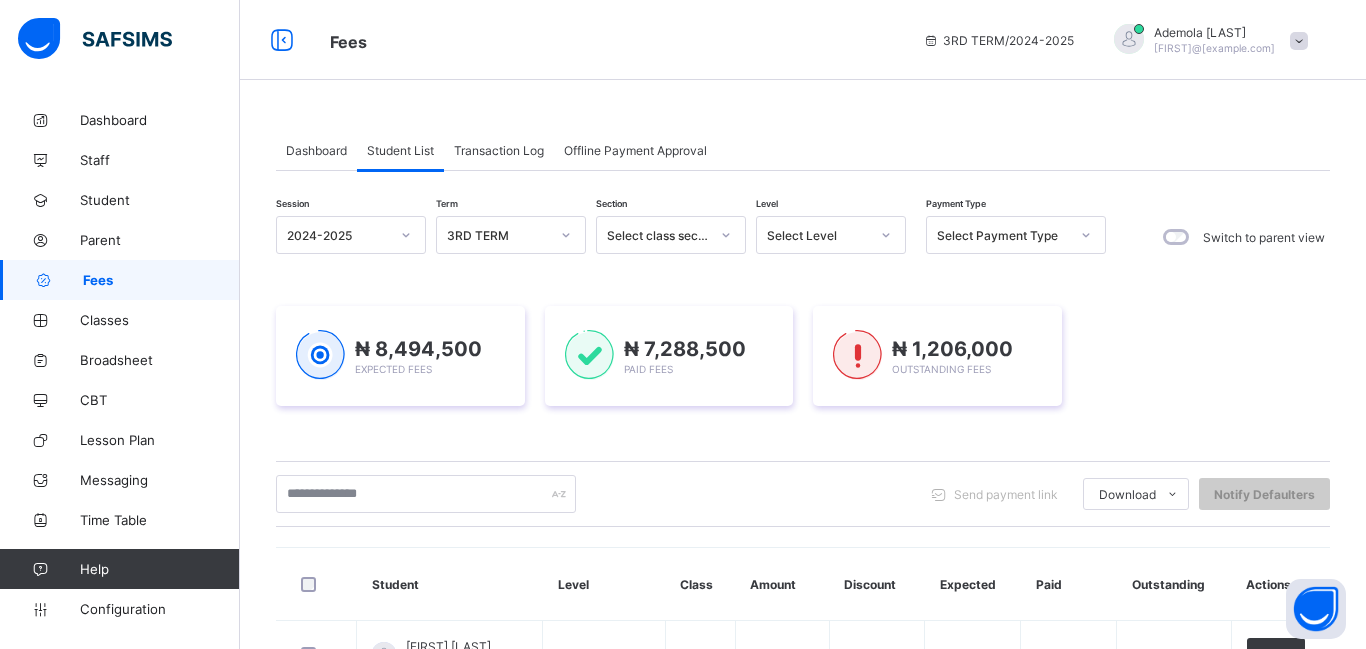 click on "Select Level" at bounding box center (818, 235) 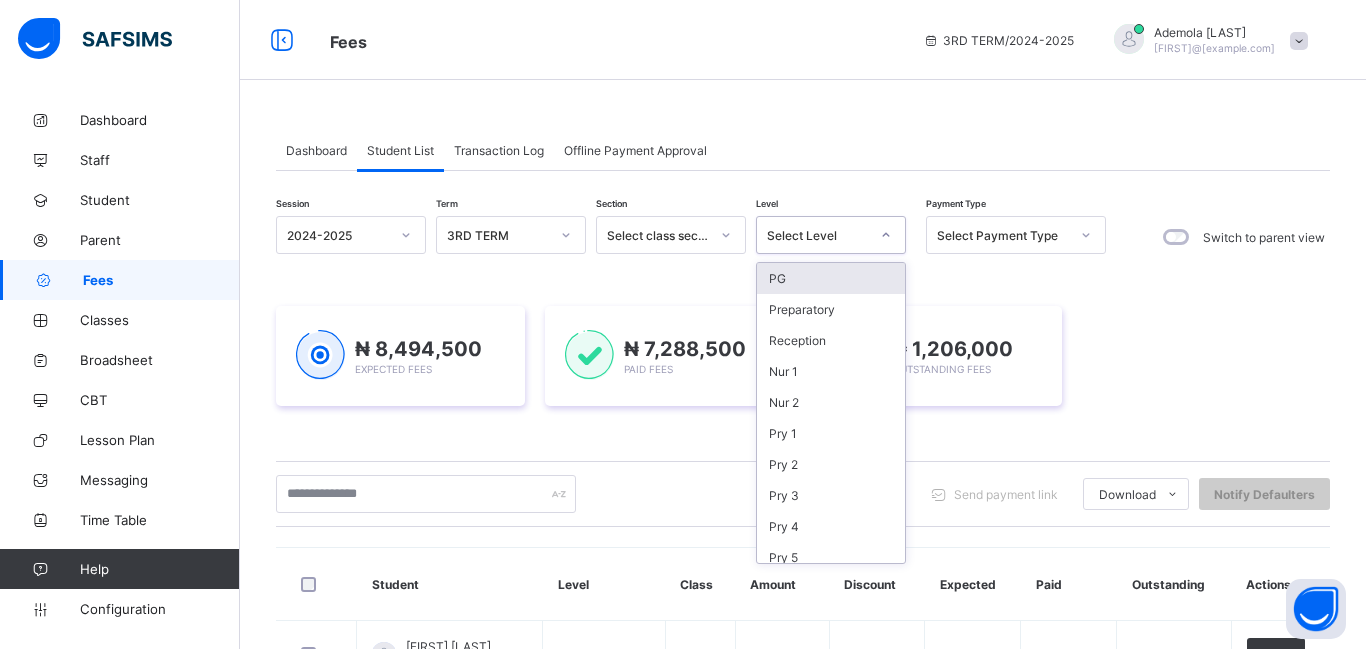 click on "Select Level" at bounding box center (812, 235) 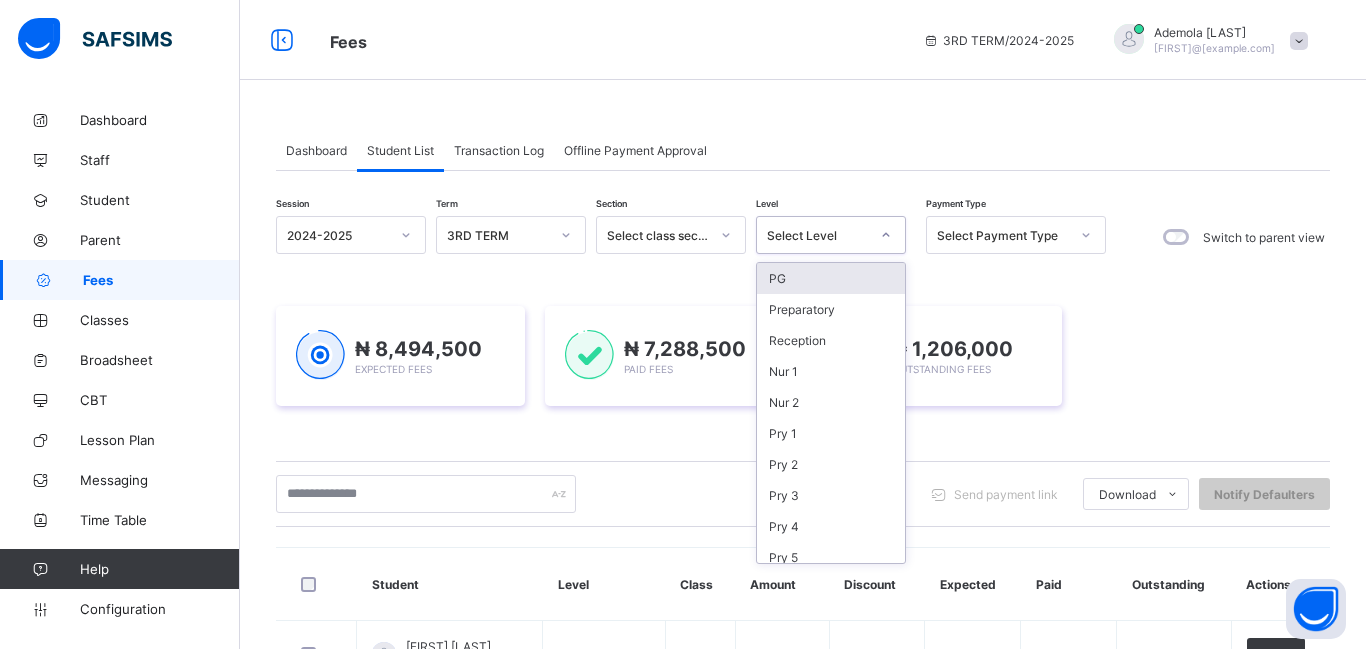 click on "Select Level" at bounding box center [812, 235] 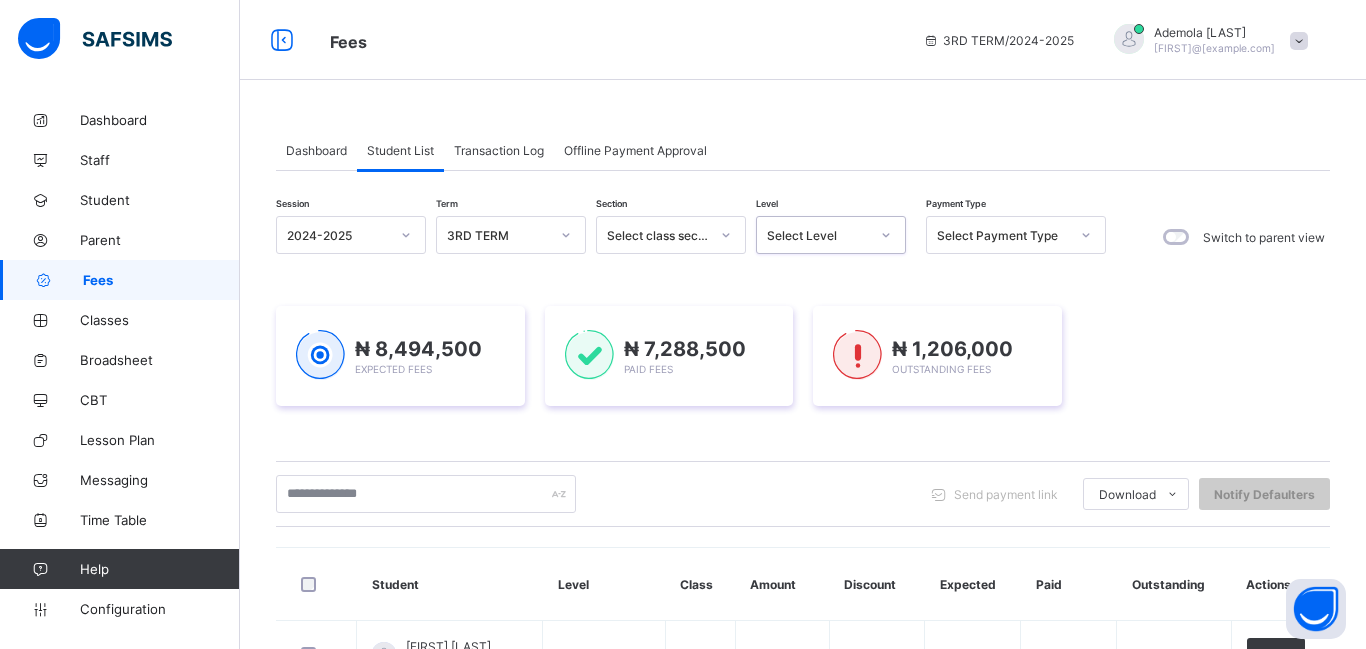 click 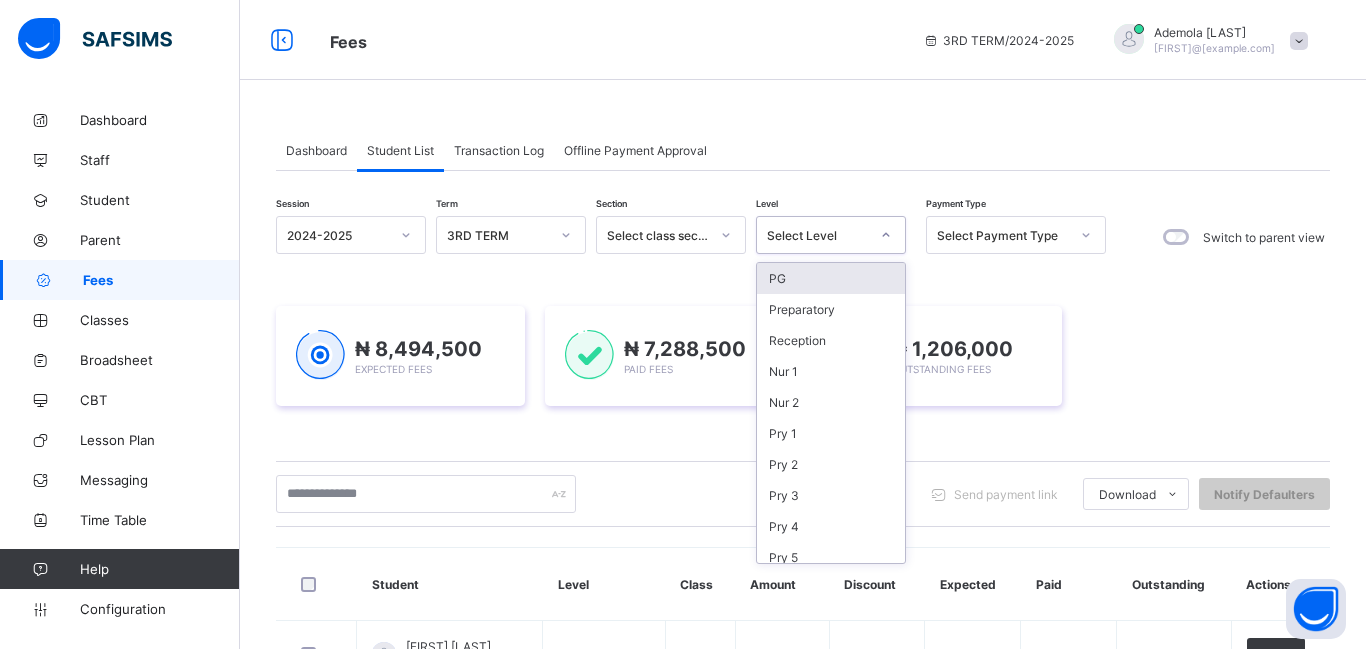 click 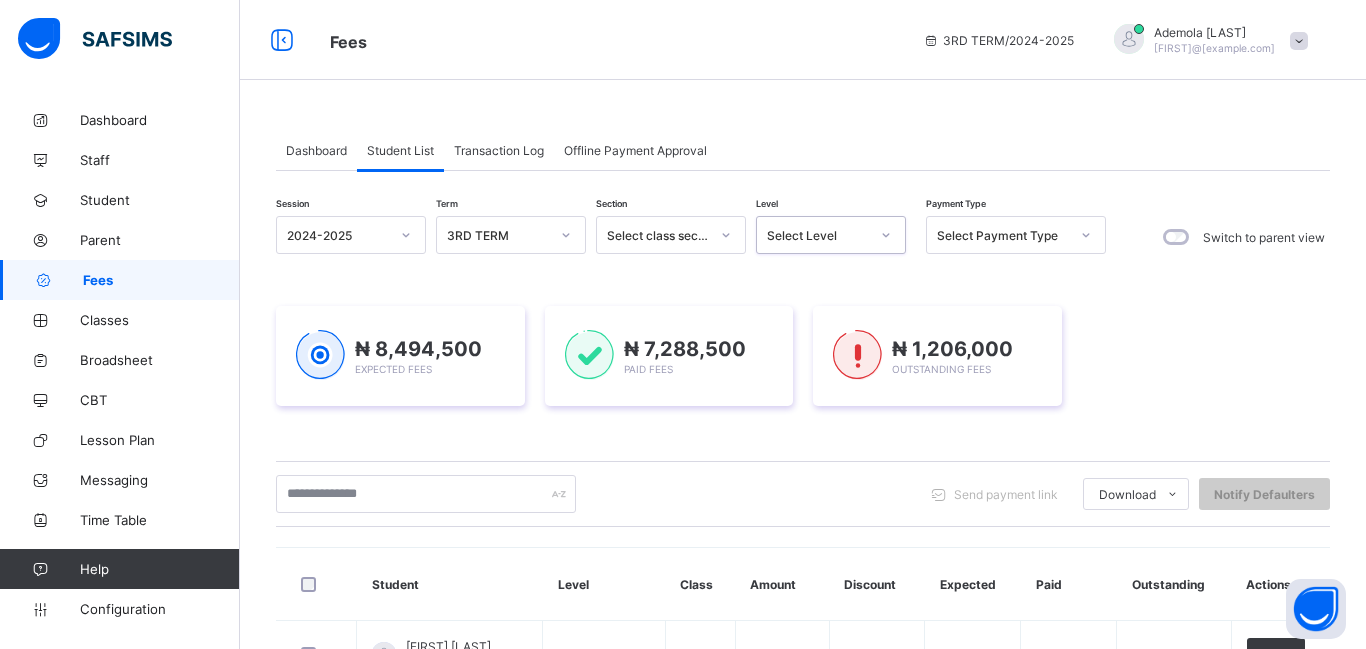 click 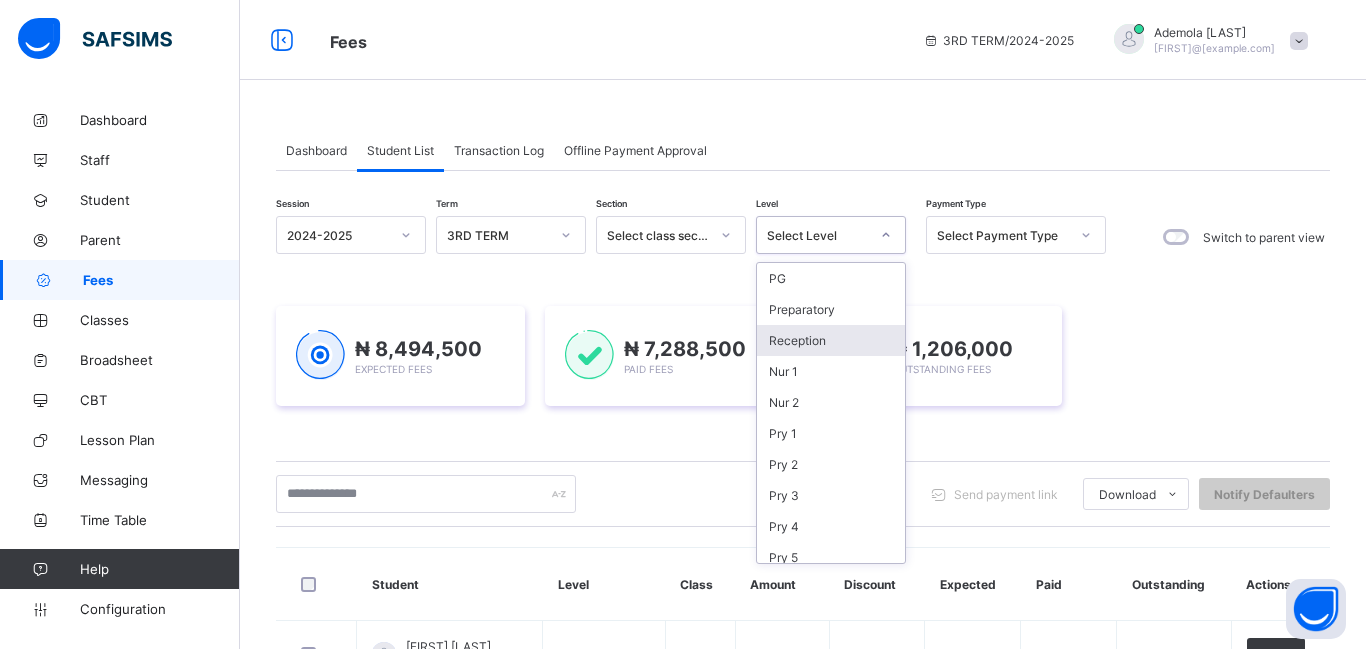 click on "Reception" at bounding box center [831, 340] 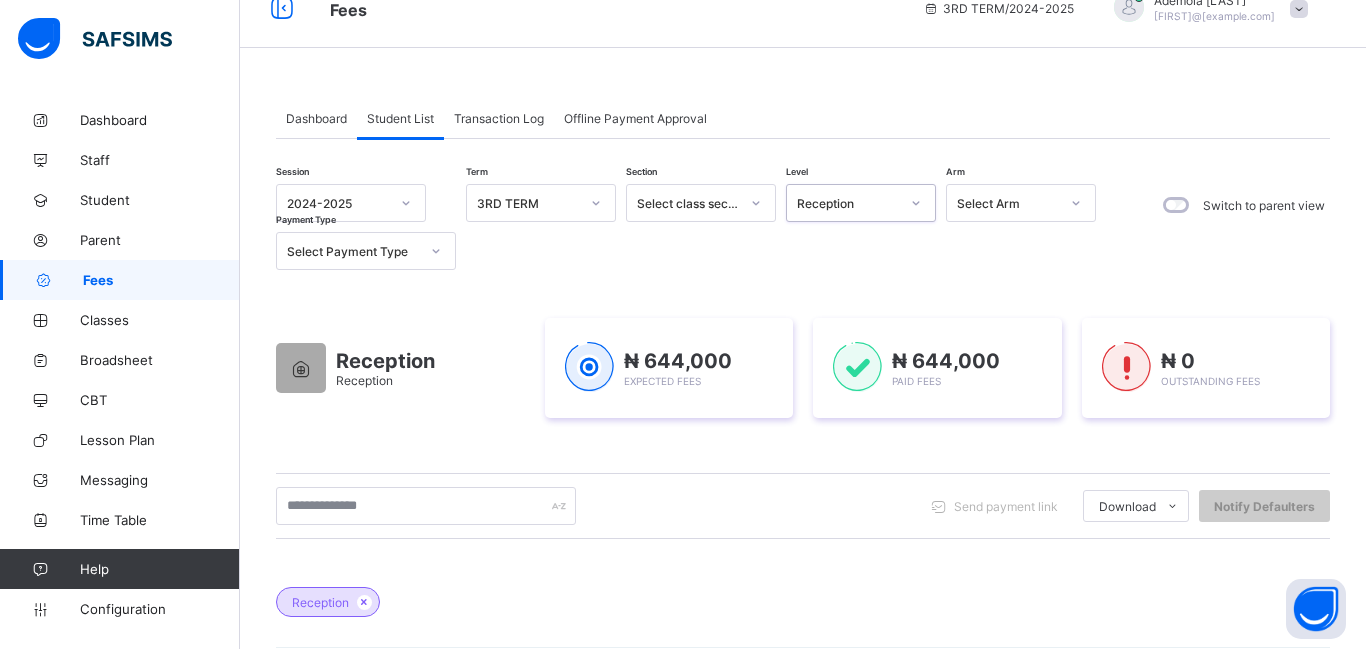scroll, scrollTop: 0, scrollLeft: 0, axis: both 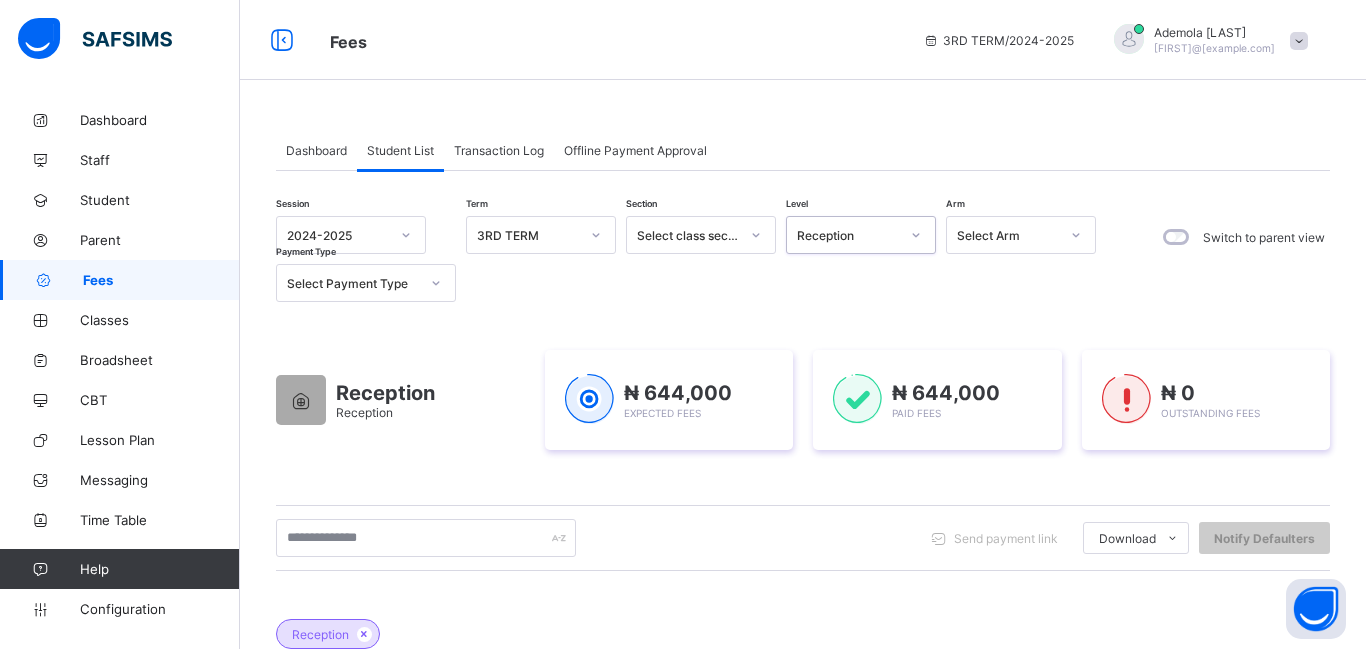 click 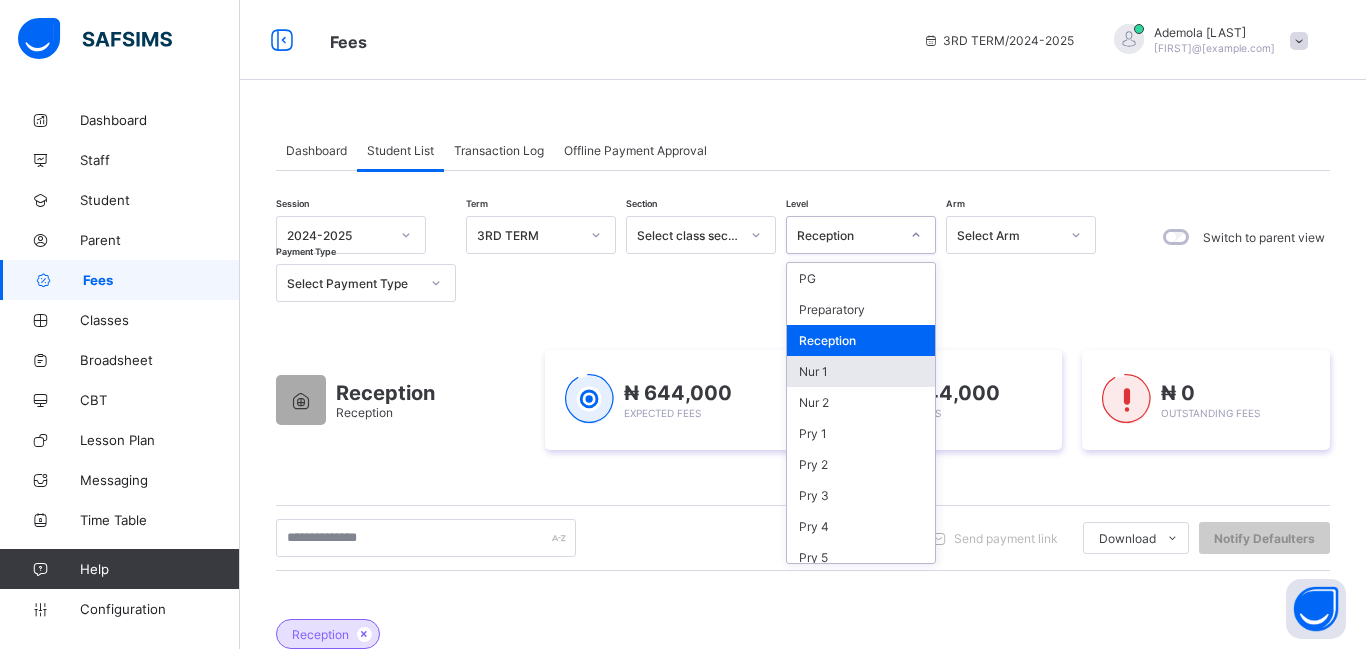 click on "Nur 1" at bounding box center [861, 371] 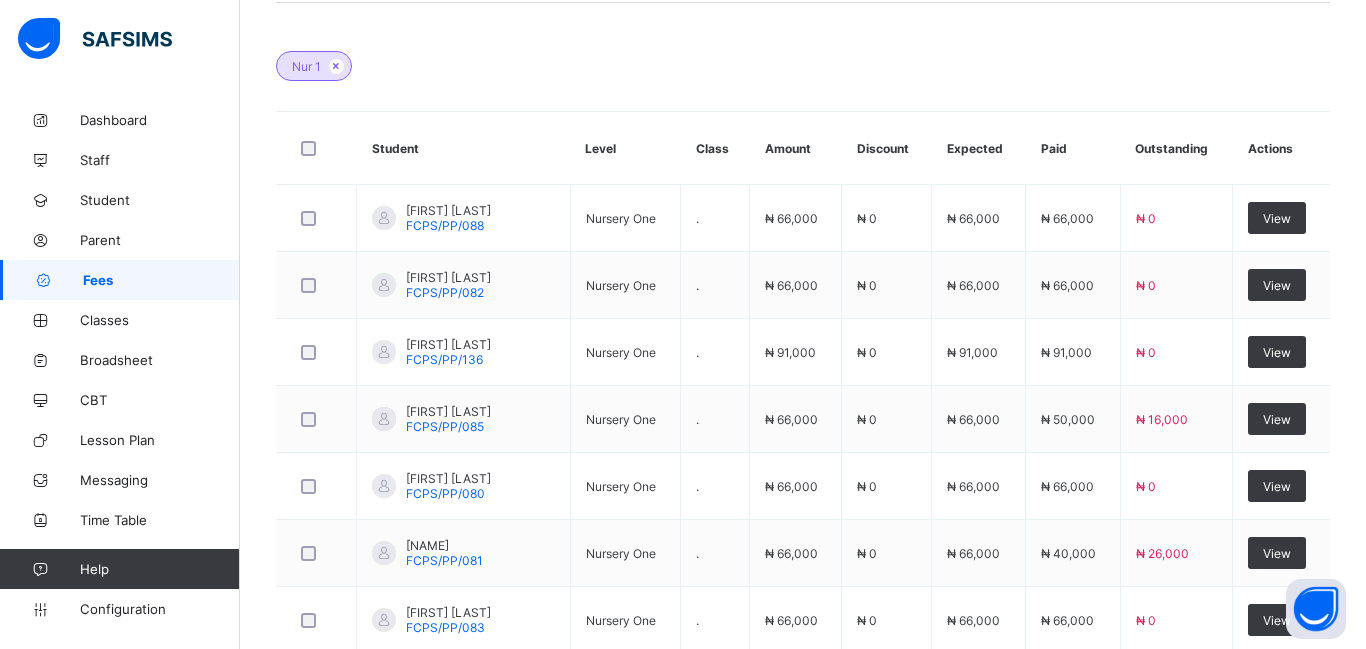 scroll, scrollTop: 572, scrollLeft: 0, axis: vertical 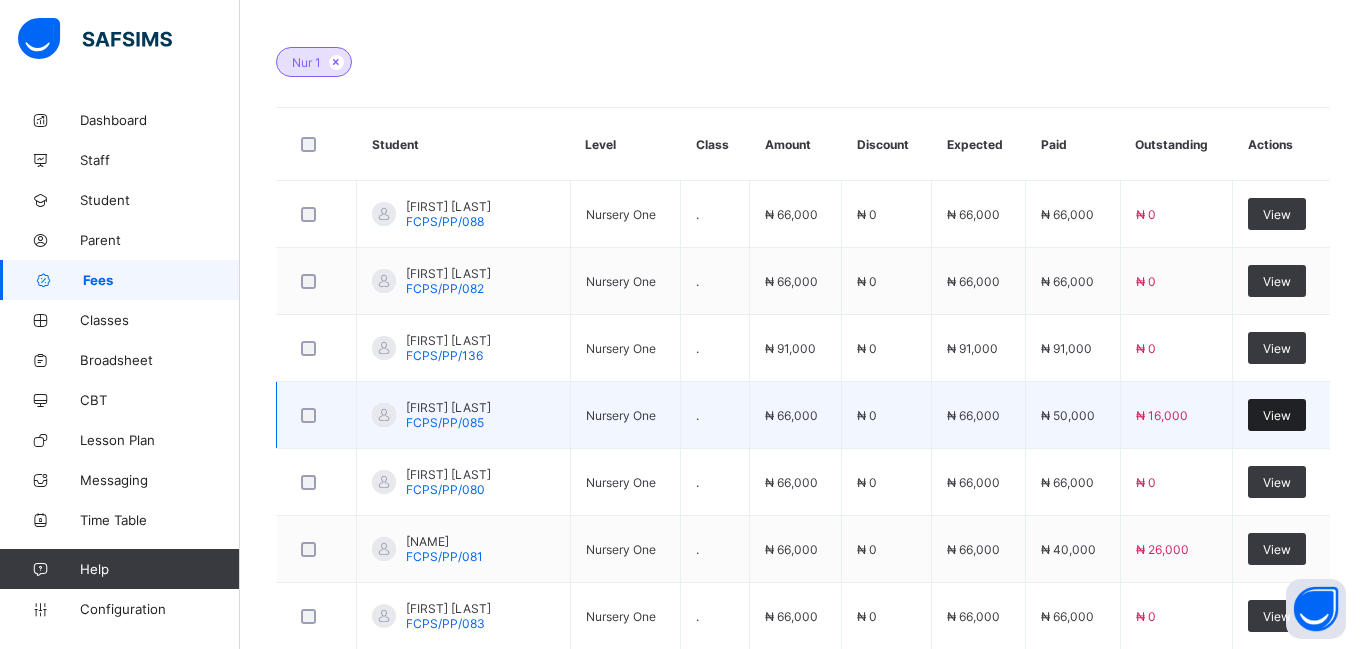 click on "View" at bounding box center (1277, 415) 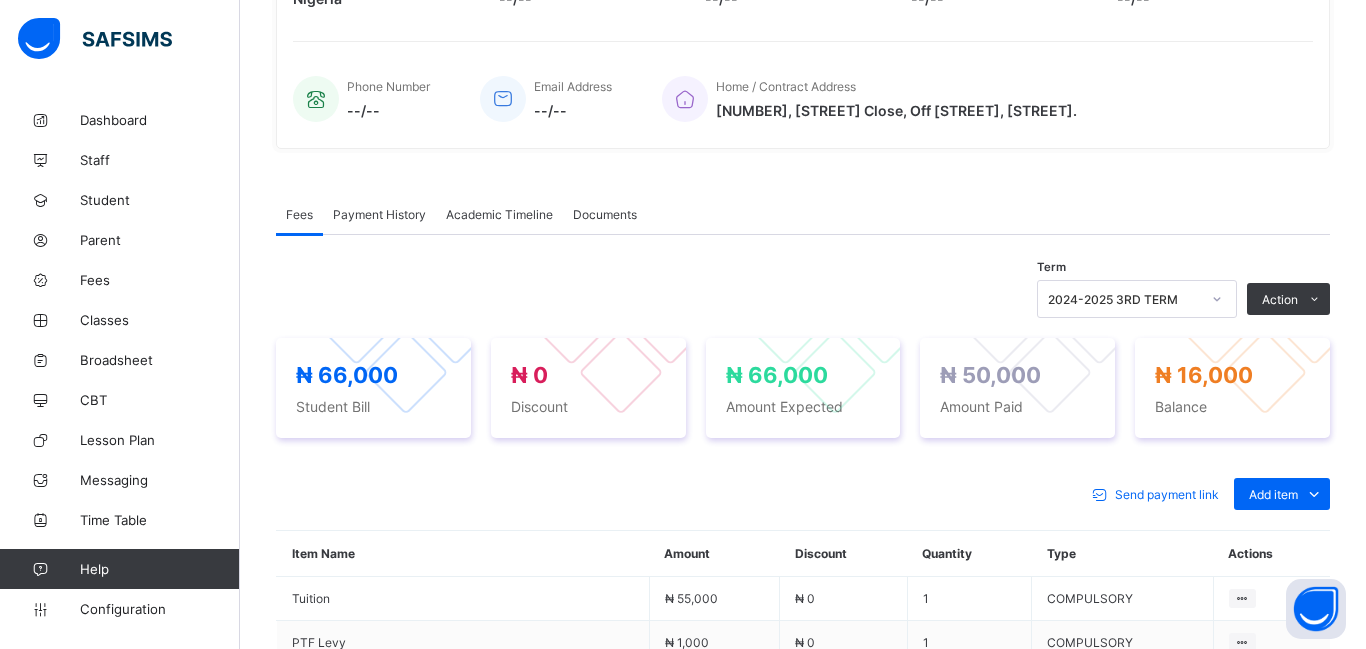 scroll, scrollTop: 572, scrollLeft: 0, axis: vertical 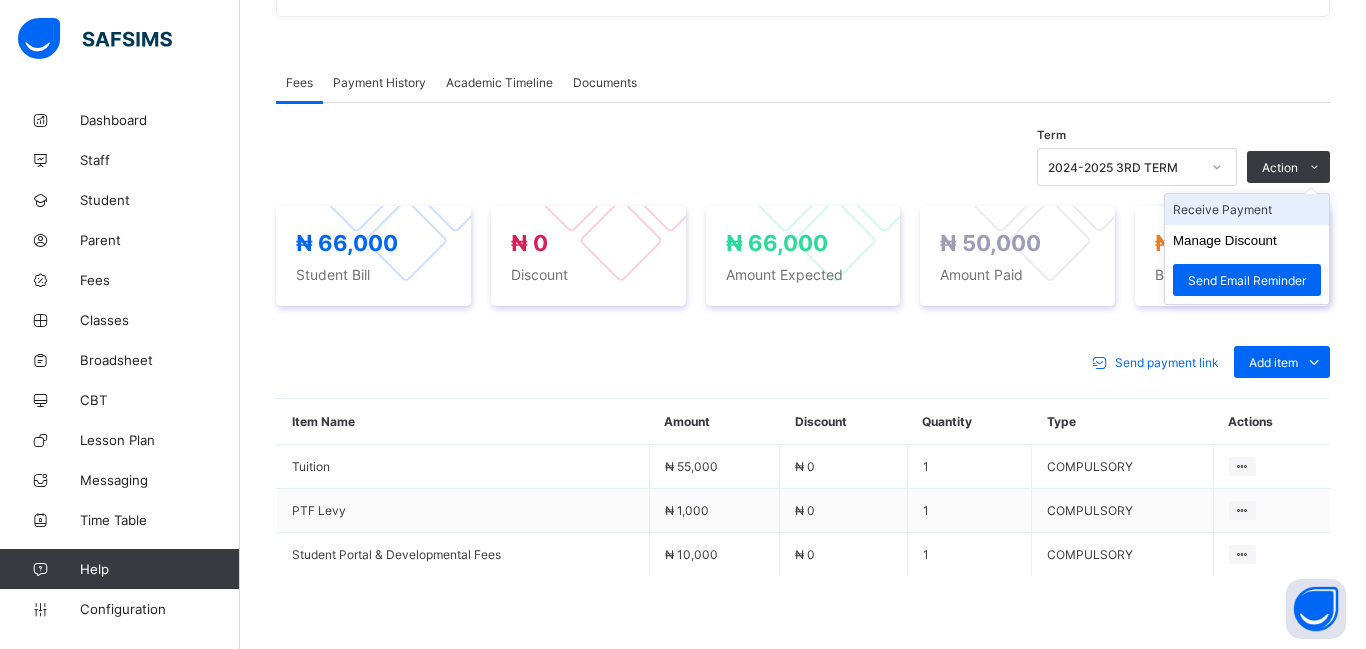 click on "Receive Payment" at bounding box center [1247, 209] 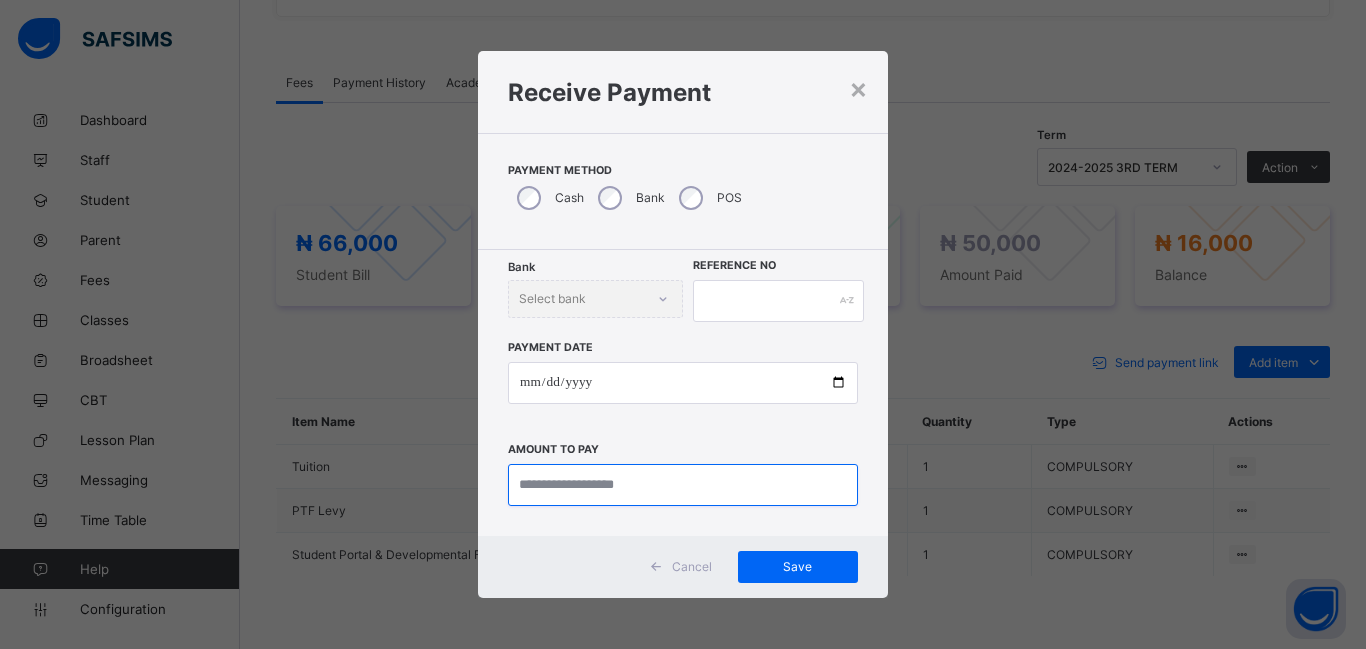 click at bounding box center [683, 485] 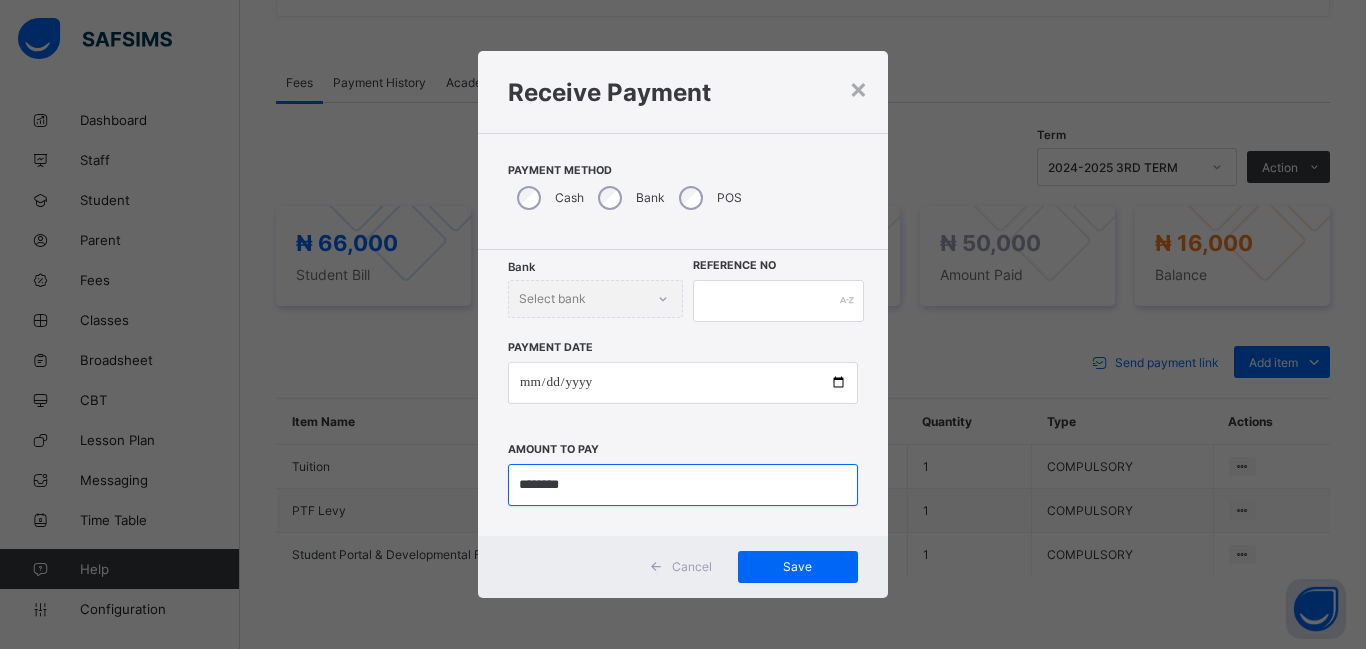 type on "********" 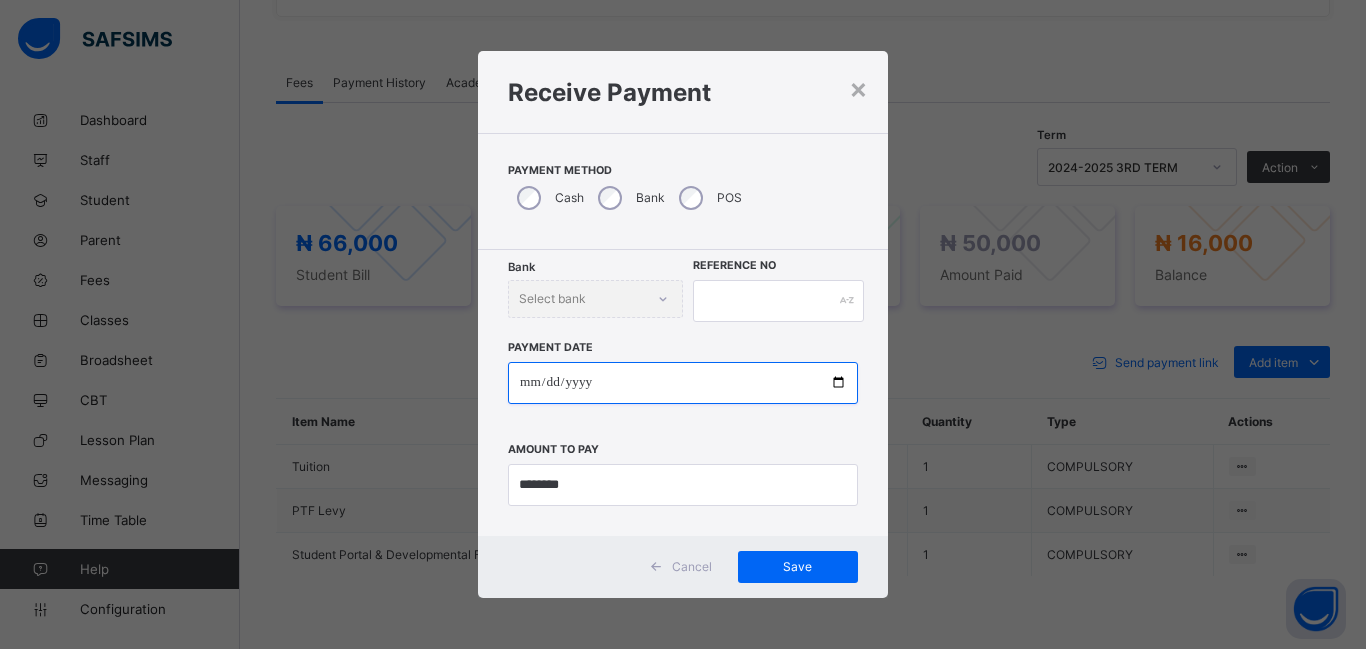 click at bounding box center [683, 383] 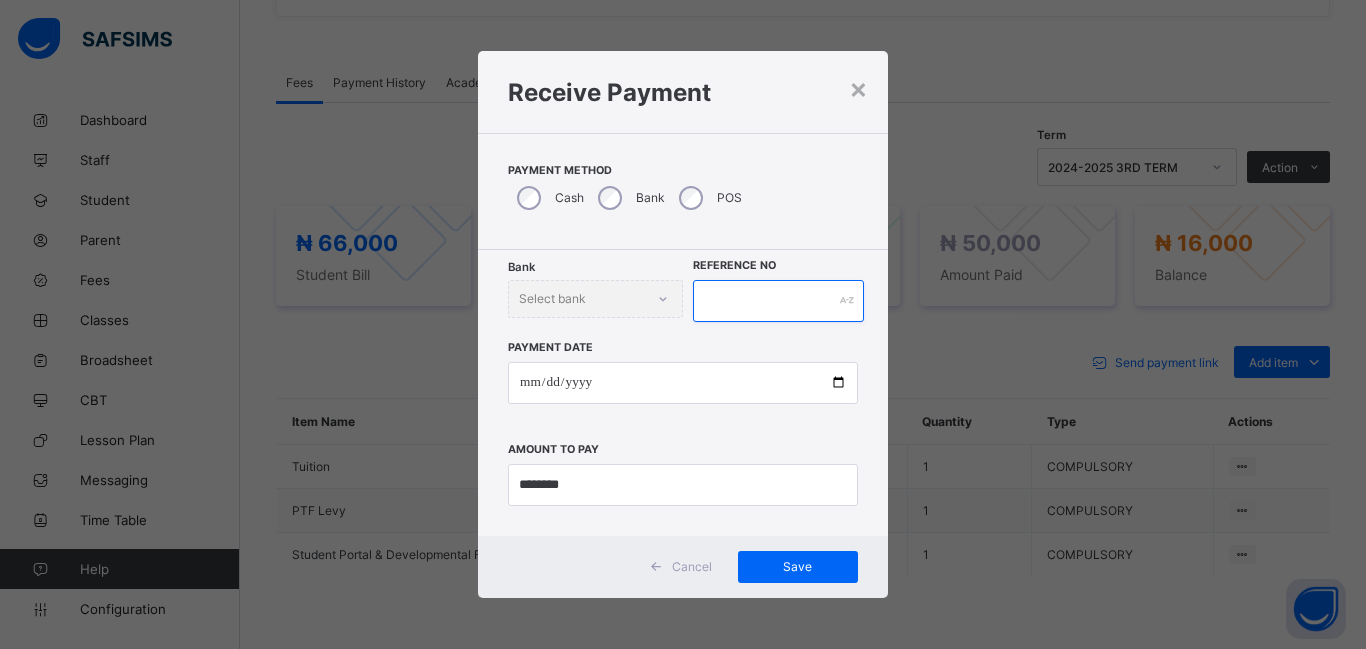 click at bounding box center (778, 301) 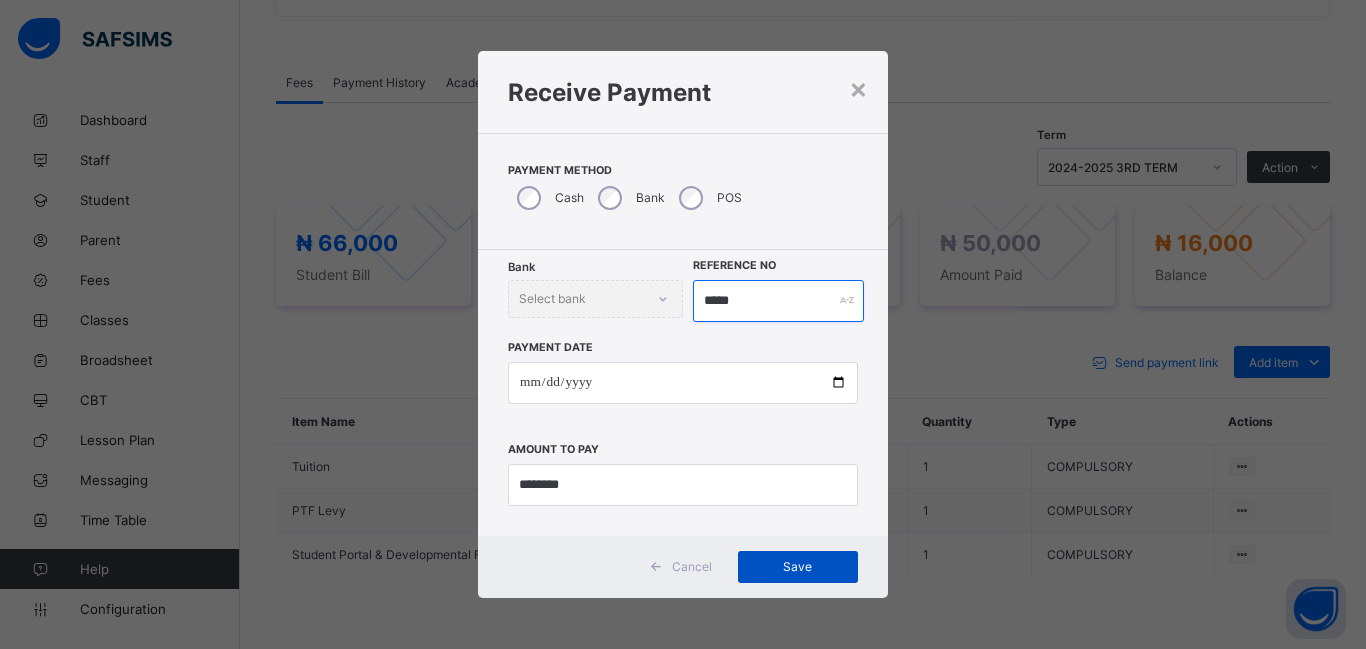 type on "*****" 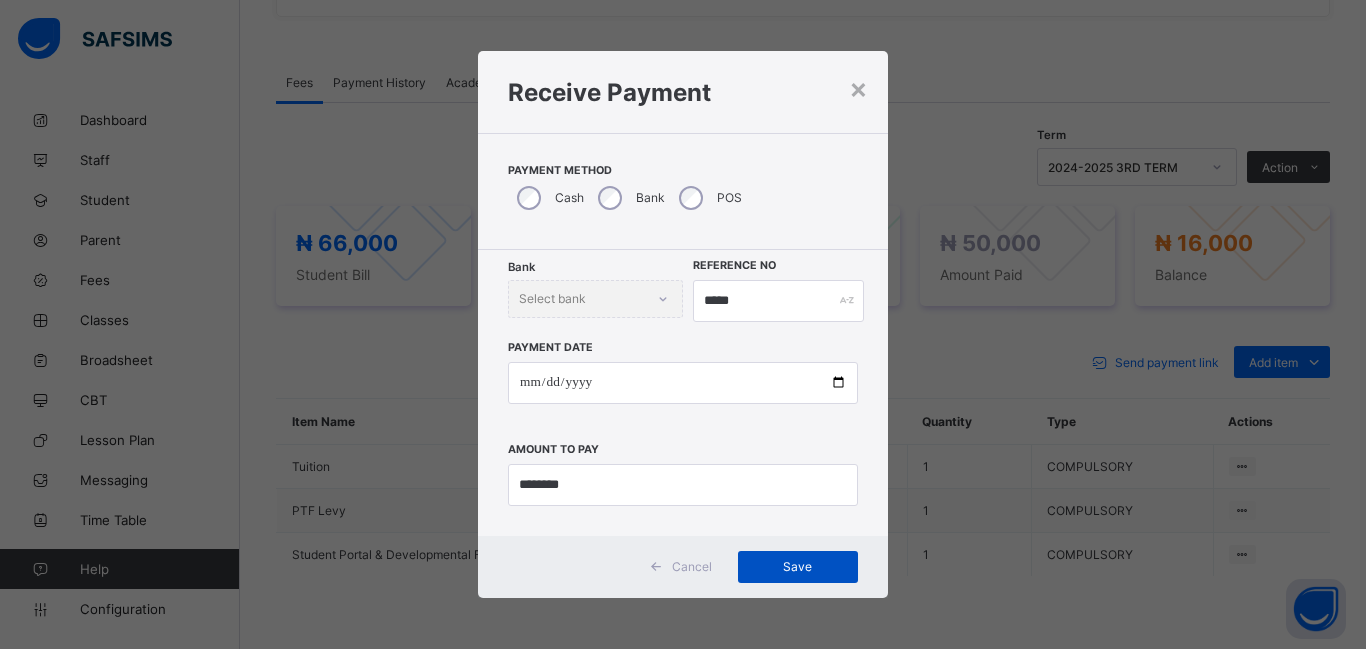 click on "Save" at bounding box center [798, 566] 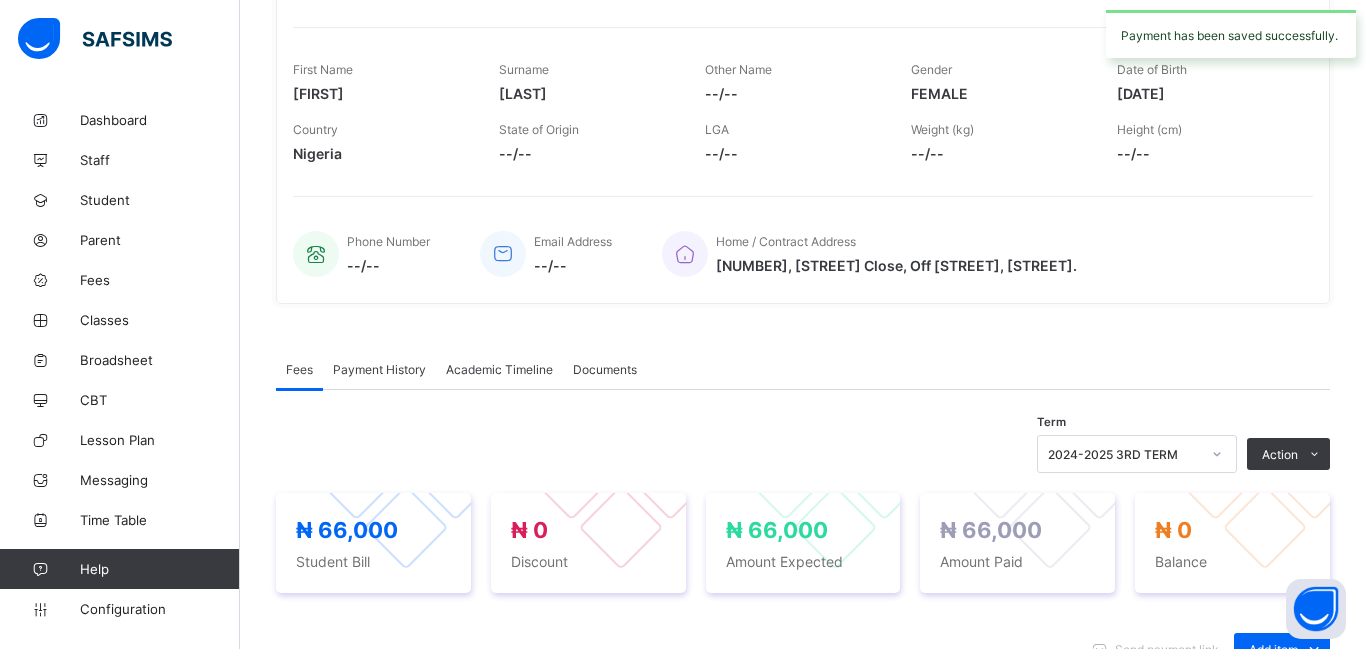 scroll, scrollTop: 0, scrollLeft: 0, axis: both 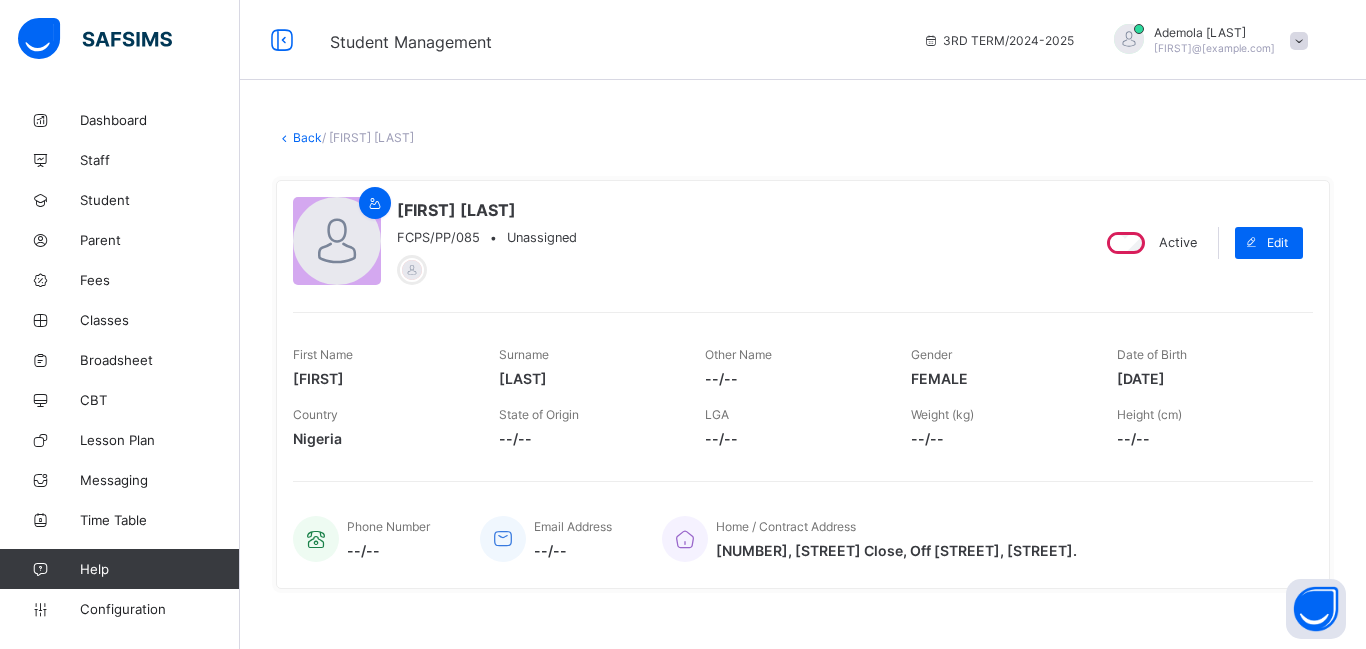 click on "Back" at bounding box center (307, 137) 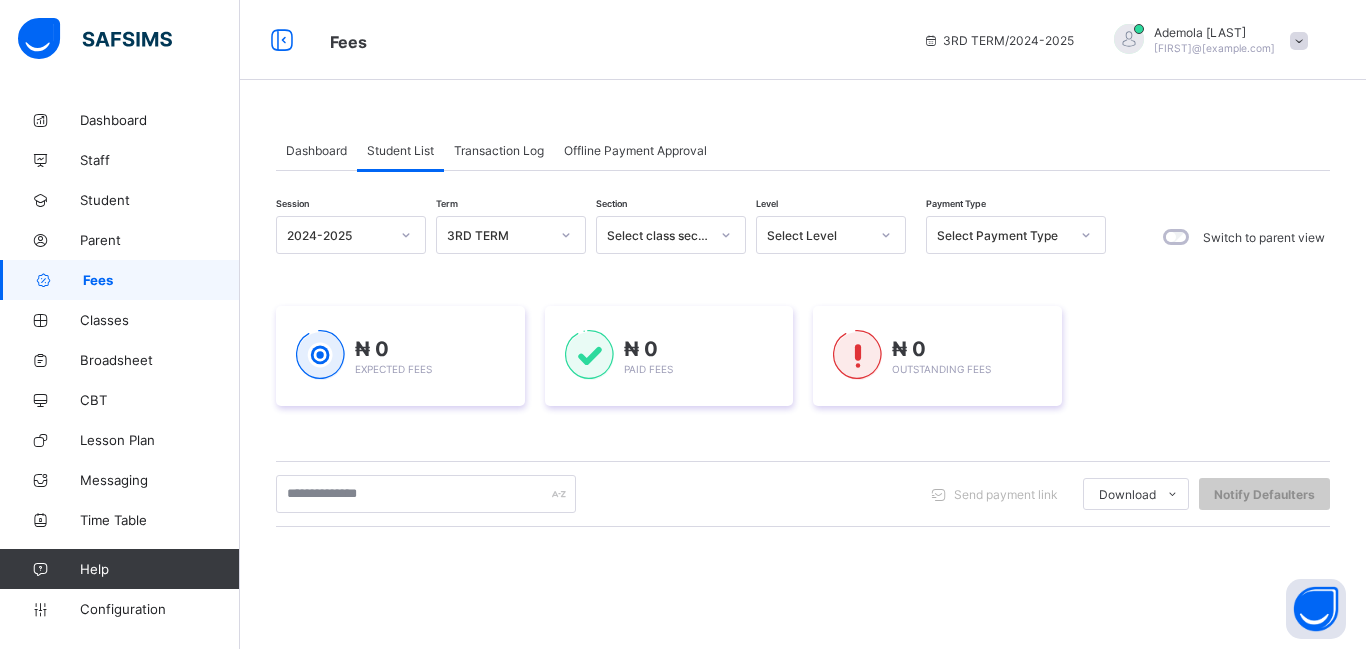 scroll, scrollTop: 306, scrollLeft: 0, axis: vertical 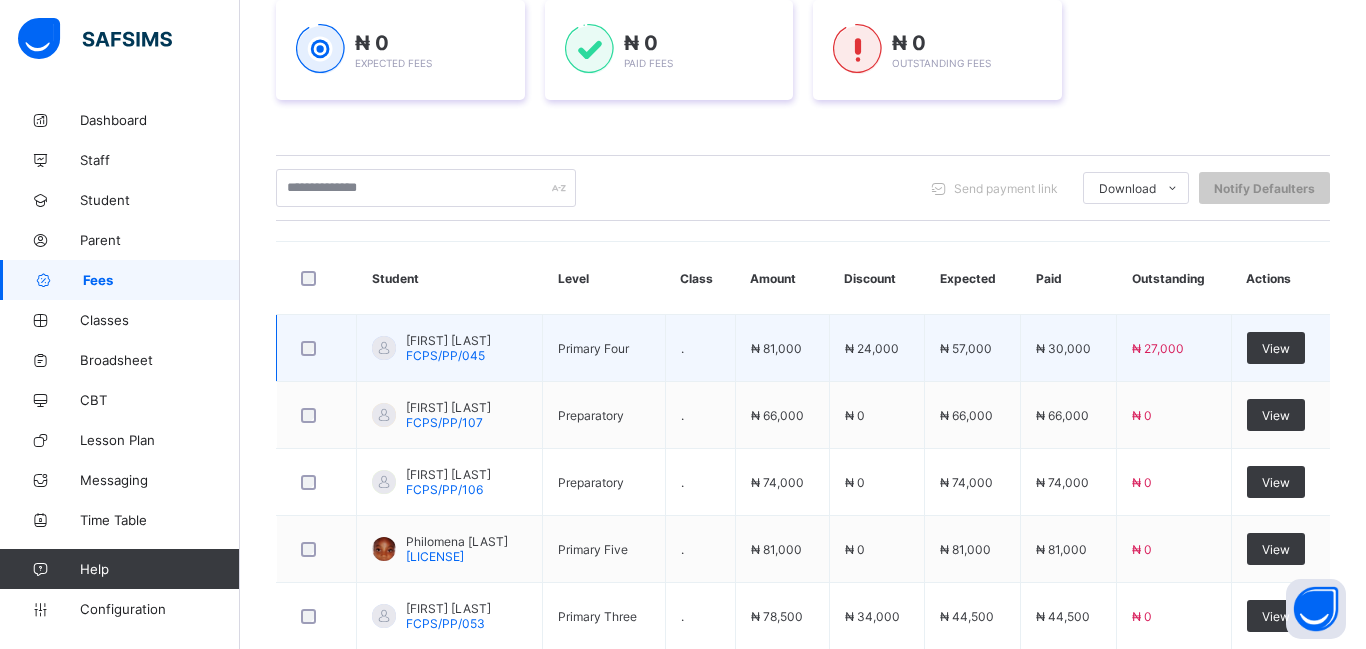 click on "₦ 81,000" at bounding box center (776, 348) 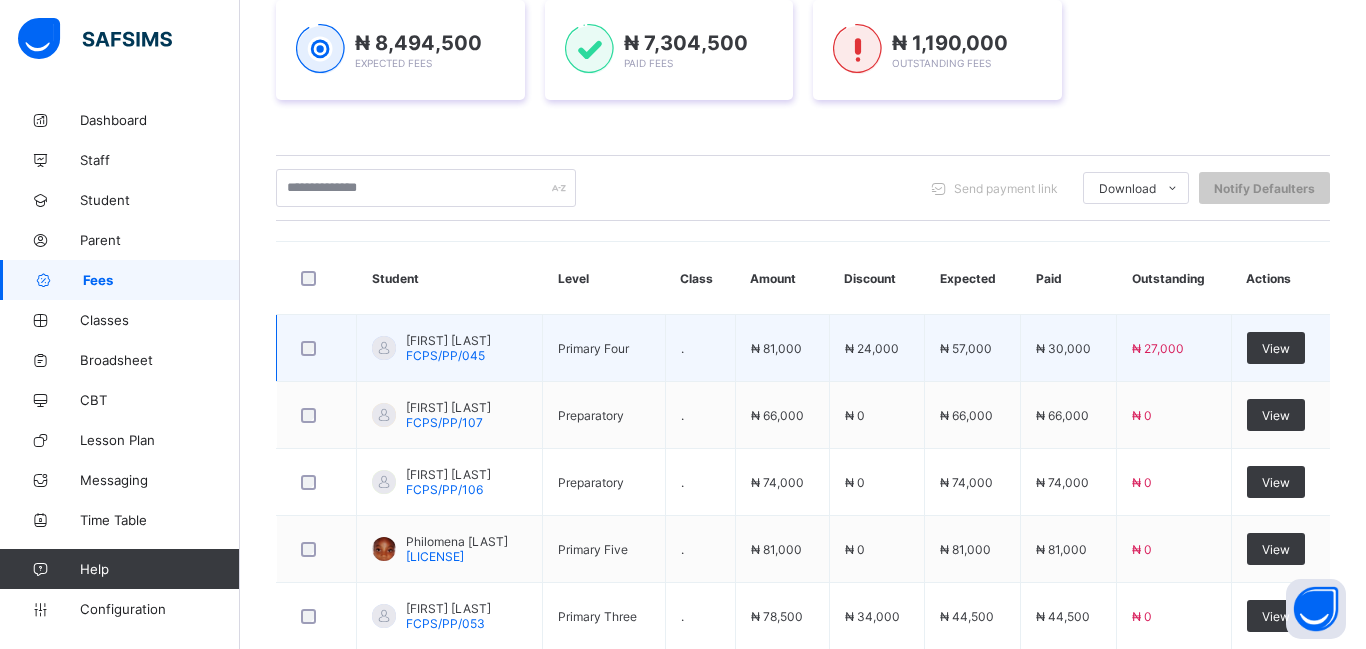 scroll, scrollTop: 413, scrollLeft: 0, axis: vertical 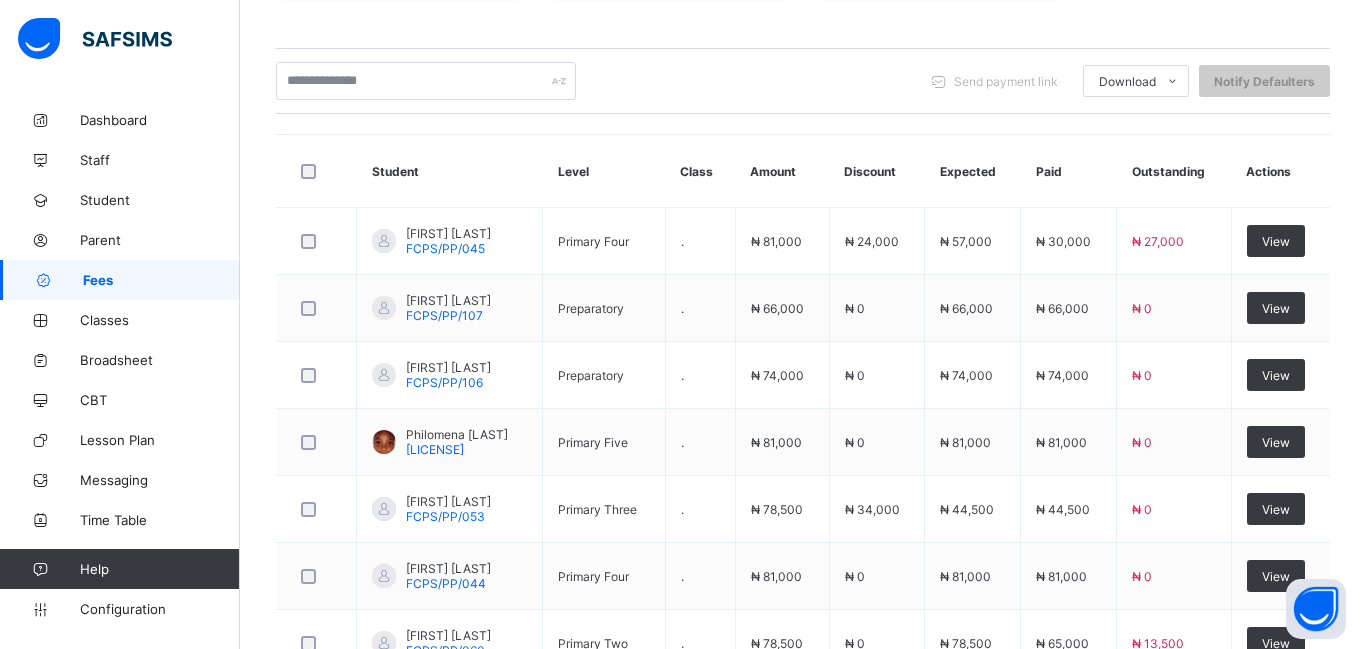 click on "Select Level" at bounding box center [818, -178] 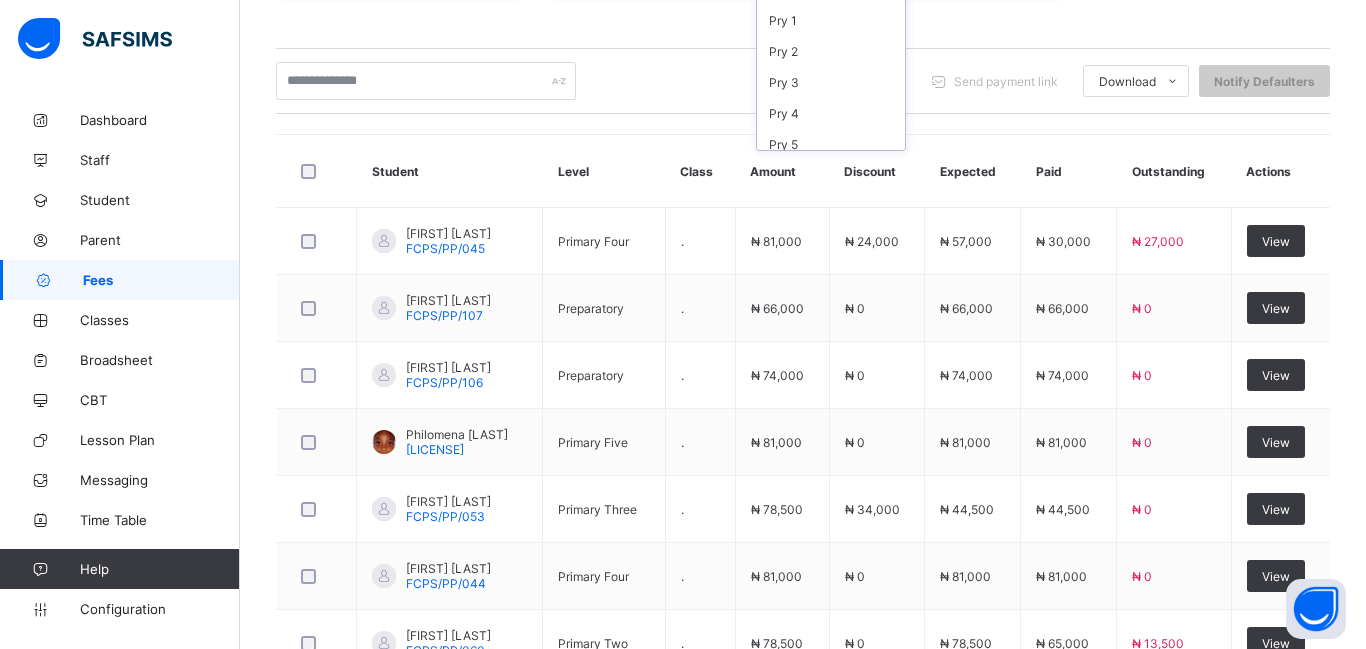 scroll, scrollTop: 0, scrollLeft: 0, axis: both 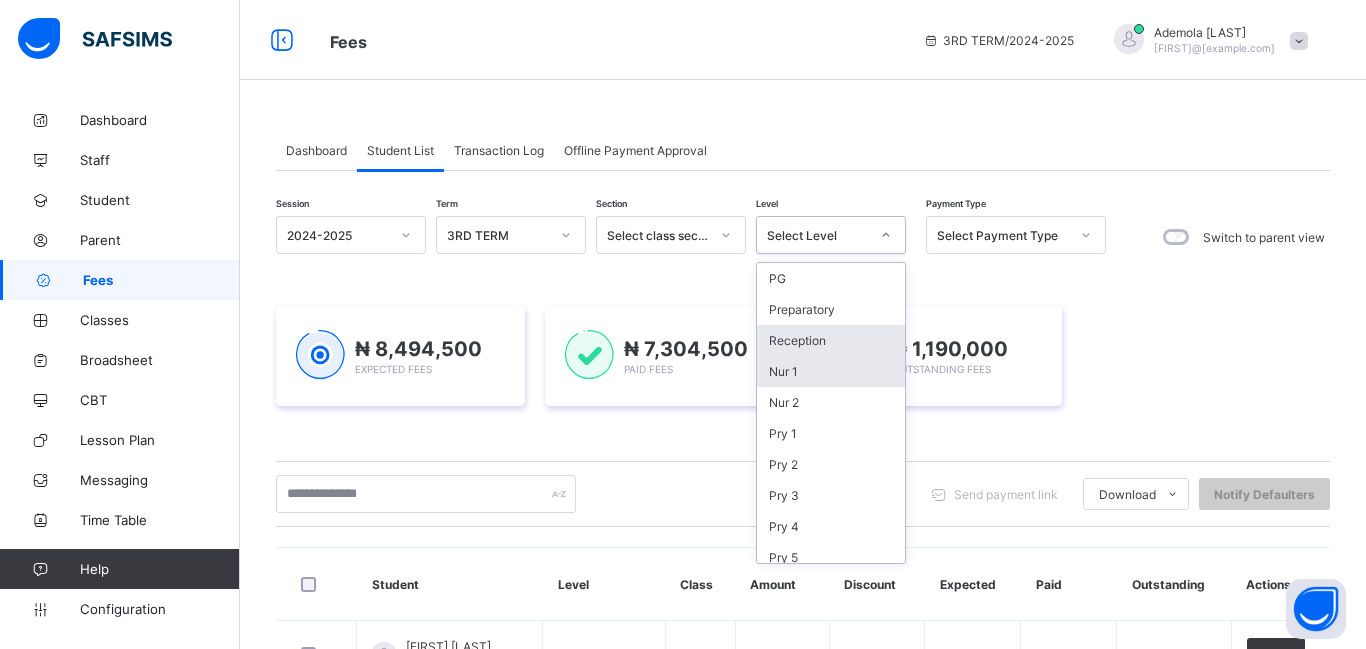 click on "Nur 1" at bounding box center (831, 371) 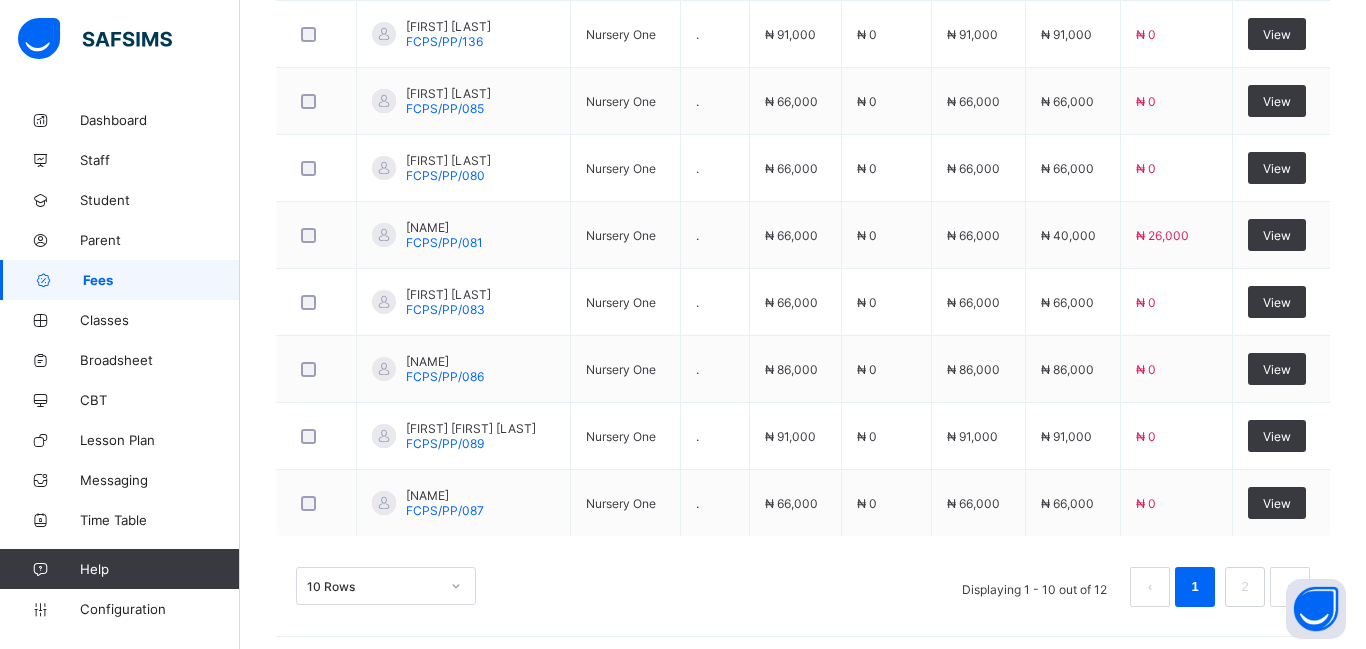 scroll, scrollTop: 894, scrollLeft: 0, axis: vertical 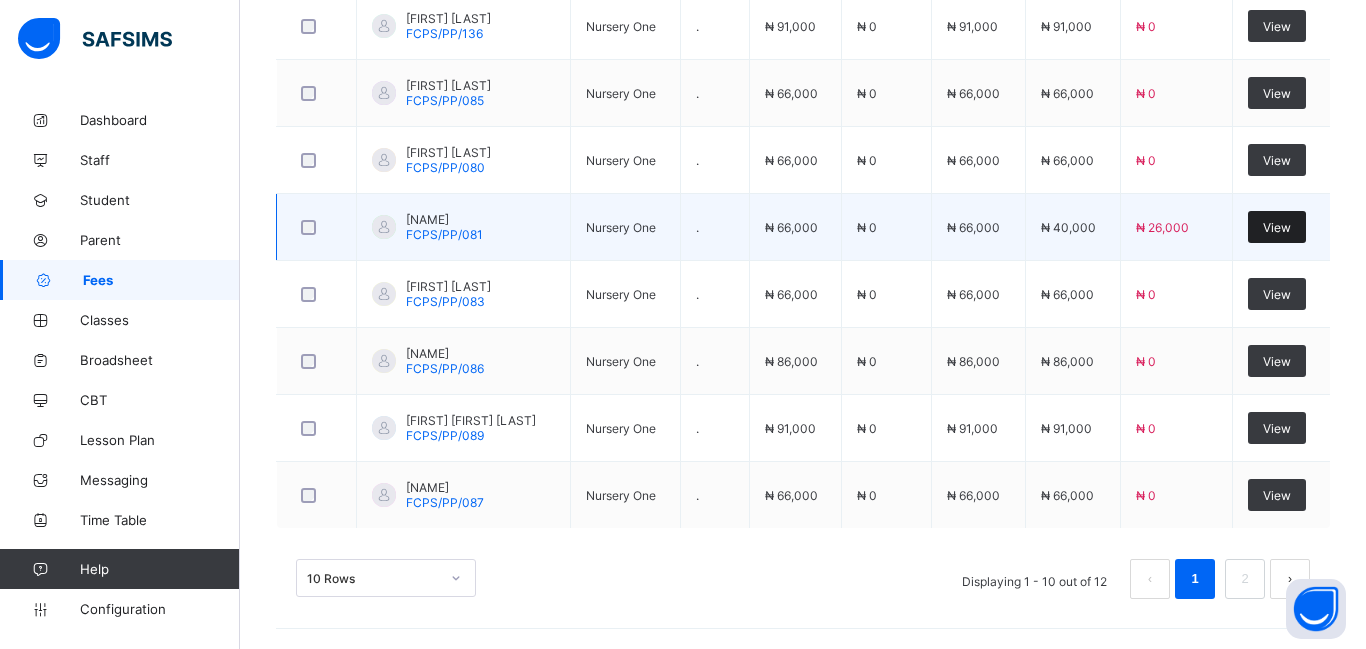 click on "View" at bounding box center [1277, 227] 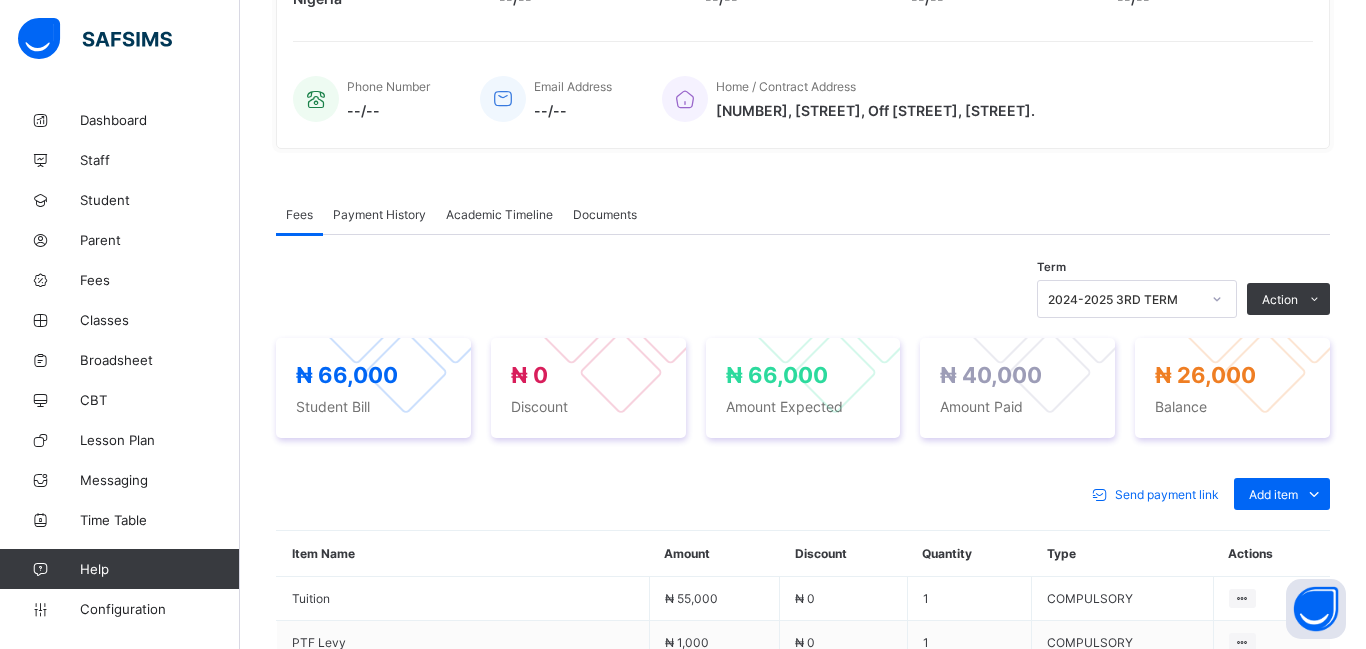 scroll, scrollTop: 710, scrollLeft: 0, axis: vertical 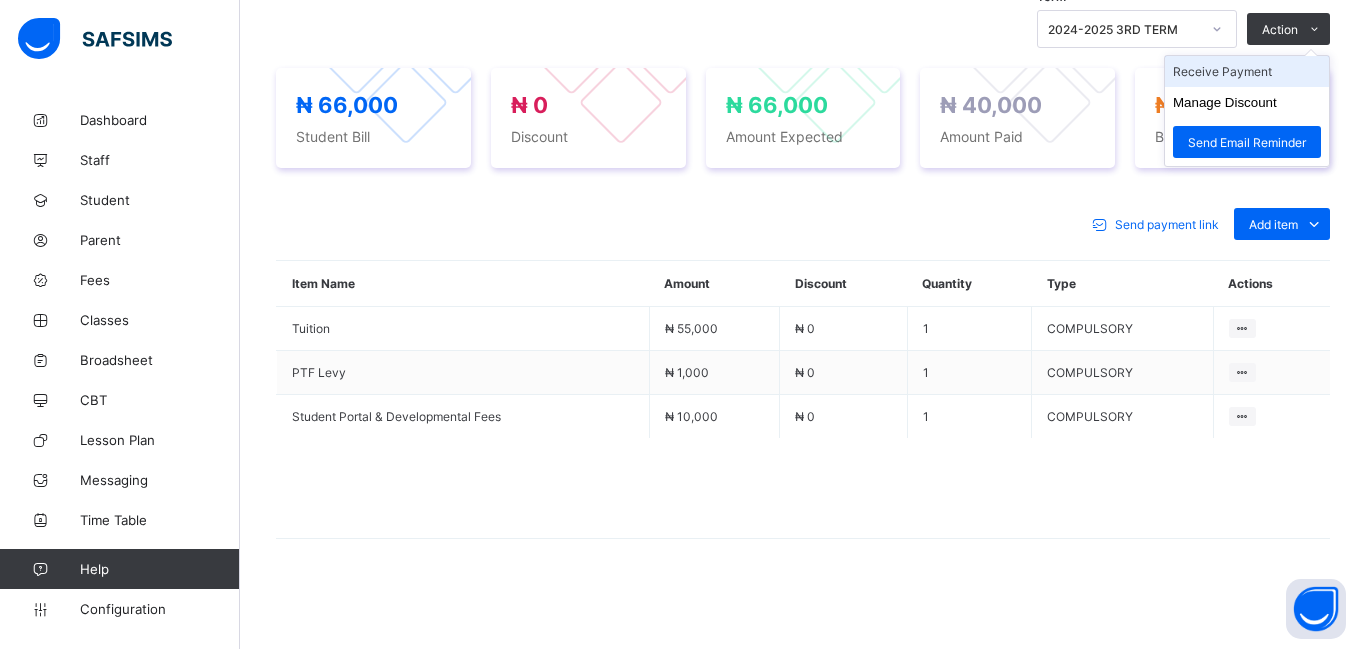 click on "Receive Payment" at bounding box center [1247, 71] 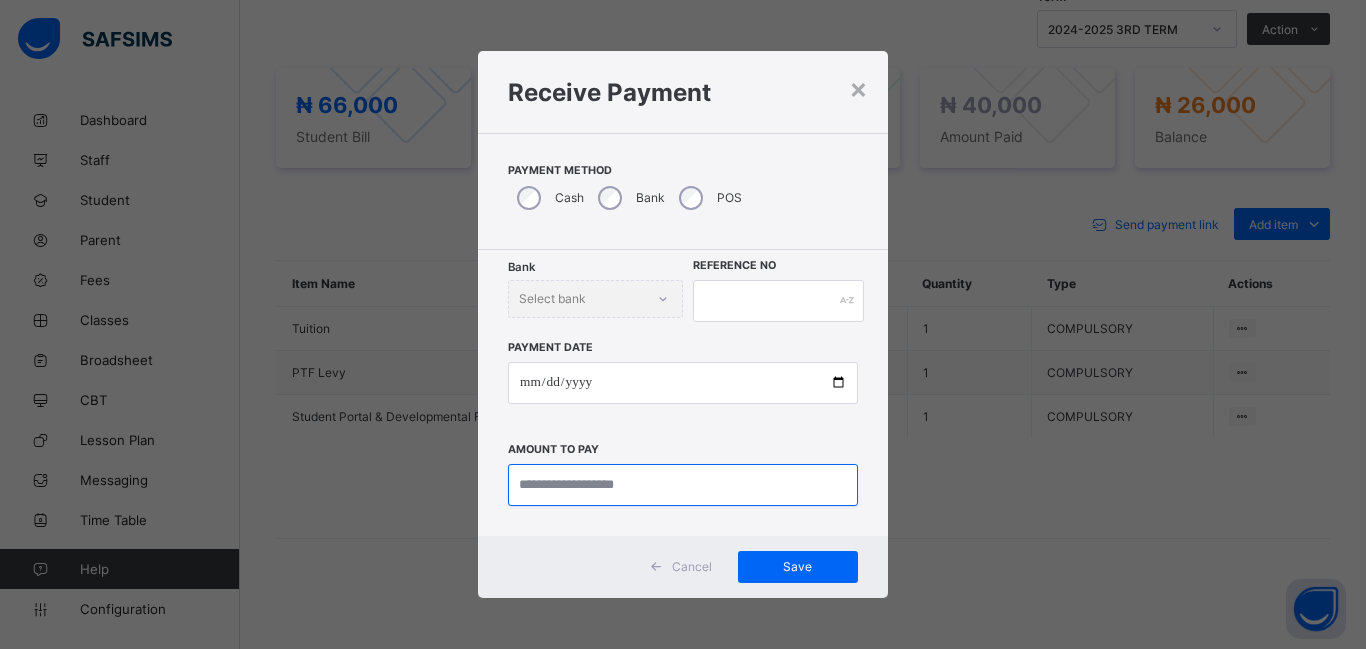 click at bounding box center (683, 485) 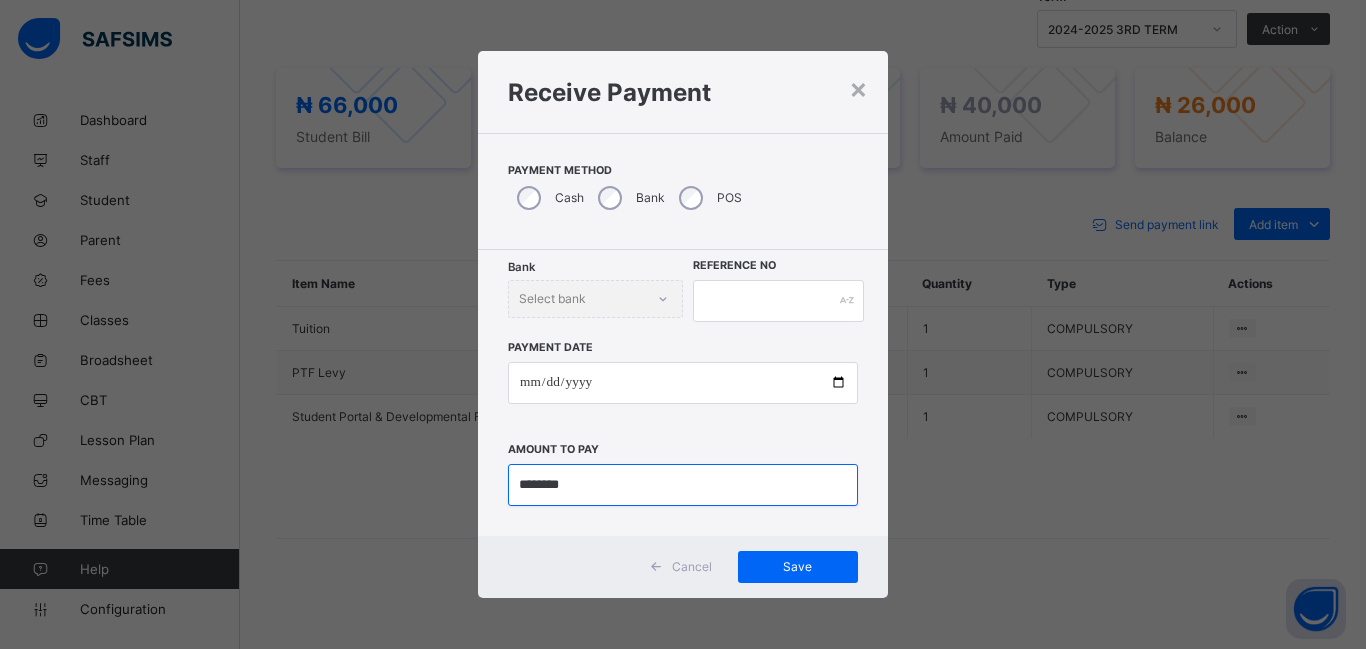 type on "********" 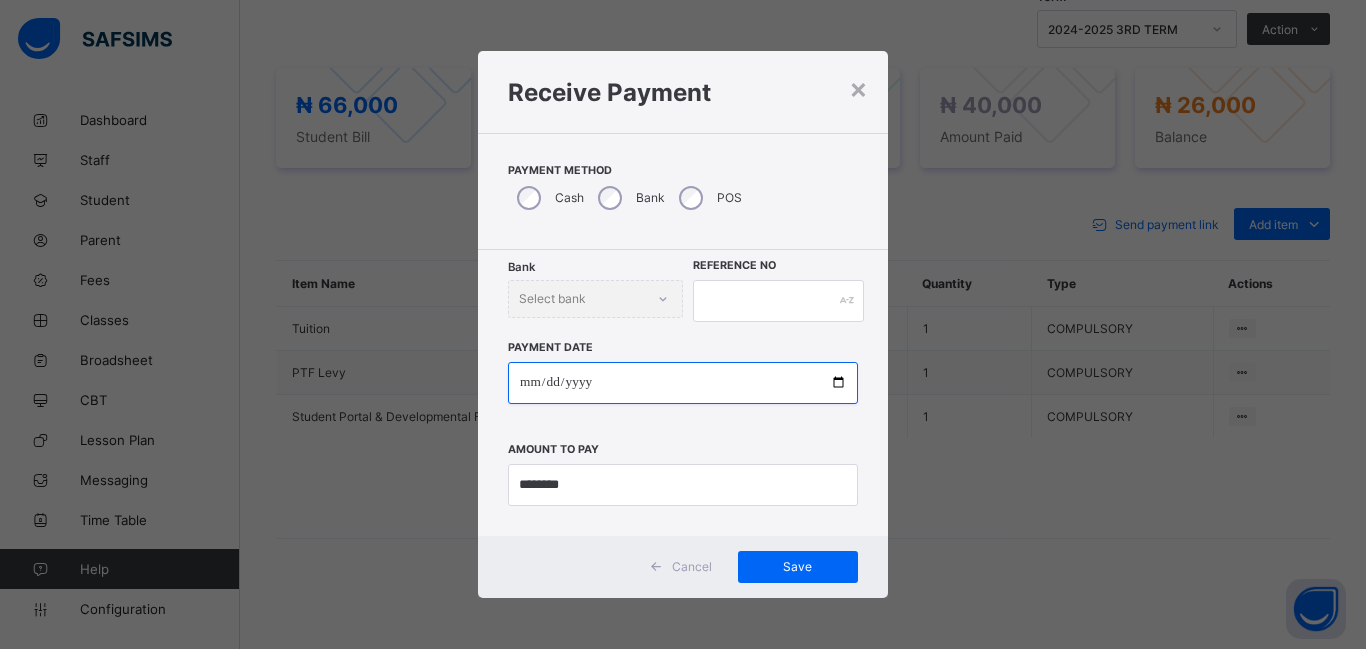 click at bounding box center [683, 383] 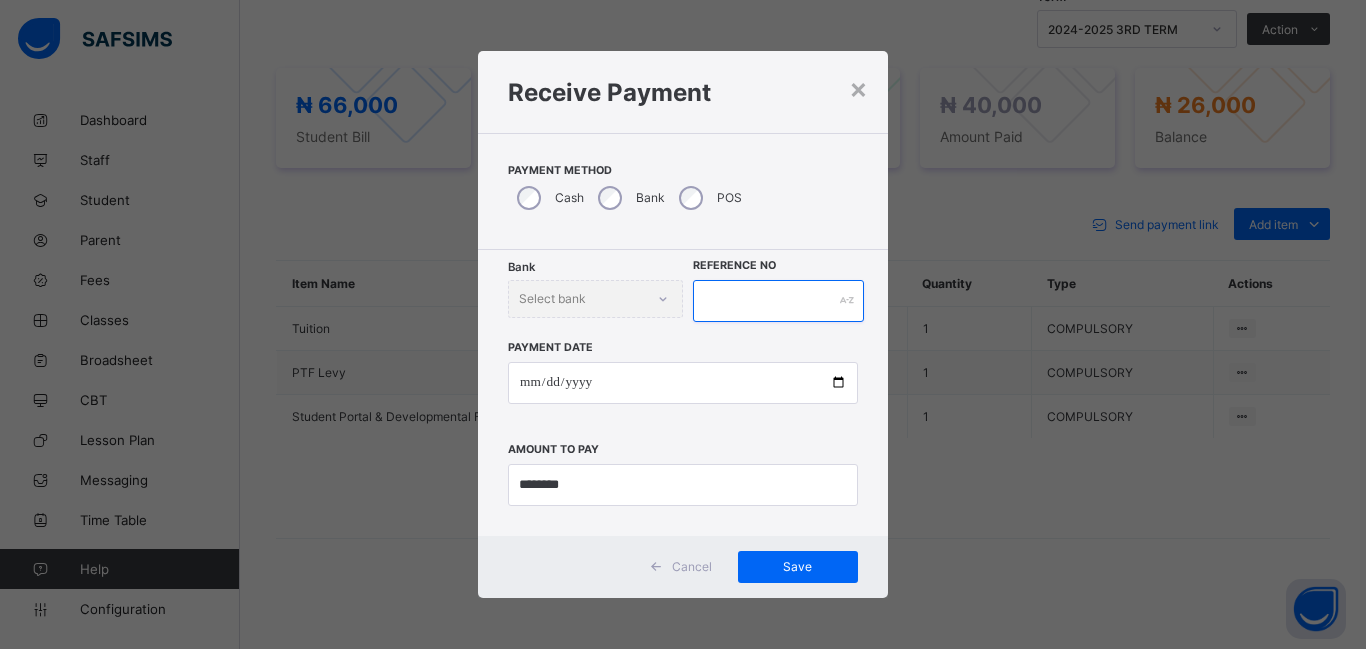 click at bounding box center [778, 301] 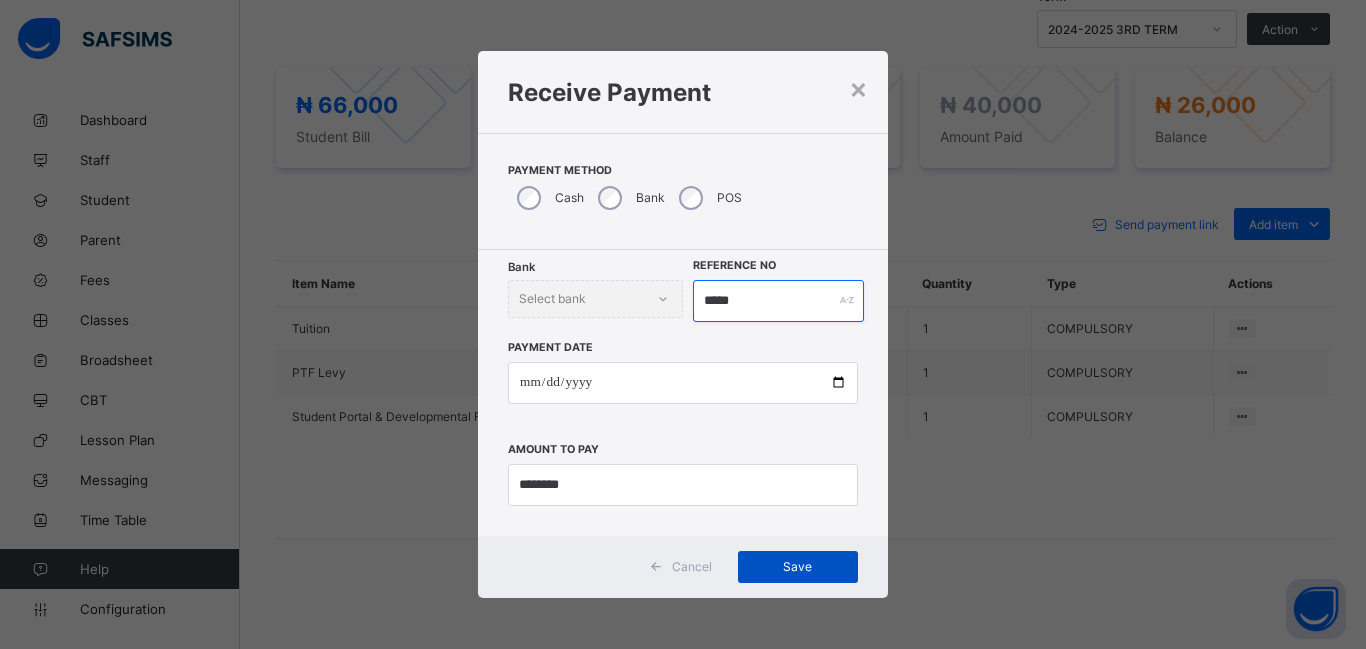 type on "*****" 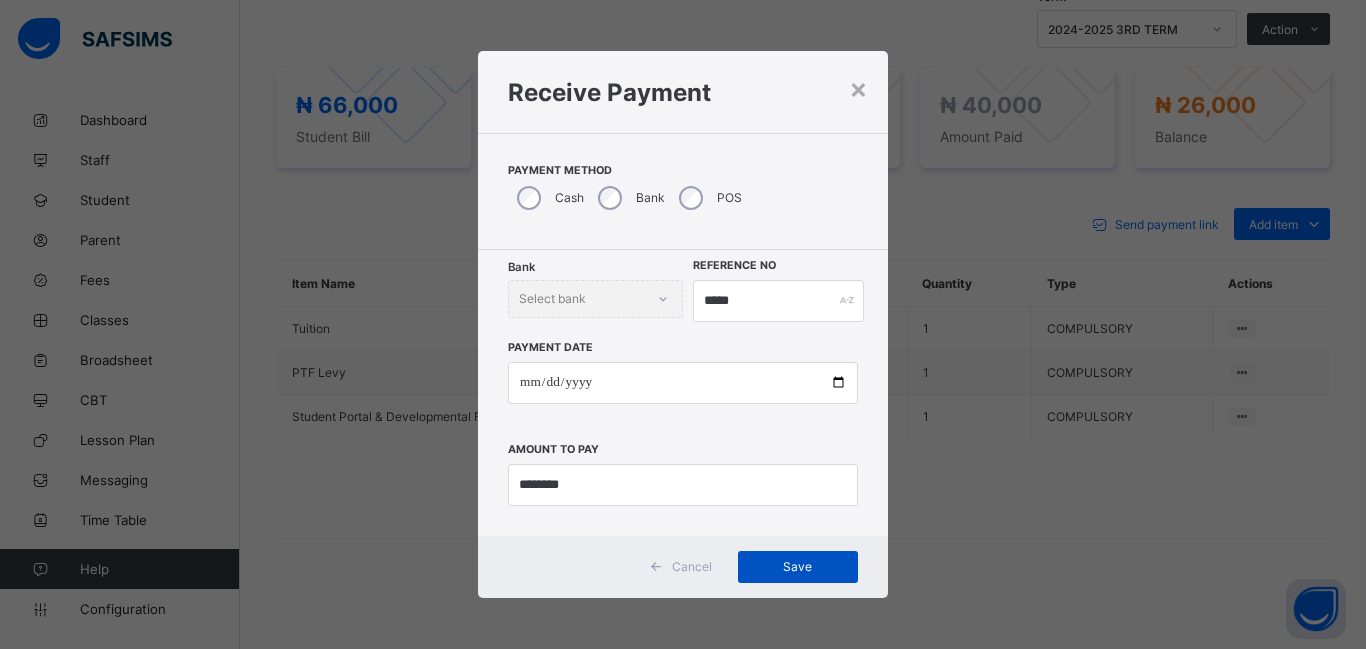 click on "Save" at bounding box center (798, 567) 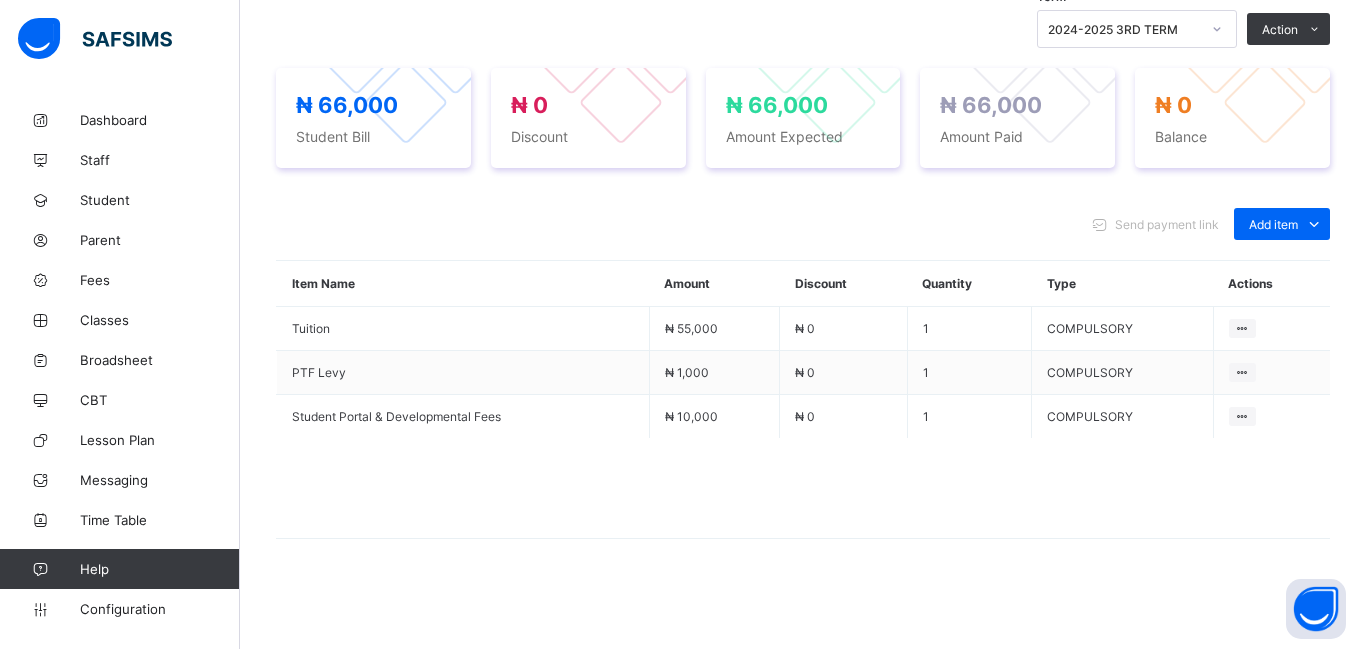 scroll, scrollTop: 0, scrollLeft: 0, axis: both 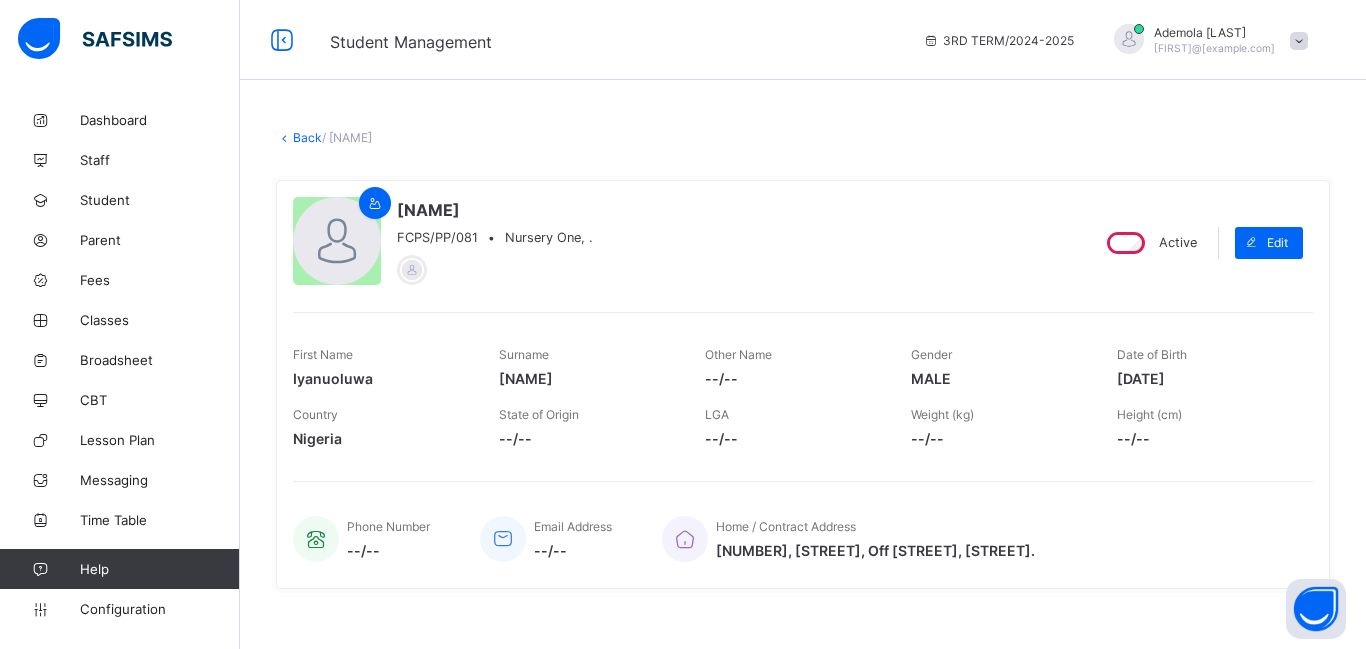 click on "Back" at bounding box center (307, 137) 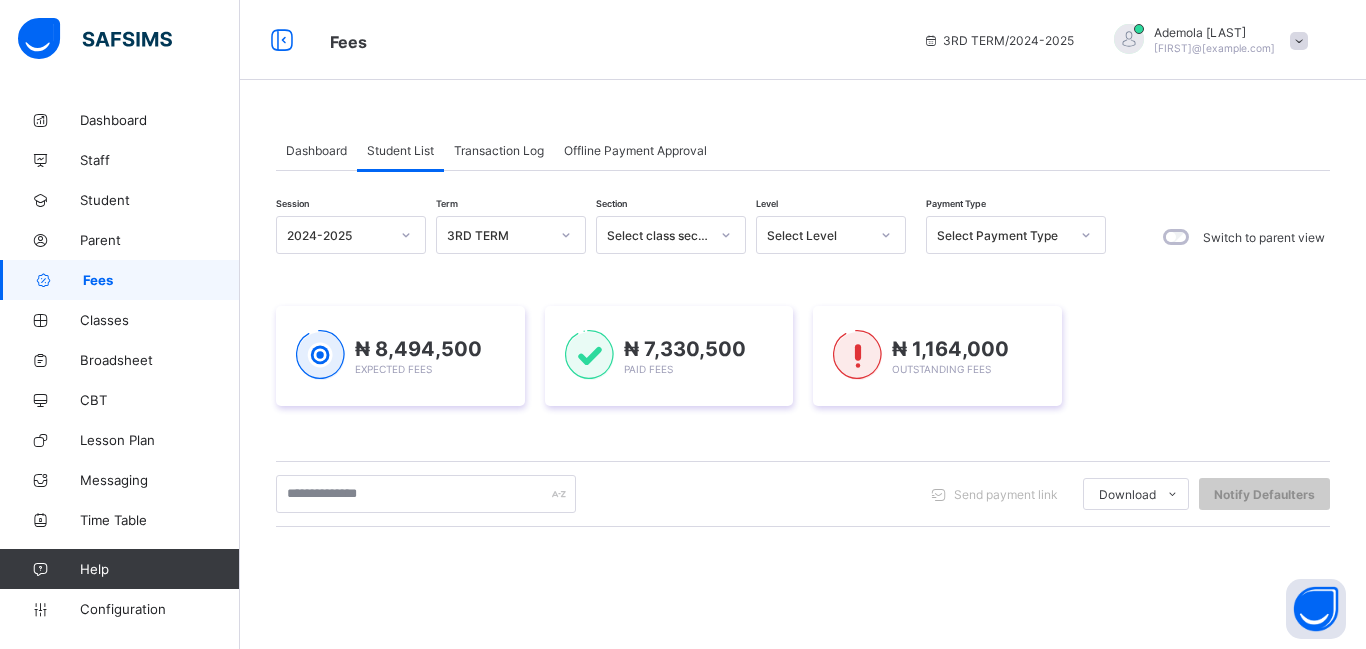 click on "Level Select Level" at bounding box center (831, 237) 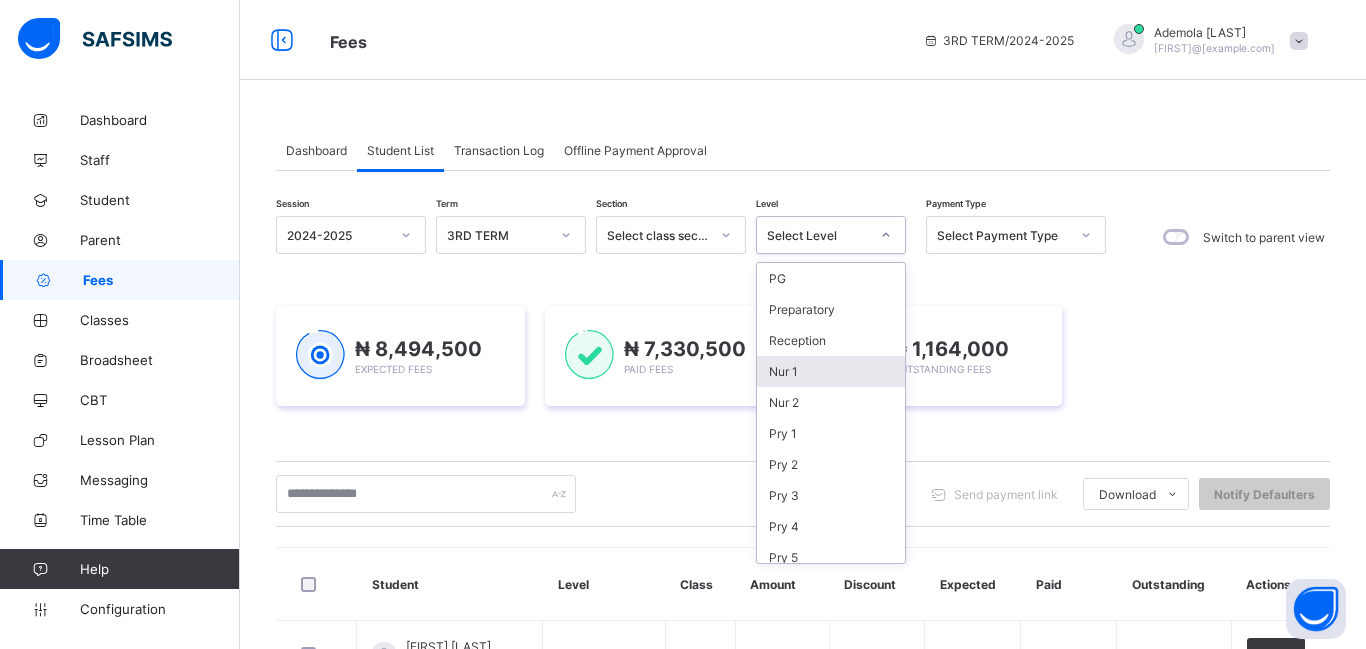 click on "Nur 1" at bounding box center (831, 371) 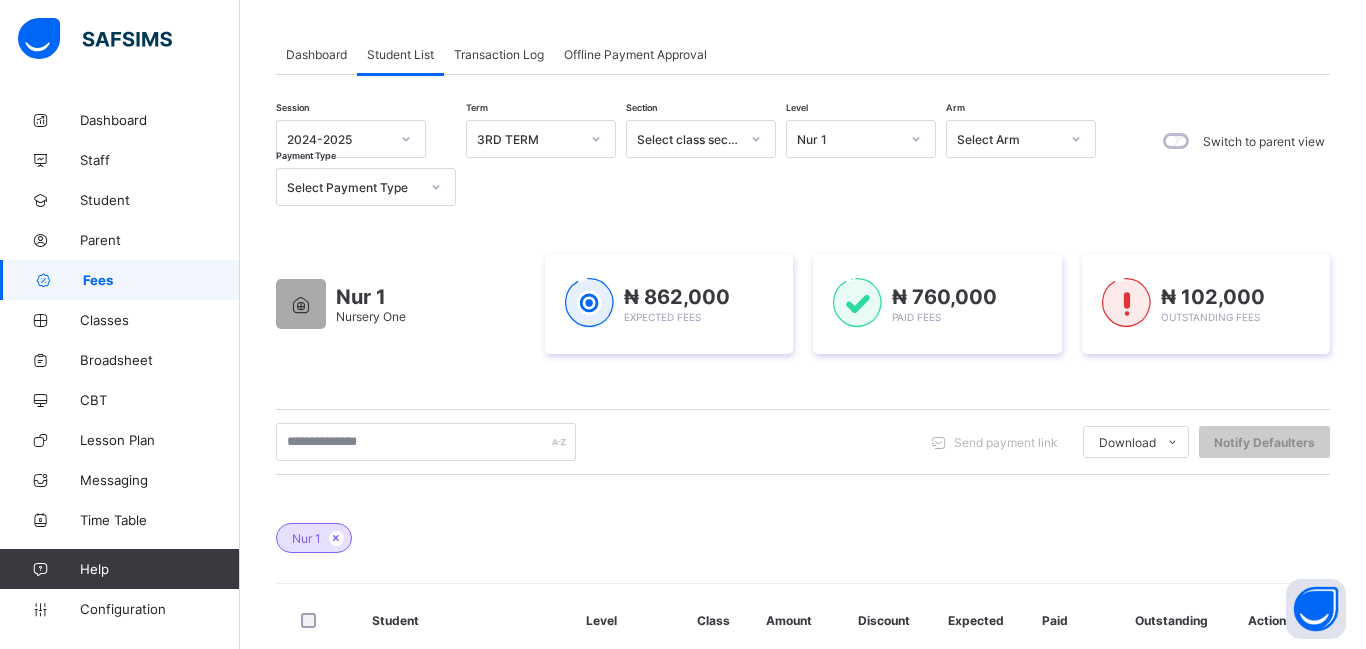 scroll, scrollTop: 0, scrollLeft: 0, axis: both 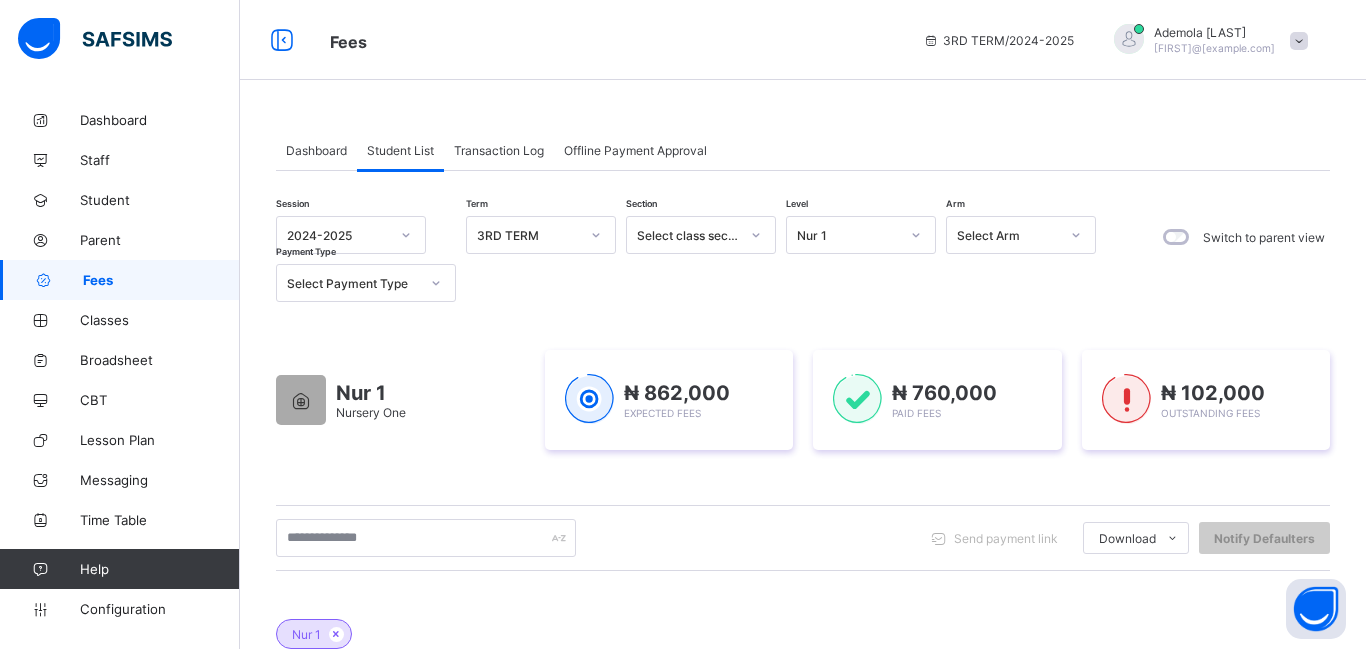 click on "Nur 1" at bounding box center [848, 235] 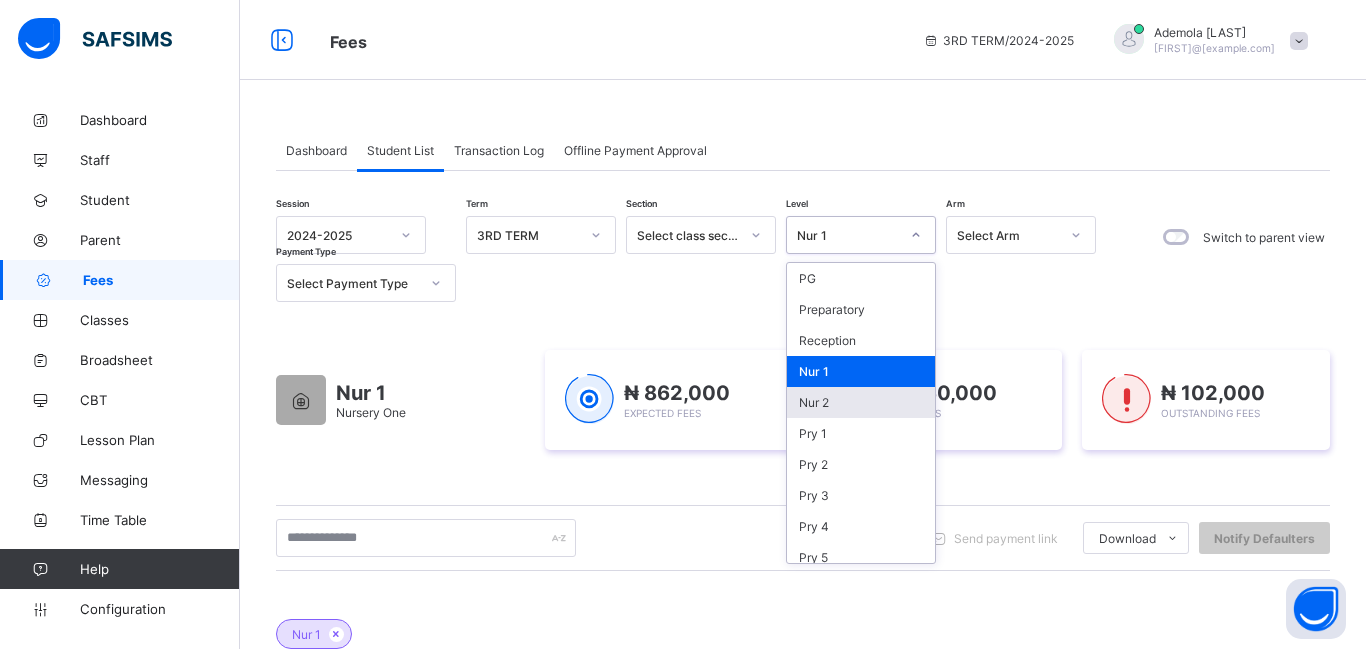 click on "Nur 2" at bounding box center [861, 402] 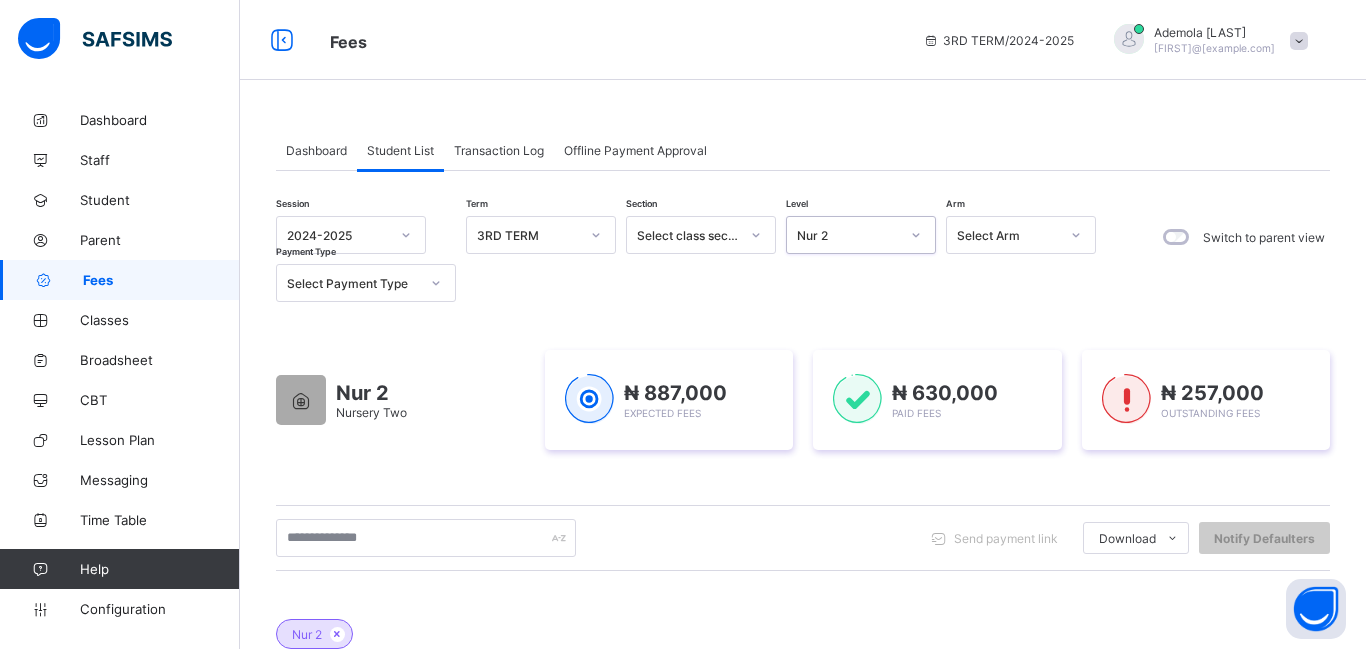 scroll, scrollTop: 420, scrollLeft: 0, axis: vertical 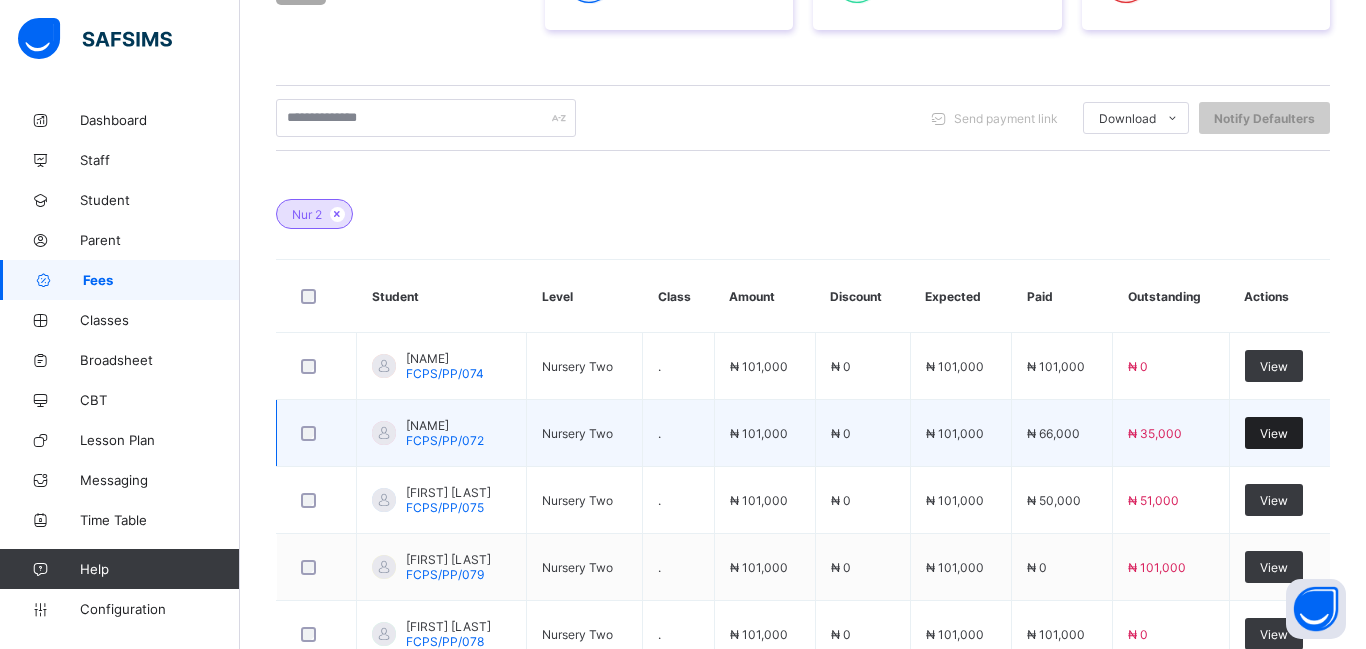 click on "View" at bounding box center (1274, 433) 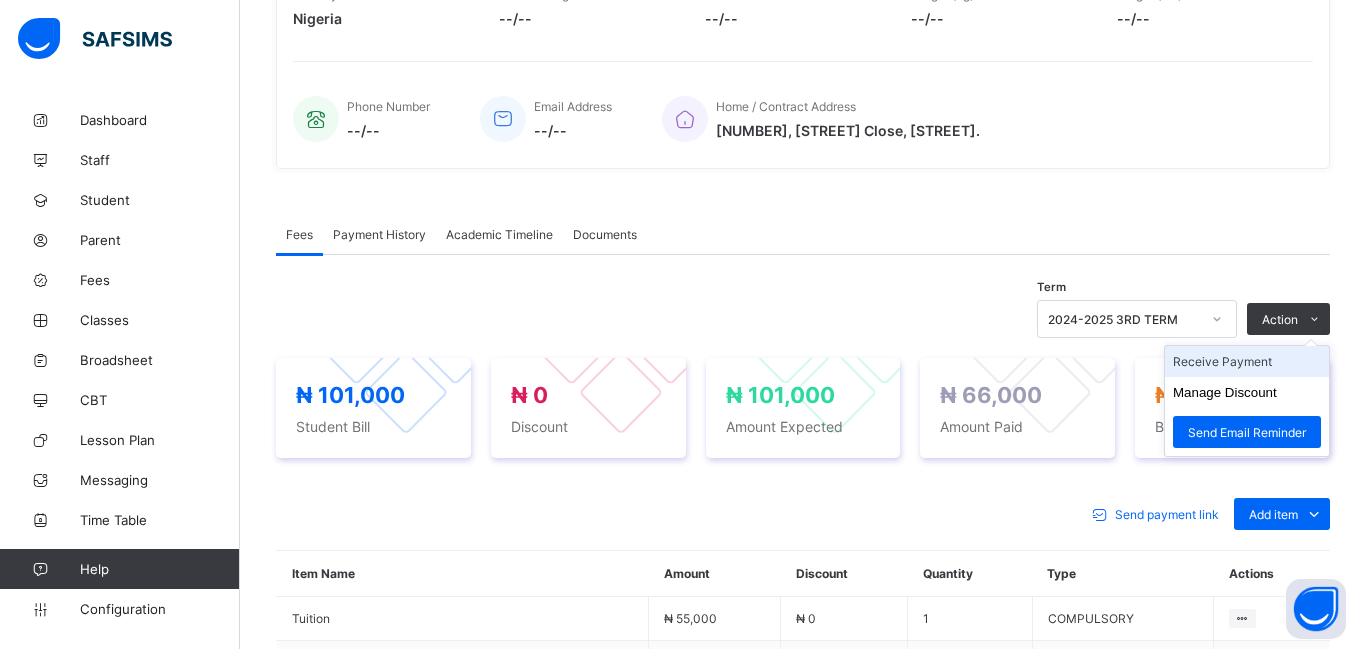 click on "Receive Payment" at bounding box center [1247, 361] 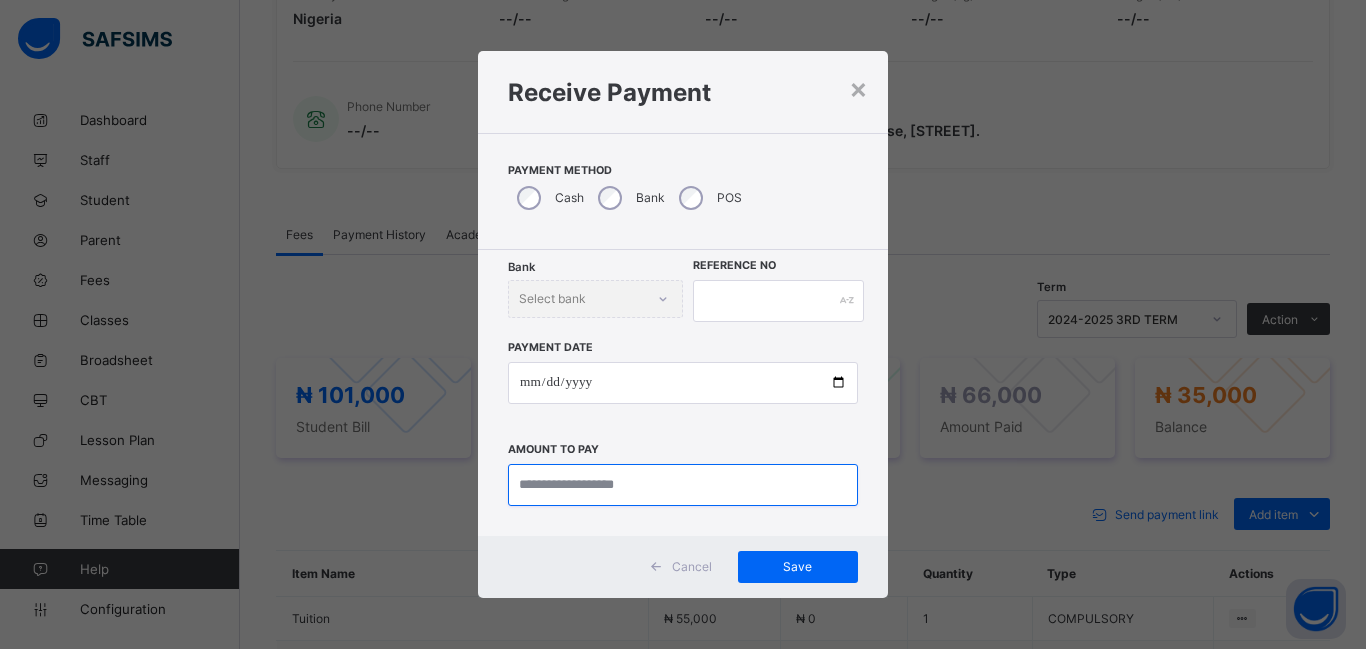 click at bounding box center [683, 485] 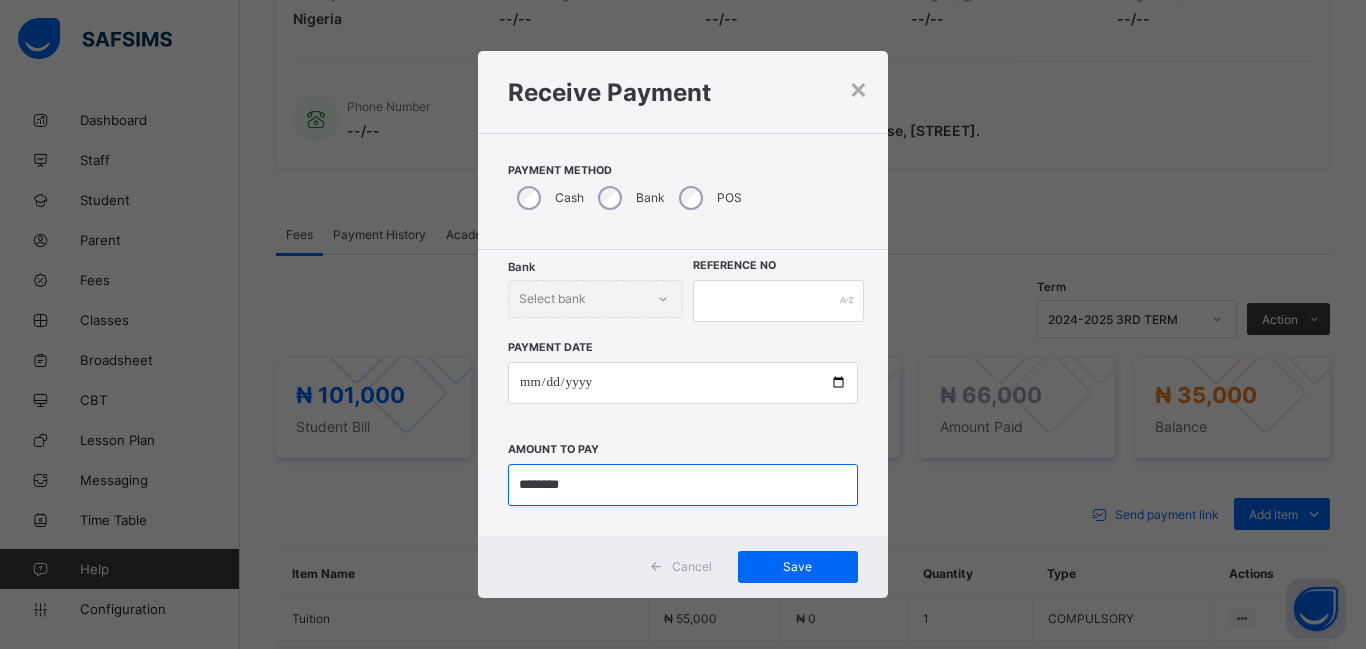 type on "********" 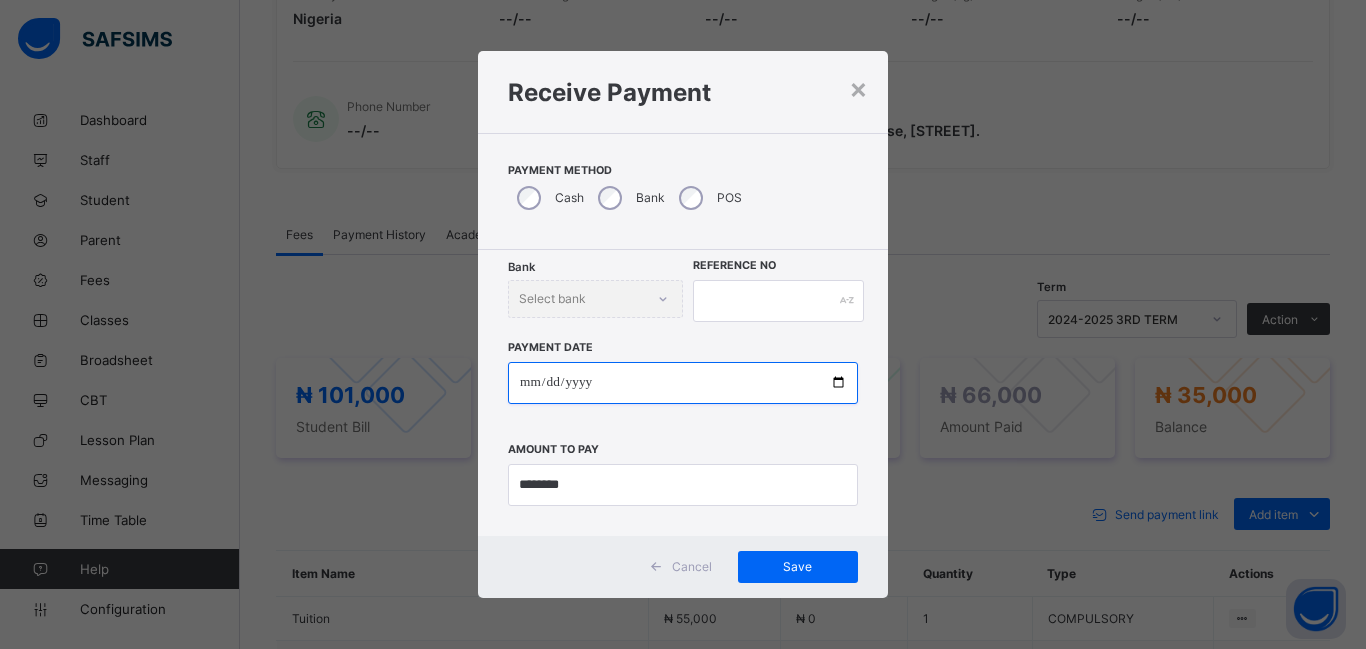 click at bounding box center [683, 383] 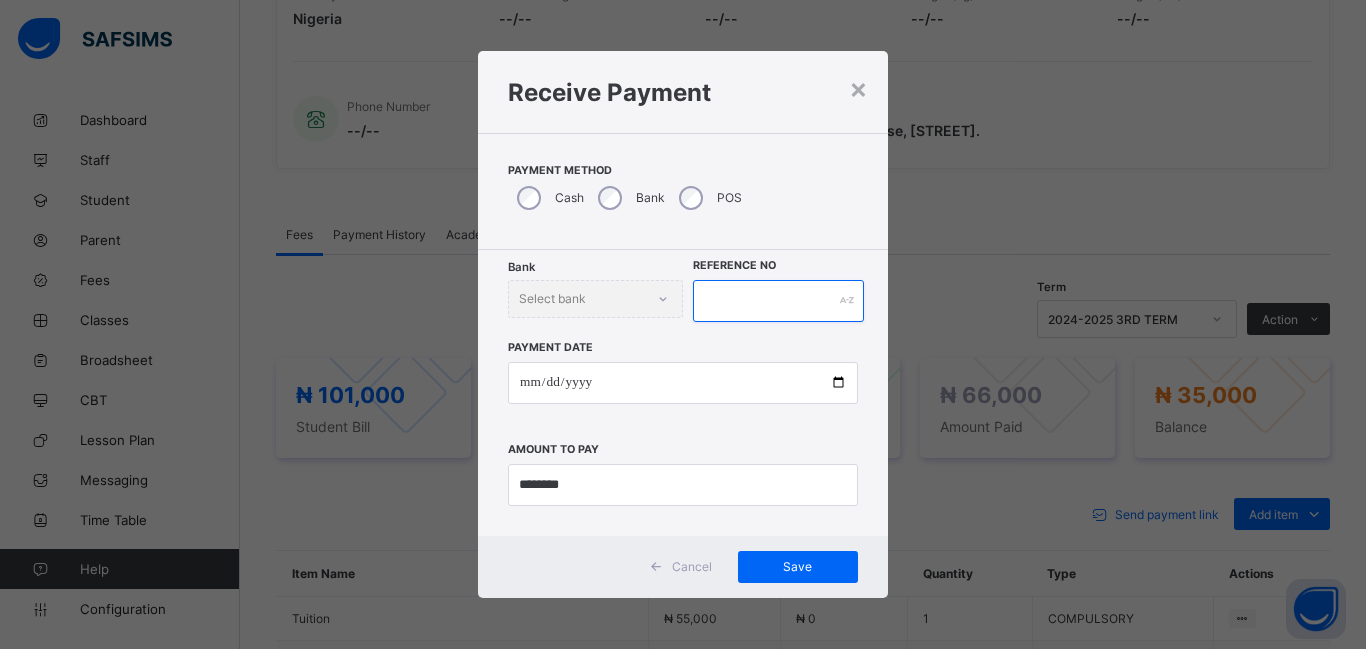 click at bounding box center [778, 301] 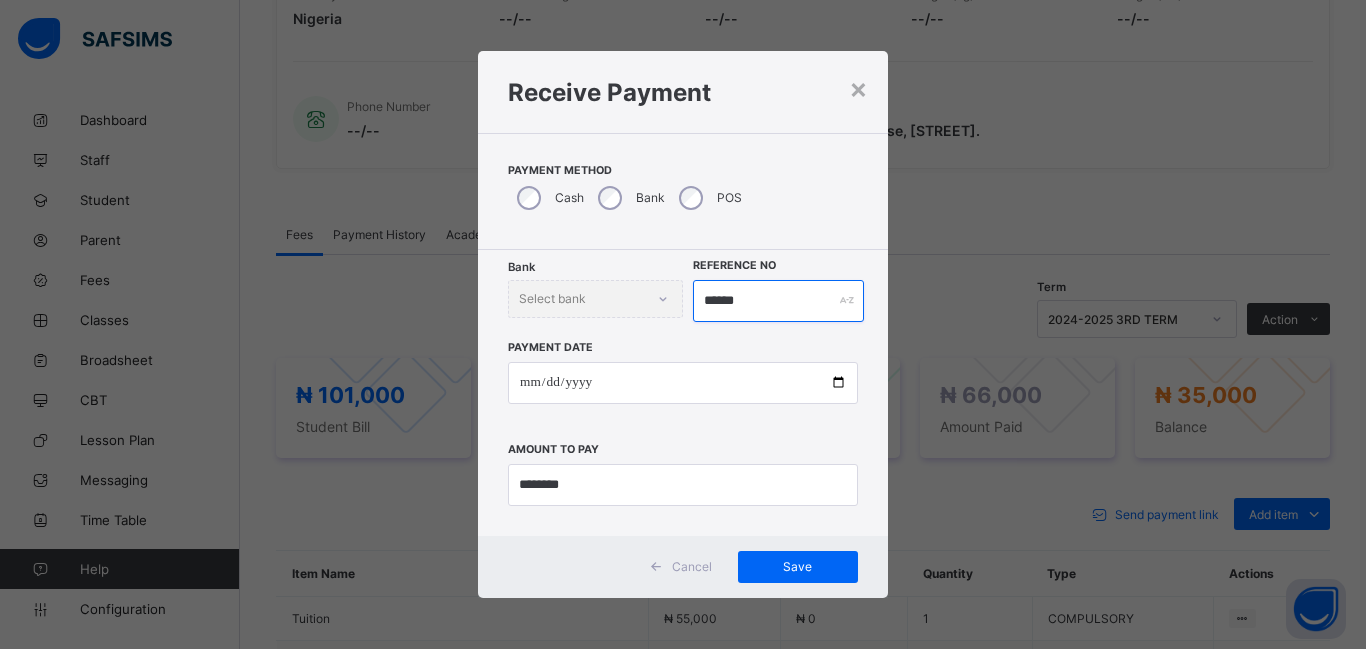 type on "******" 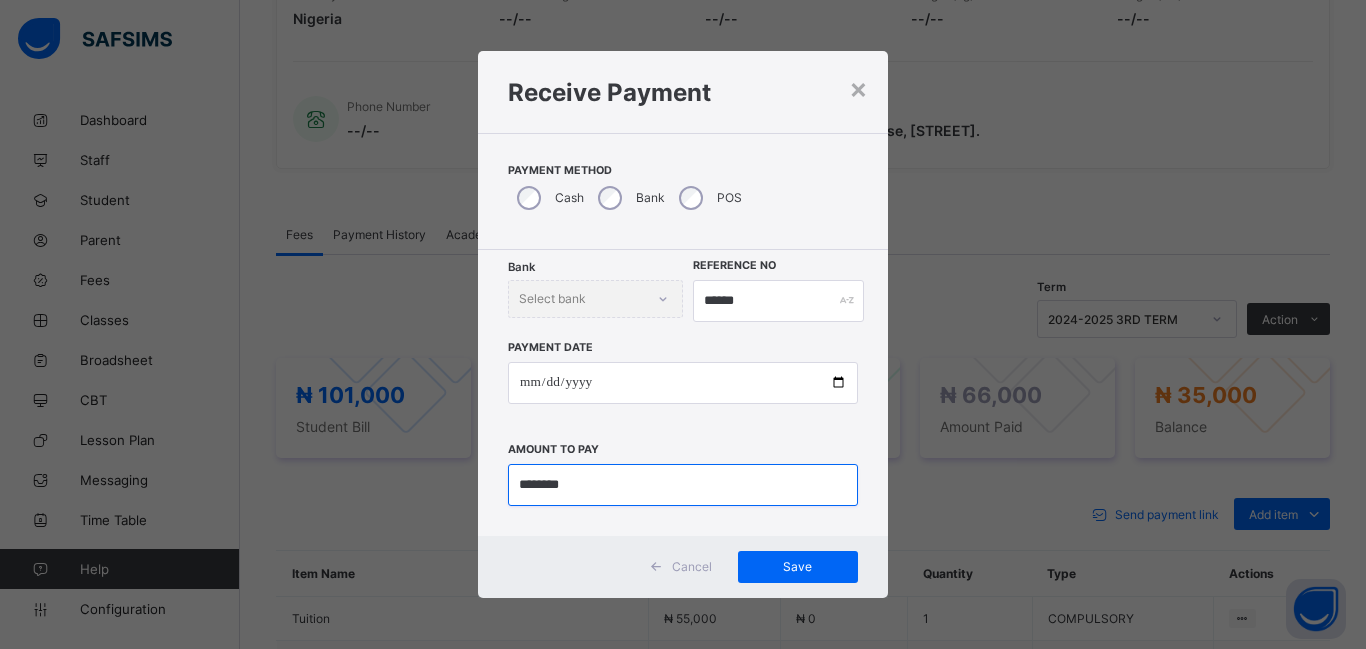 click at bounding box center (683, 485) 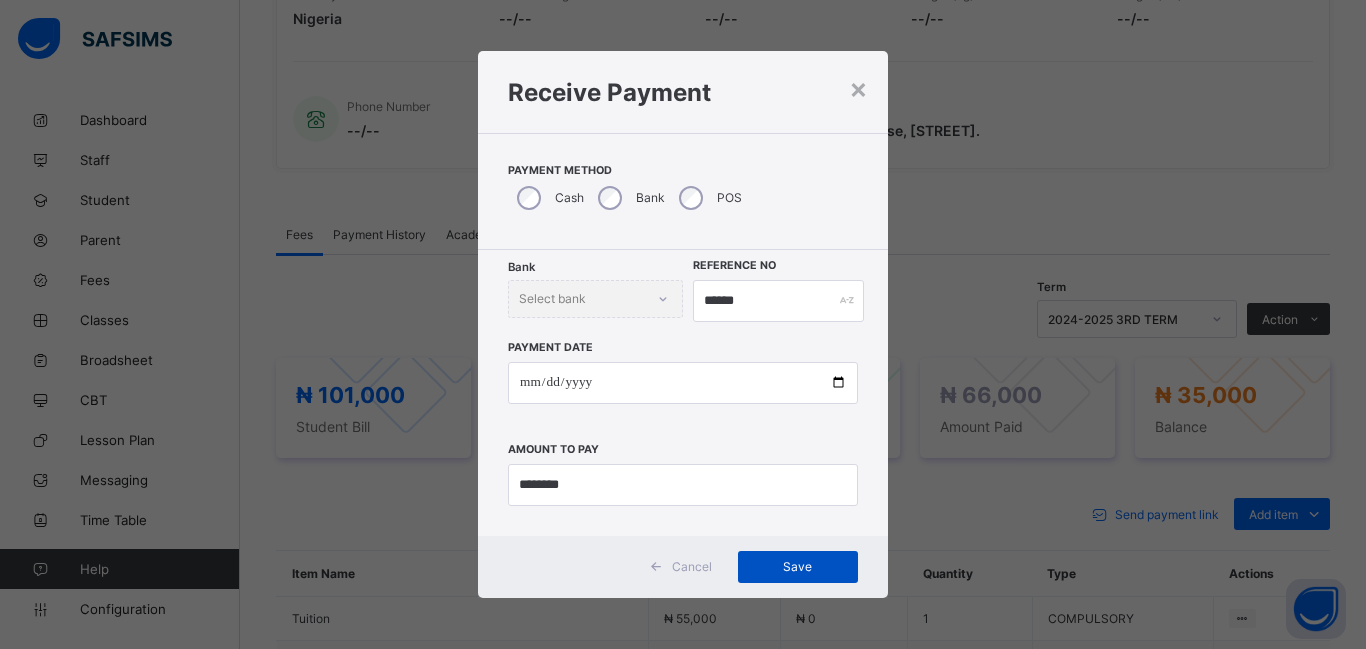 click on "Save" at bounding box center [798, 566] 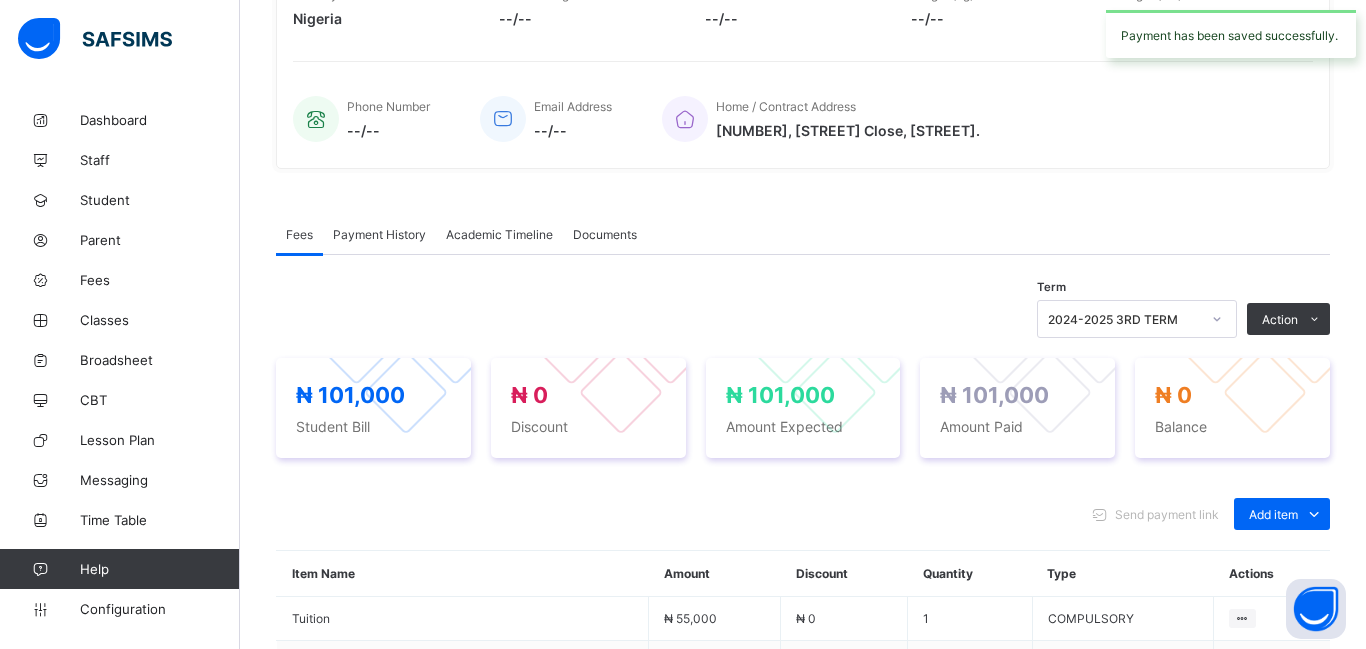 scroll, scrollTop: 0, scrollLeft: 0, axis: both 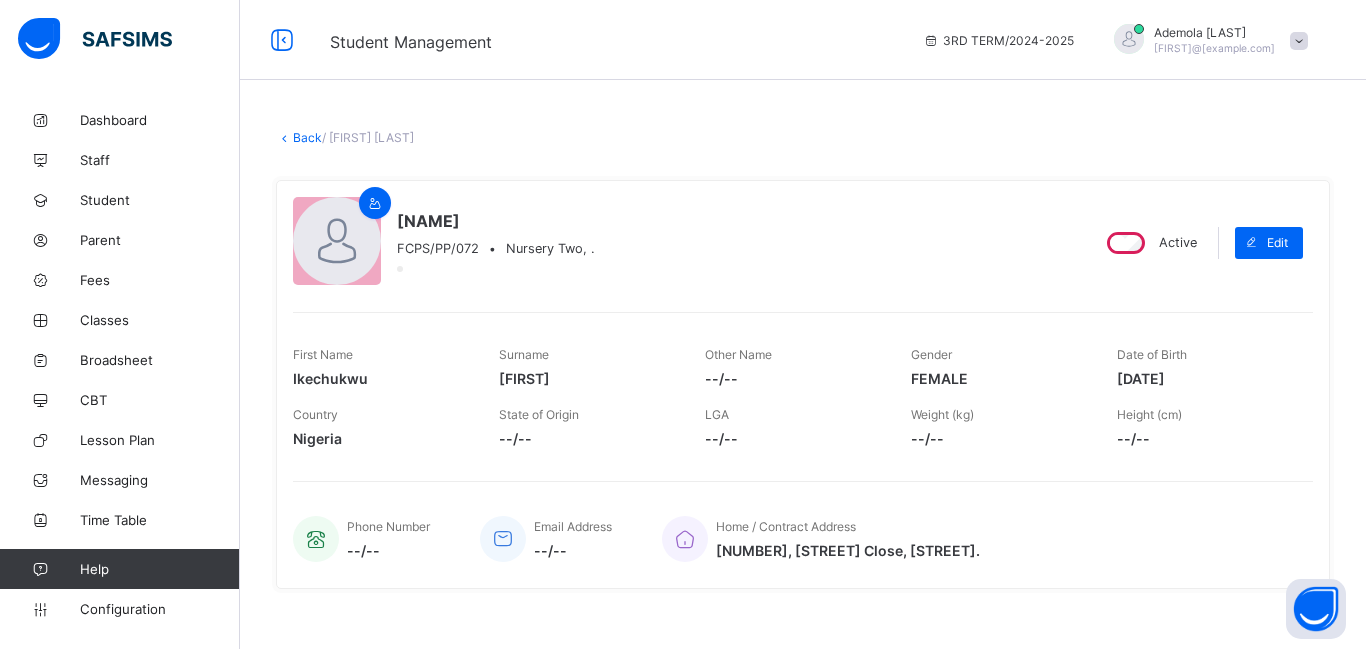click on "Back" at bounding box center (307, 137) 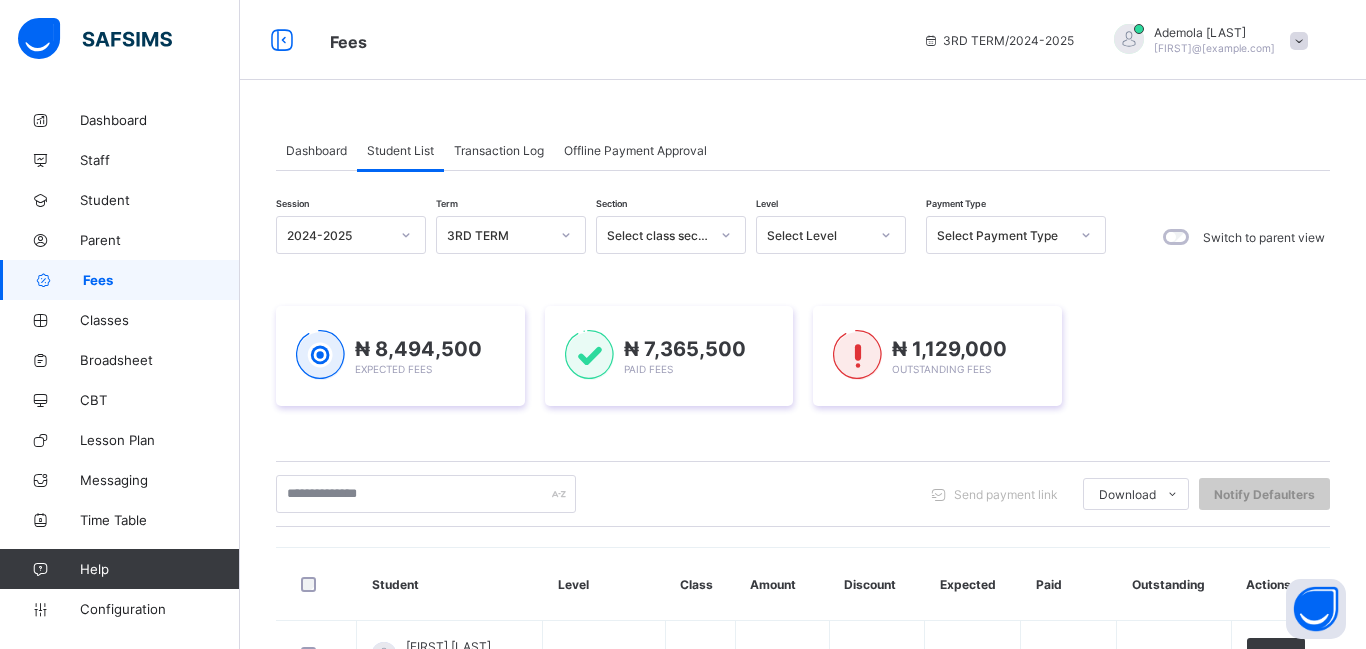 click on "Select Level" at bounding box center [818, 235] 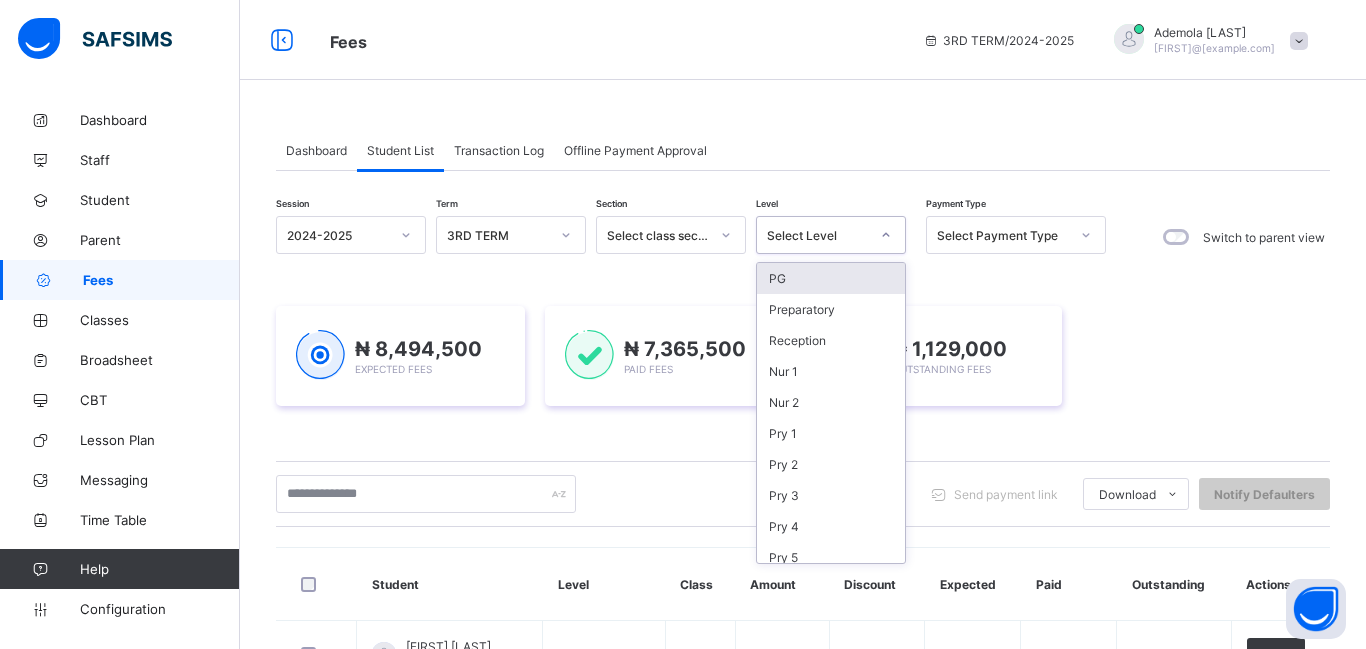 click 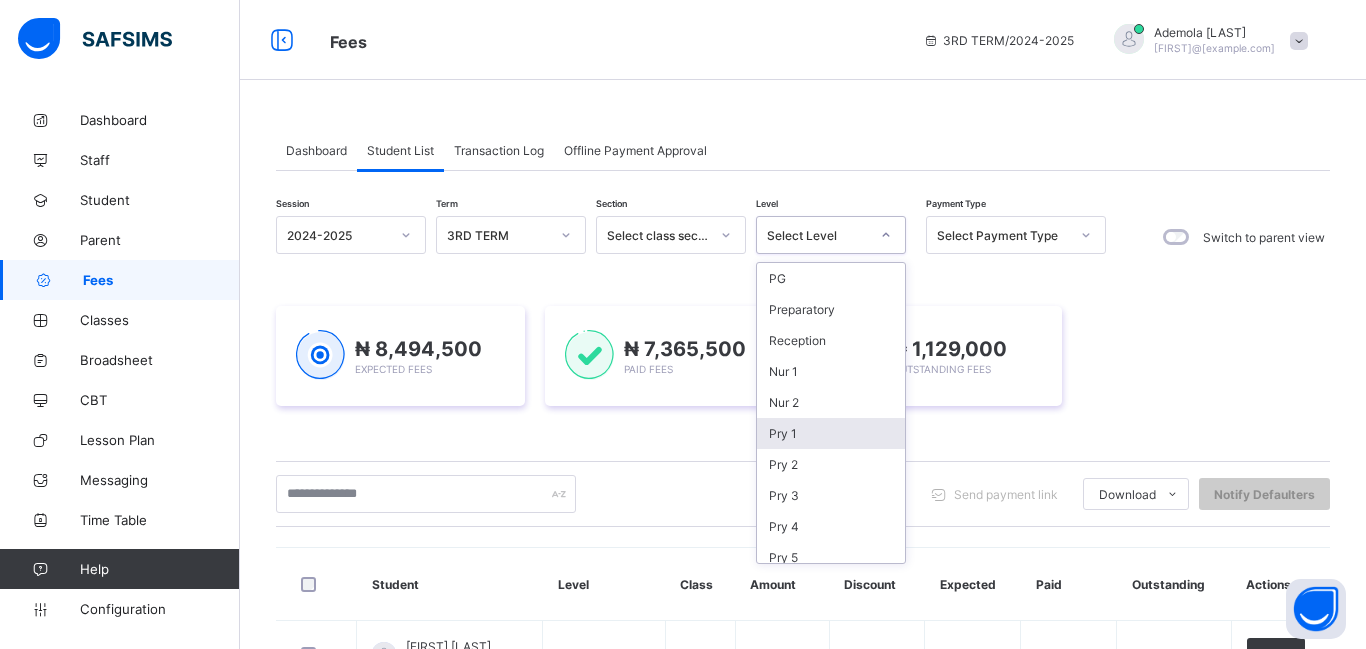 click on "Pry 1" at bounding box center [831, 433] 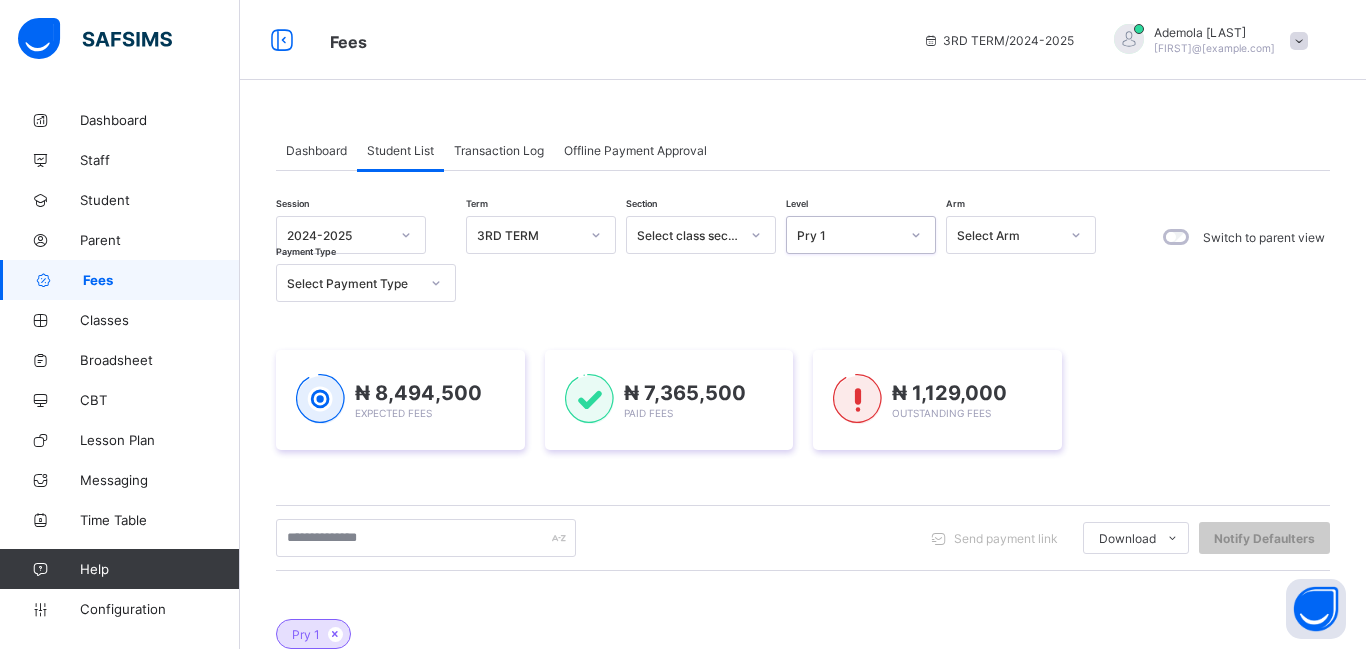 click on "Pry 1" at bounding box center [842, 235] 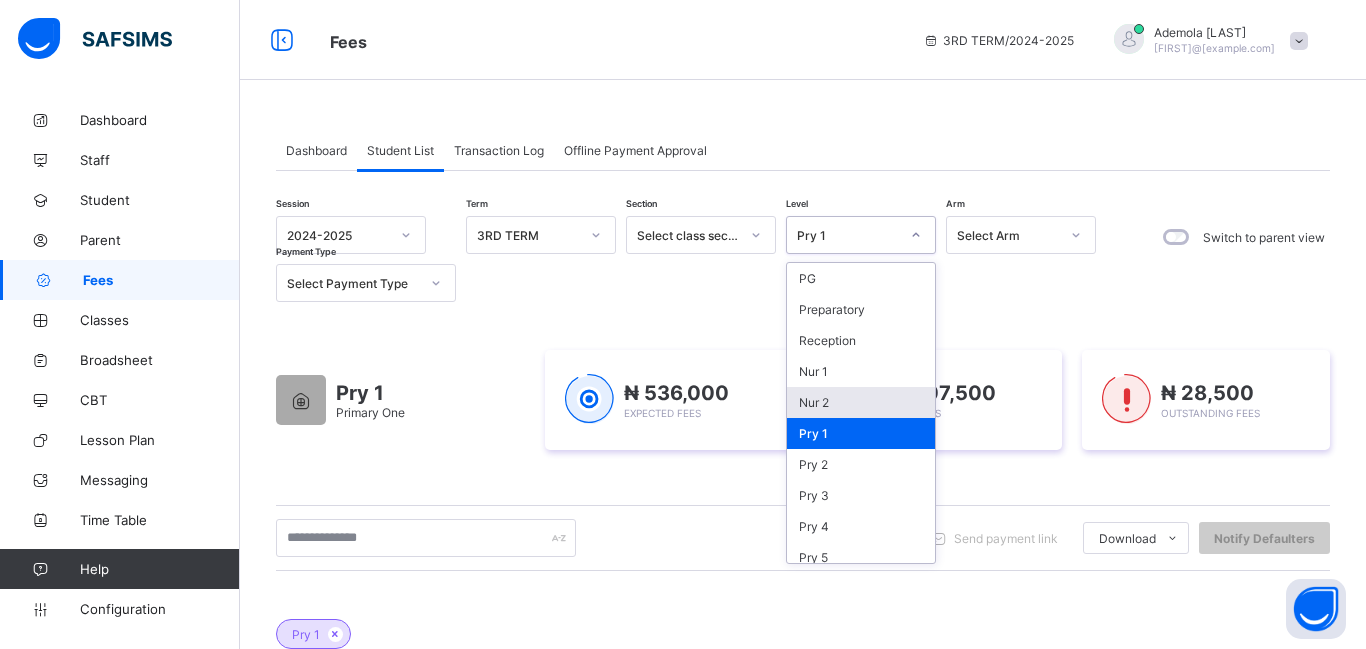 click on "Nur 2" at bounding box center (861, 402) 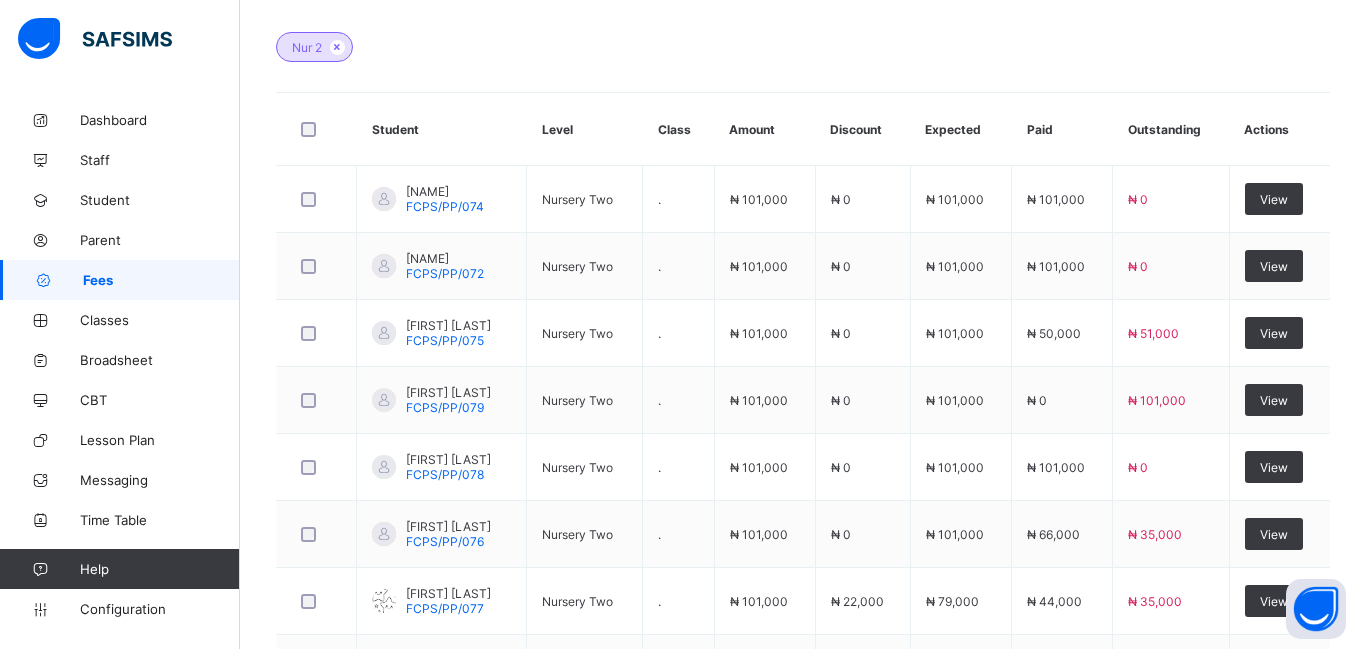 scroll, scrollTop: 589, scrollLeft: 0, axis: vertical 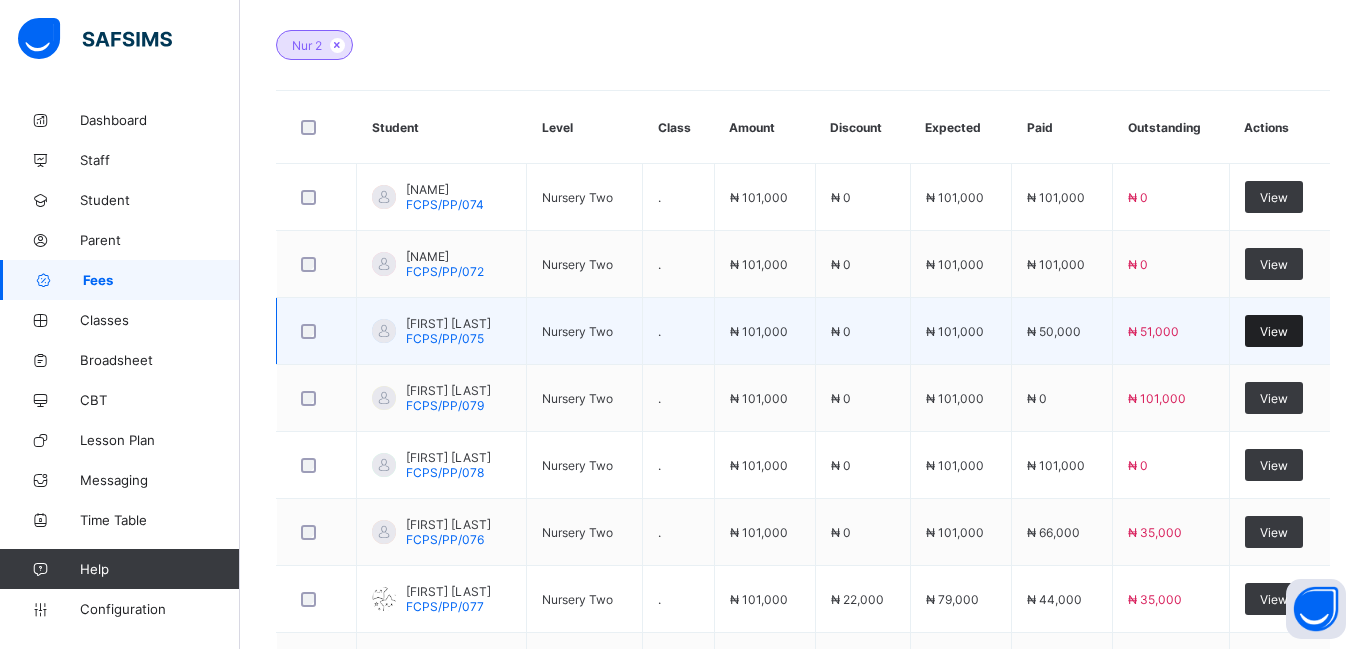 click on "View" at bounding box center [1274, 331] 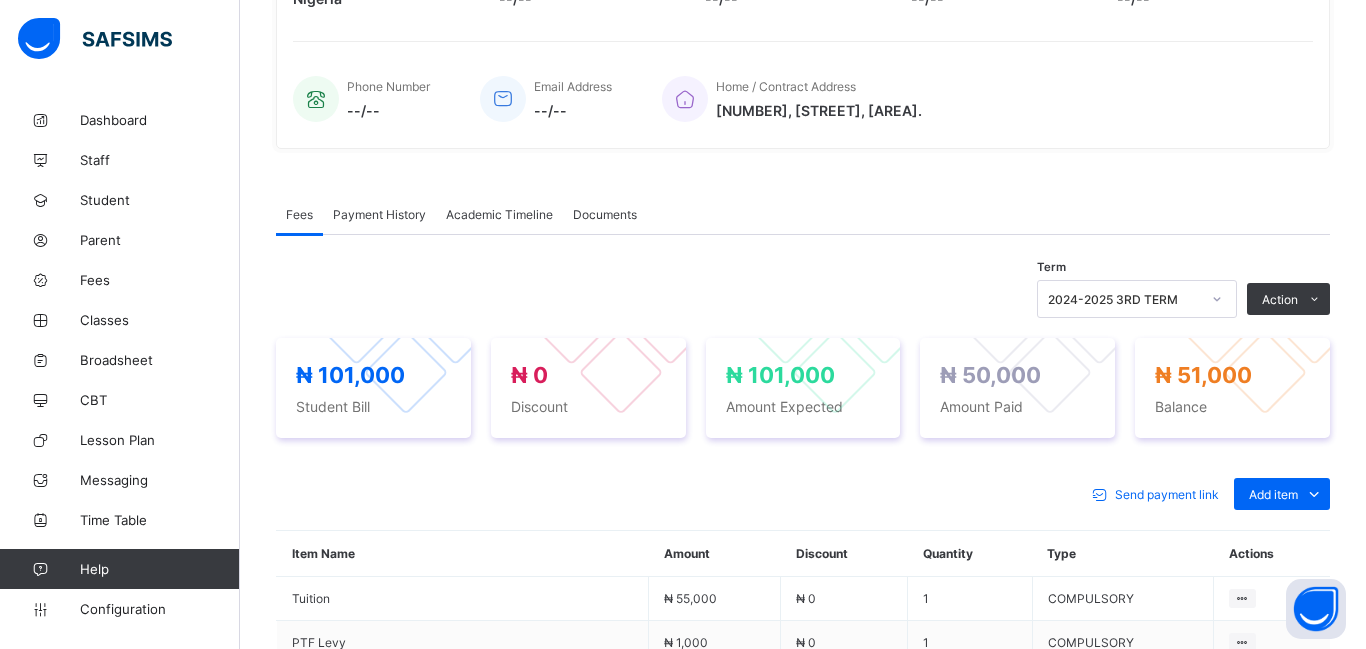 scroll, scrollTop: 589, scrollLeft: 0, axis: vertical 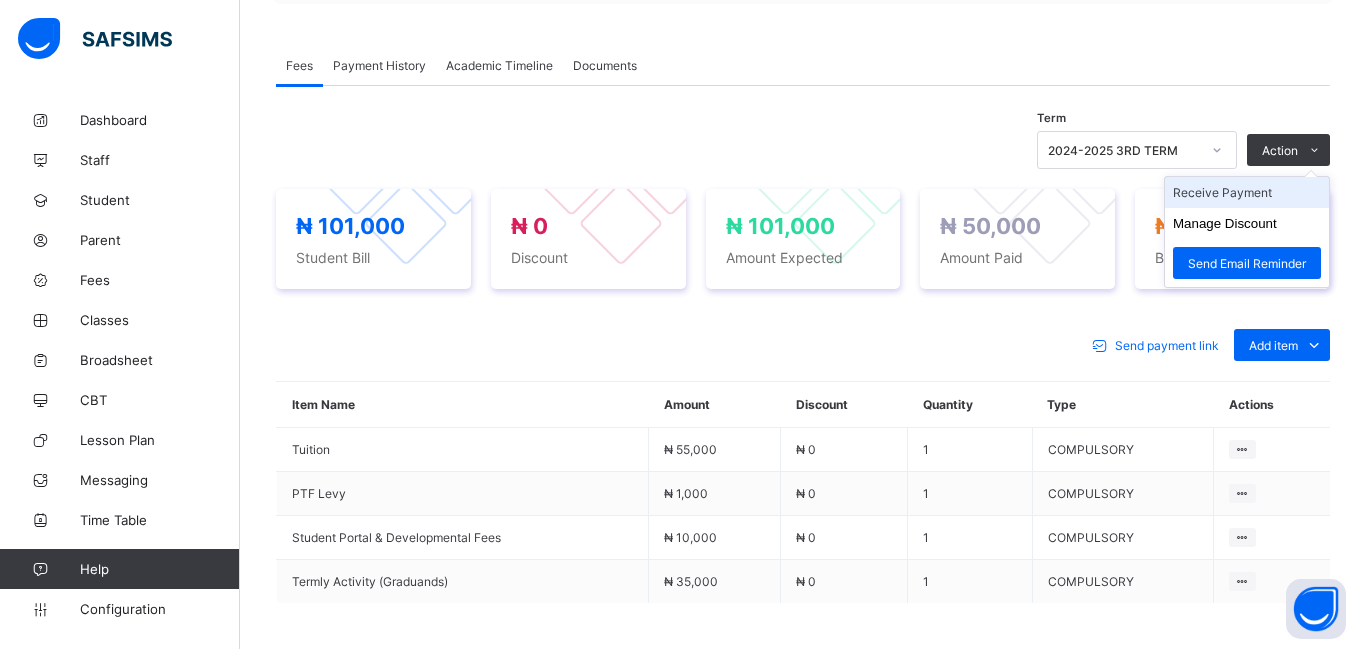 click on "Receive Payment" at bounding box center (1247, 192) 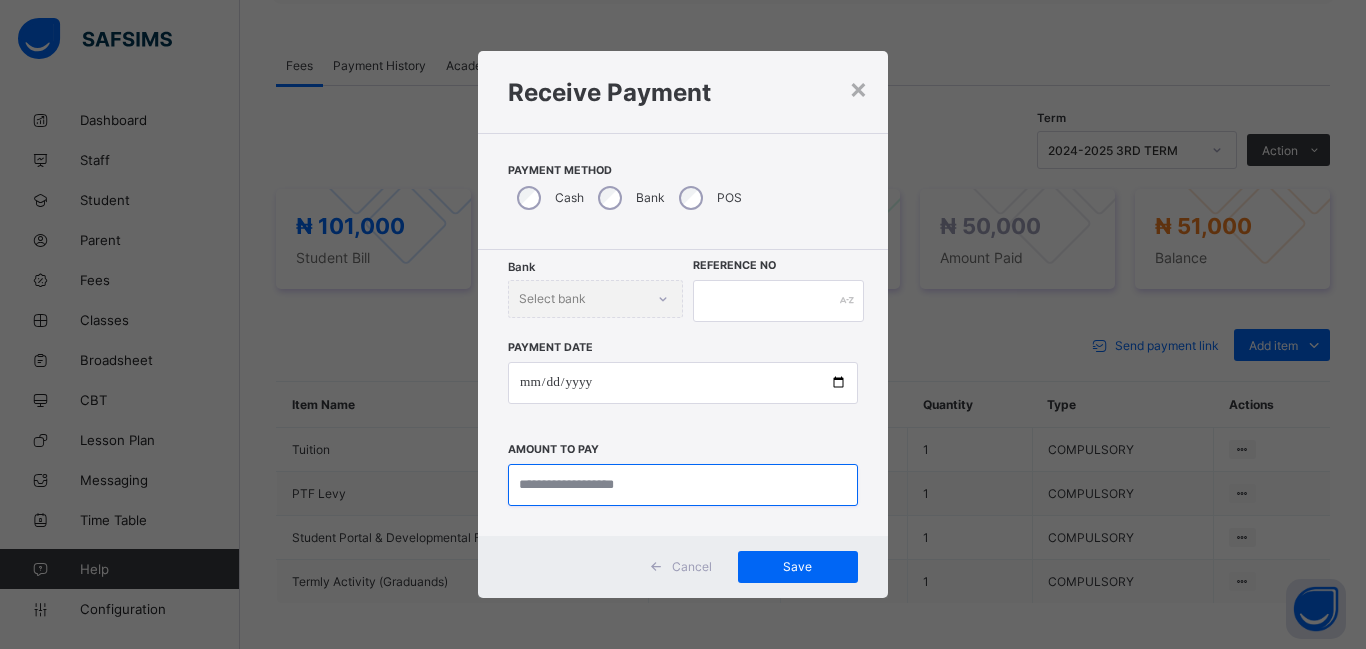 click at bounding box center [683, 485] 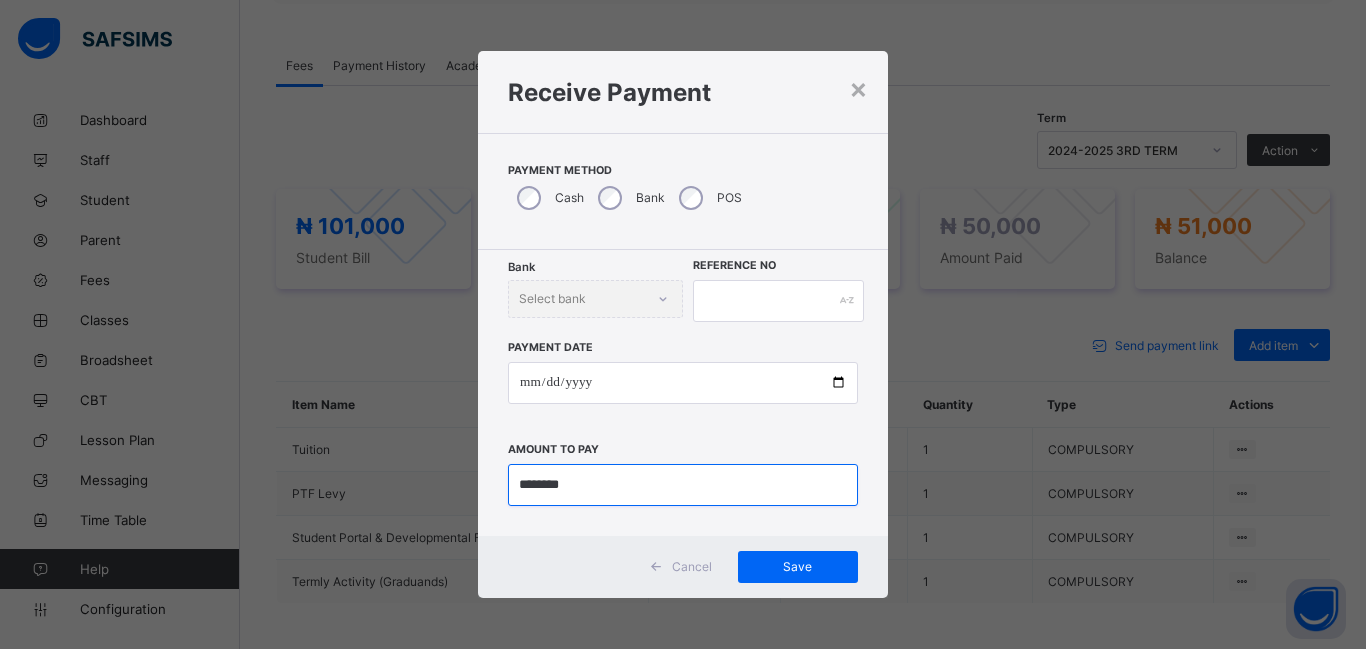 type on "********" 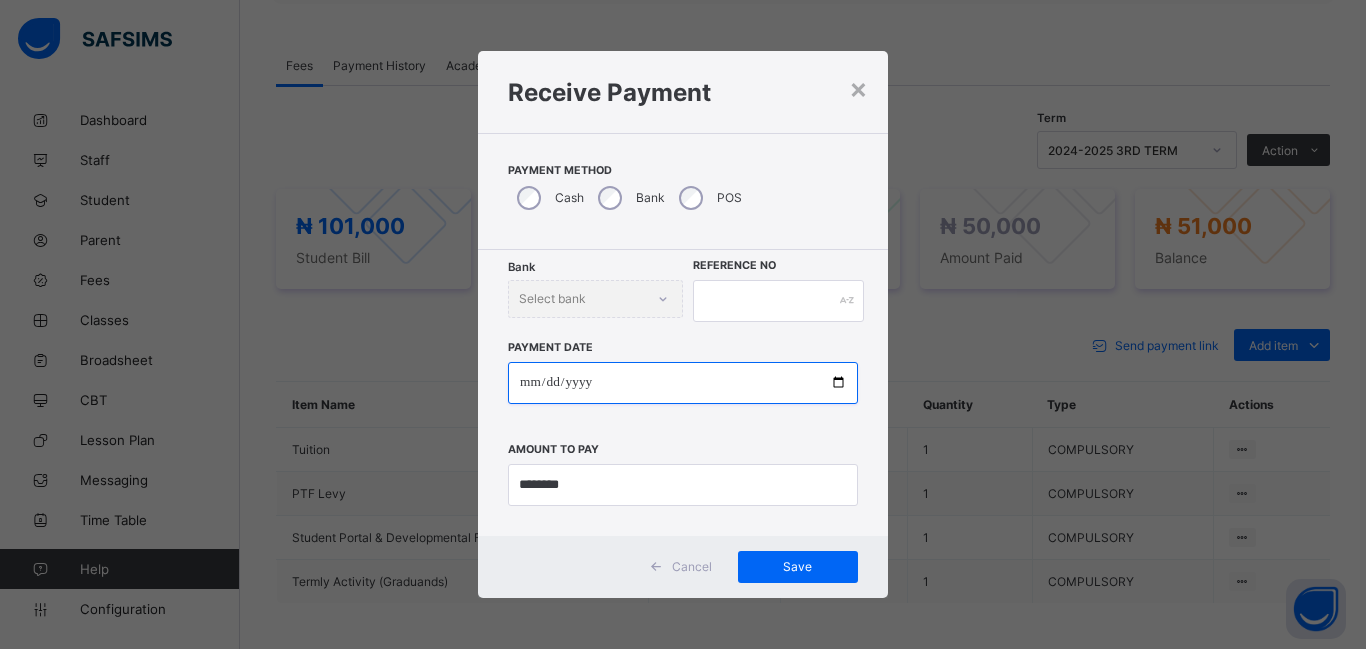 click at bounding box center (683, 383) 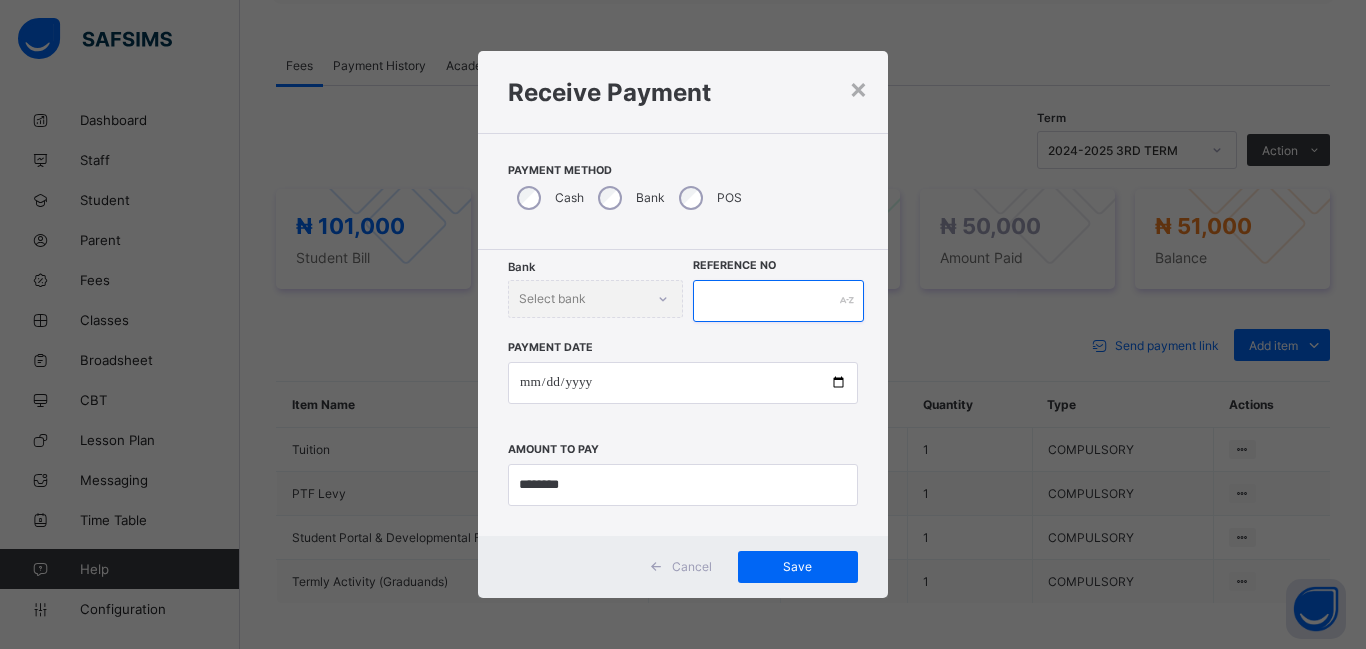 click at bounding box center [778, 301] 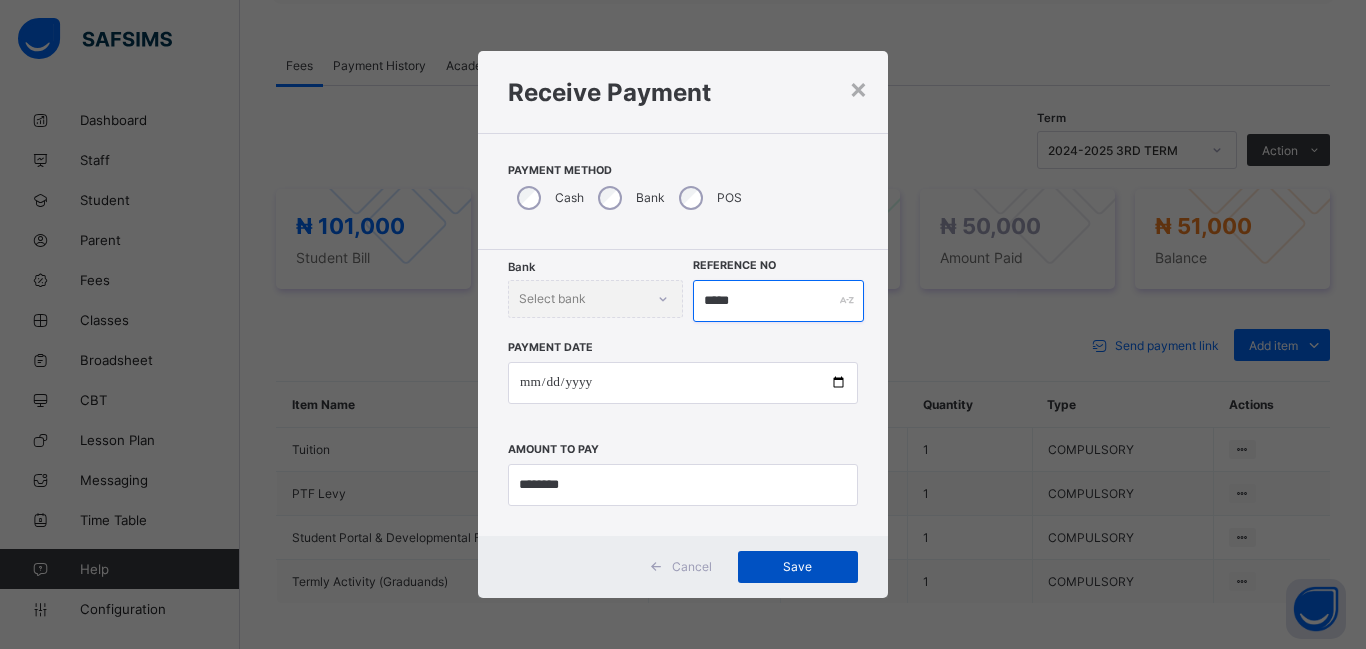 type on "*****" 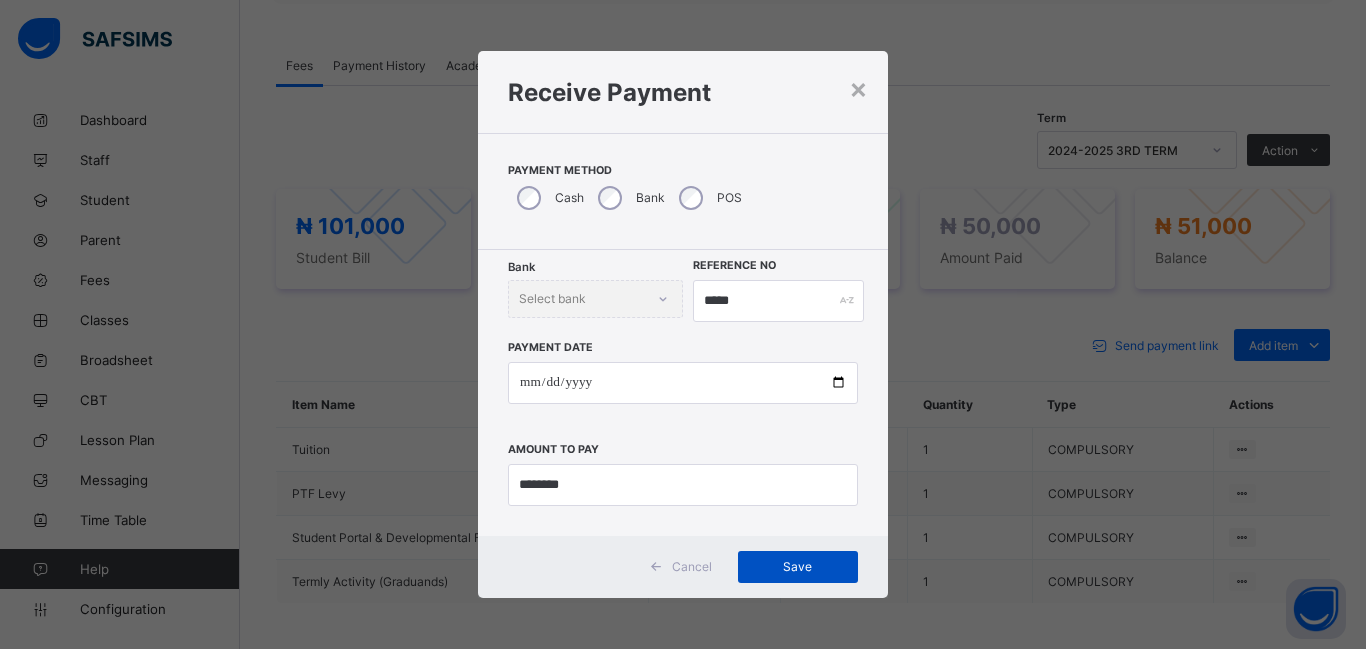 click on "Save" at bounding box center (798, 567) 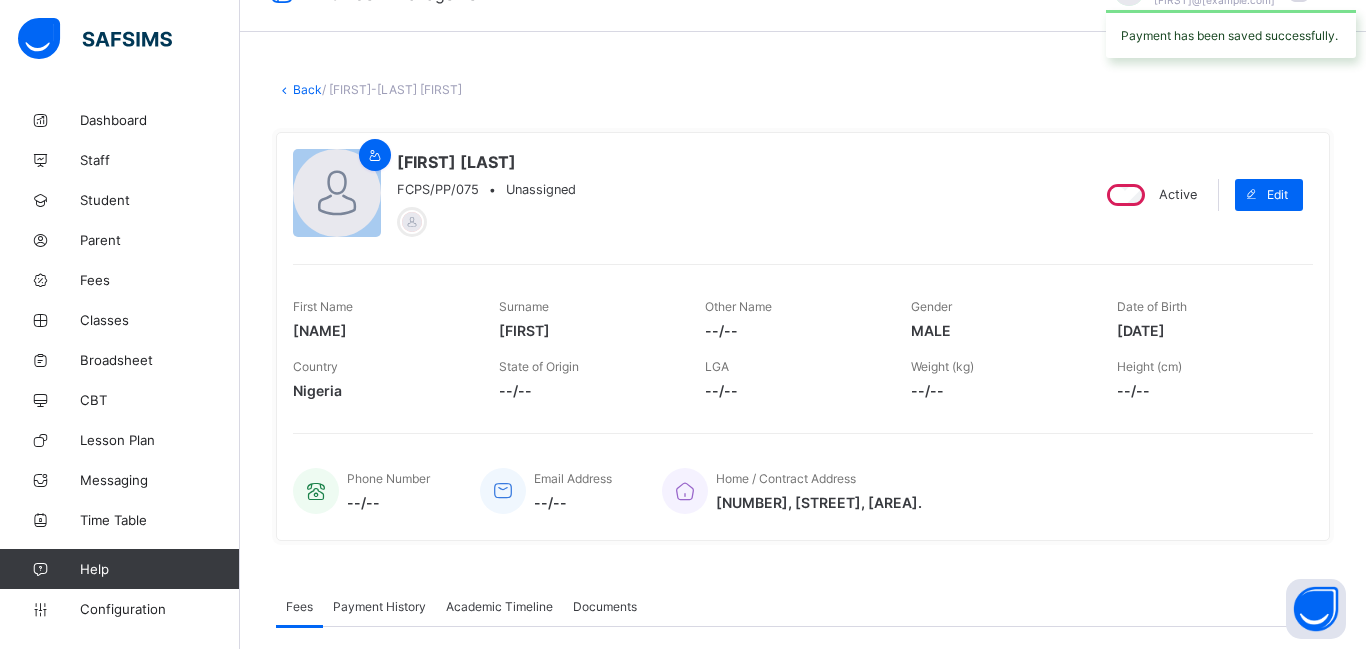 scroll, scrollTop: 0, scrollLeft: 0, axis: both 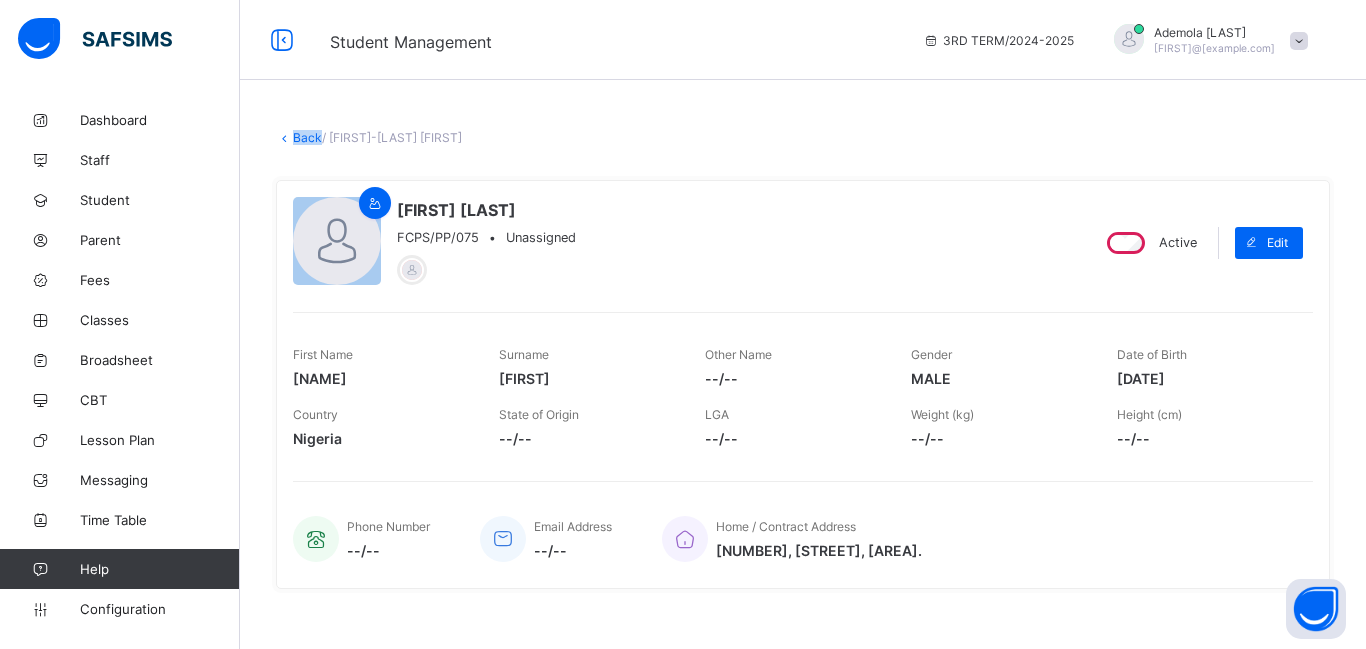 click on "Back" at bounding box center [307, 137] 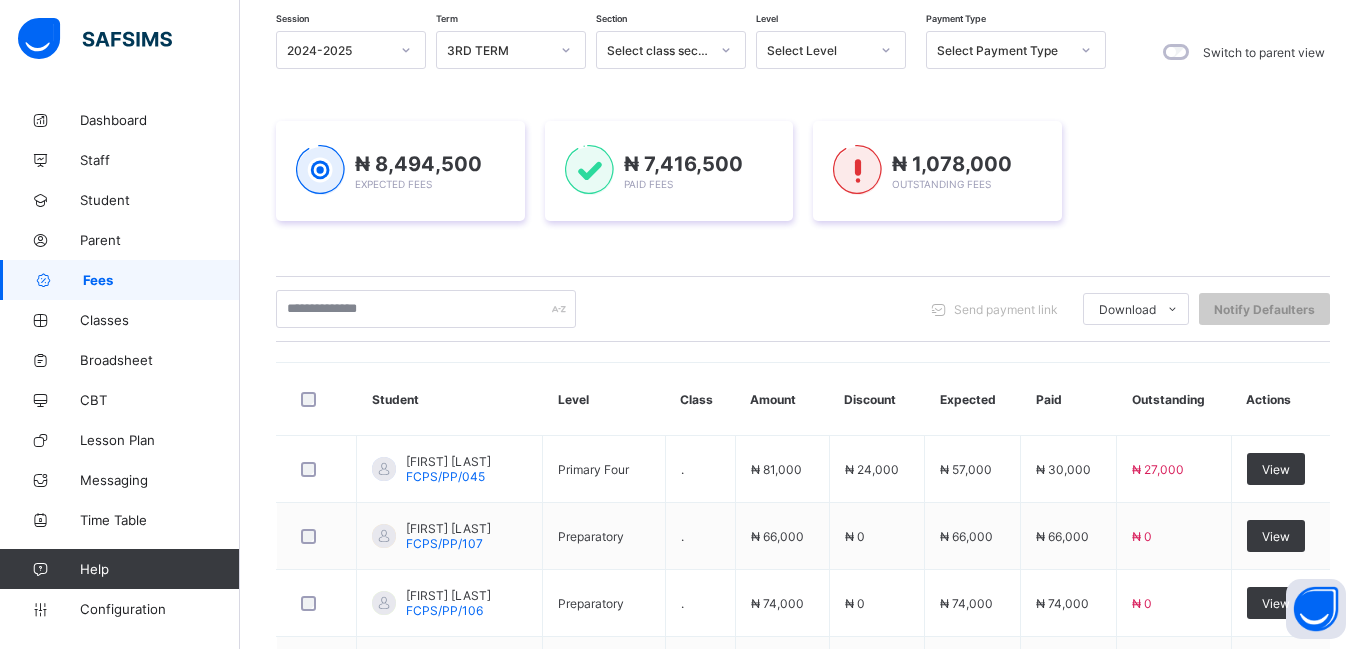 scroll, scrollTop: 58, scrollLeft: 0, axis: vertical 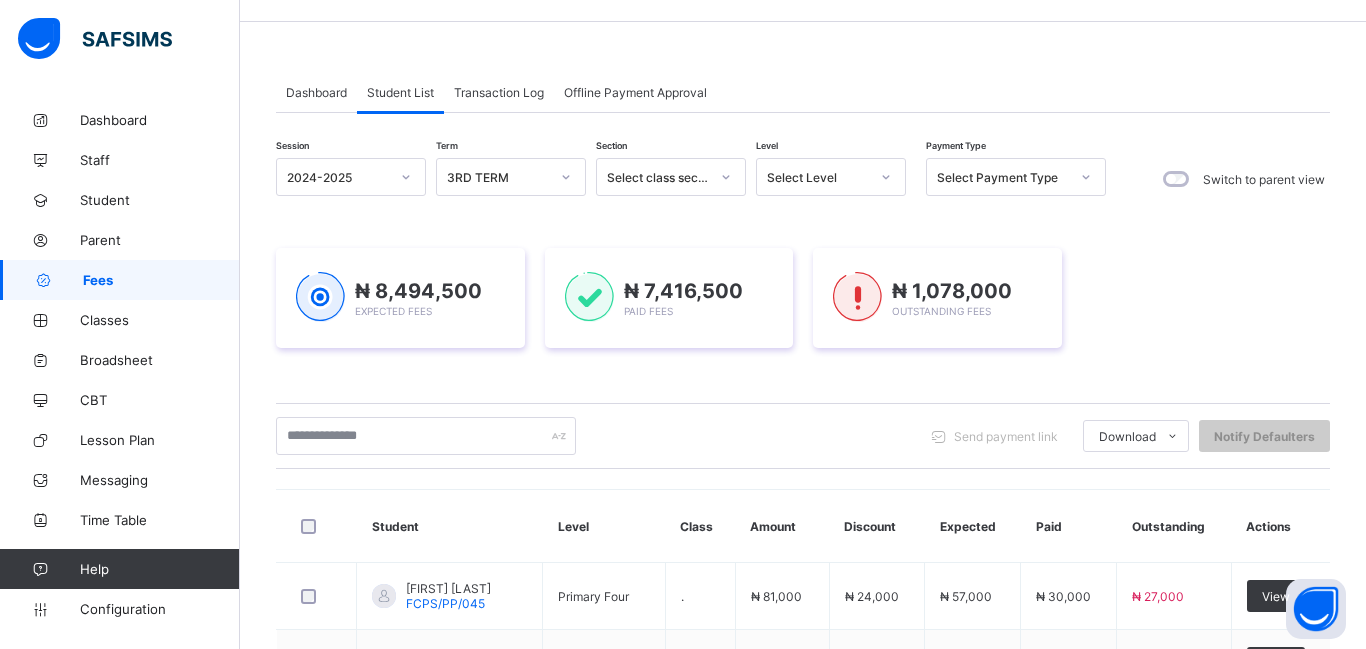 click on "Select Level" at bounding box center (818, 177) 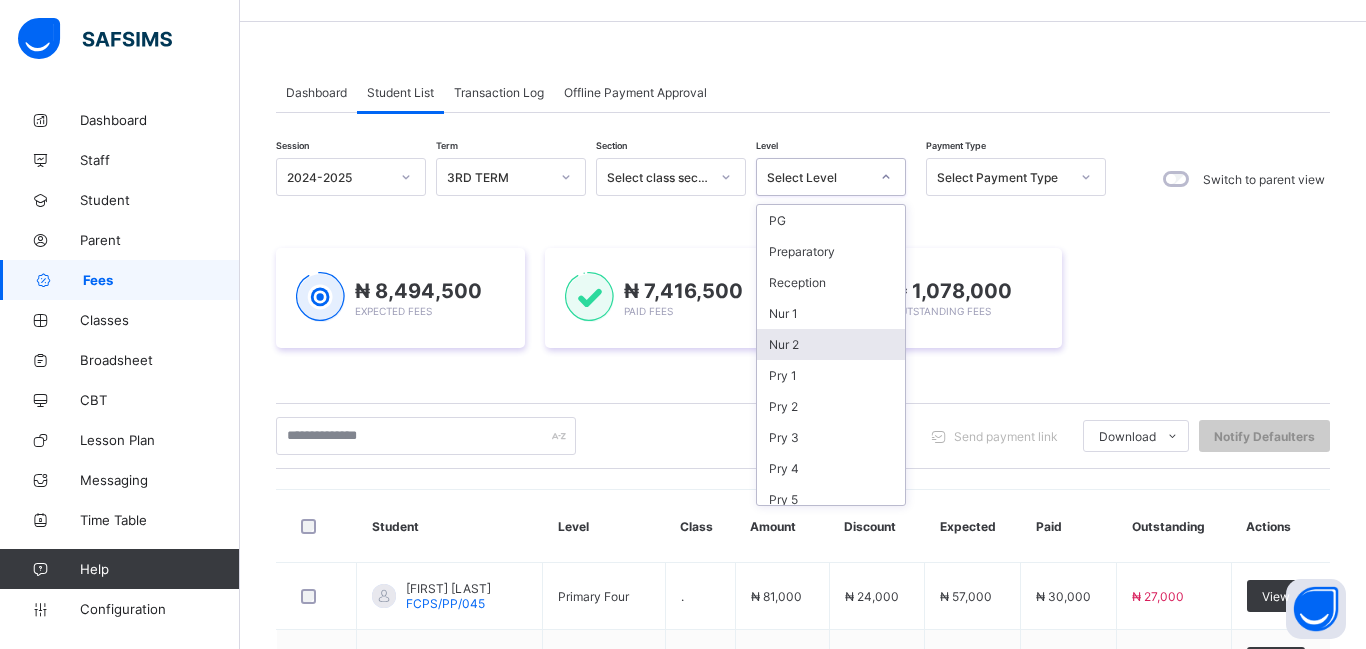 click on "Nur 2" at bounding box center [831, 344] 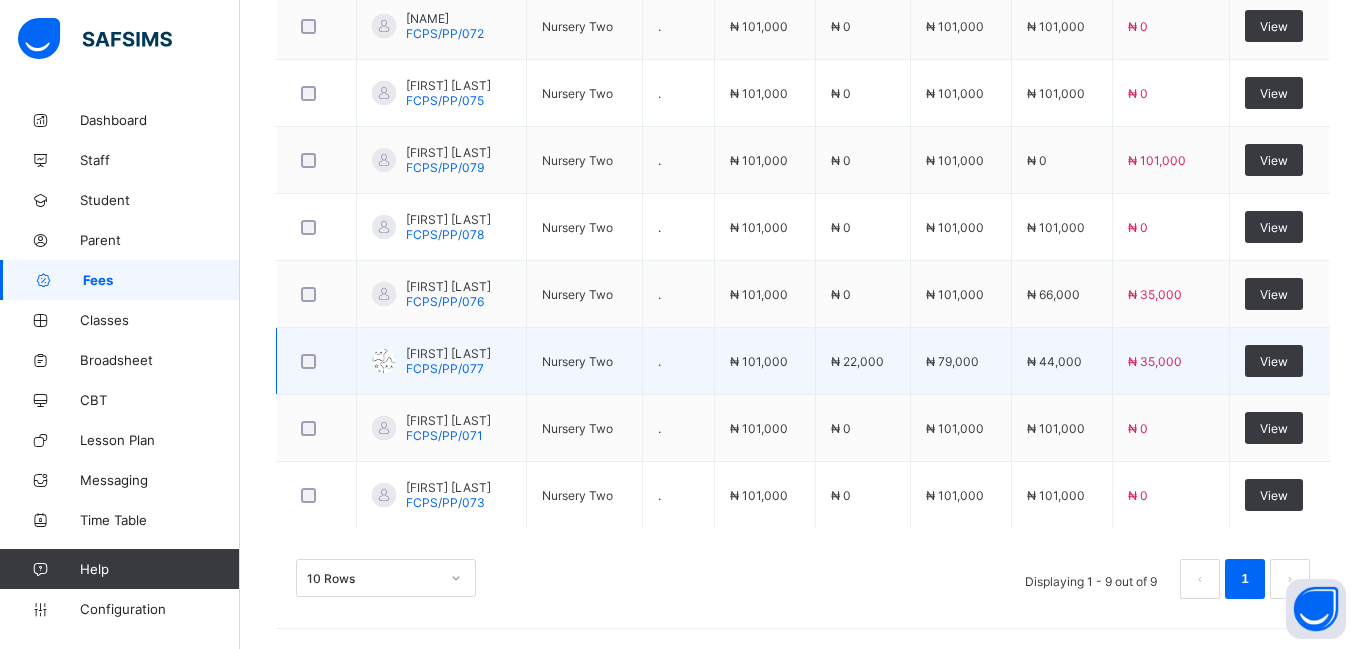 scroll, scrollTop: 721, scrollLeft: 0, axis: vertical 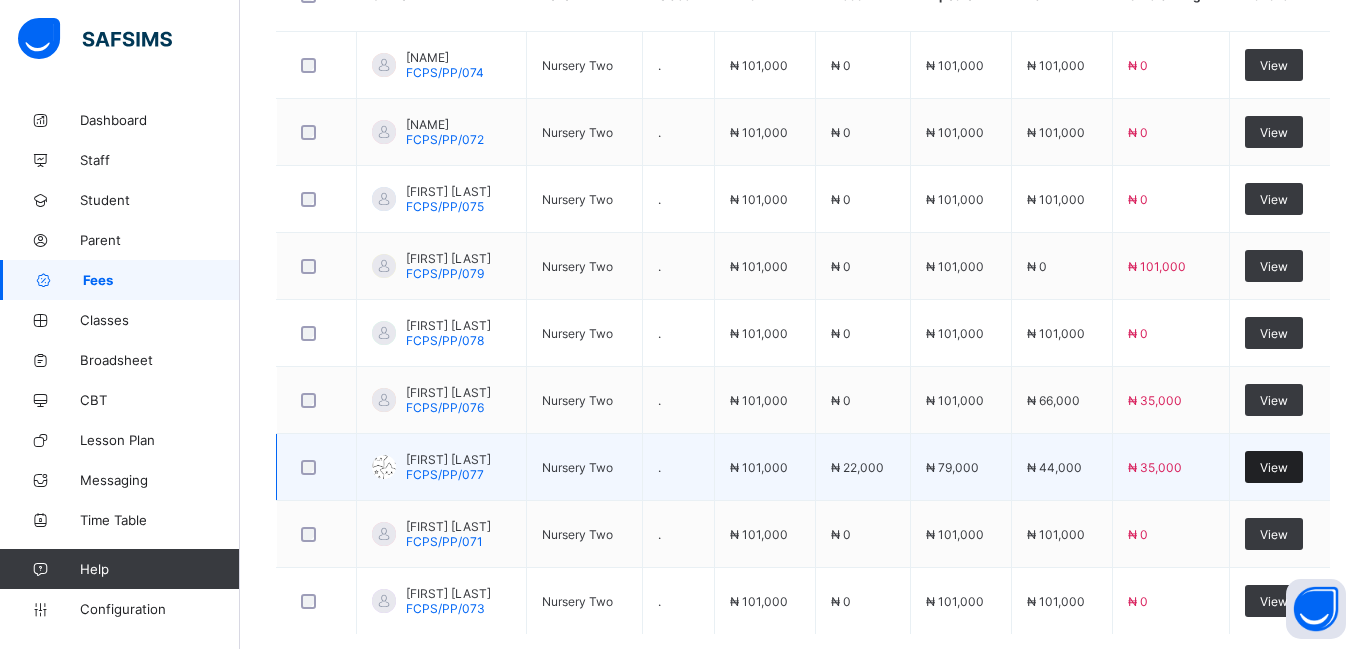 click on "View" at bounding box center [1274, 467] 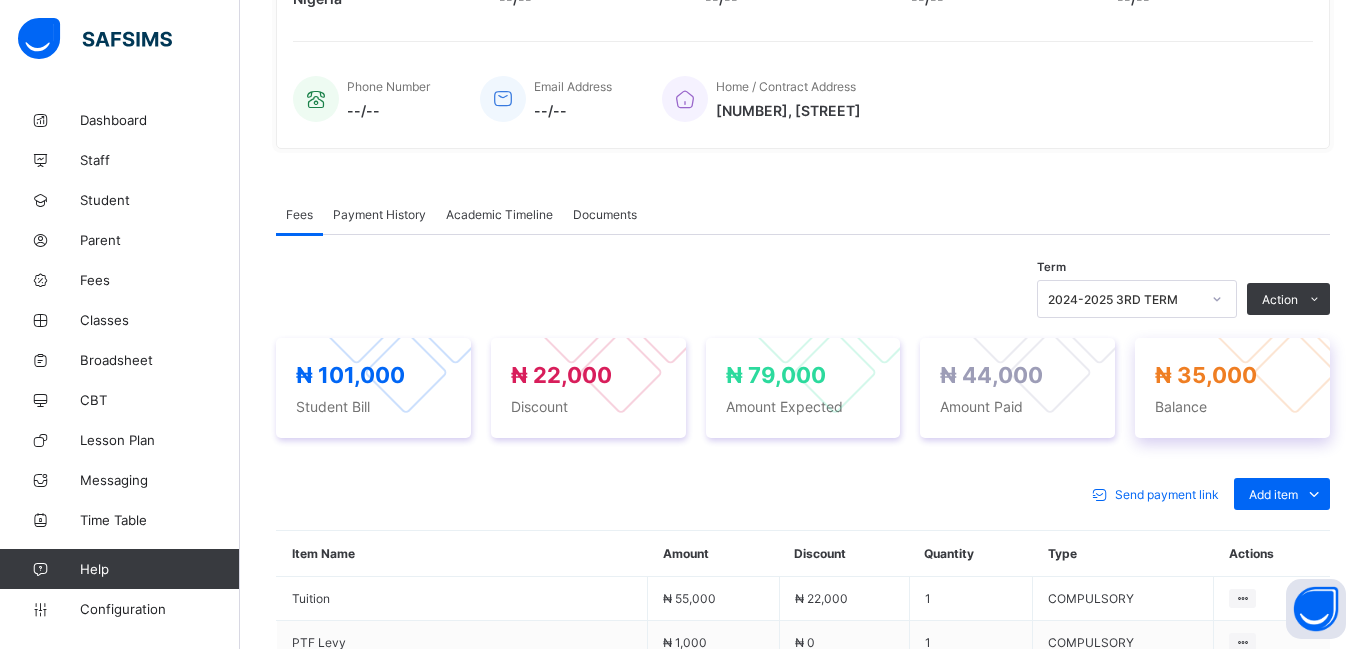 scroll, scrollTop: 721, scrollLeft: 0, axis: vertical 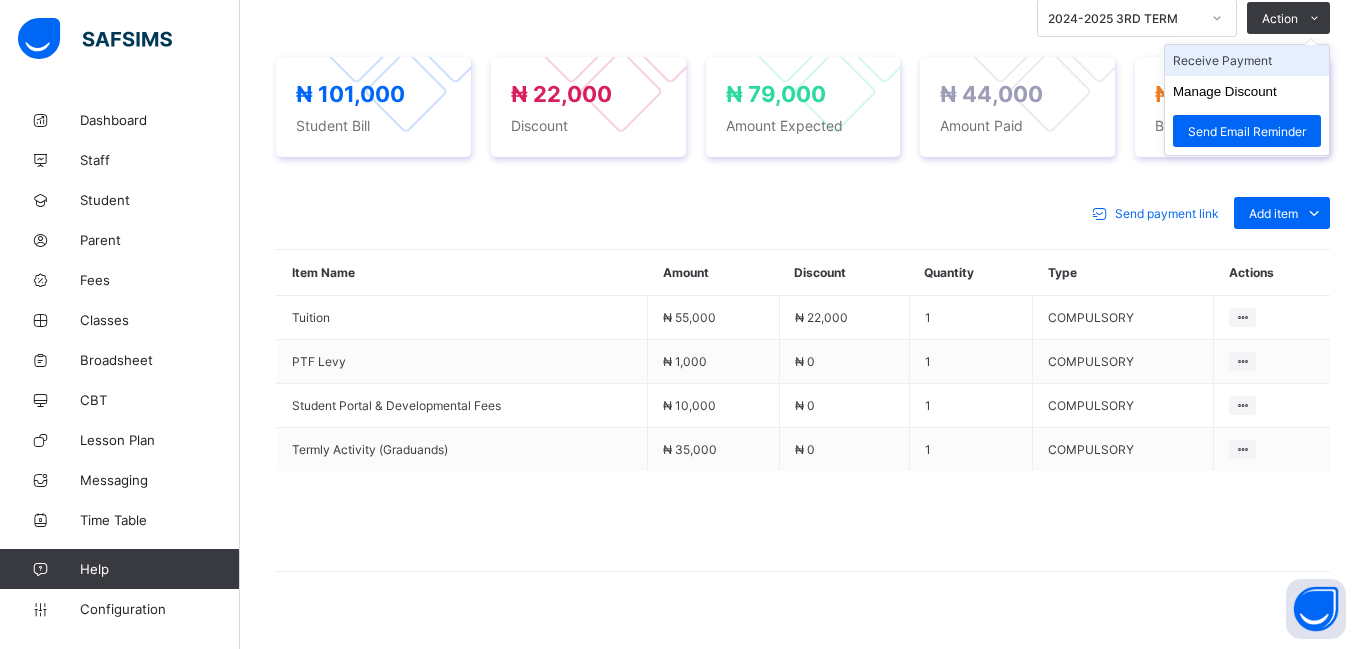 click on "Receive Payment" at bounding box center (1247, 60) 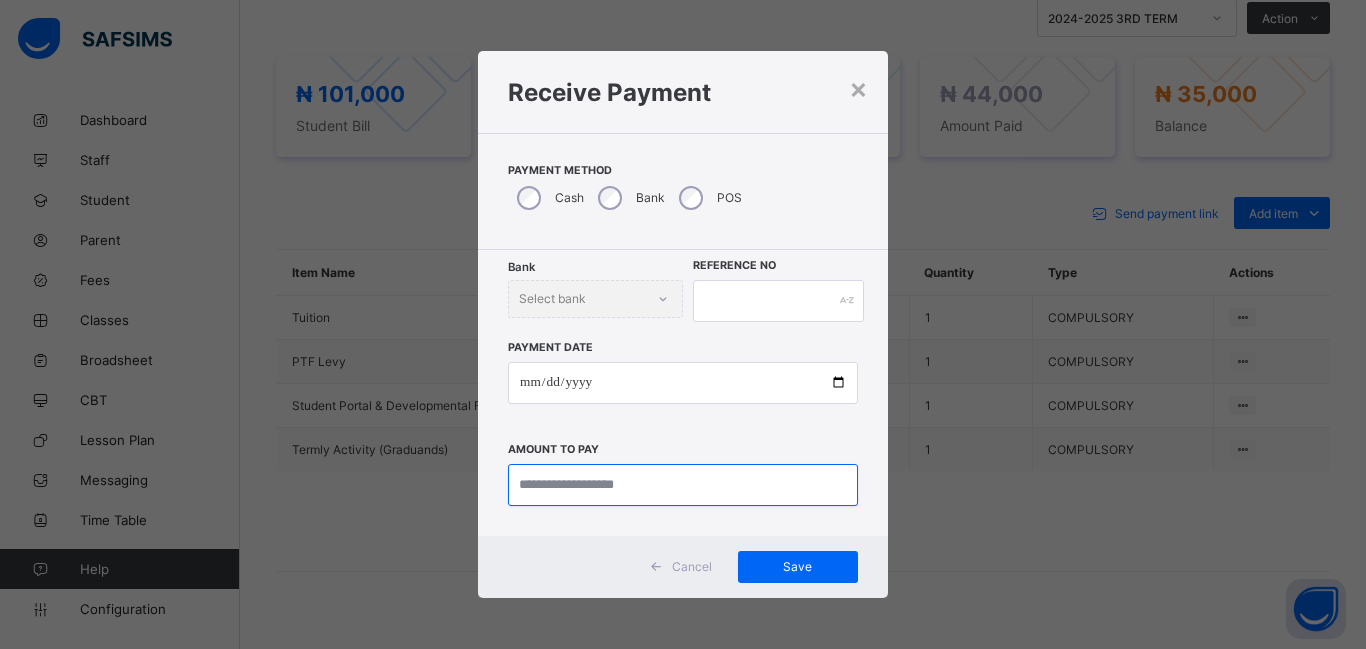 click at bounding box center (683, 485) 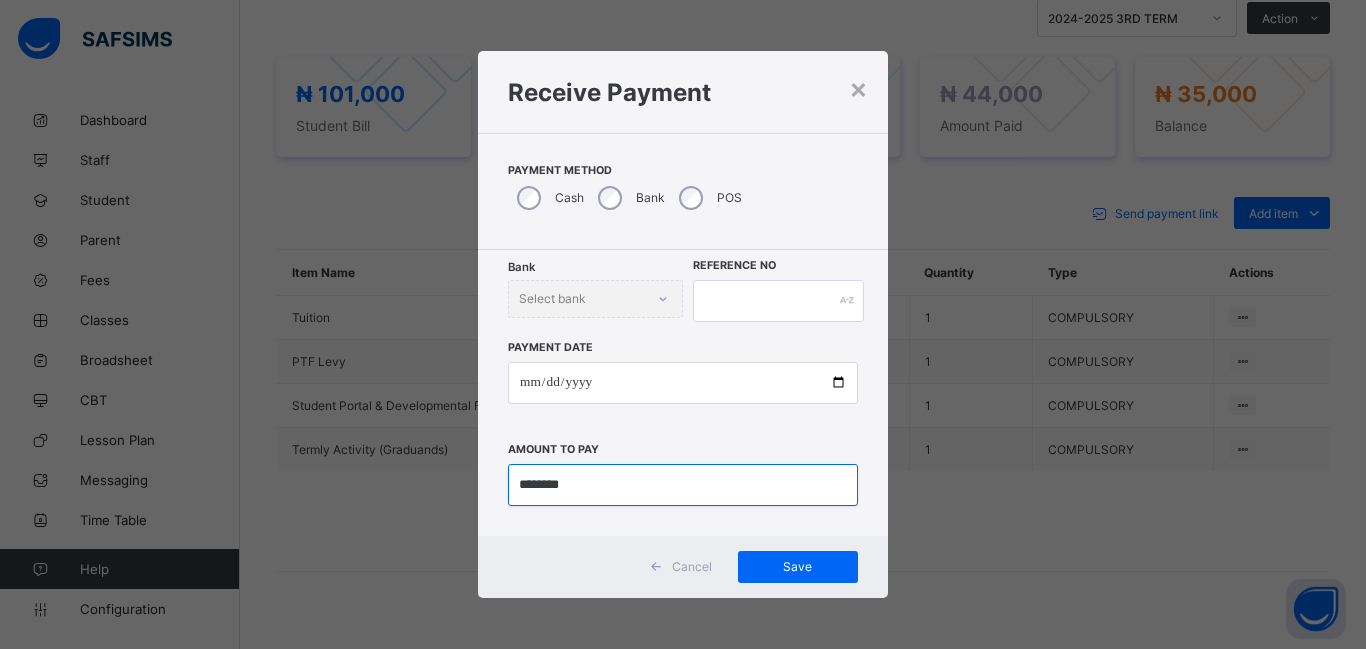 type on "********" 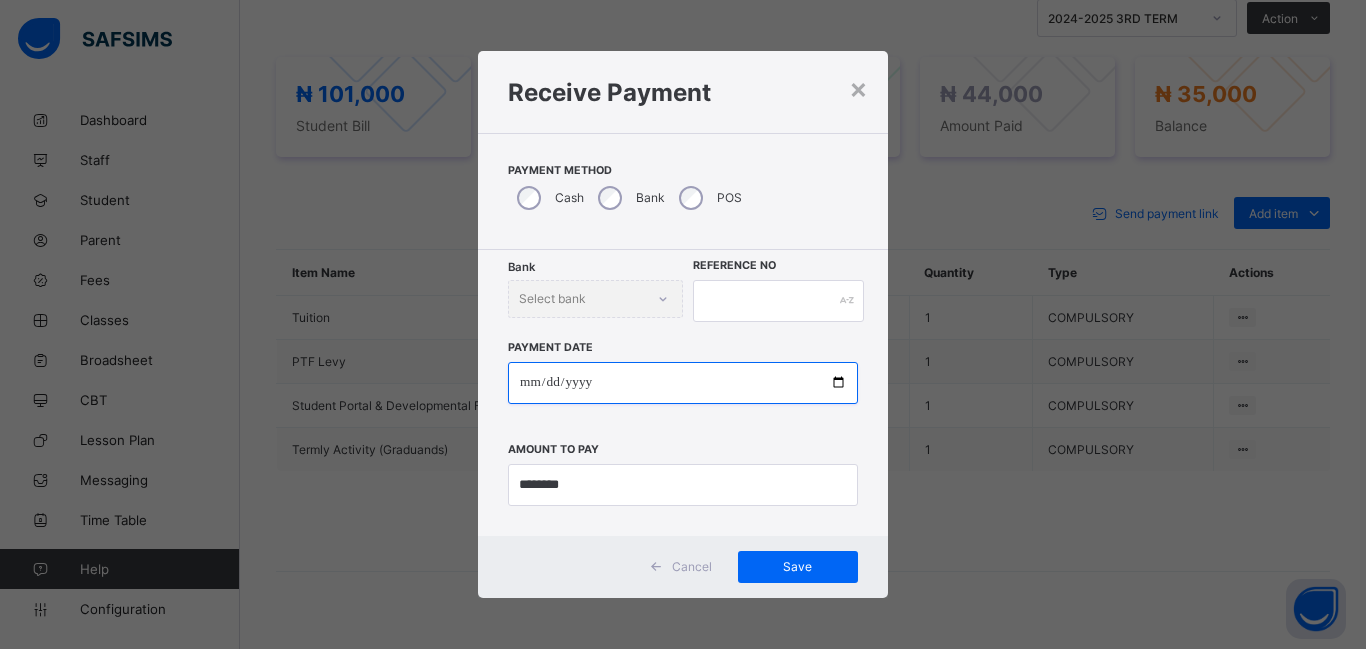 click at bounding box center [683, 383] 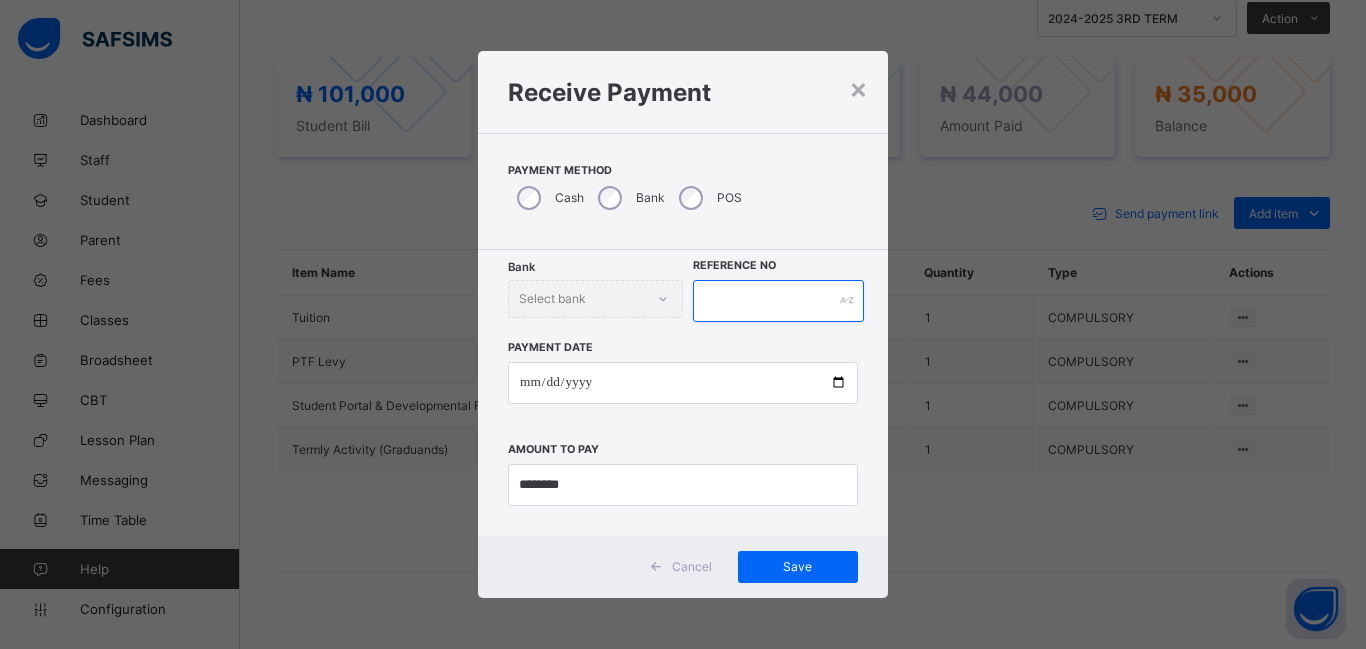 click at bounding box center (778, 301) 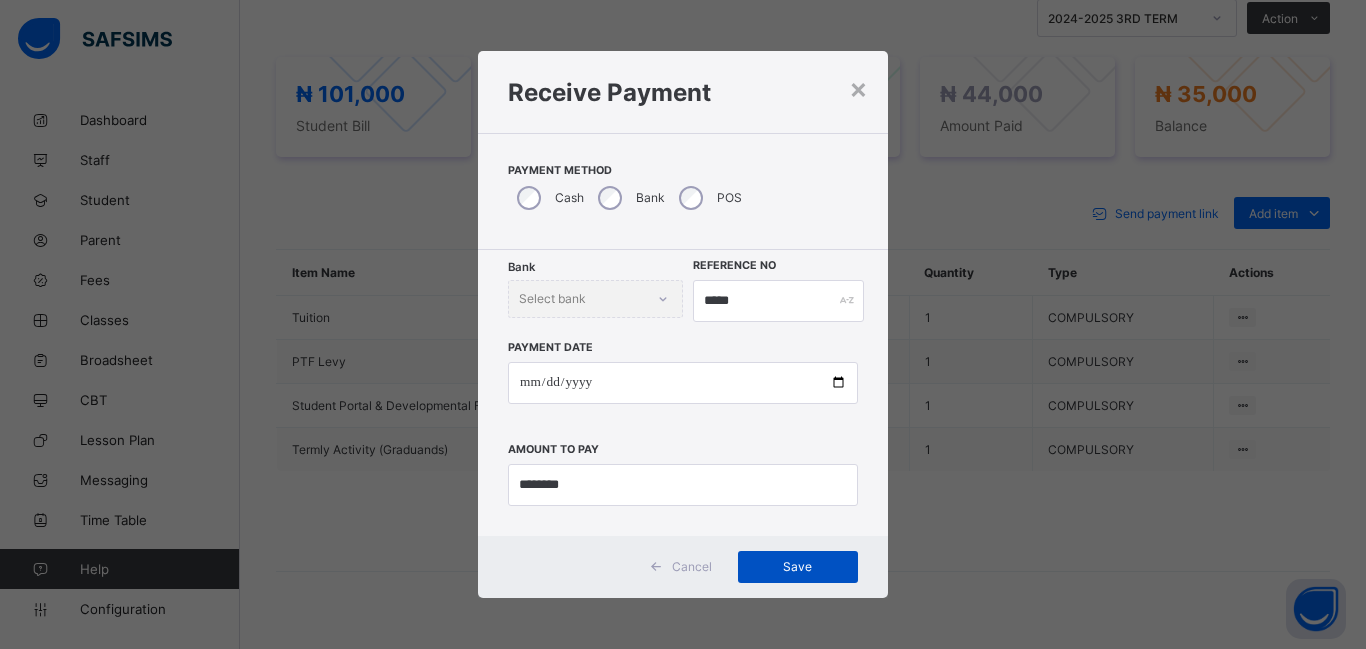 click on "Save" at bounding box center (798, 566) 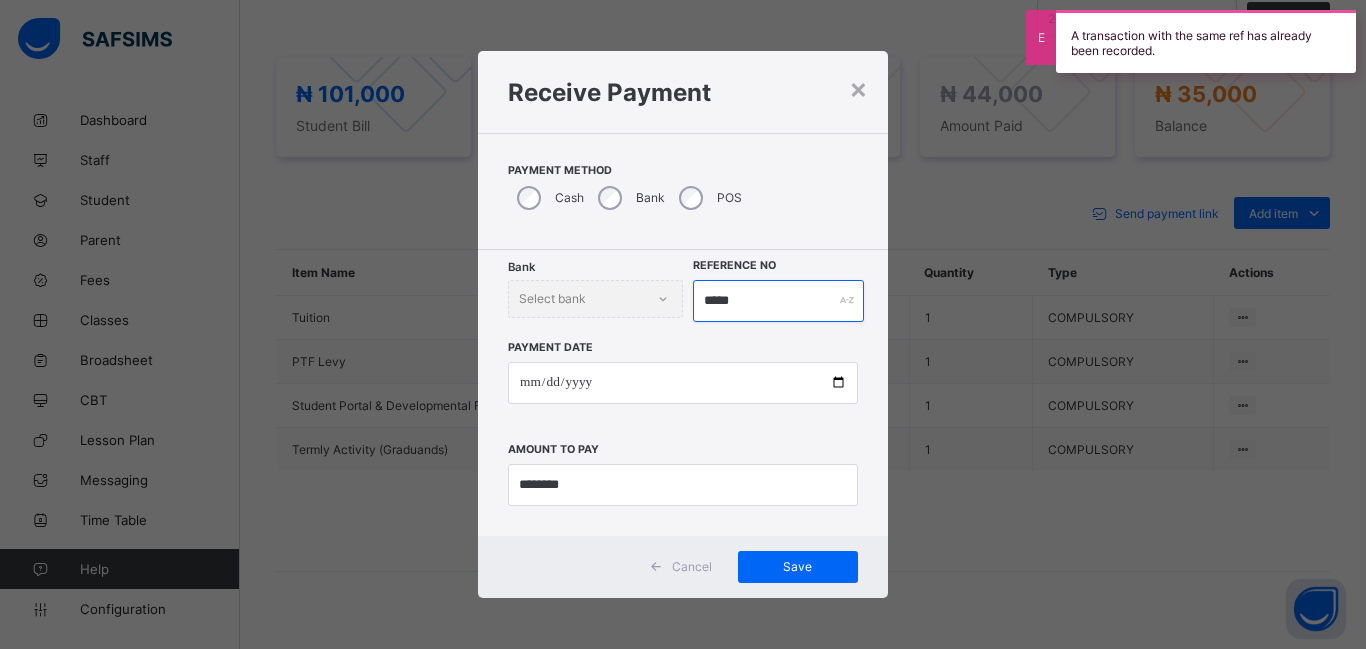 click on "*****" at bounding box center (778, 301) 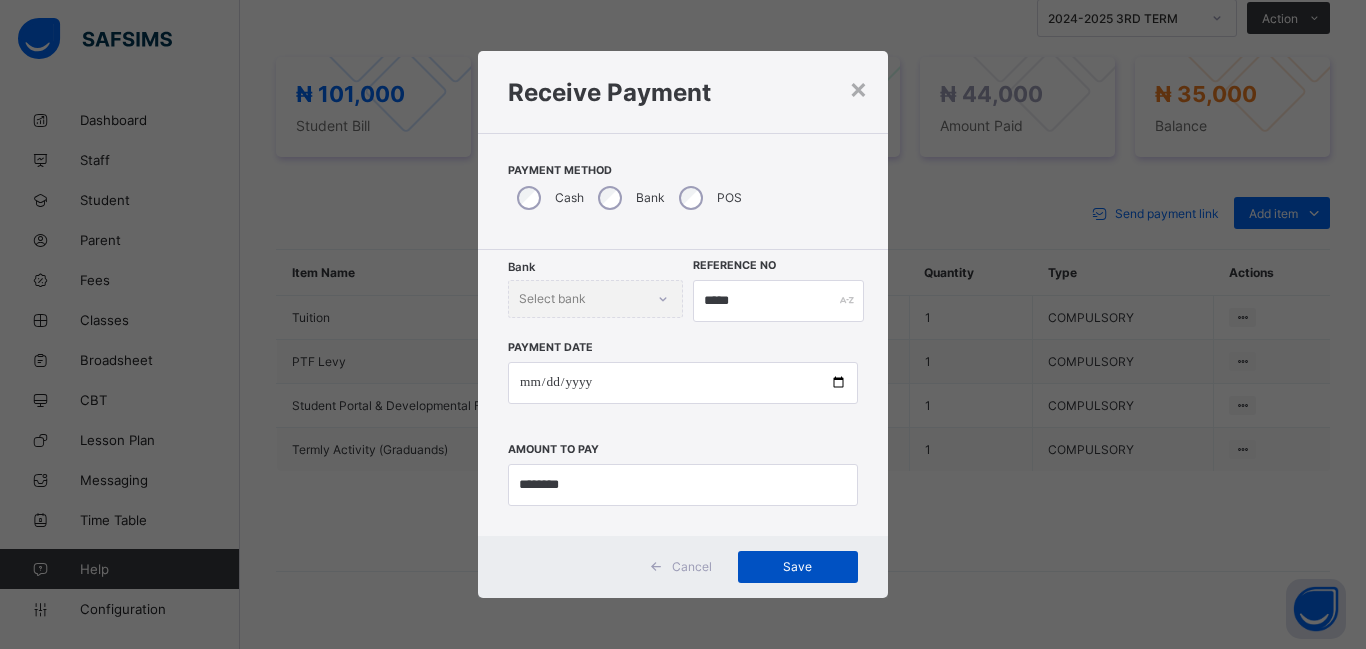 click on "Save" at bounding box center [798, 566] 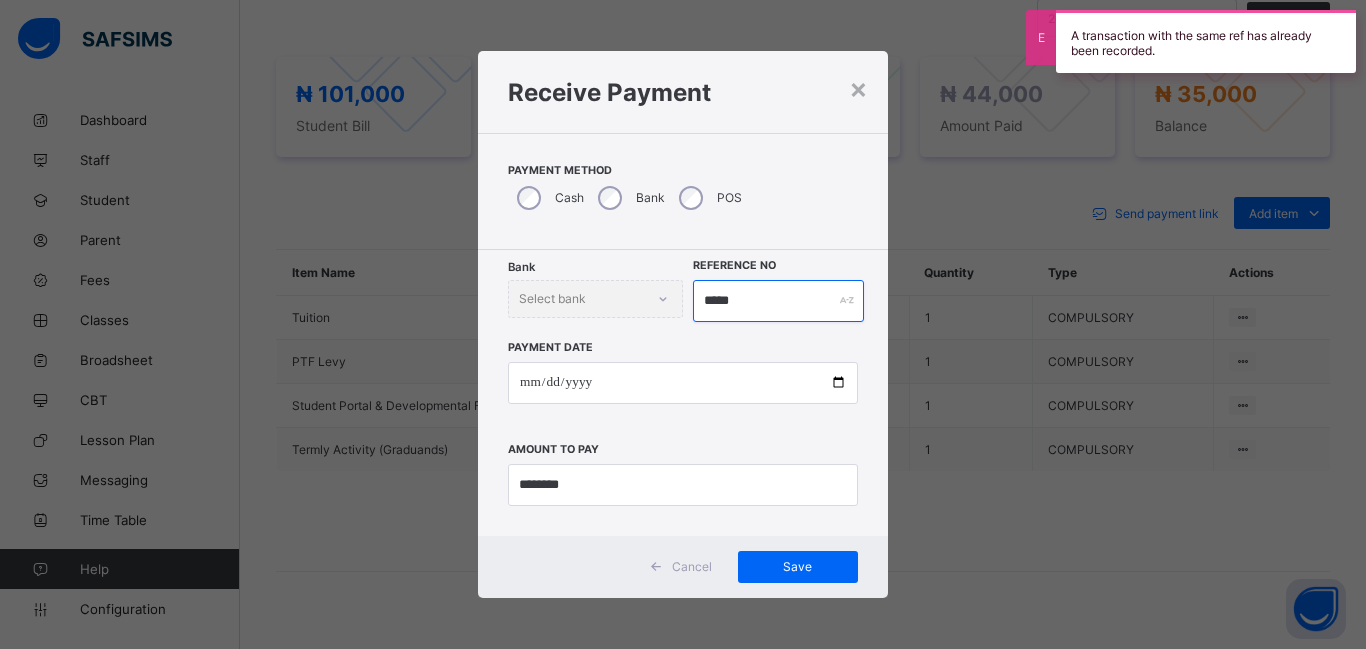 click on "*****" at bounding box center [778, 301] 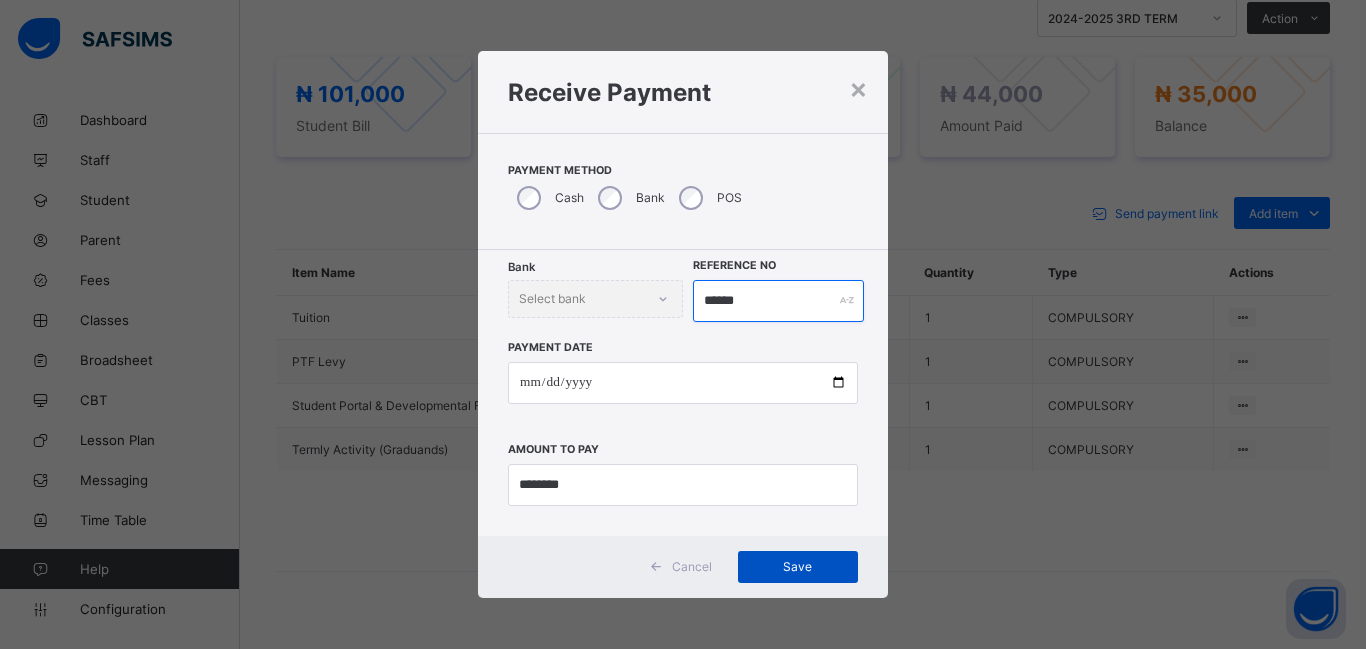 type on "******" 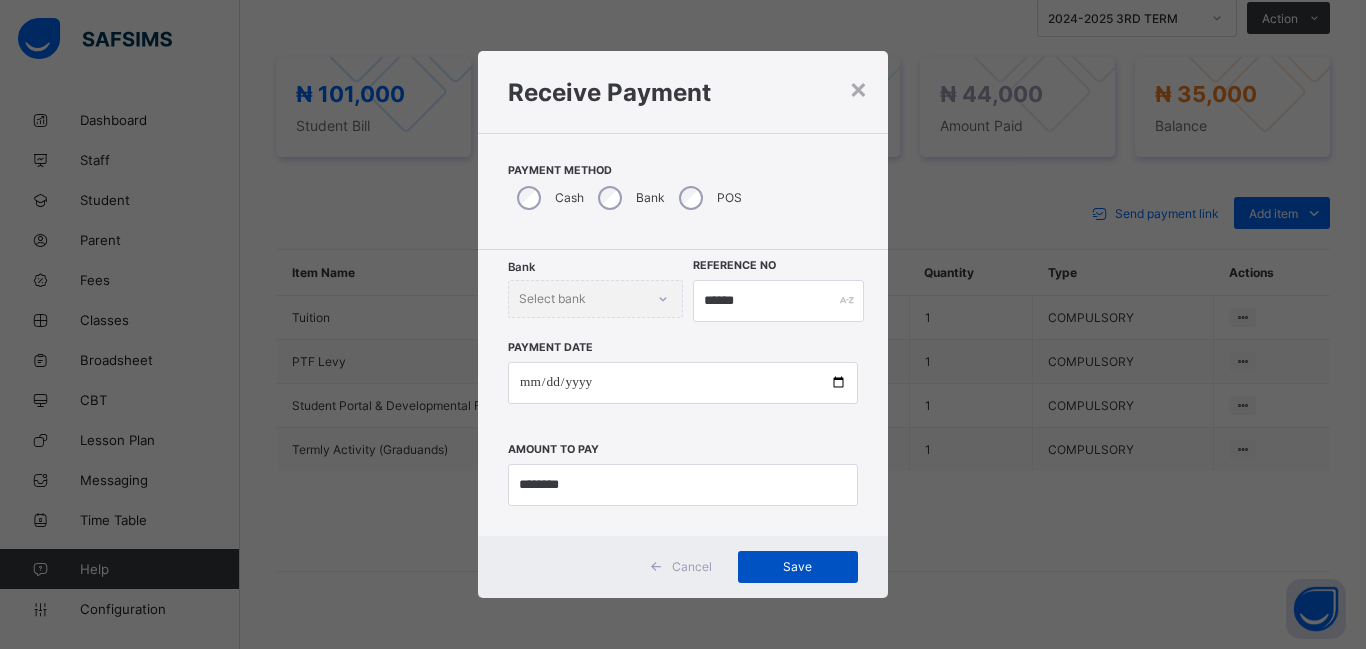 click on "Save" at bounding box center (798, 566) 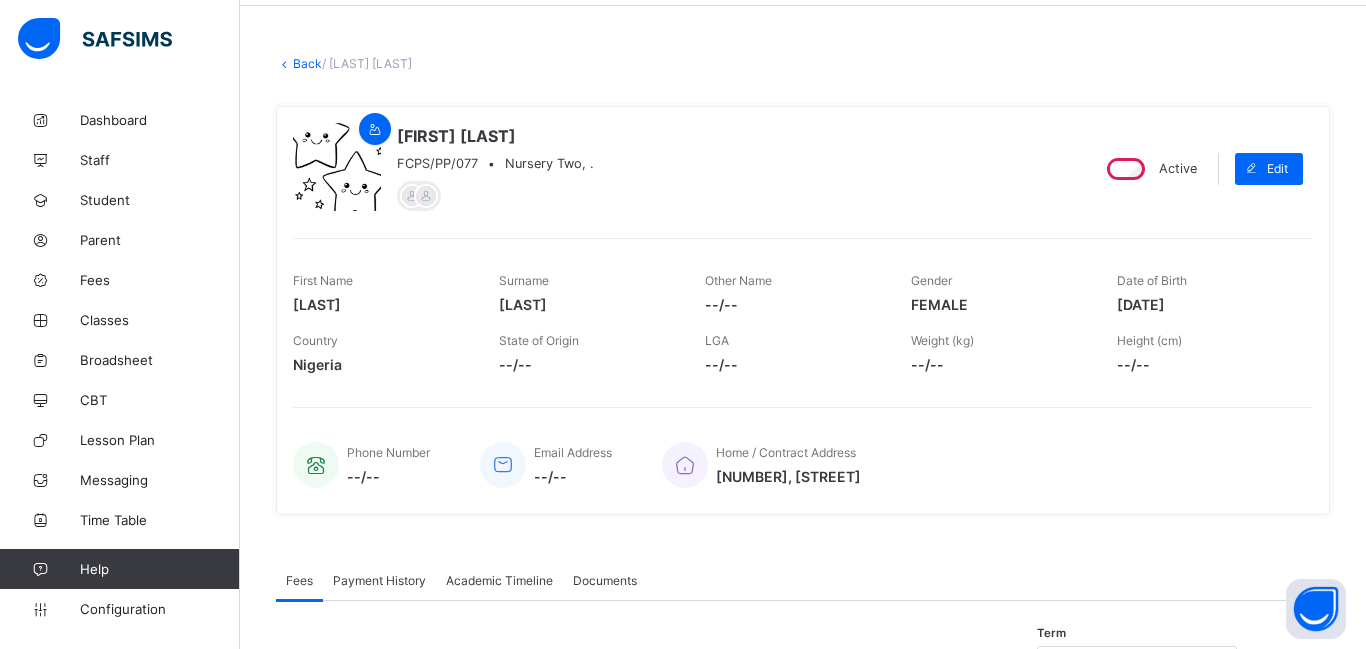 scroll, scrollTop: 0, scrollLeft: 0, axis: both 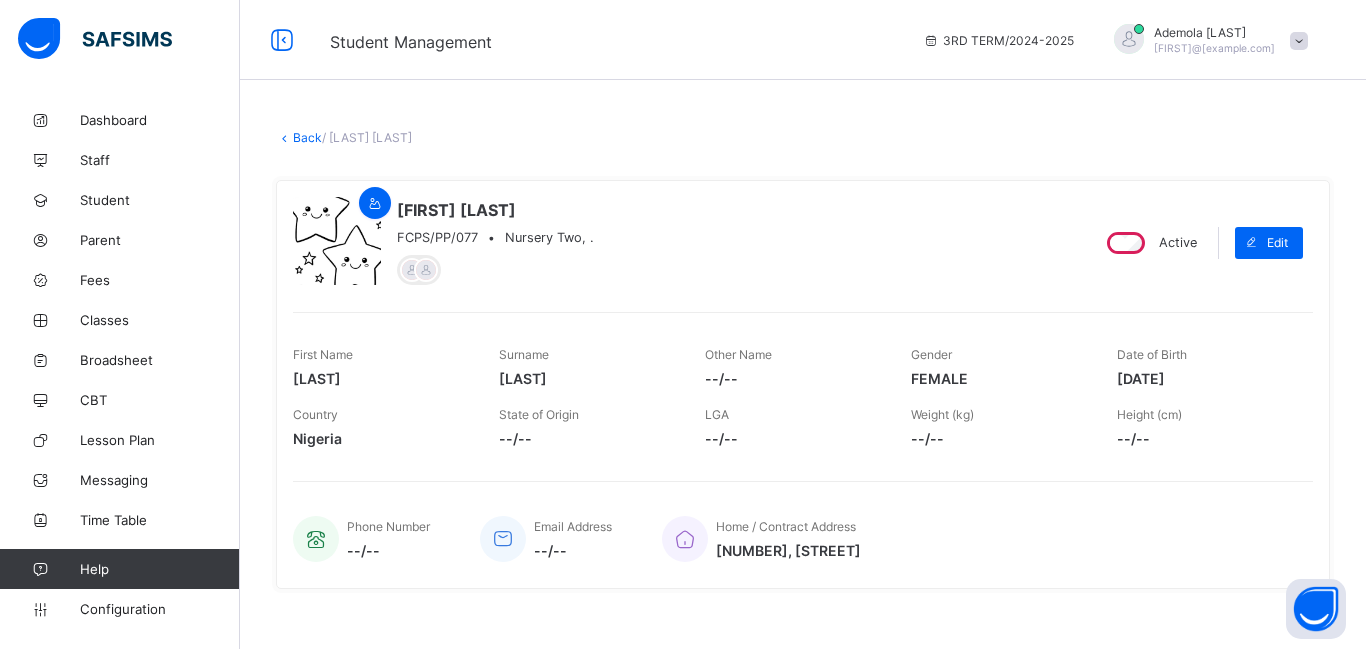 click on "Back" at bounding box center [307, 137] 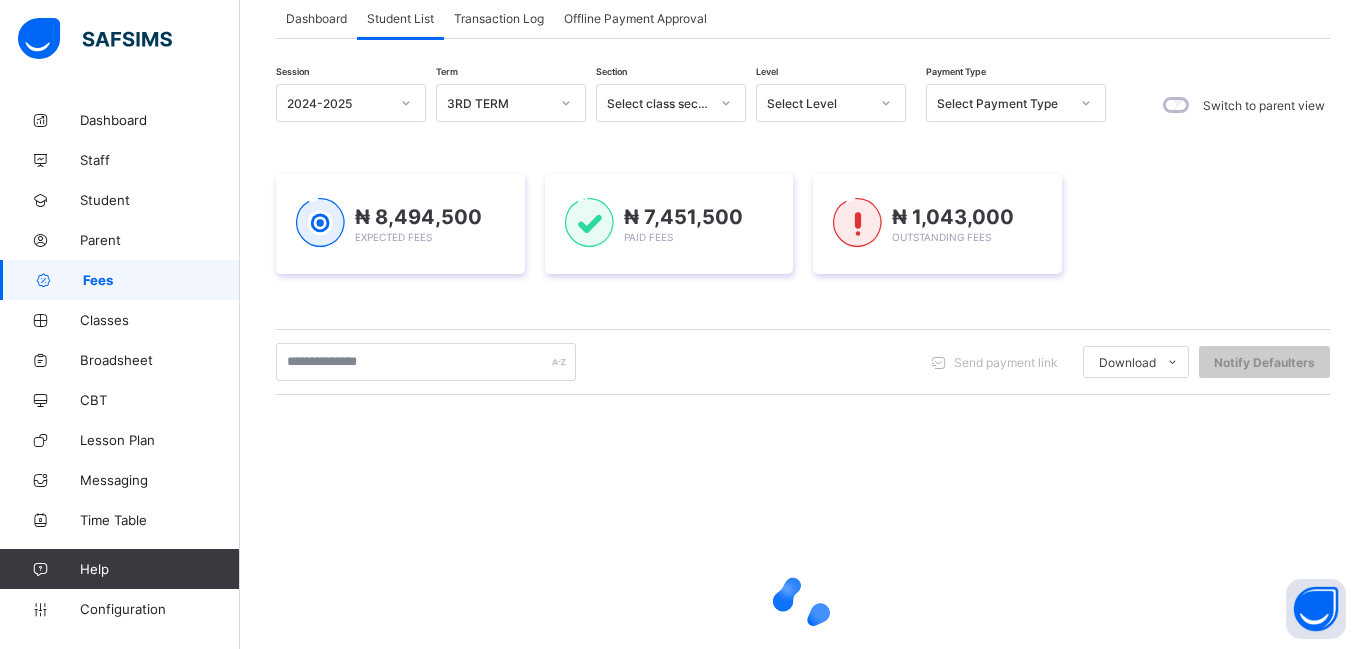 scroll, scrollTop: 306, scrollLeft: 0, axis: vertical 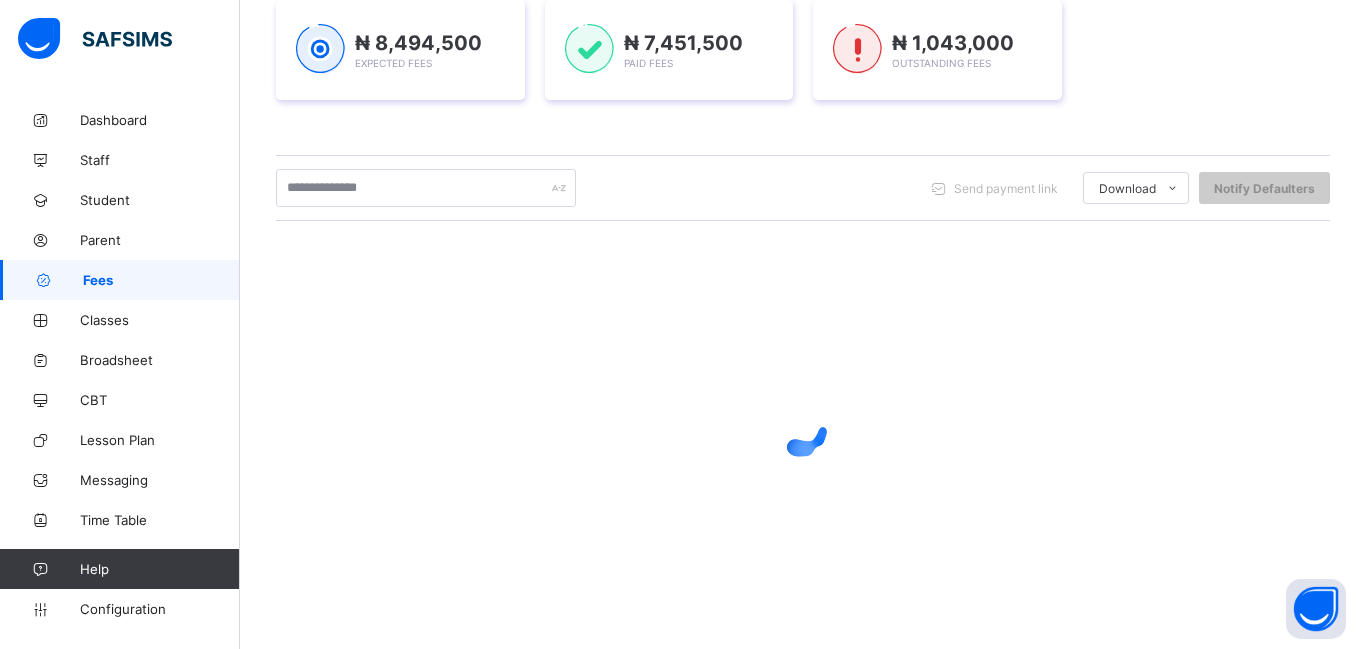 click on "Session 2024-2025 Term 3RD TERM Section Select class section Level Select Level Payment Type Select Payment Type Switch to parent view   [CURRENCY] [AMOUNT]   Expected Fees   [CURRENCY] [AMOUNT] Paid Fees   [CURRENCY] [AMOUNT] Outstanding Fees   Send payment link Download  Students Payment Students Payment Status Student Items Report Student Discount Report   Notify Defaulters" at bounding box center (803, 264) 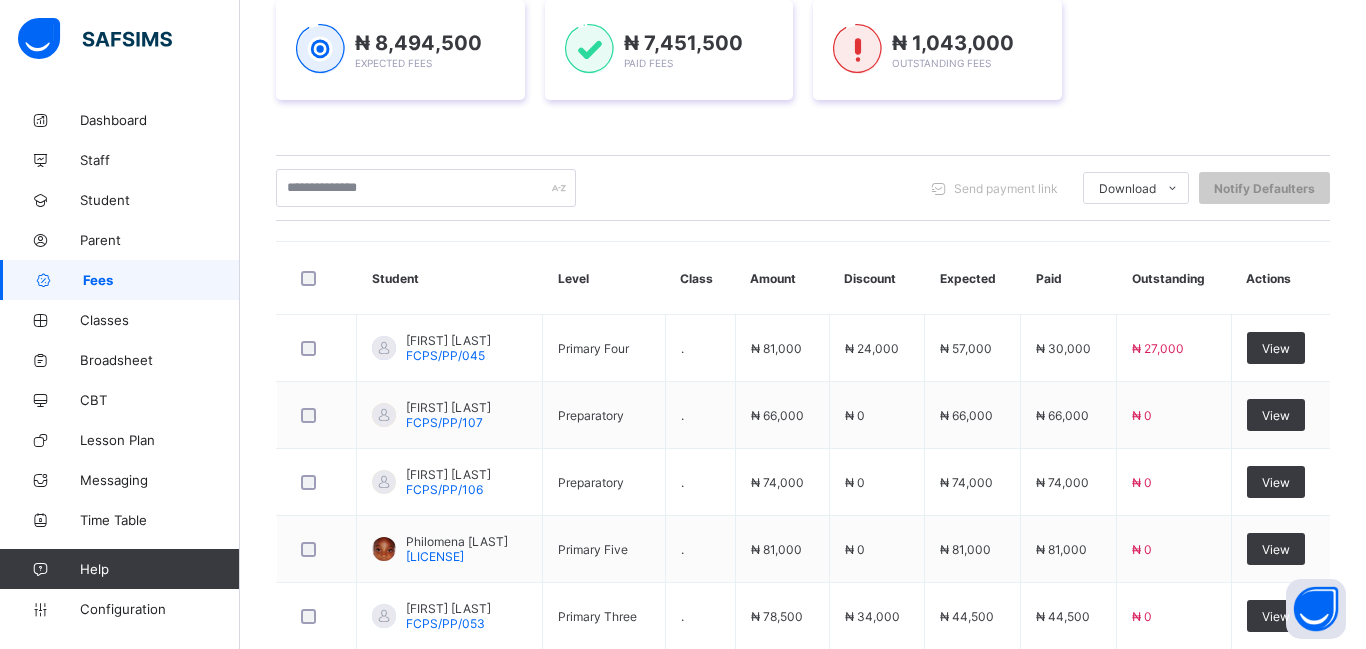 click on "Session 2024-2025 Term 3RD TERM Section Select class section Level Select Level Payment Type Select Payment Type Switch to parent view   [CURRENCY] [AMOUNT]   Expected Fees   [CURRENCY] [AMOUNT] Paid Fees   [CURRENCY] [AMOUNT] Outstanding Fees   Send payment link Download  Students Payment Students Payment Status Student Items Report Student Discount Report   Notify Defaulters   Student Level Class Amount Discount Expected Paid Outstanding Actions [FIRST] [LAST] FCPS/PP/045   Primary Four     .     [CURRENCY] [AMOUNT]     [CURRENCY] [AMOUNT]     [CURRENCY] [AMOUNT]     [CURRENCY] [AMOUNT]     [CURRENCY] [AMOUNT]   View [FIRST]   [LAST] FCPS/PP/107   Preparatory     .     [CURRENCY] [AMOUNT]     [CURRENCY] [AMOUNT]     [CURRENCY] [AMOUNT]     [CURRENCY] [AMOUNT]     [CURRENCY] [AMOUNT]   View [FIRST] [LAST] FCPS/PP/106   Preparatory     .     [CURRENCY] [AMOUNT]     [CURRENCY] [AMOUNT]     [CURRENCY] [AMOUNT]     [CURRENCY] [AMOUNT]     [CURRENCY] [AMOUNT]   View [FIRST] [LAST] FCPS/PP/031   Primary Five     .     [CURRENCY] [AMOUNT]     [CURRENCY] [AMOUNT]     [CURRENCY] [AMOUNT]     [CURRENCY] [AMOUNT]     [CURRENCY] [AMOUNT]   View [FIRST] [LAST] FCPS/PP/053   Primary Three     .     [CURRENCY] [AMOUNT]" at bounding box center [803, 492] 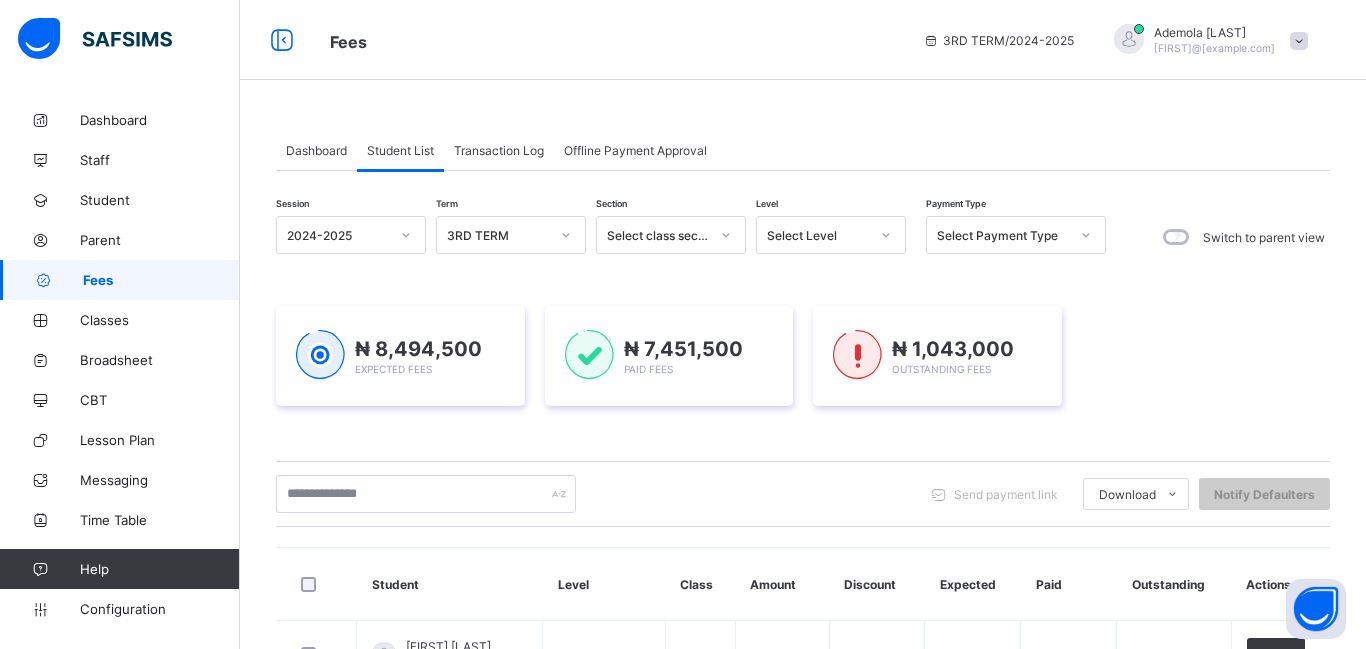 click 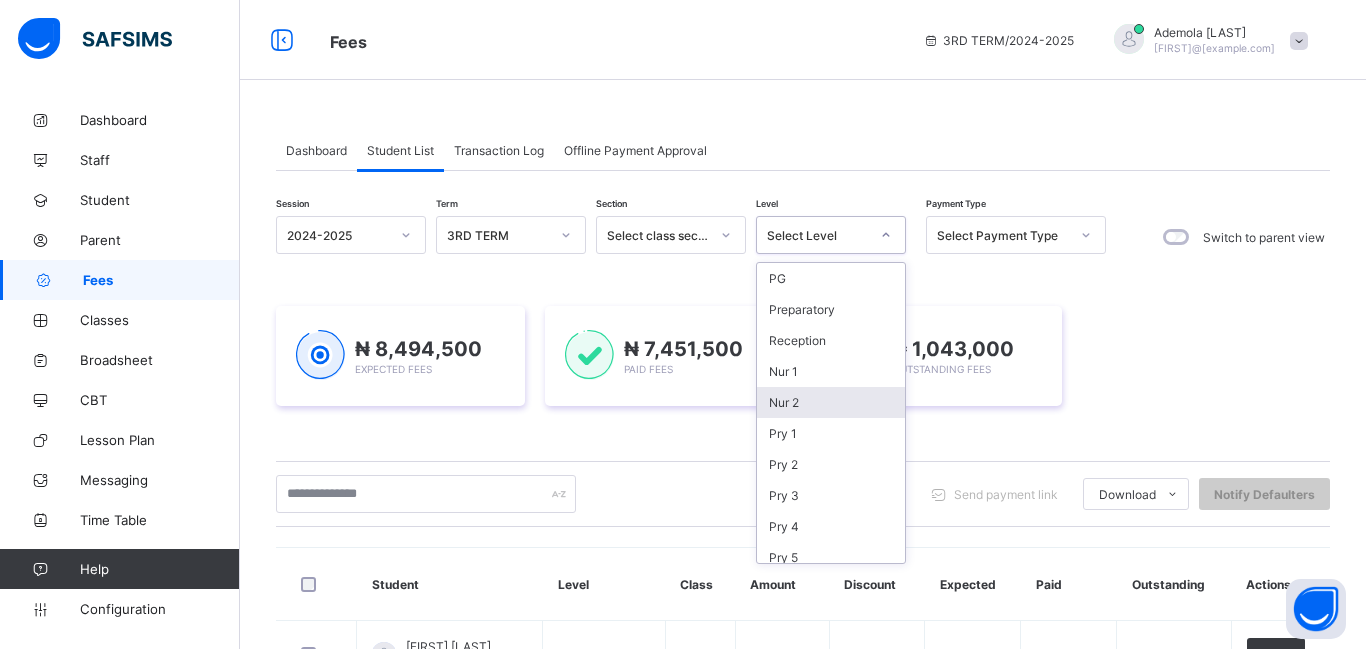 click on "Nur 2" at bounding box center [831, 402] 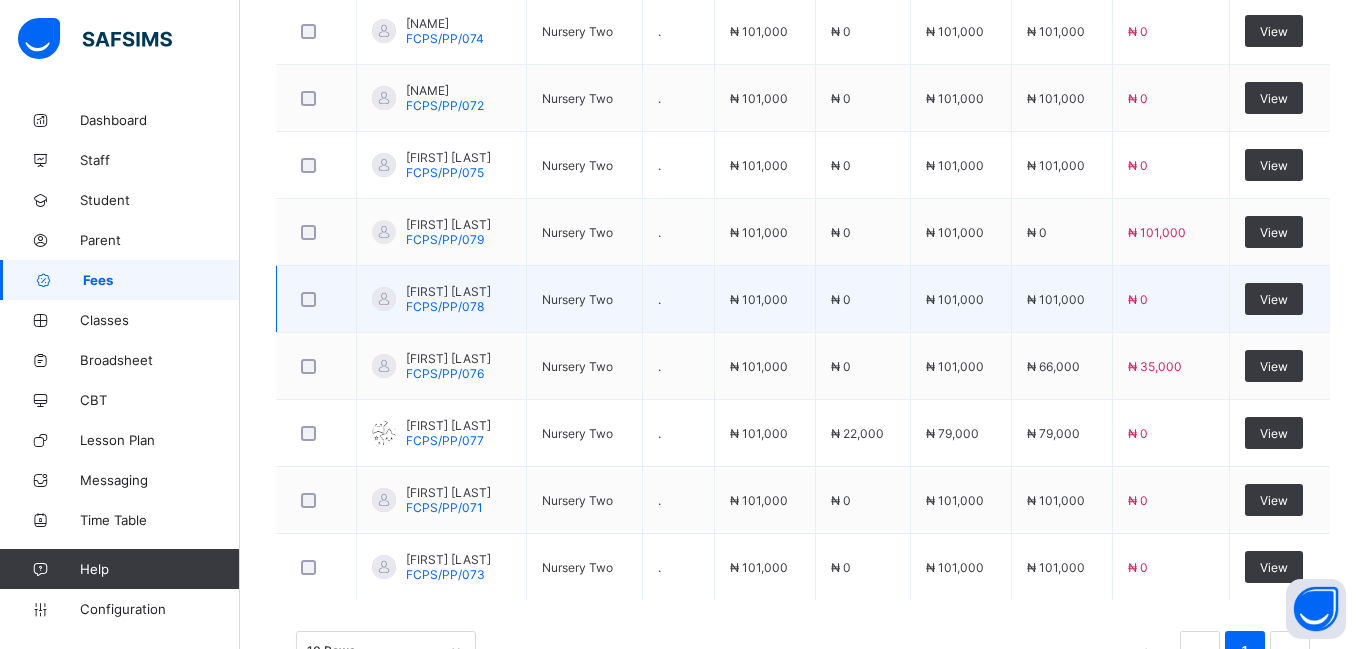 scroll, scrollTop: 762, scrollLeft: 0, axis: vertical 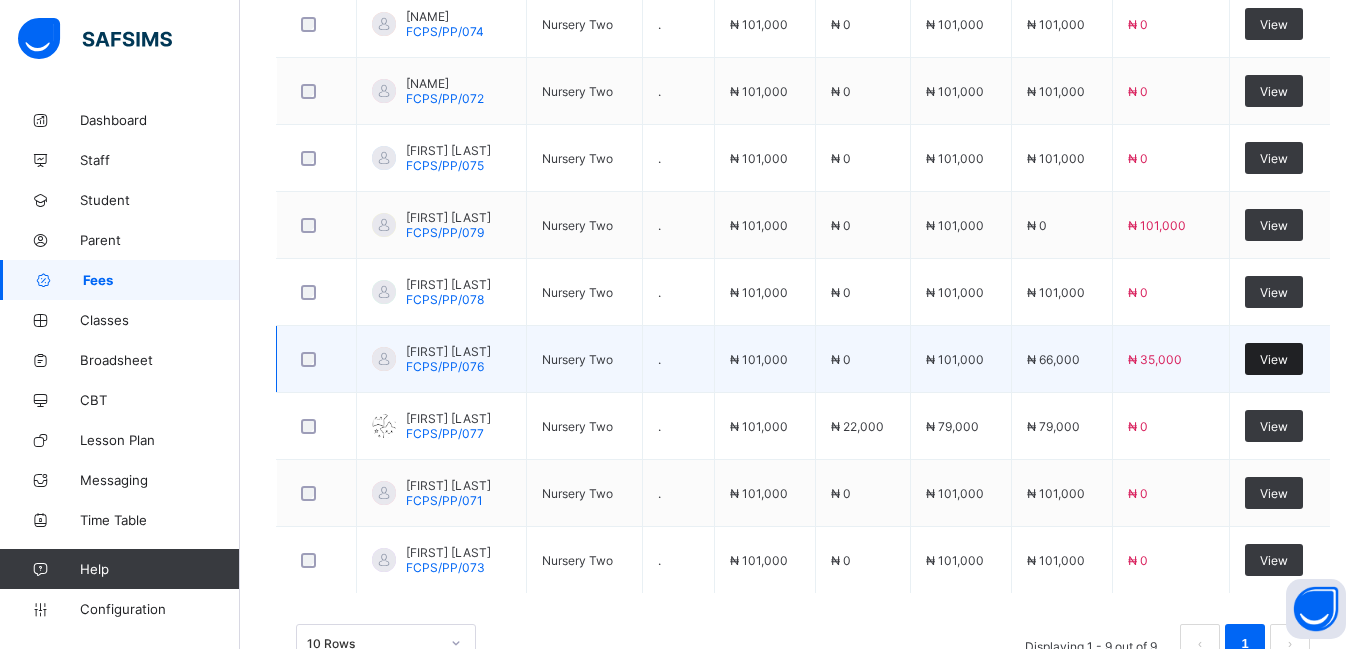 click on "View" at bounding box center (1274, 359) 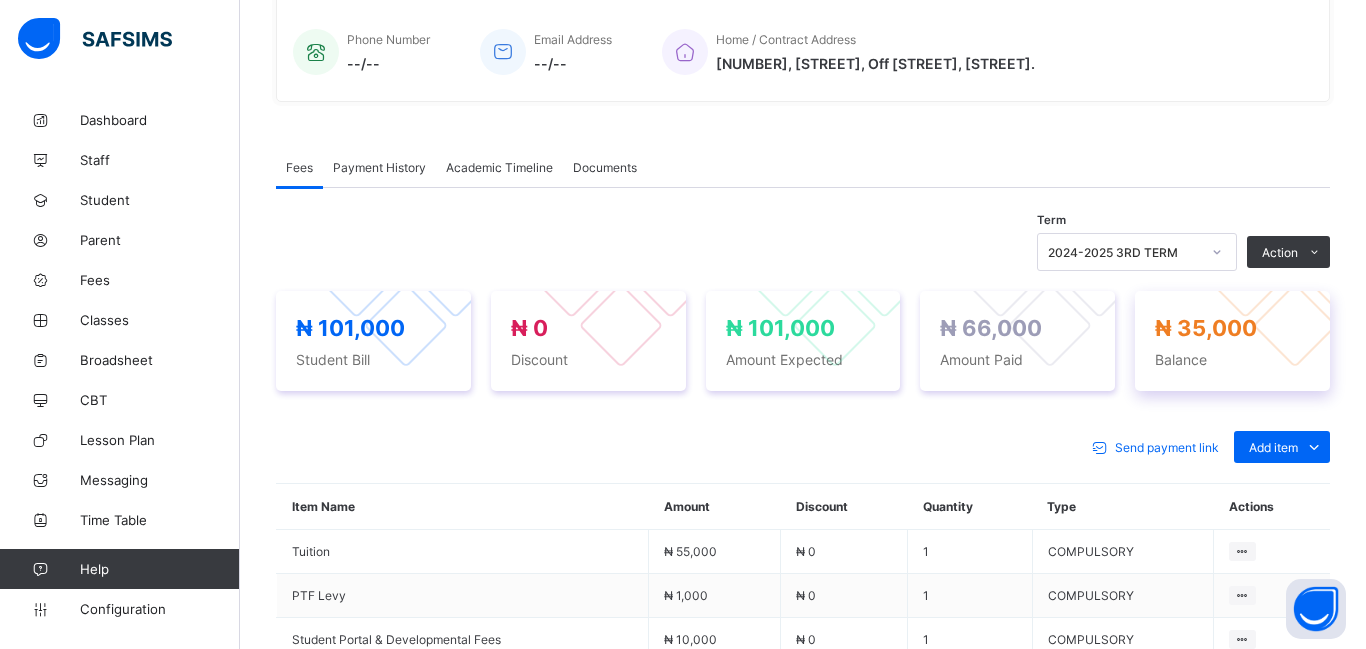 scroll, scrollTop: 489, scrollLeft: 0, axis: vertical 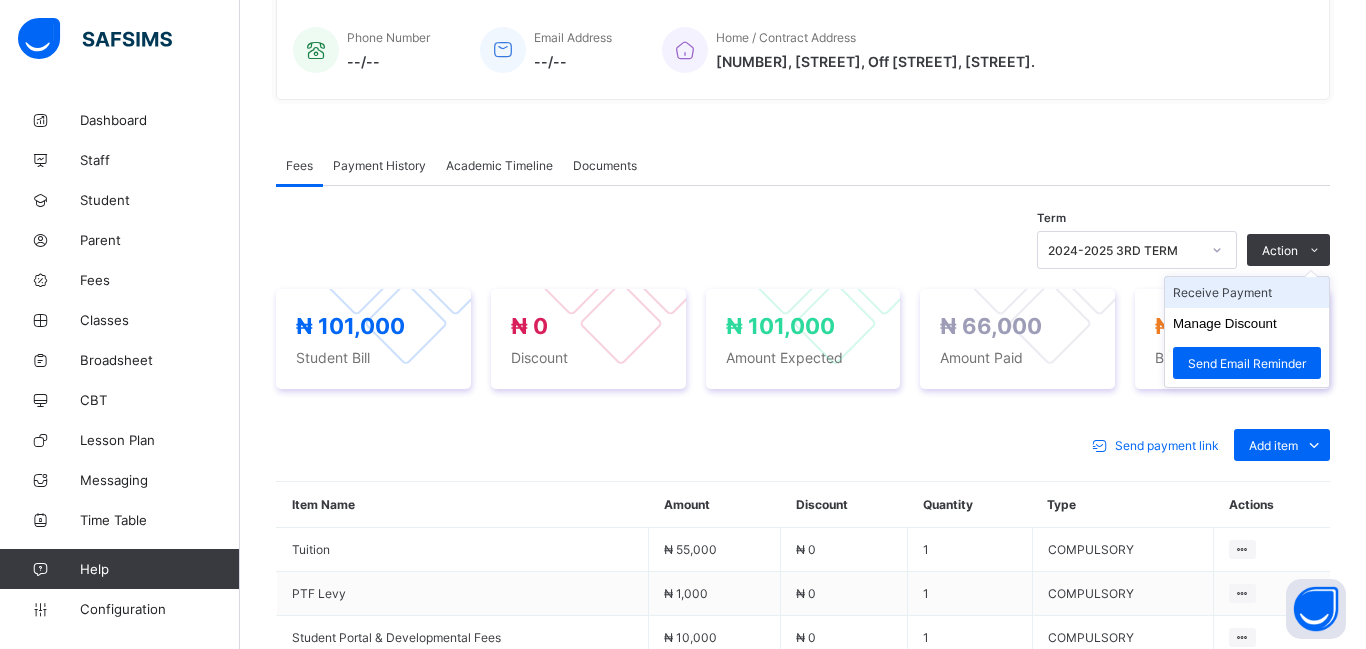 click on "Receive Payment" at bounding box center [1247, 292] 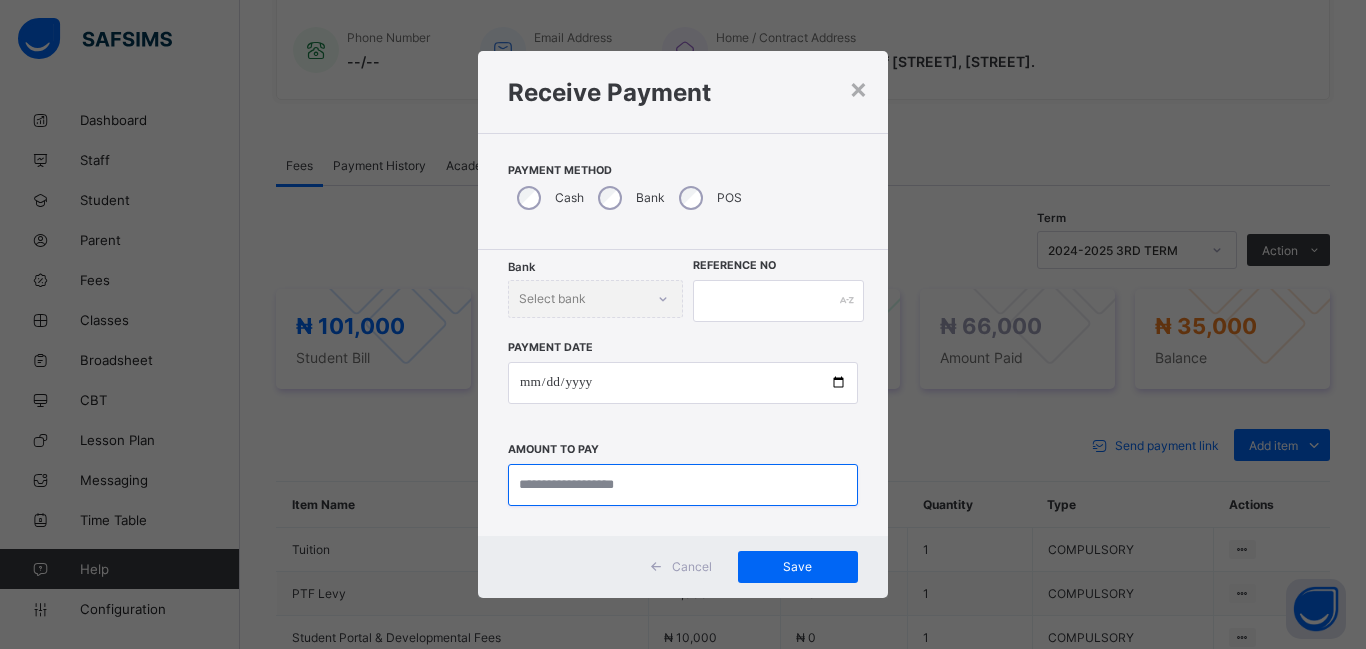 click at bounding box center [683, 485] 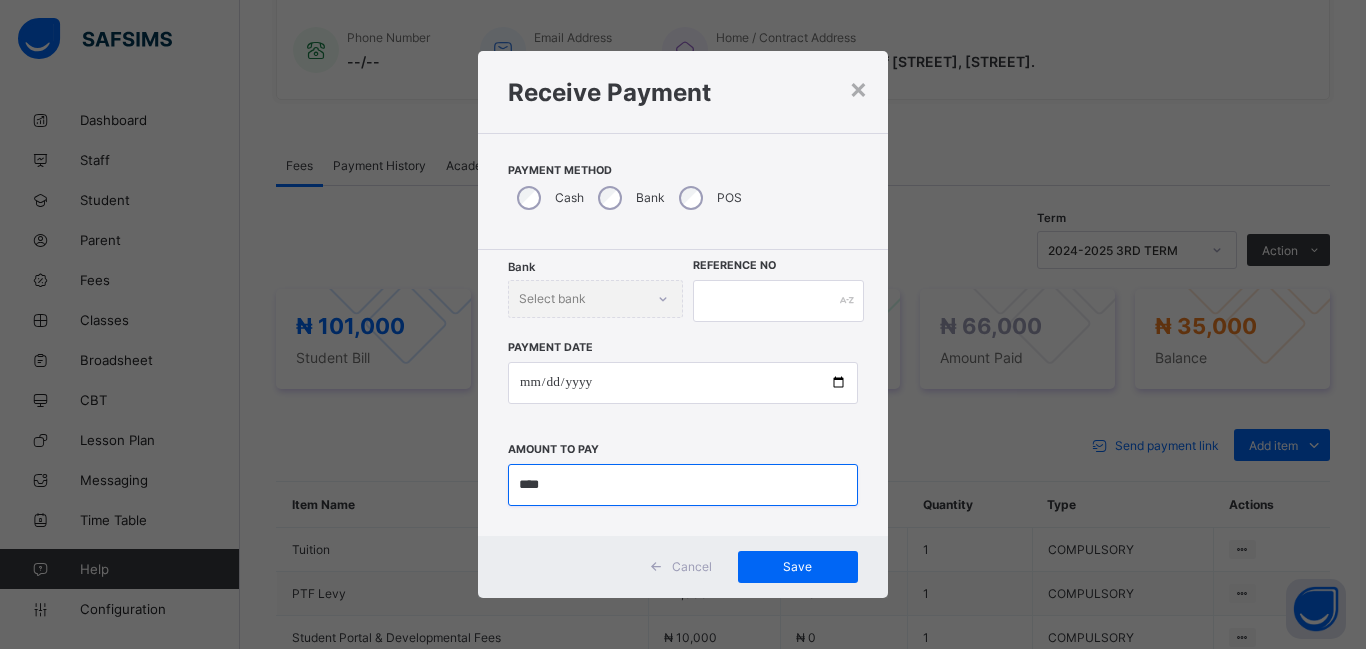 type on "****" 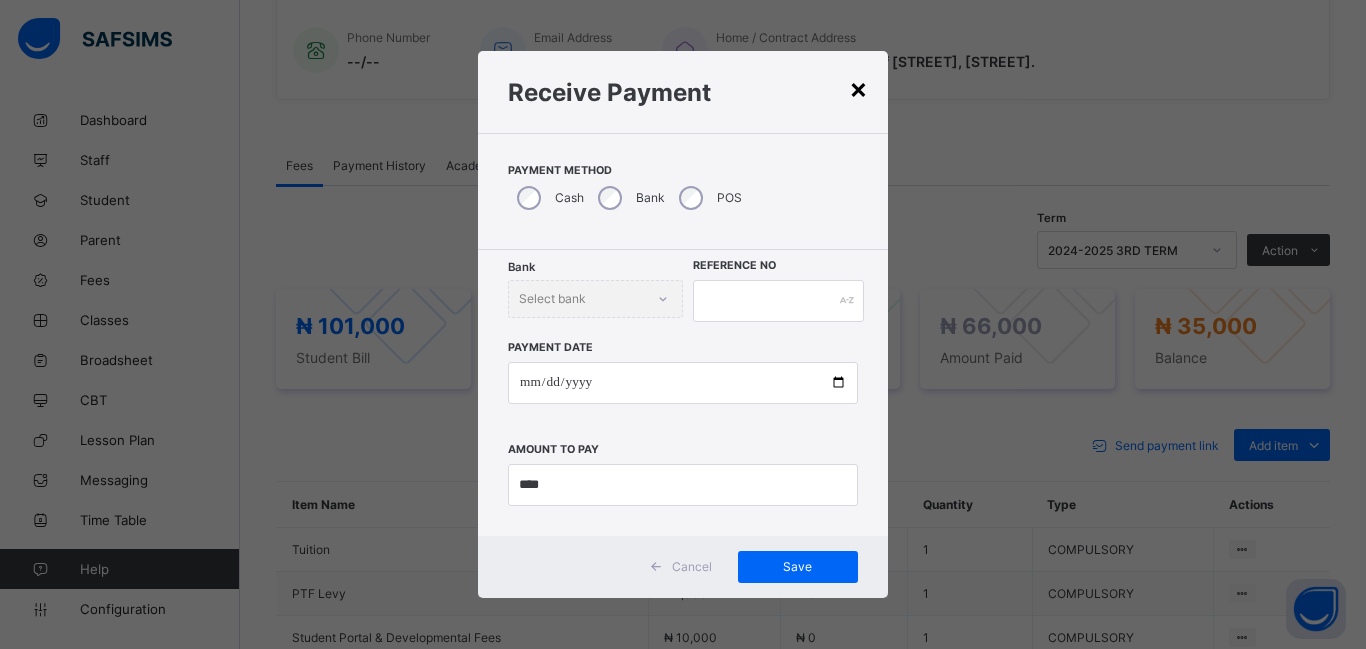 click on "×" at bounding box center [858, 88] 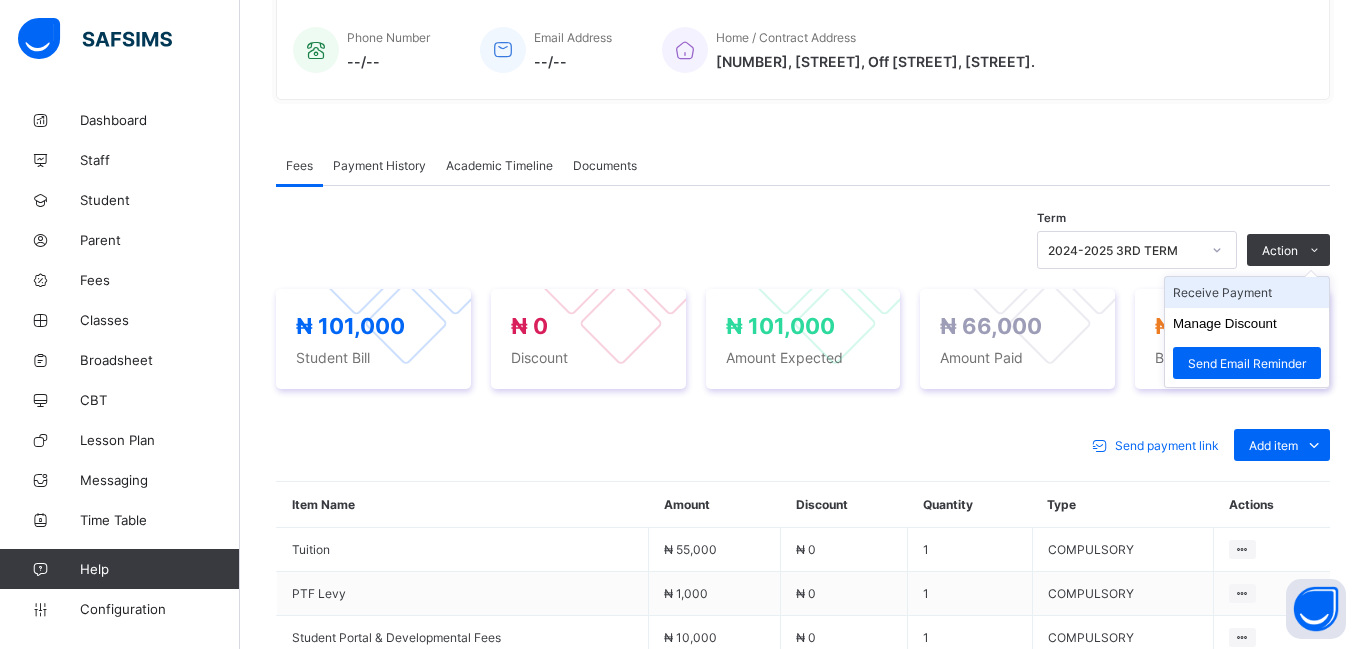 click on "Receive Payment" at bounding box center (1247, 292) 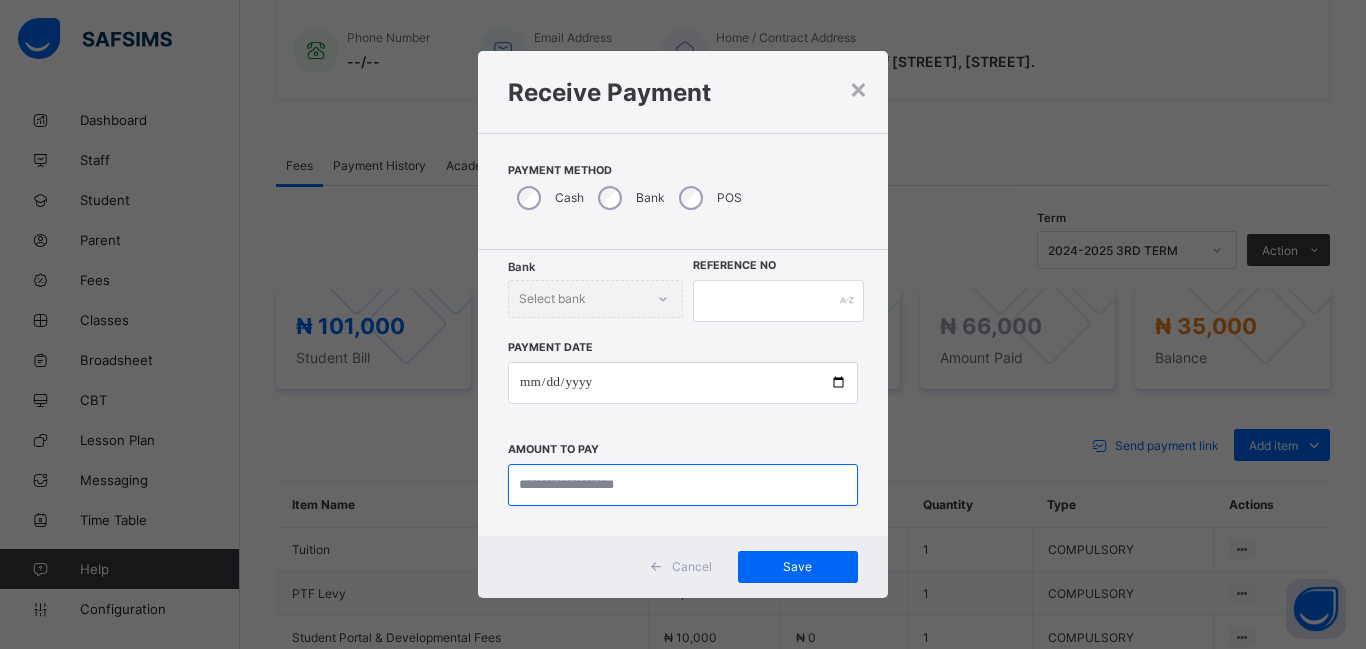 click at bounding box center [683, 485] 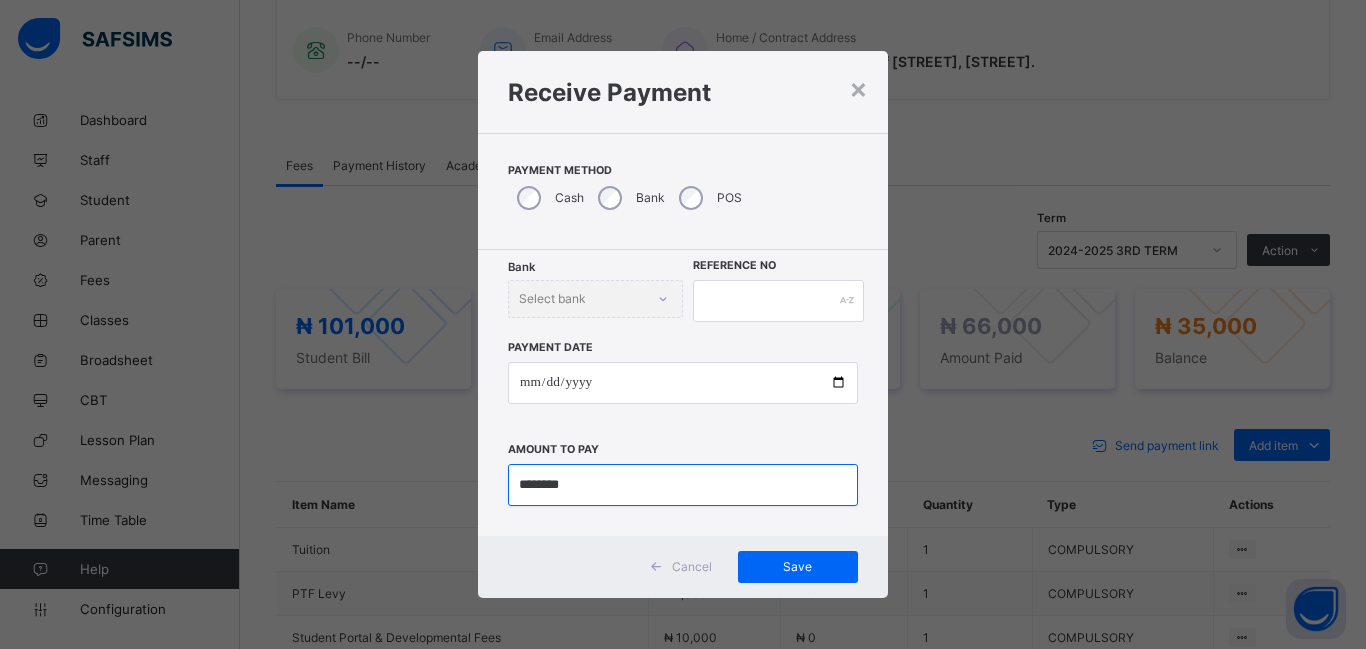 type on "********" 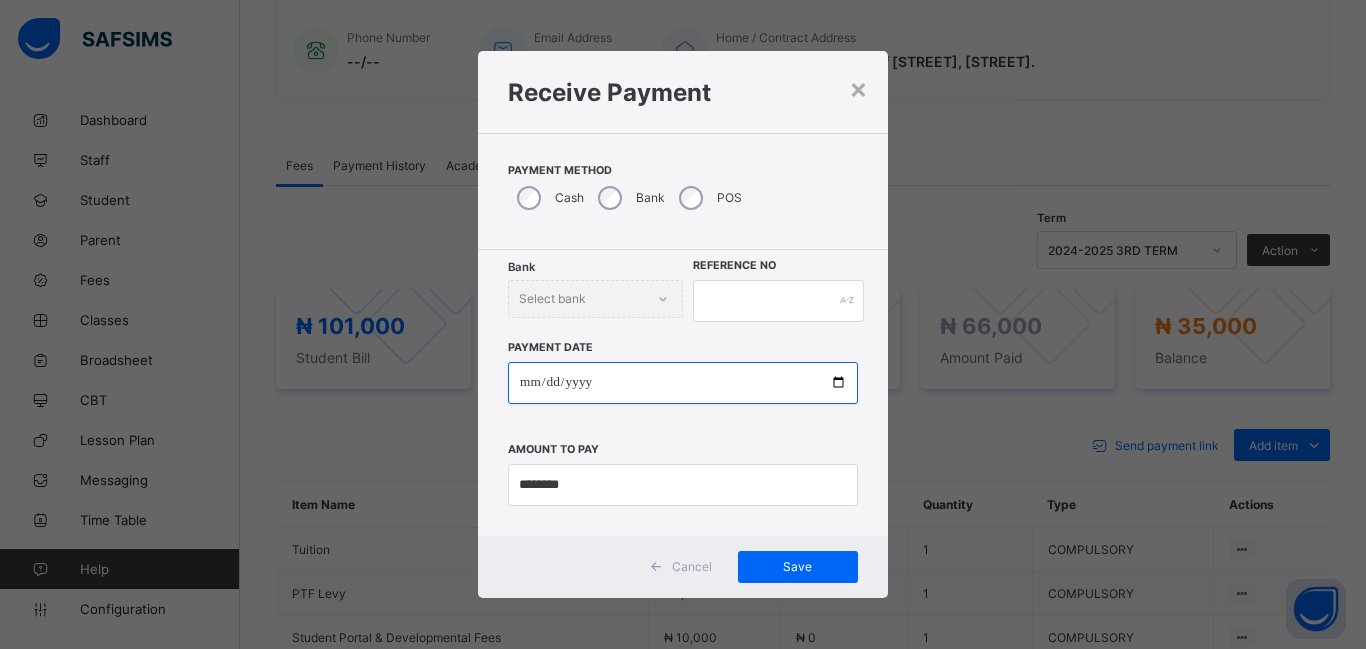 click at bounding box center [683, 383] 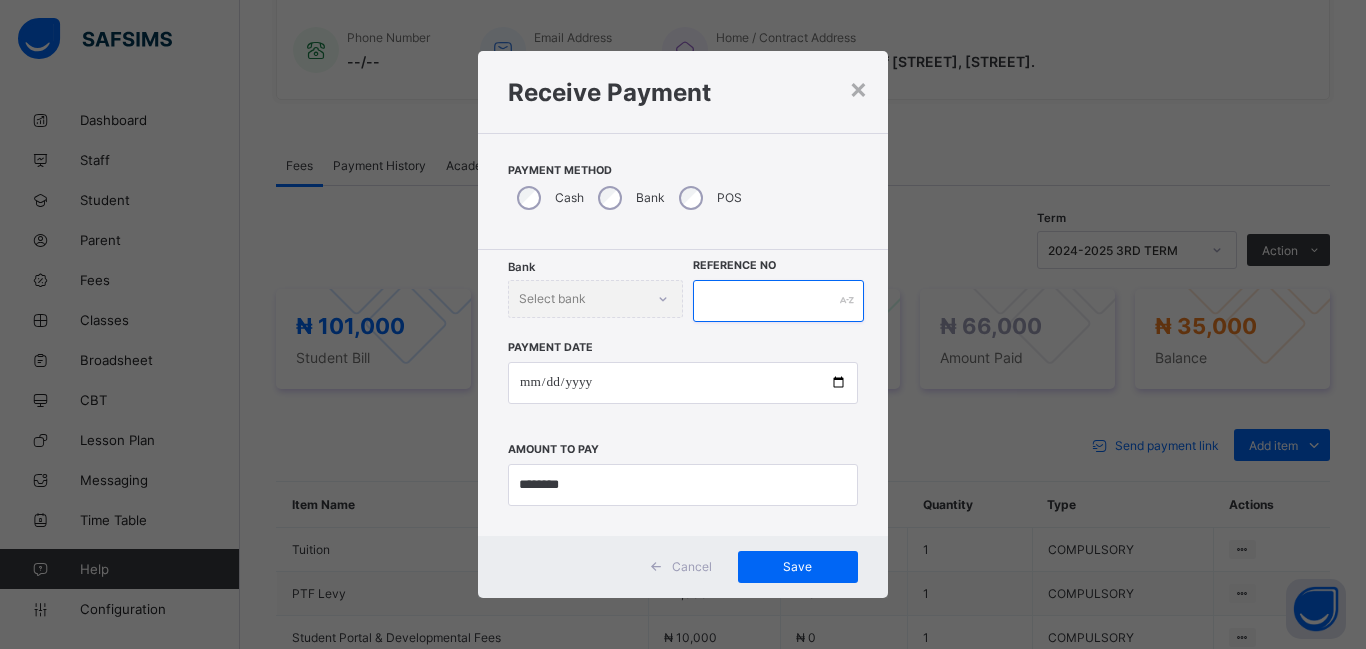 click at bounding box center (778, 301) 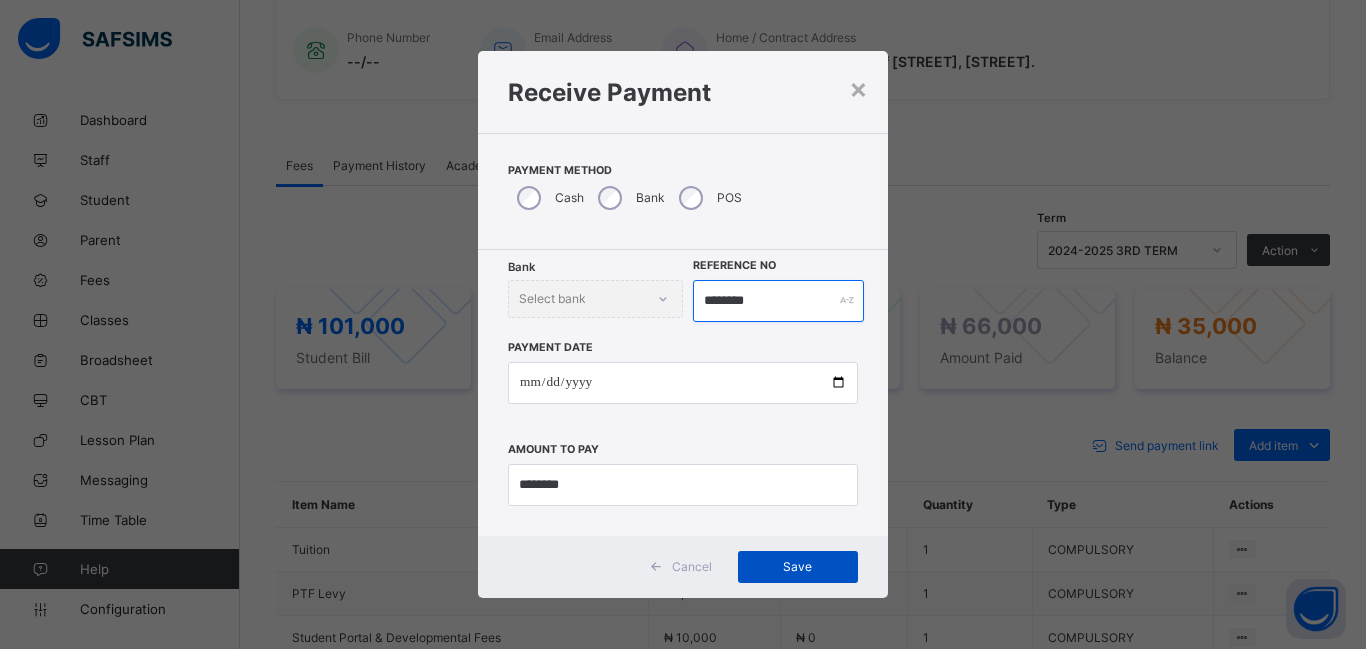 type on "********" 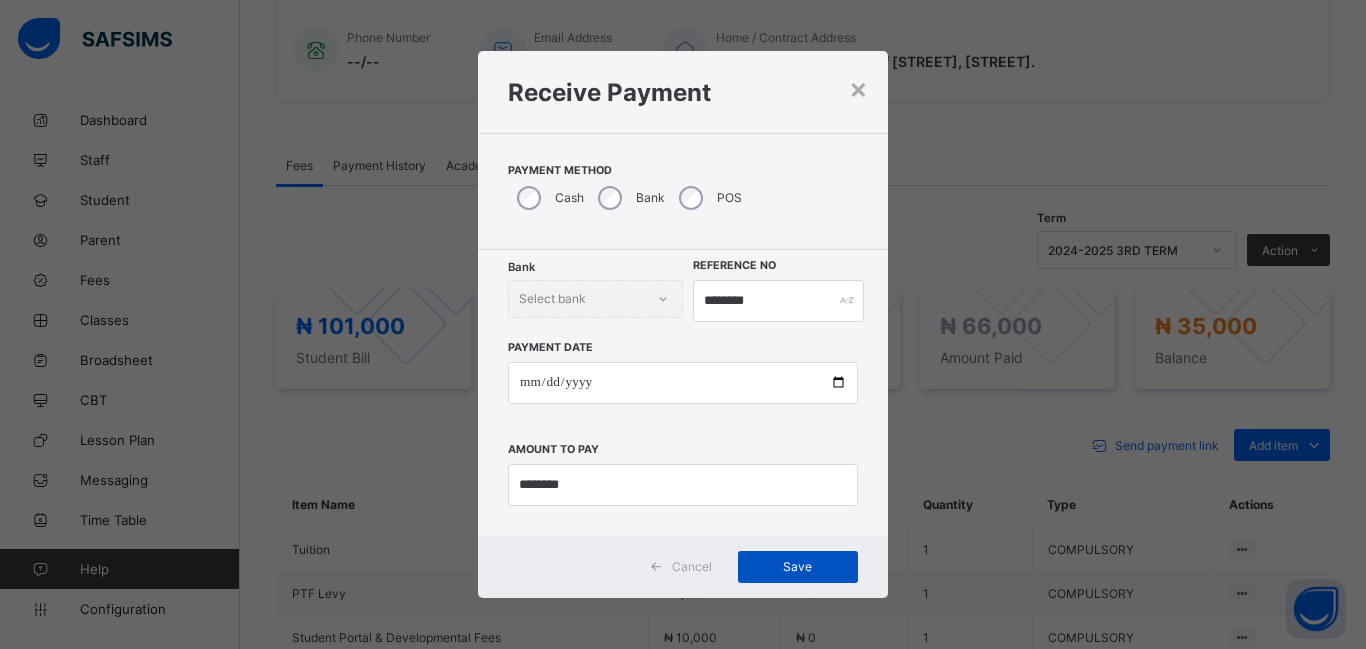 click on "Save" at bounding box center [798, 566] 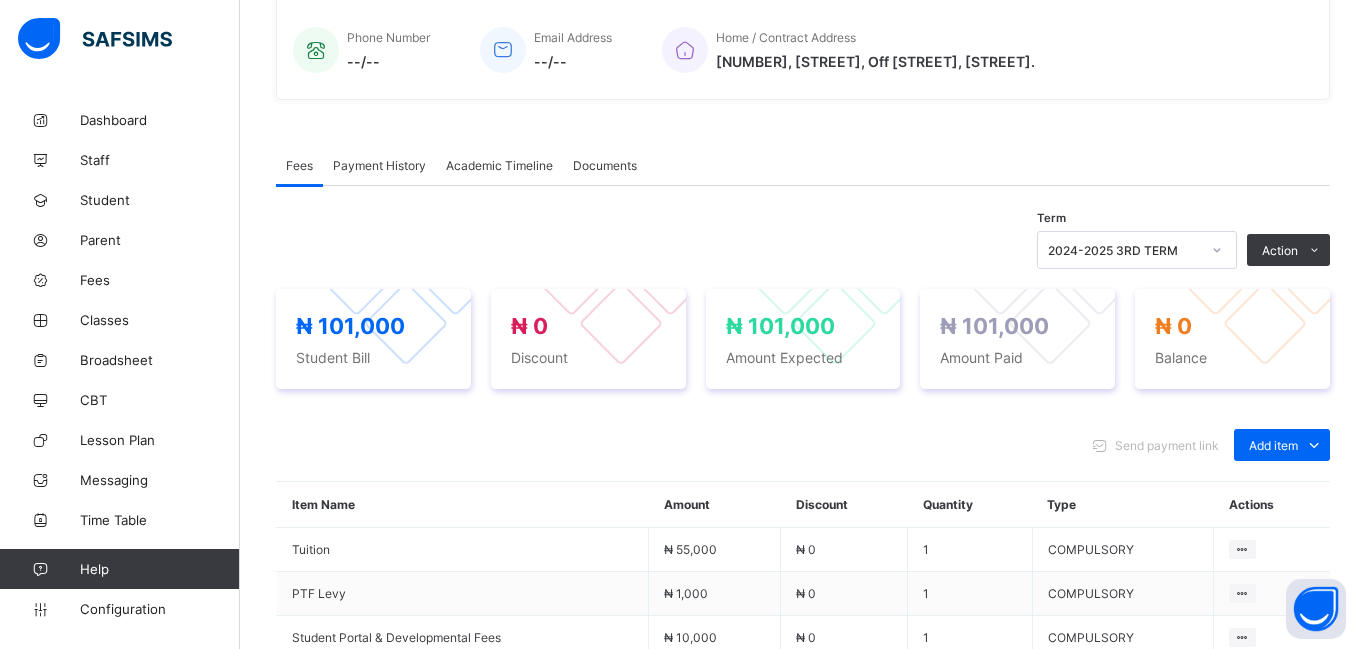 scroll, scrollTop: 0, scrollLeft: 0, axis: both 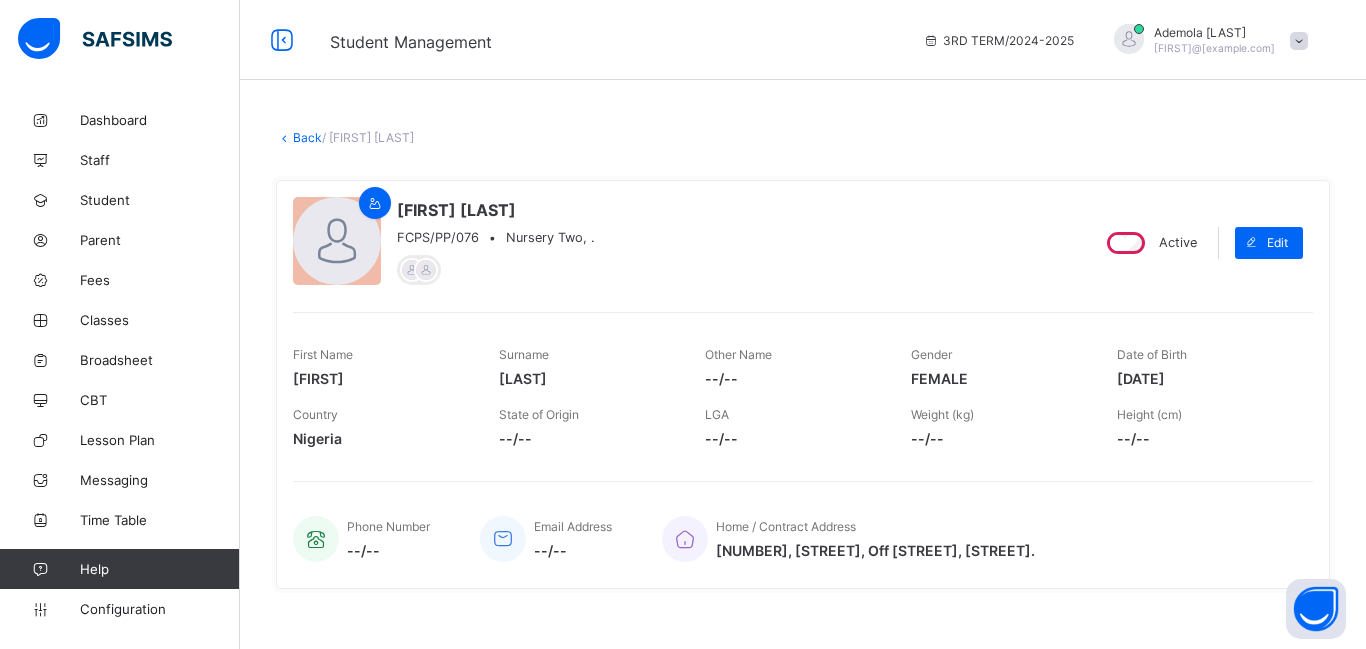click on "× Delete Document This action would delete the document with name:    from the system. Are you sure you want to carry on? Cancel Yes, Delete Document Back  / [FIRST] [LAST] [FIRST] [LAST] FCPS/PP/076 •  Nursery Two, .  Active  Edit First Name [FIRST] Surname [LAST] Other Name --/-- Gender FEMALE Date of Birth [DATE] Country Nigeria State of Origin --/-- LGA --/-- Weight (kg) --/-- Height (cm) --/-- Phone Number --/-- Email Address --/-- Home / Contract Address [NUMBER], [STREET], [AREA] Road. Fees Payment History Academic Timeline Documents Fees More Options   Term 2024-2025 3RD TERM Action Receive Payment Manage Discount Send Email Reminder   [CURRENCY] [AMOUNT]   Student Bill   [CURRENCY] [AMOUNT]   Discount   [CURRENCY] [AMOUNT]   Amount Expected   [CURRENCY] [AMOUNT]   Amount Paid   [CURRENCY] [AMOUNT]   Balance   Send payment link Add item Optional items Special bill Item Name Amount Discount Quantity Type Actions Tuition   [CURRENCY] [AMOUNT] [CURRENCY] [AMOUNT] 1 COMPULSORY PTF Levy   [CURRENCY] [AMOUNT] [CURRENCY] [AMOUNT] 1 COMPULSORY Student Portal & Developmental Fees   1" at bounding box center [803, 751] 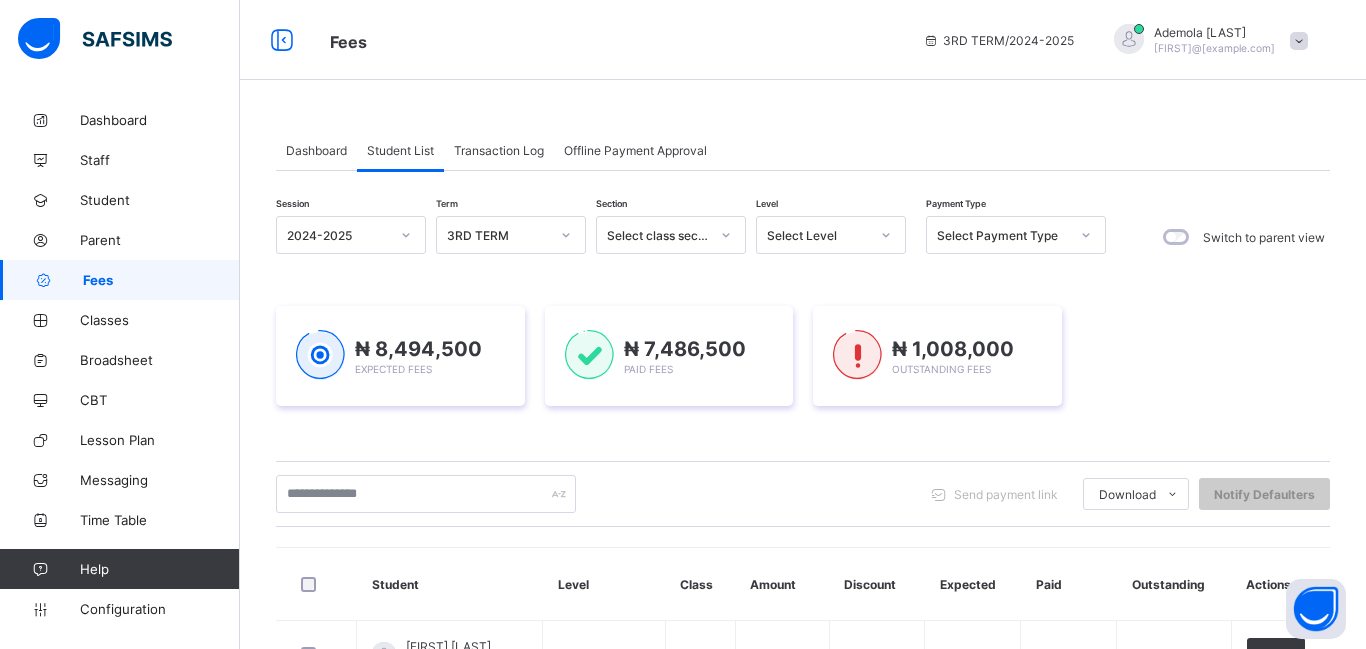 scroll, scrollTop: 762, scrollLeft: 0, axis: vertical 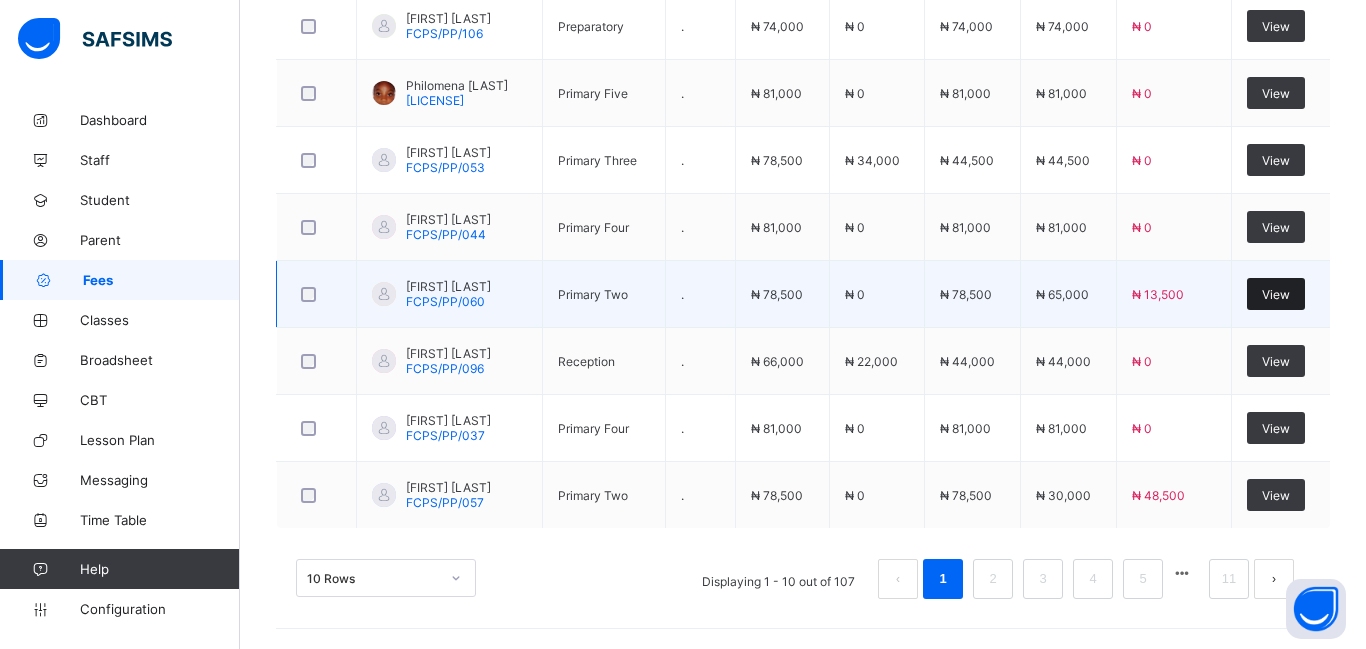 click on "View" at bounding box center [1276, 294] 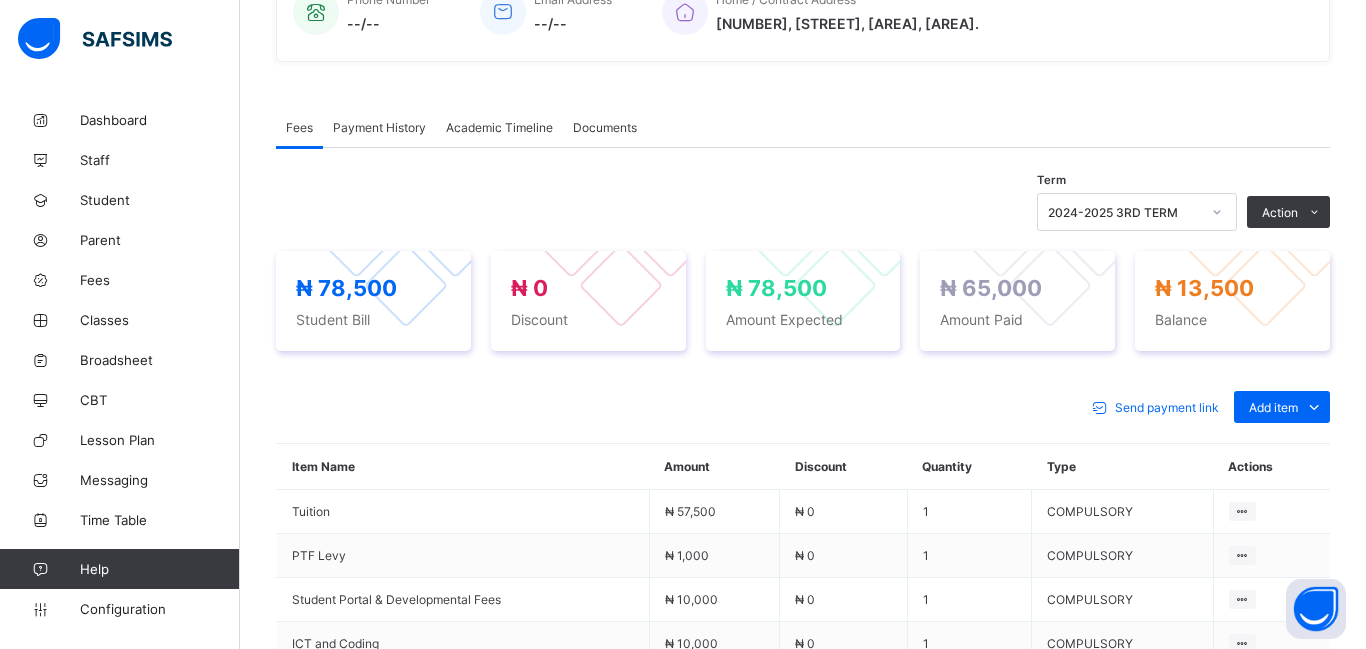 scroll, scrollTop: 532, scrollLeft: 0, axis: vertical 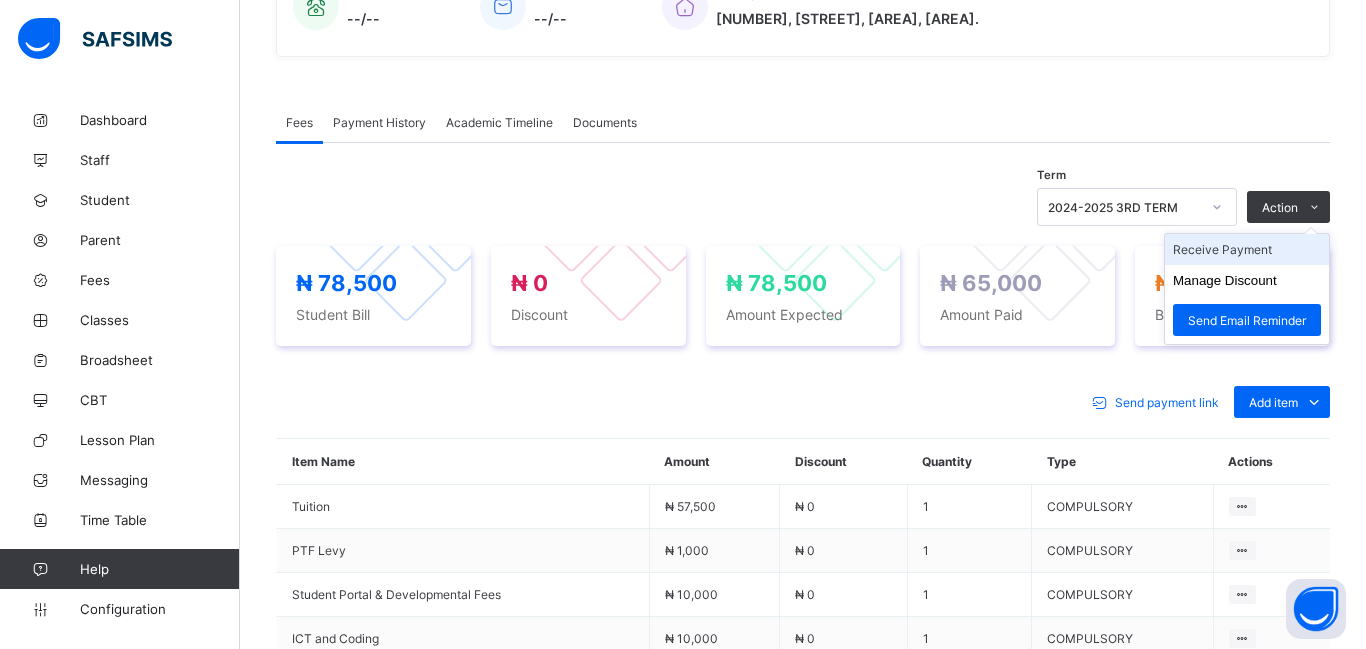 click on "Receive Payment" at bounding box center (1247, 249) 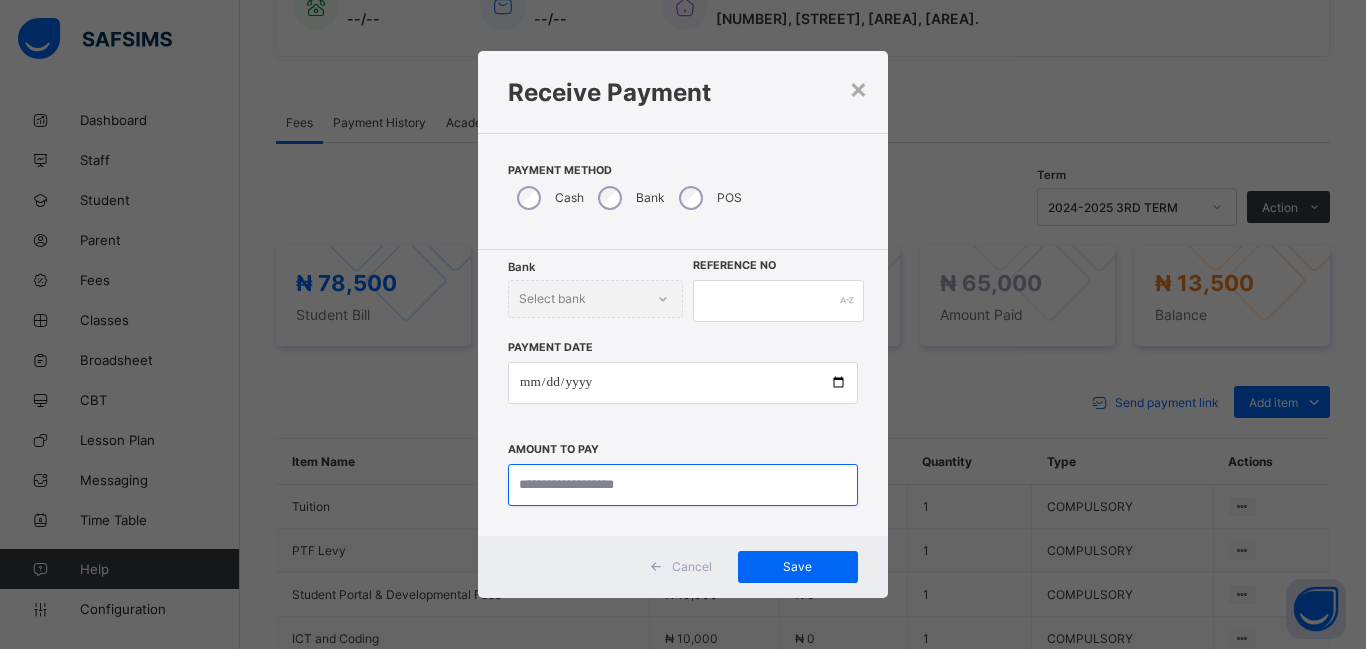 click at bounding box center [683, 485] 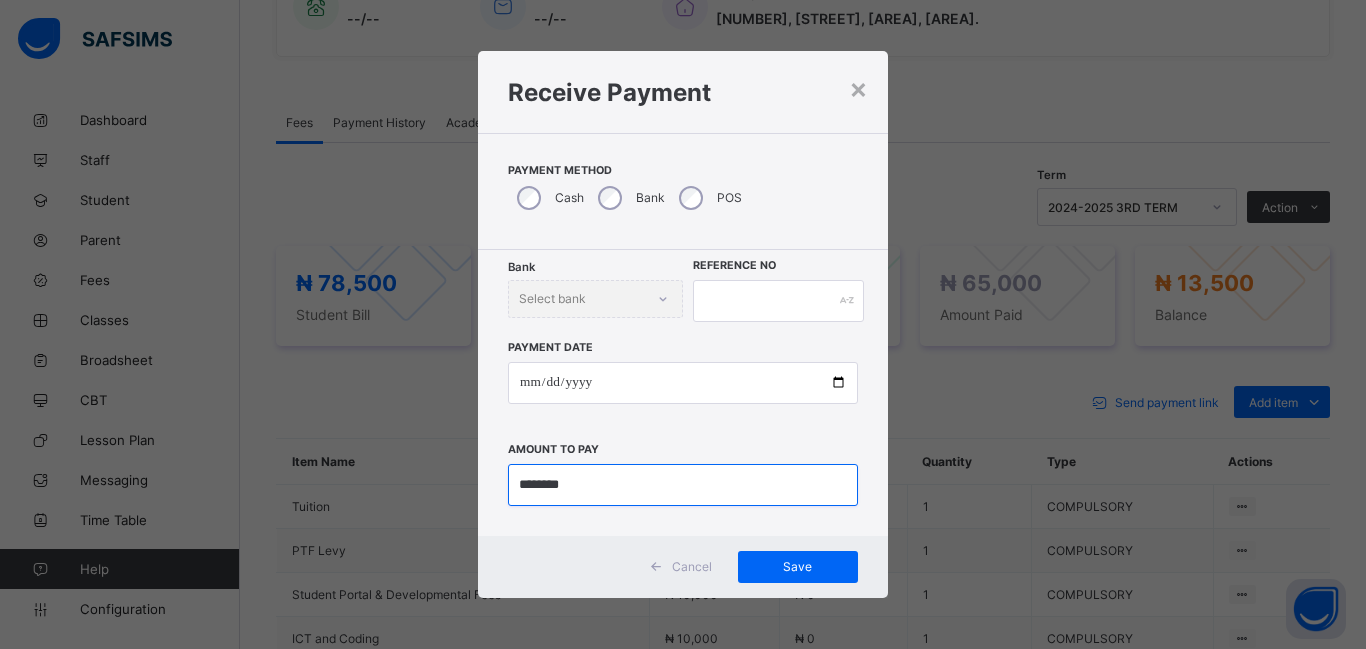 type on "********" 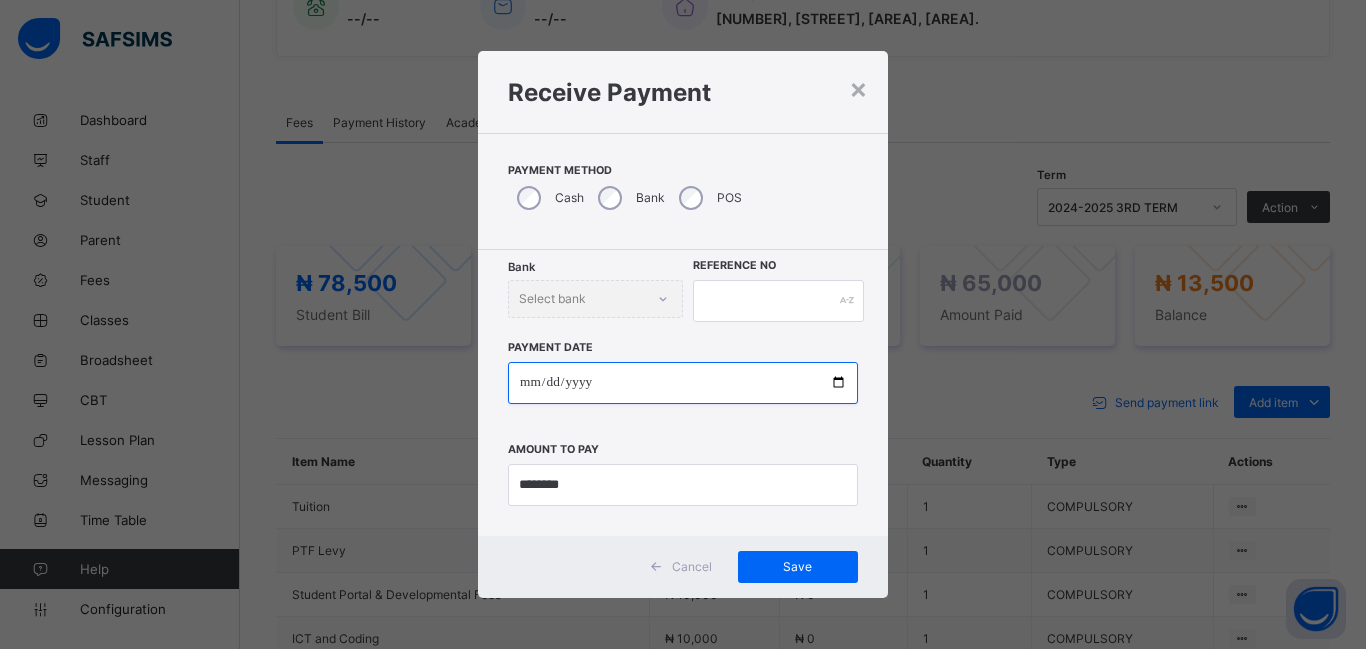 click at bounding box center [683, 383] 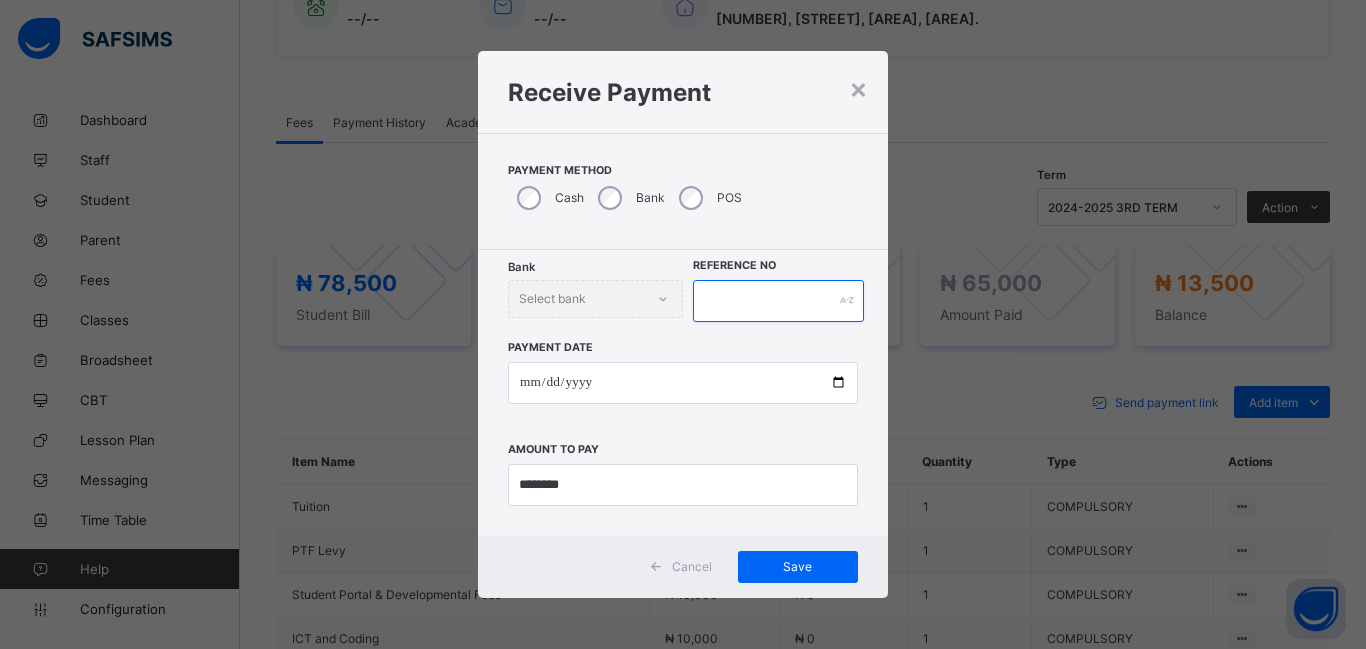 click at bounding box center [778, 301] 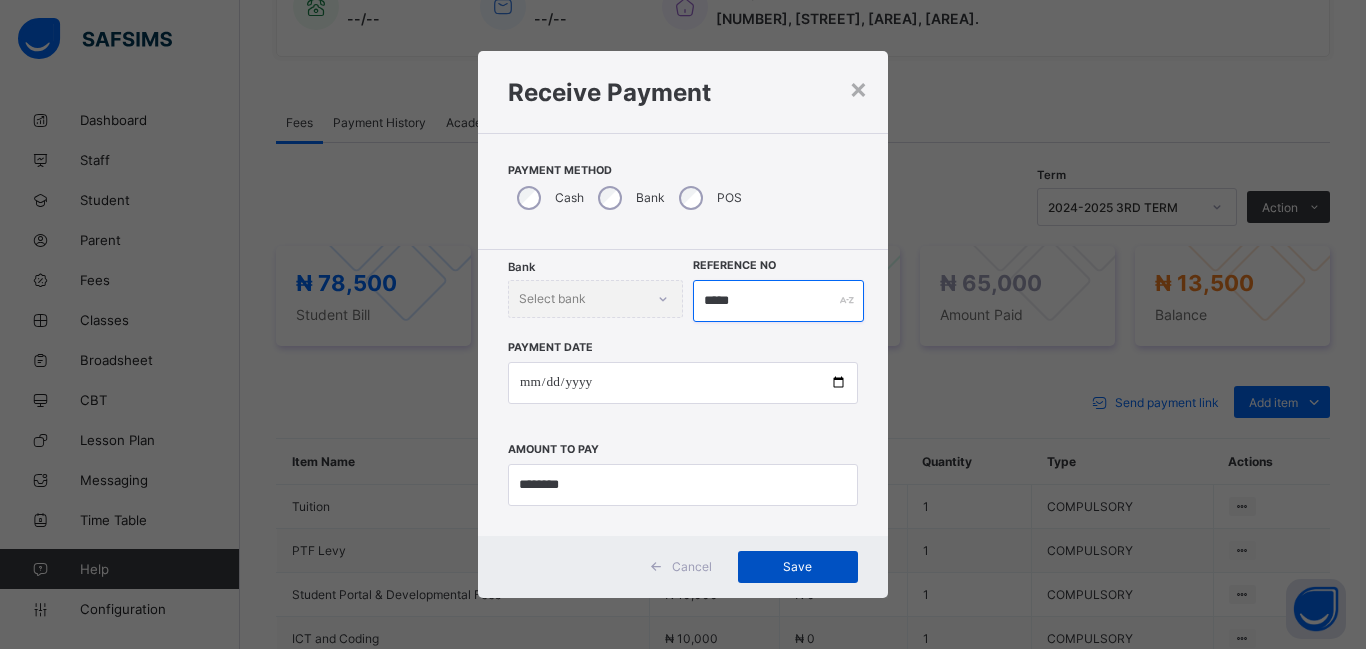 type on "*****" 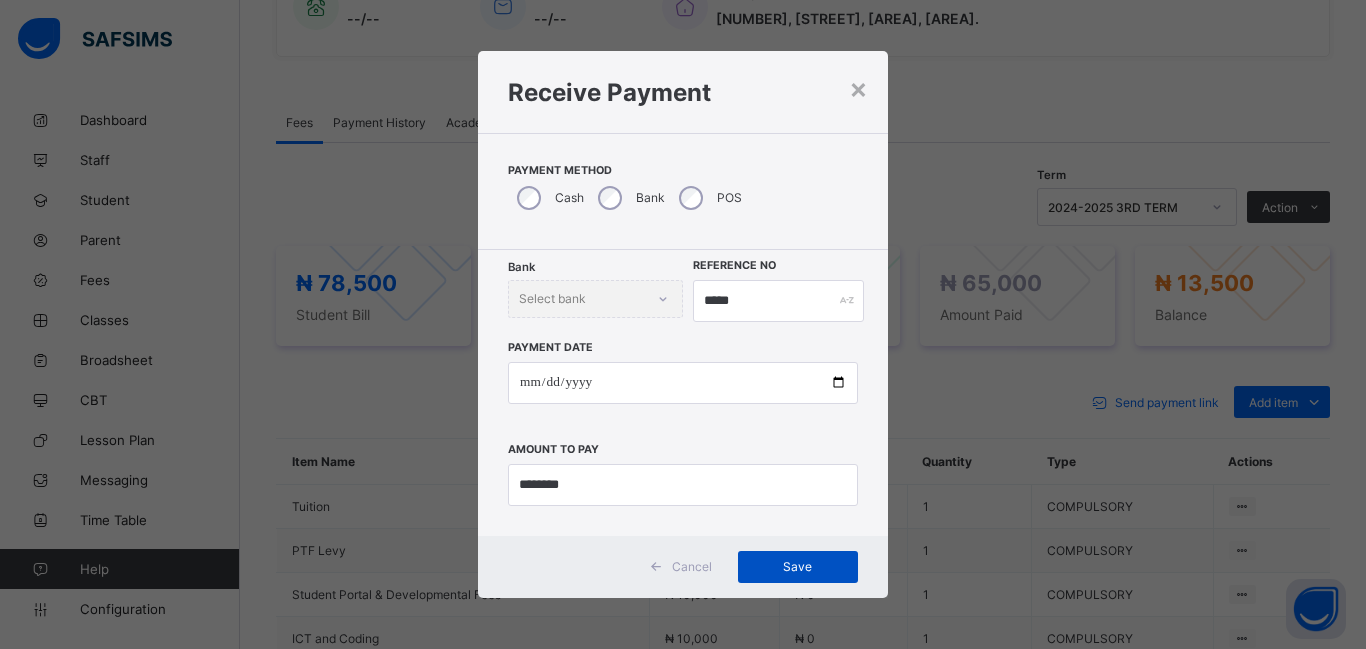 click on "Save" at bounding box center (798, 567) 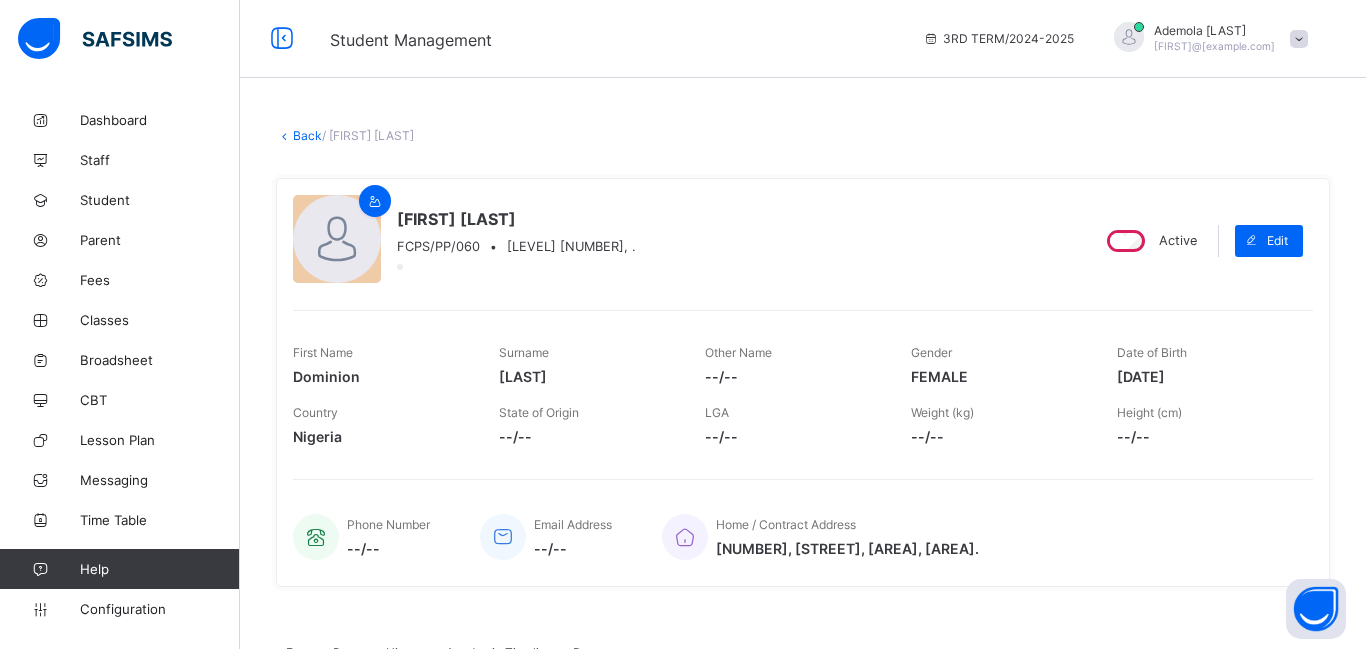 scroll, scrollTop: 0, scrollLeft: 0, axis: both 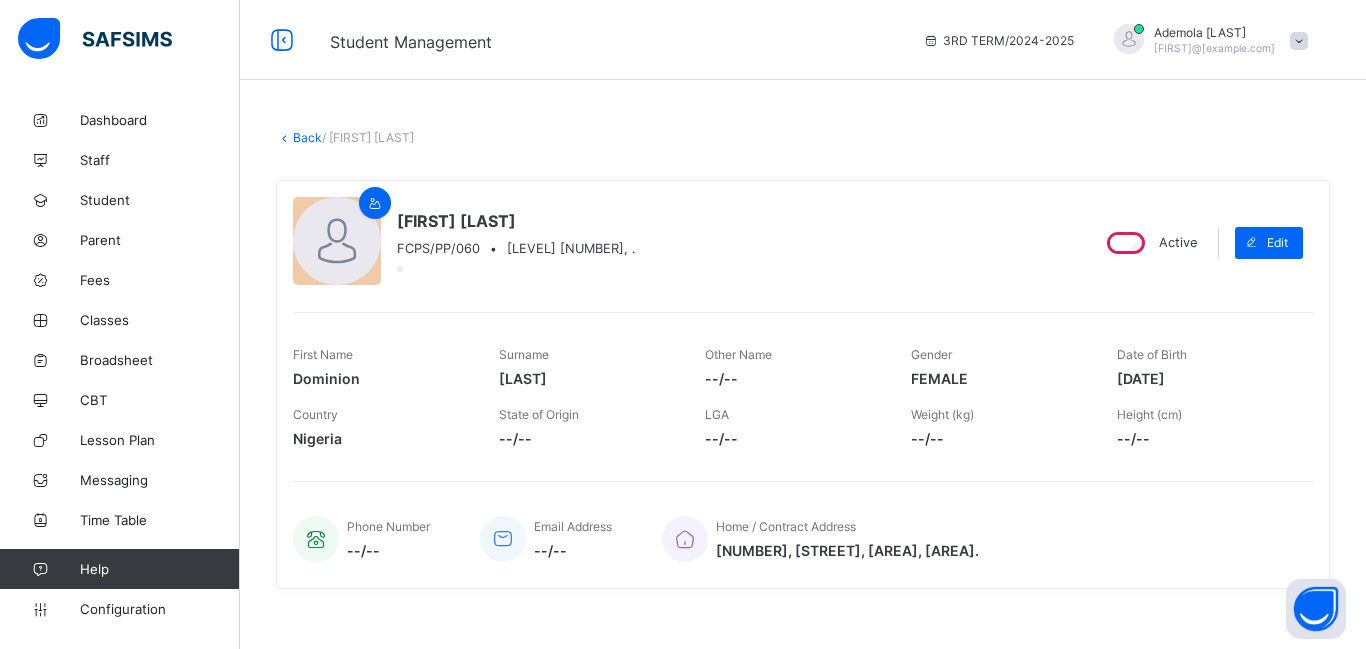 click on "Back" at bounding box center (307, 137) 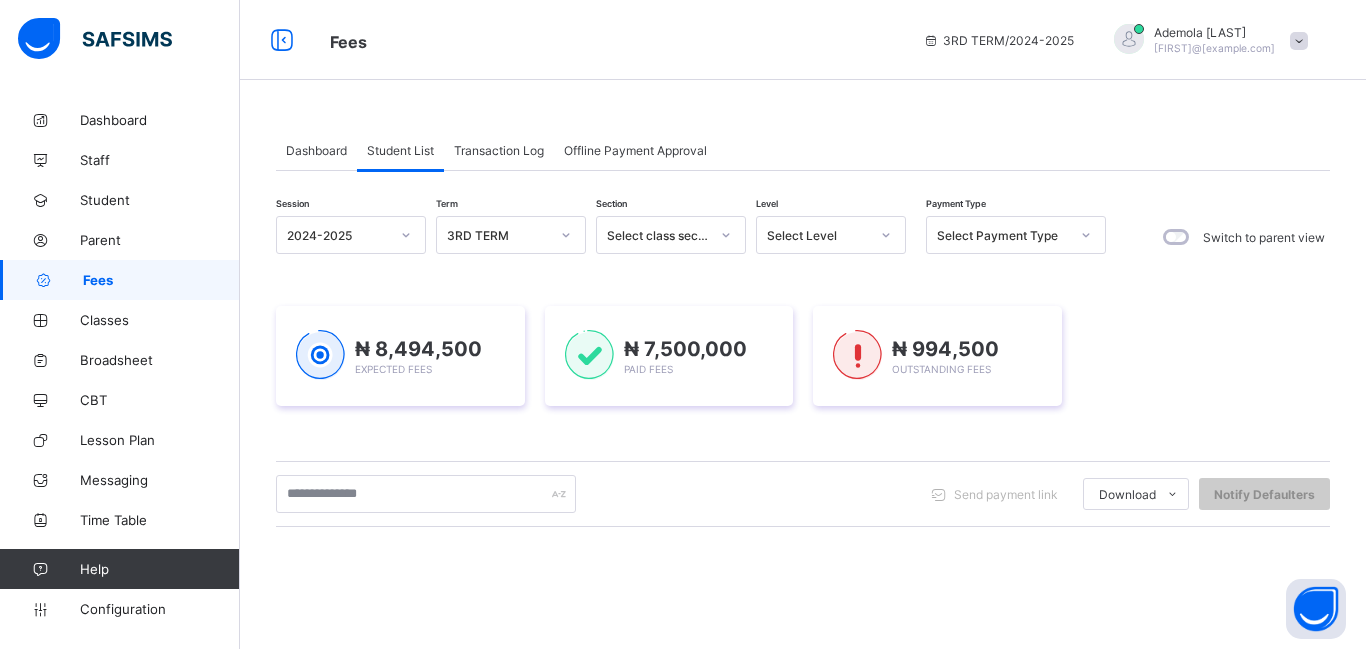 click on "Select Level" at bounding box center [818, 235] 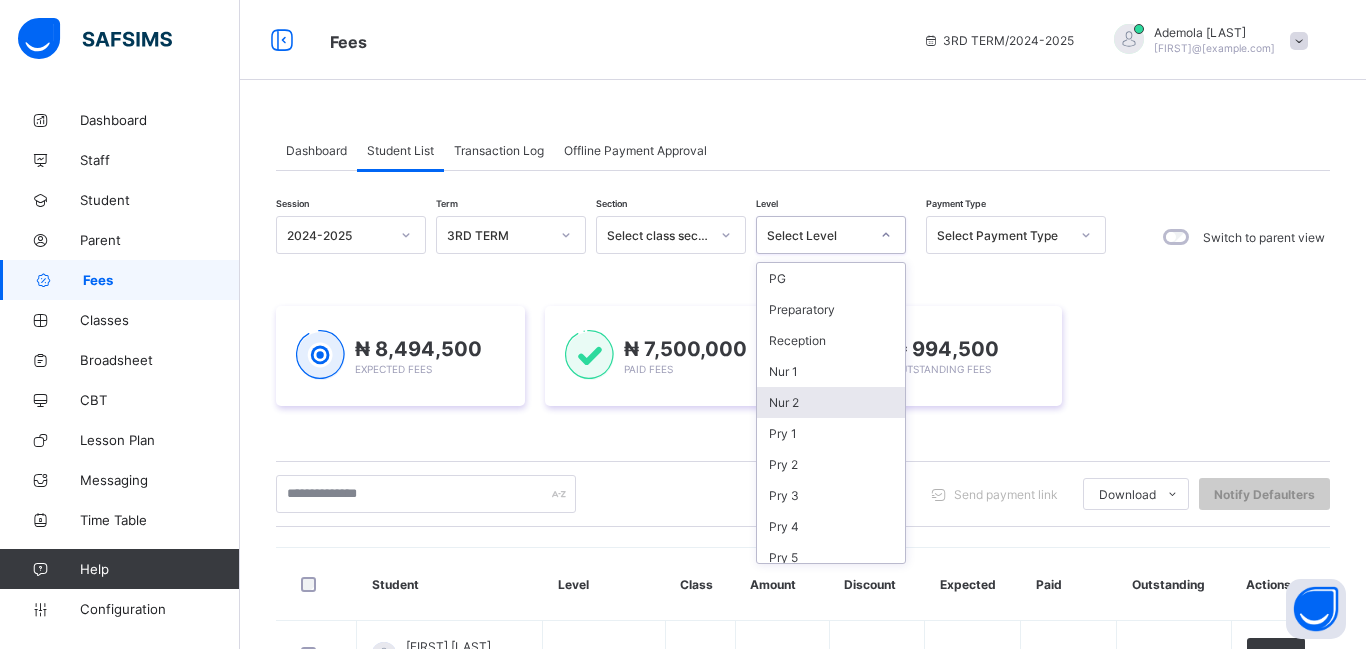 click on "Nur 2" at bounding box center (831, 402) 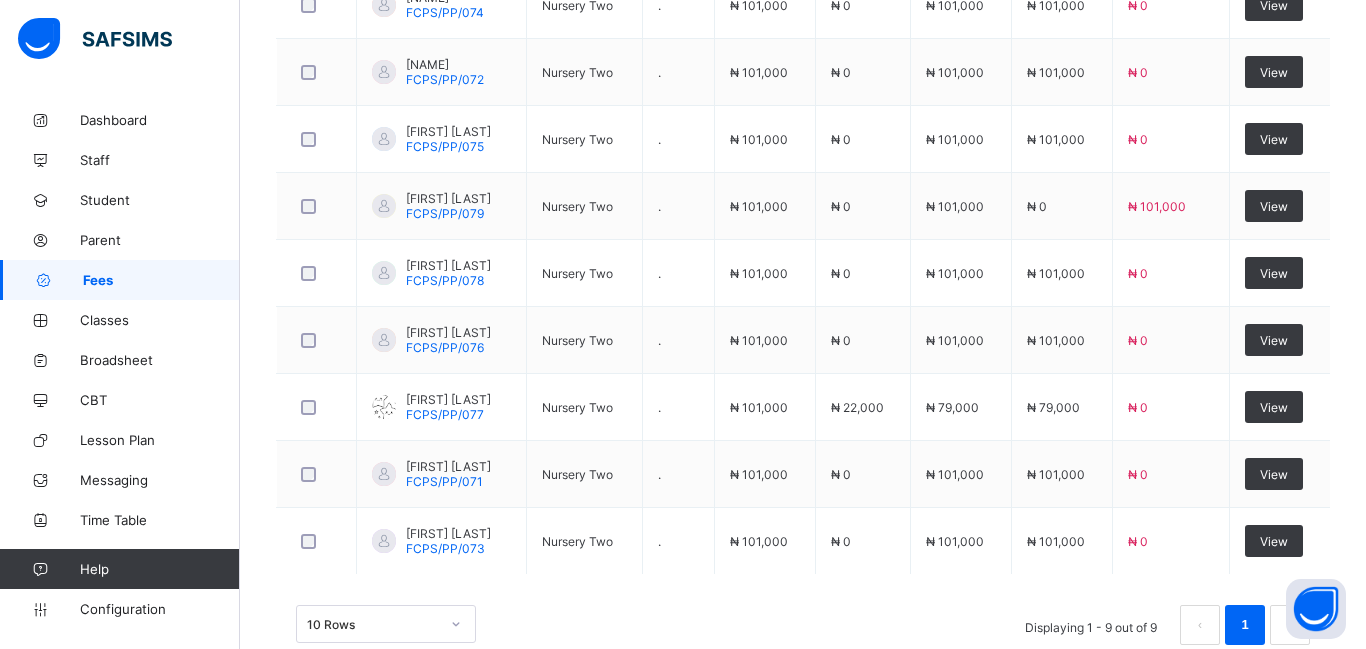 scroll, scrollTop: 784, scrollLeft: 0, axis: vertical 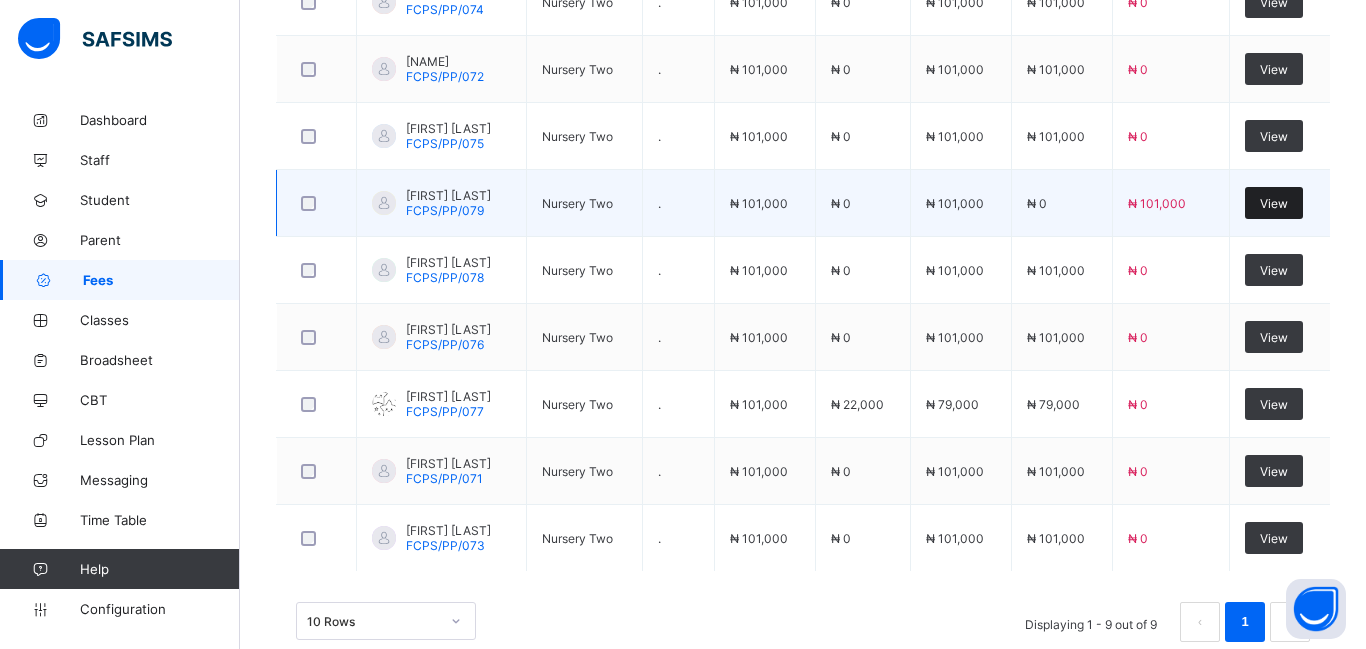 click on "View" at bounding box center (1274, 203) 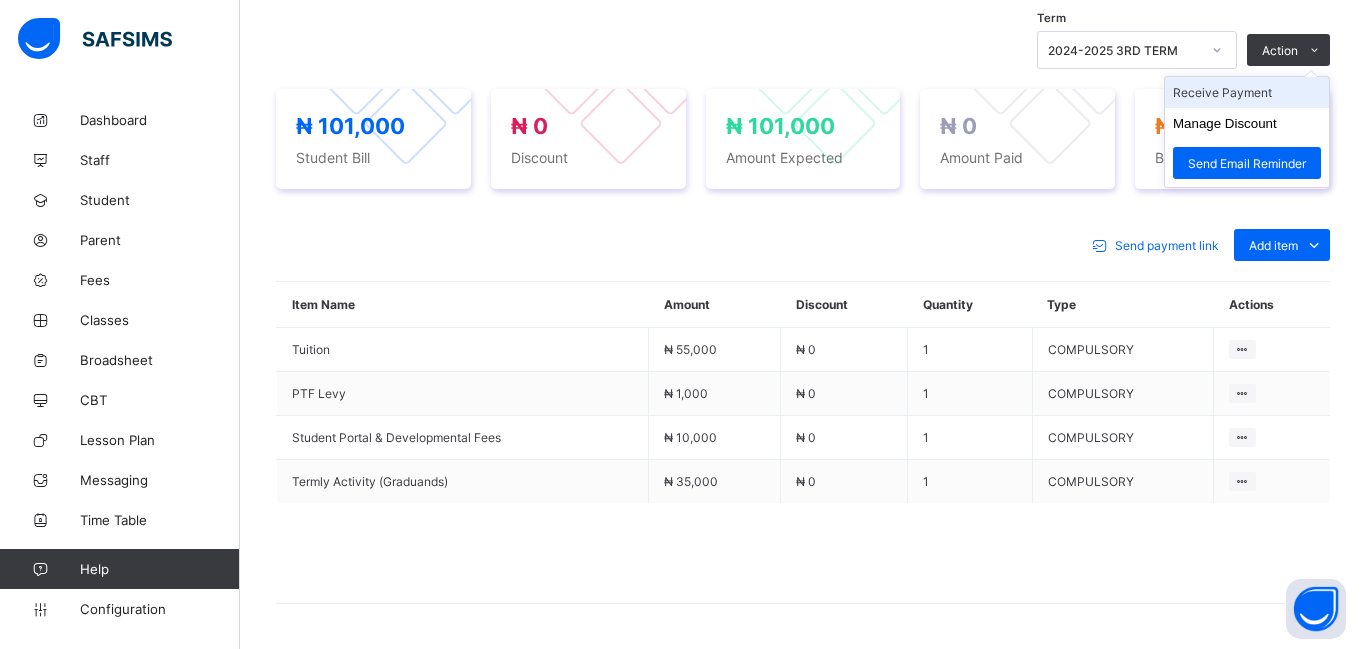 scroll, scrollTop: 580, scrollLeft: 0, axis: vertical 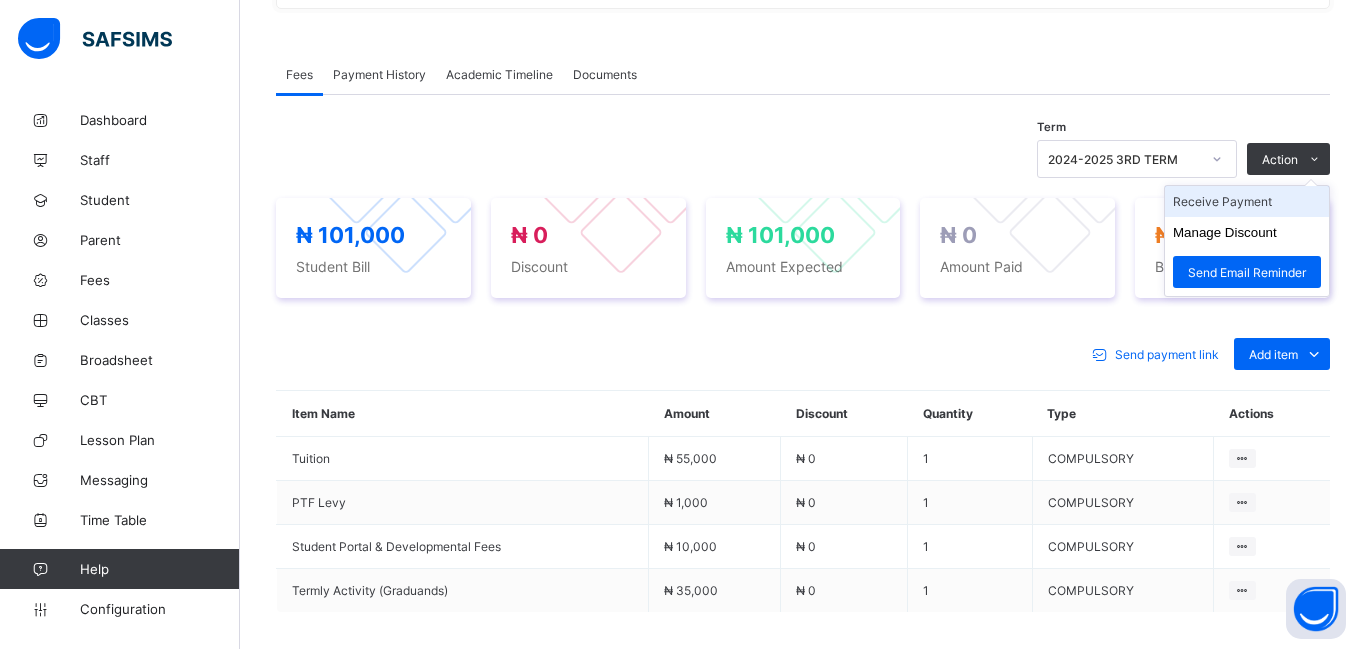 click on "Receive Payment" at bounding box center [1247, 201] 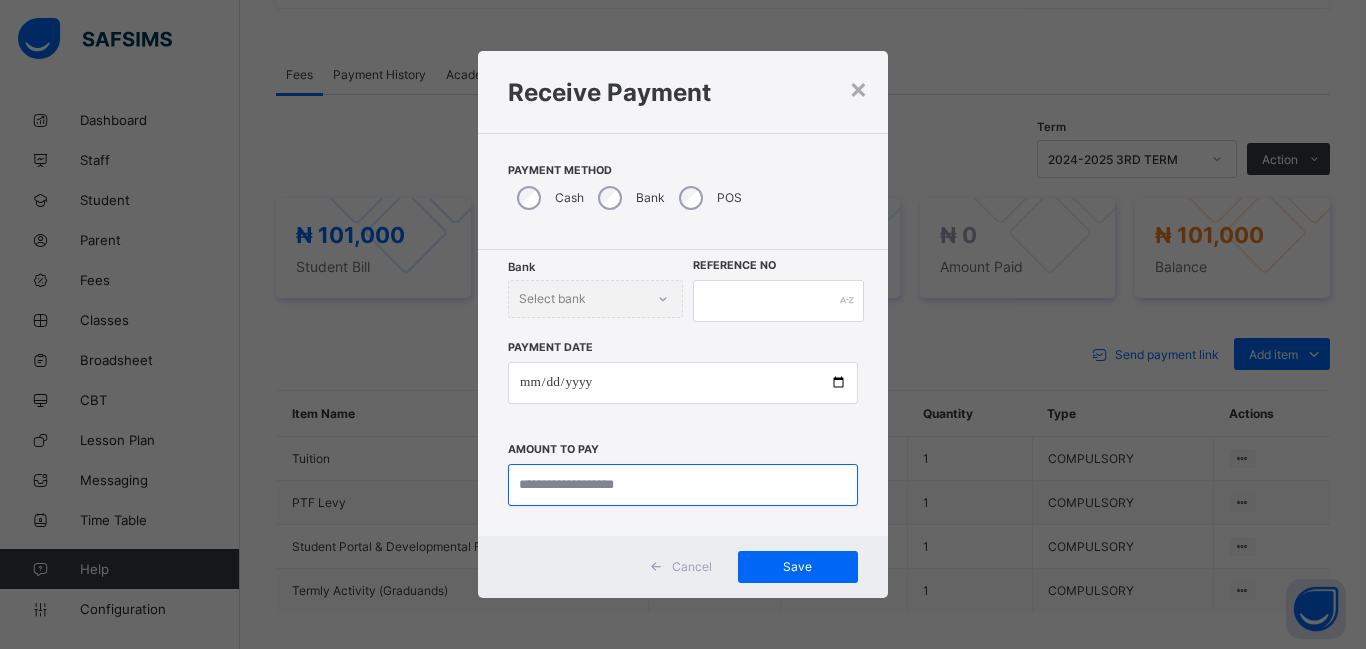 click at bounding box center [683, 485] 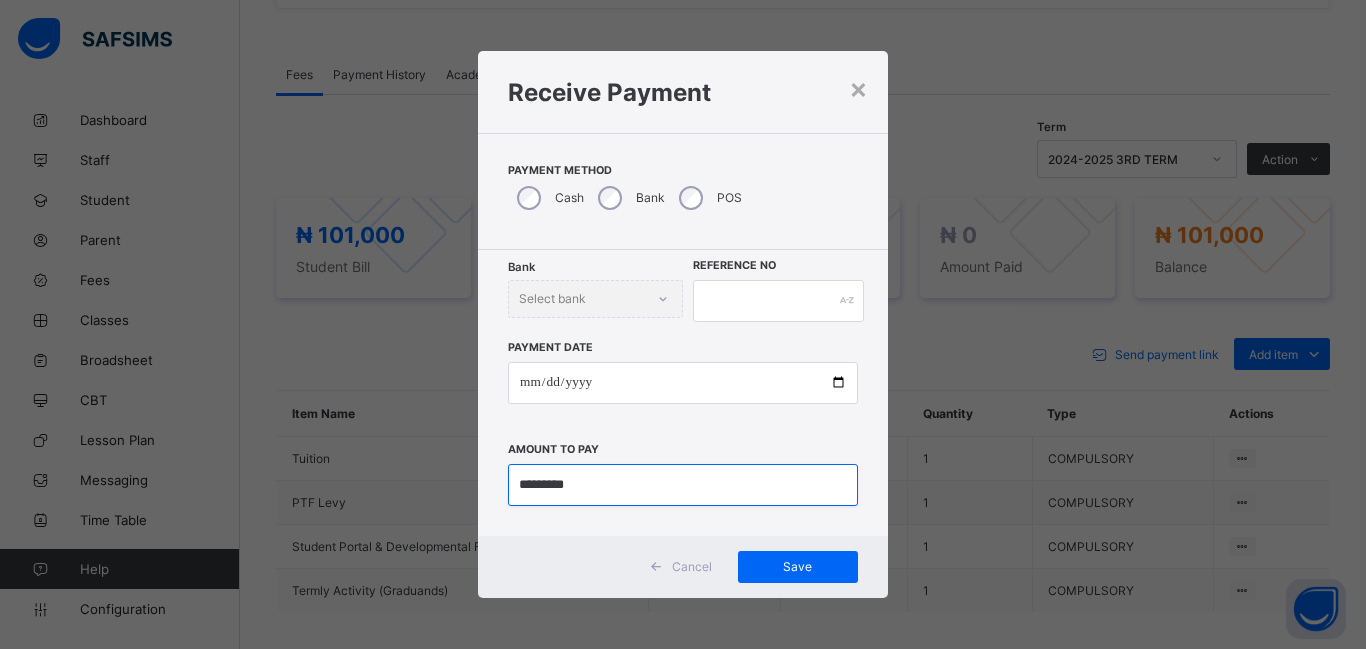 type on "*********" 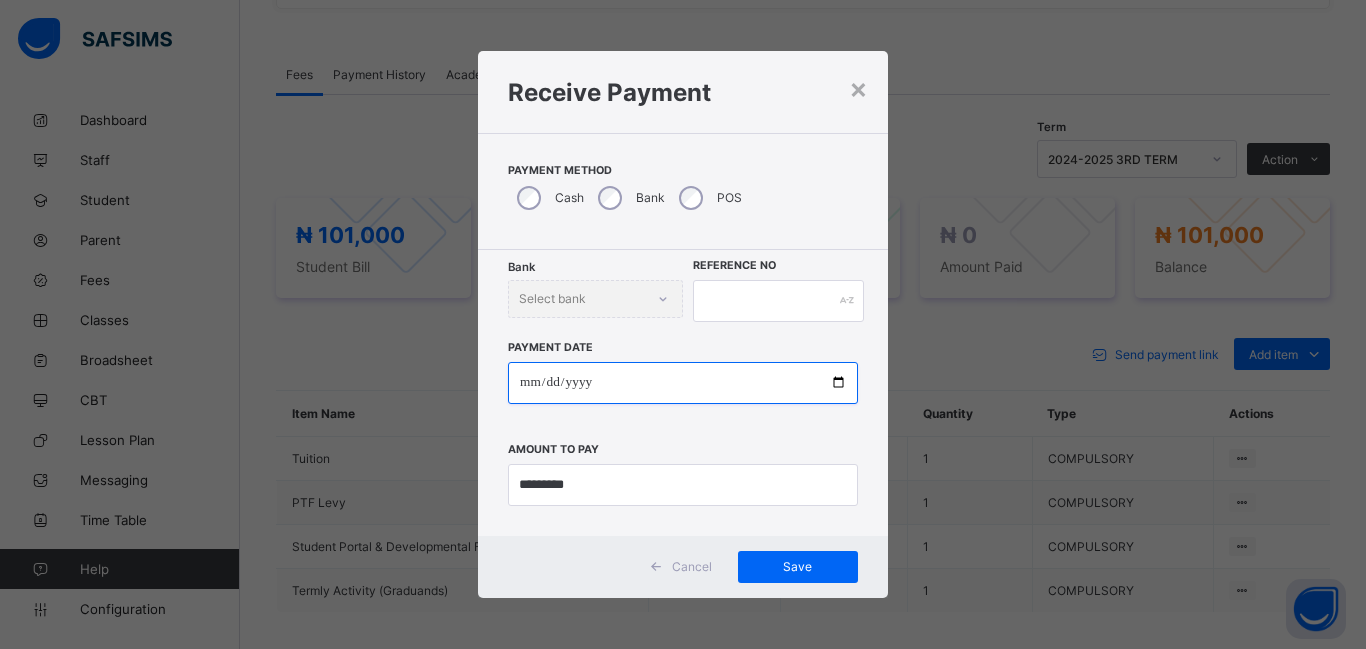 click at bounding box center (683, 383) 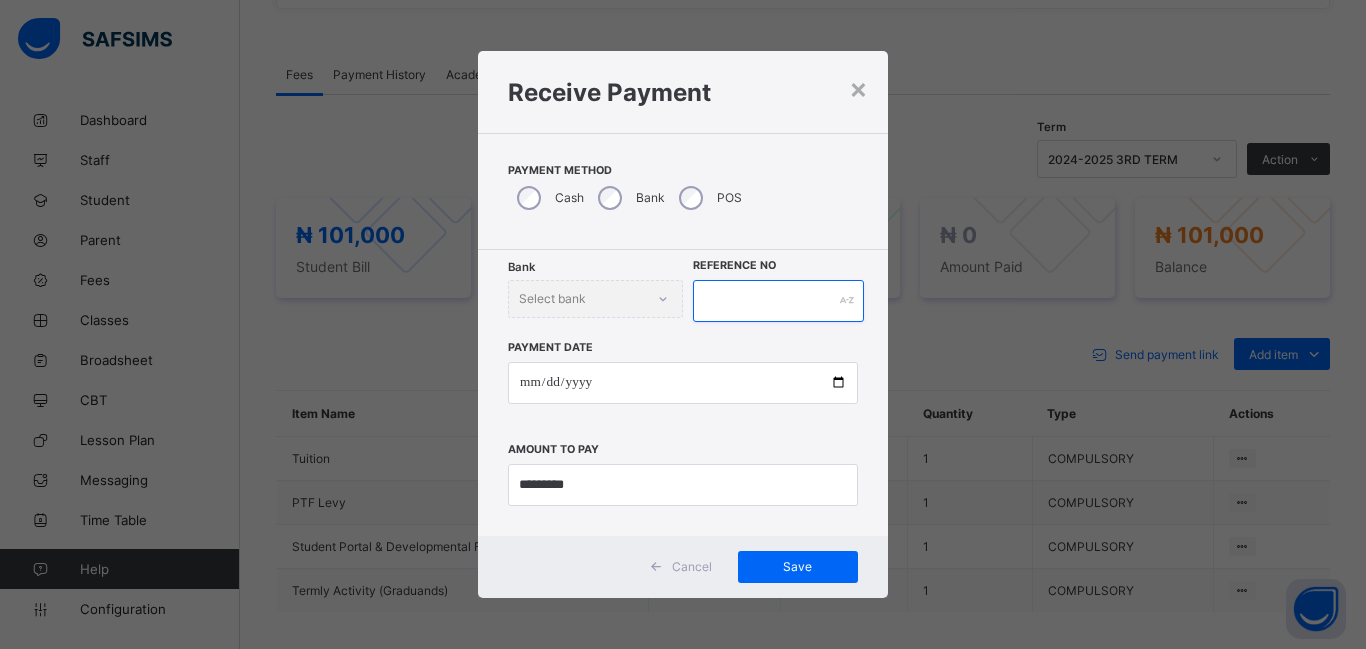 click at bounding box center [778, 301] 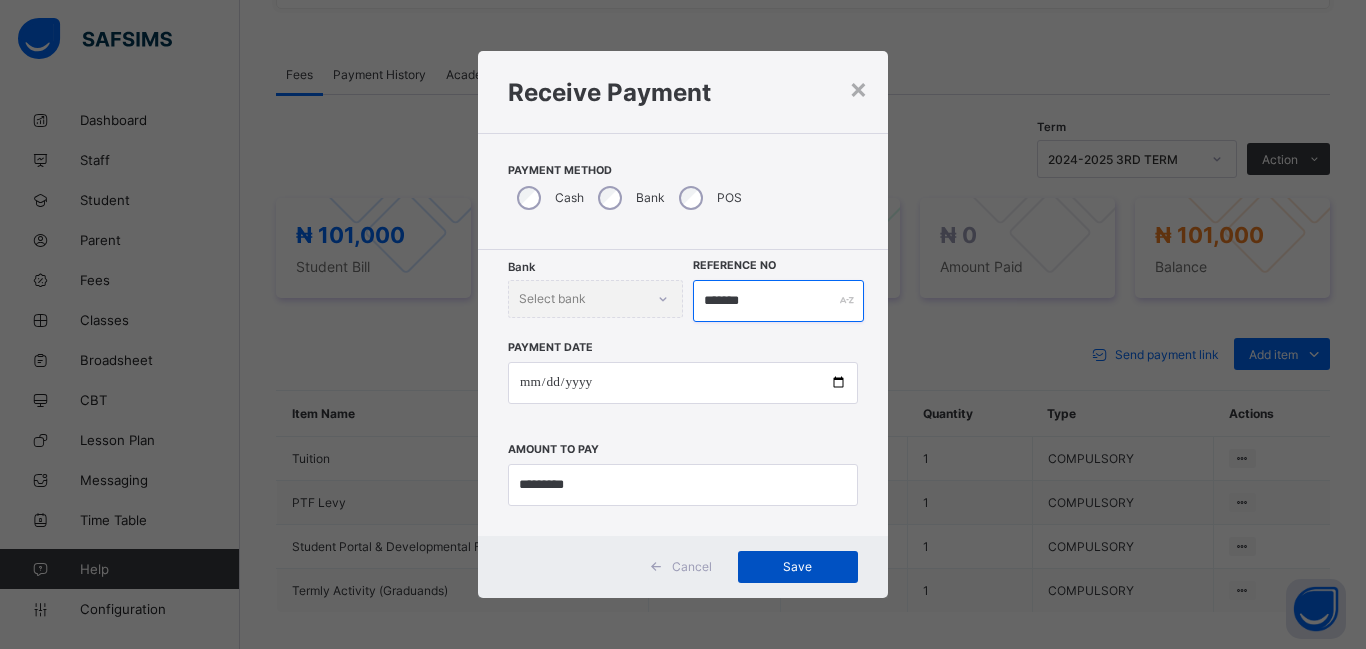 type on "*******" 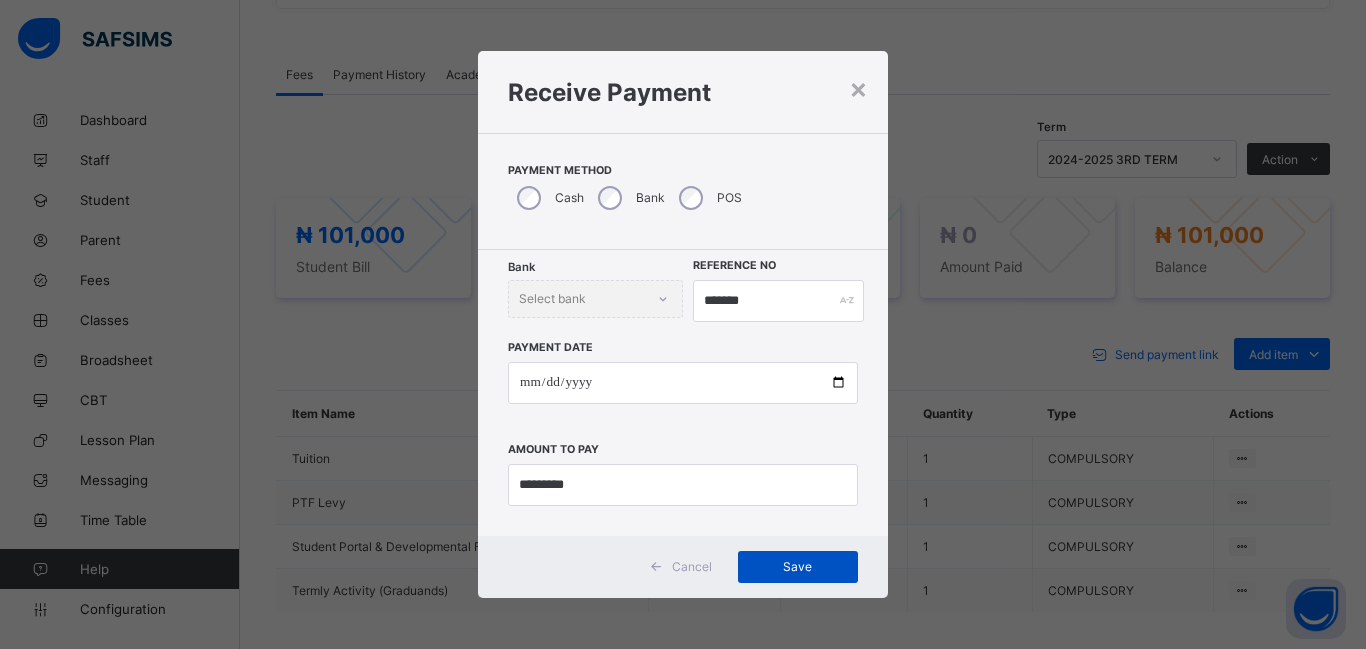 click on "Save" at bounding box center (798, 566) 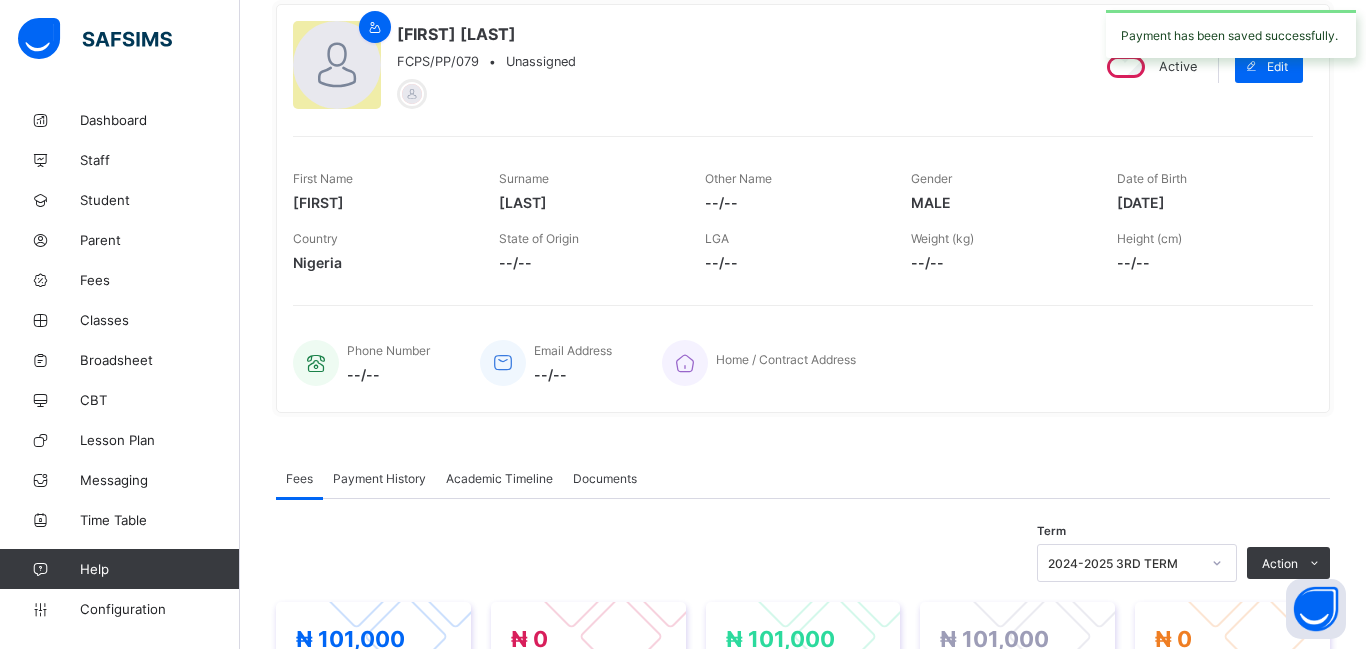scroll, scrollTop: 0, scrollLeft: 0, axis: both 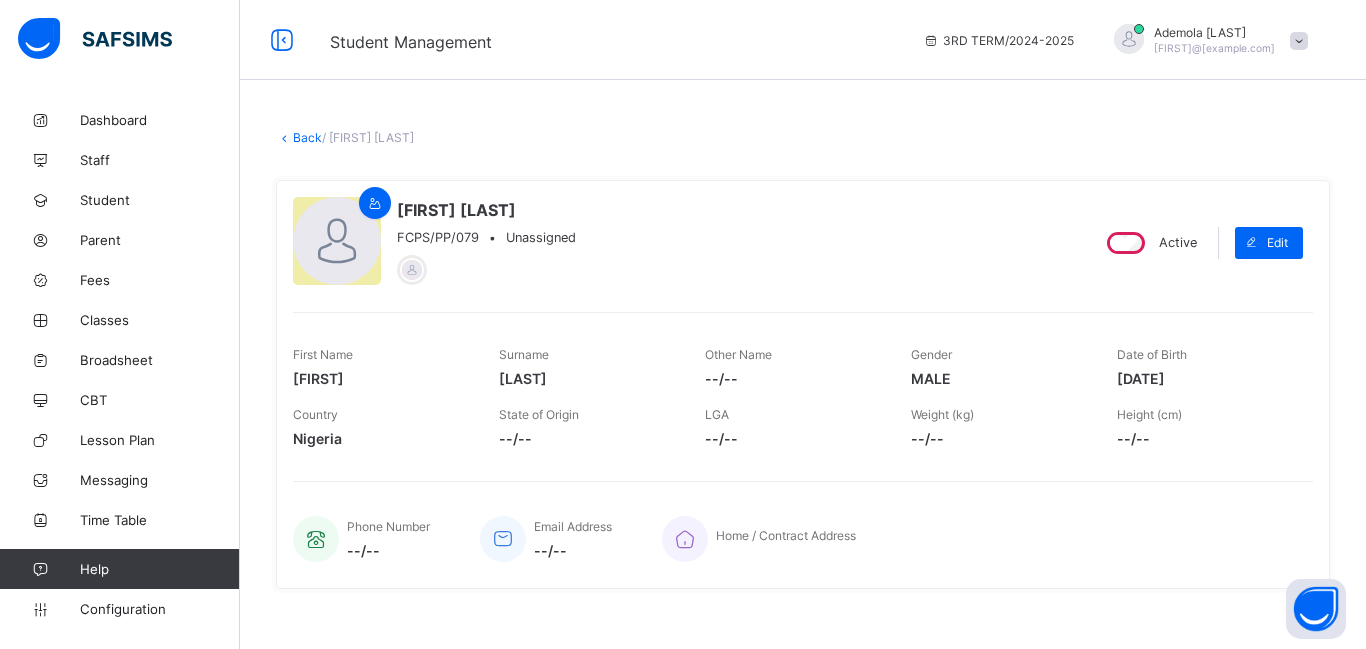 click on "× Delete Document This action would delete the document with name:    from the system. Are you sure you want to carry on? Cancel Yes, Delete Document Back  / [FIRST]  [LAST] [LAST] FCPS/PP/079 •  Unassigned  Active  Edit First Name [FIRST] Surname [LAST] Other Name --/-- Gender MALE Date of Birth [DATE] Country Nigeria State of Origin --/-- LGA --/-- Weight (kg) --/-- Height (cm) --/-- Phone Number --/-- Email Address --/-- Home / Contract Address Fees Payment History Academic Timeline Documents Fees More Options   Term 2024-2025 3RD TERM Action Receive Payment Manage Discount Send Email Reminder   ₦ 101,000   Student Bill   ₦ 0   Discount   ₦ 101,000   Amount Expected   ₦ 101,000   Amount Paid   ₦ 0   Balance   Send payment link Add item Optional items Special bill Item Name Amount Discount Quantity Type Actions Tuition   ₦ 55,000 ₦ 0 1 COMPULSORY PTF Levy   ₦ 1,000 ₦ 0 1 COMPULSORY Student Portal & Developmental Fees   ₦ 10,000 ₦ 0 1 × *" at bounding box center (803, 751) 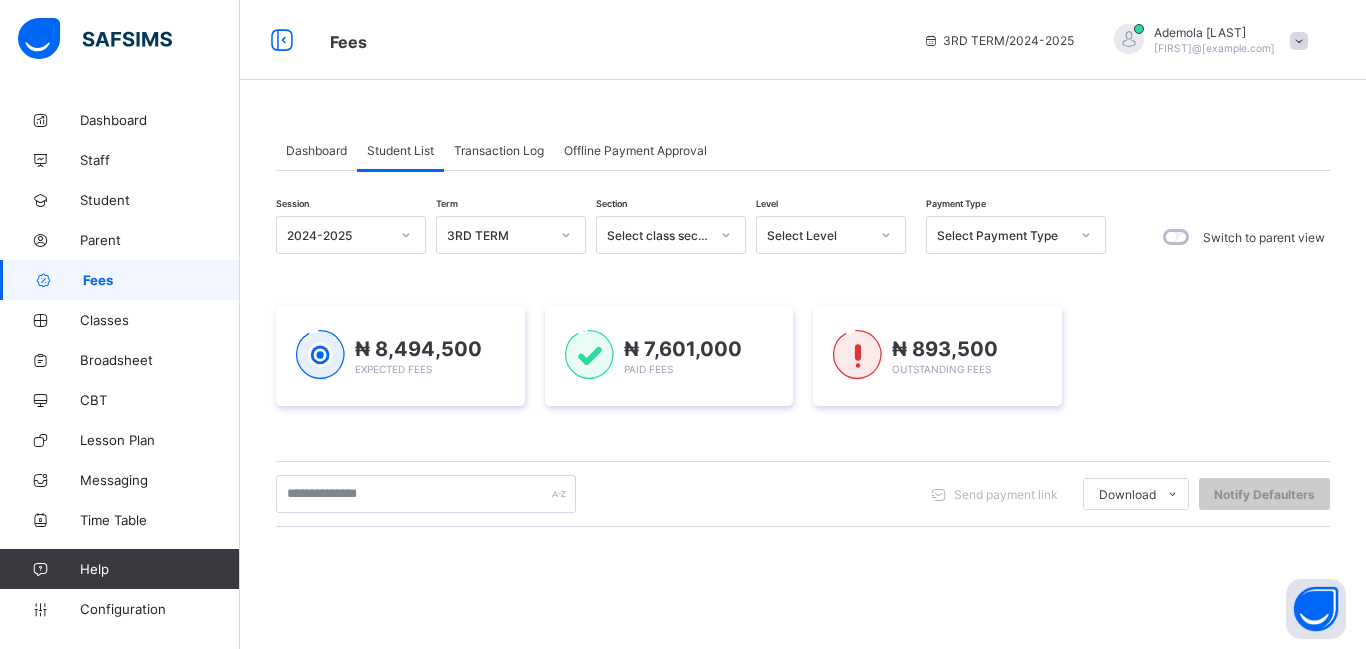 click on "Dashboard Student List Transaction Log Offline Payment Approval" at bounding box center [803, 150] 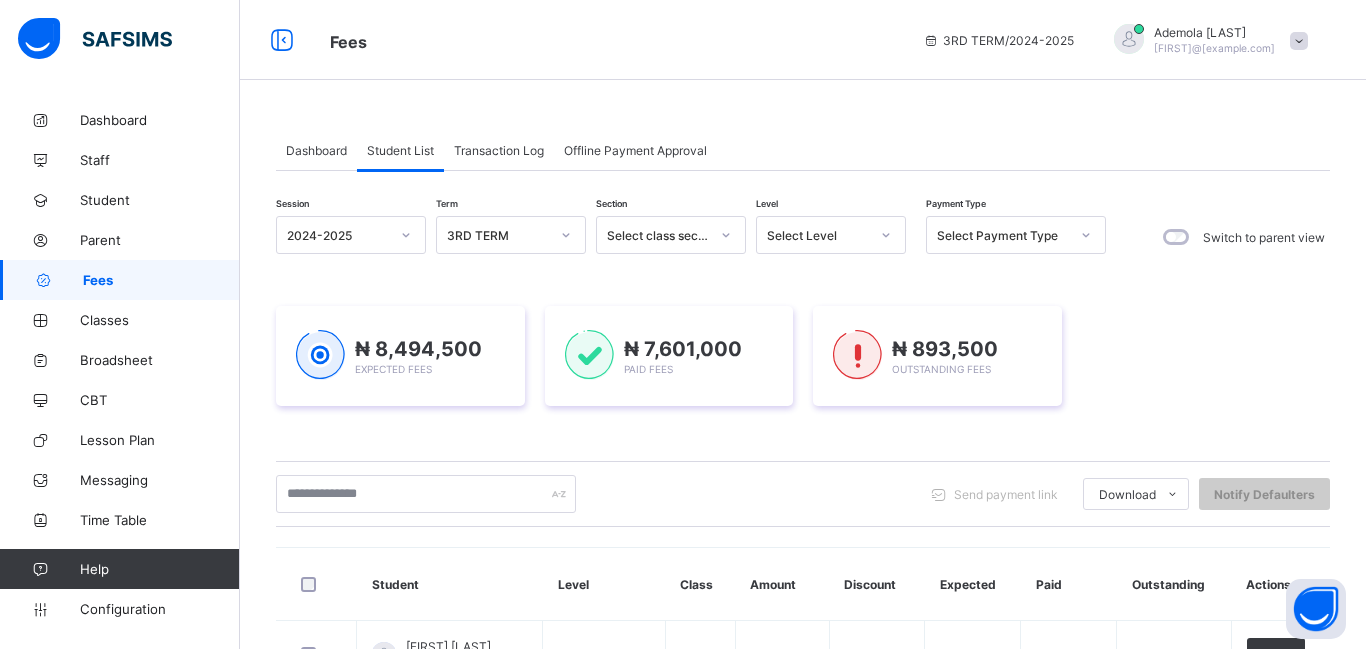 scroll, scrollTop: 74, scrollLeft: 0, axis: vertical 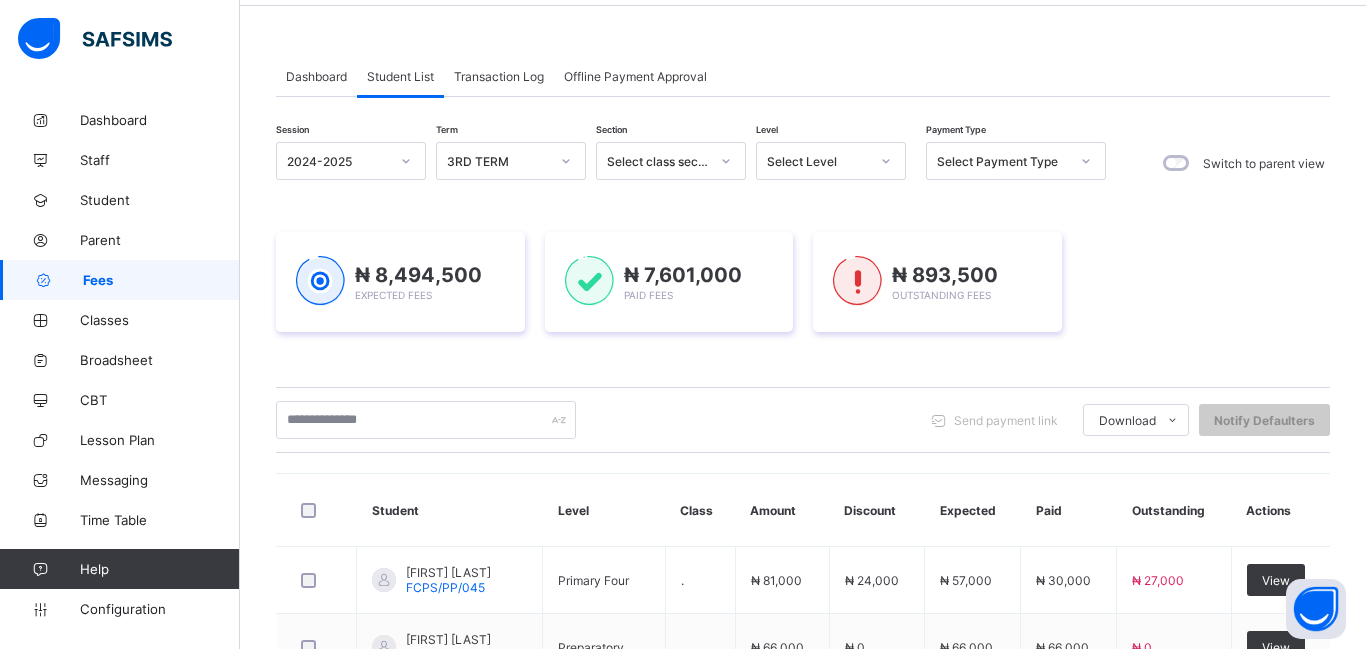 click on "Select Level" at bounding box center [818, 161] 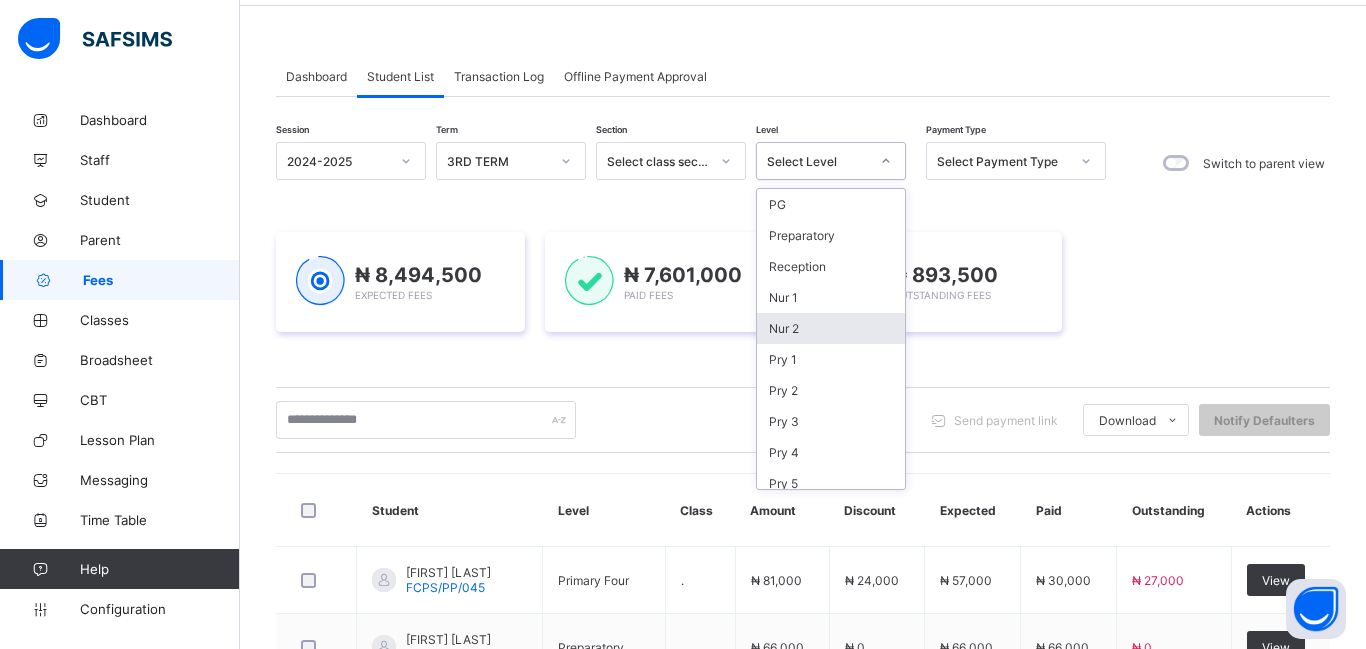 click on "Nur 2" at bounding box center (831, 328) 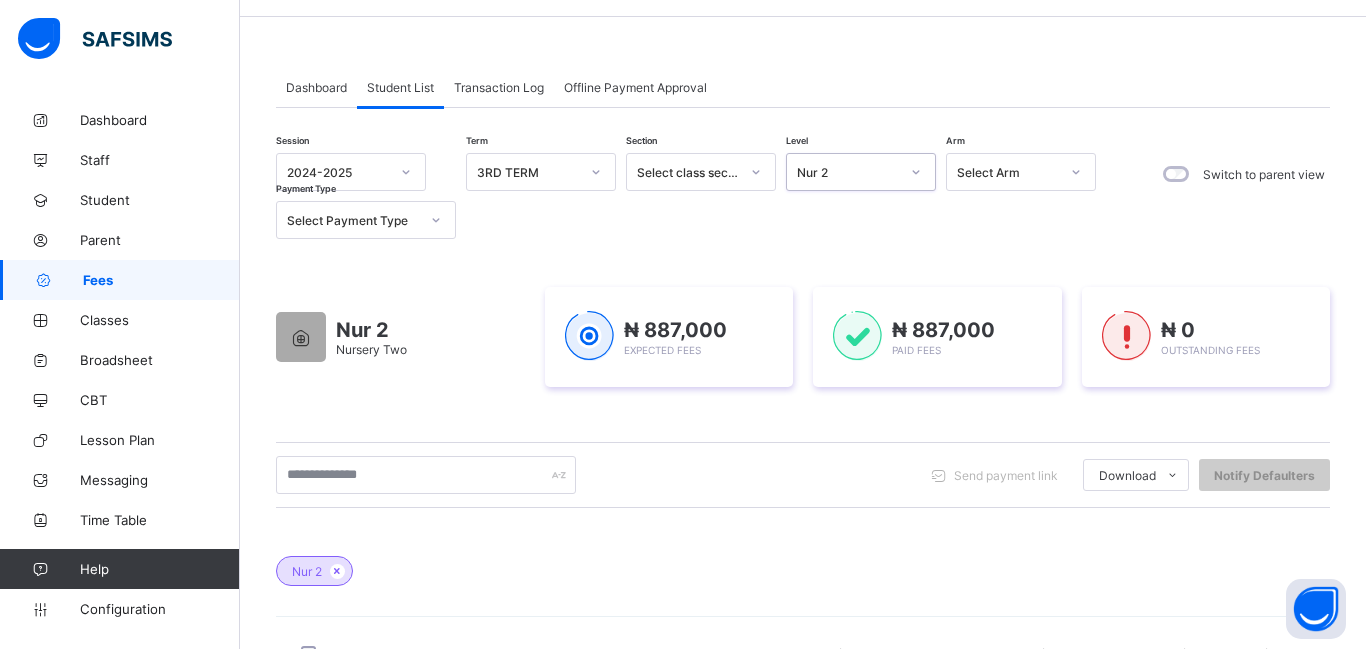 scroll, scrollTop: 0, scrollLeft: 0, axis: both 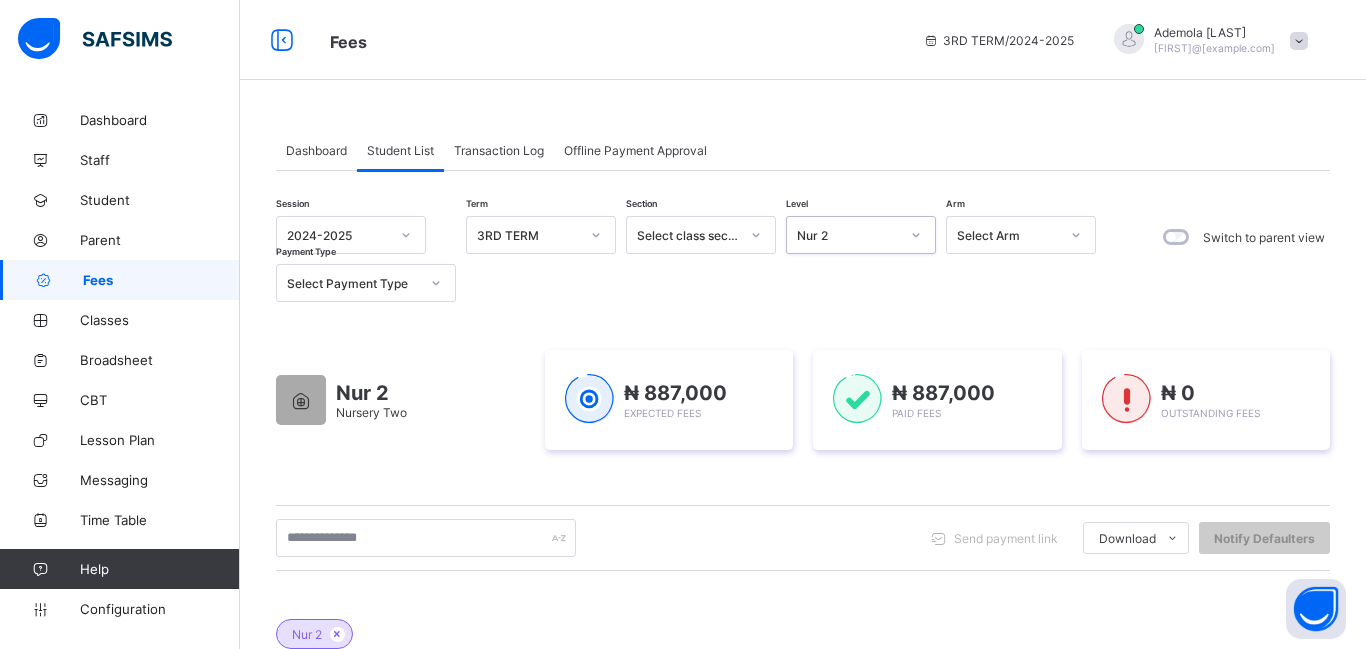 click on "Nur 2" at bounding box center [848, 235] 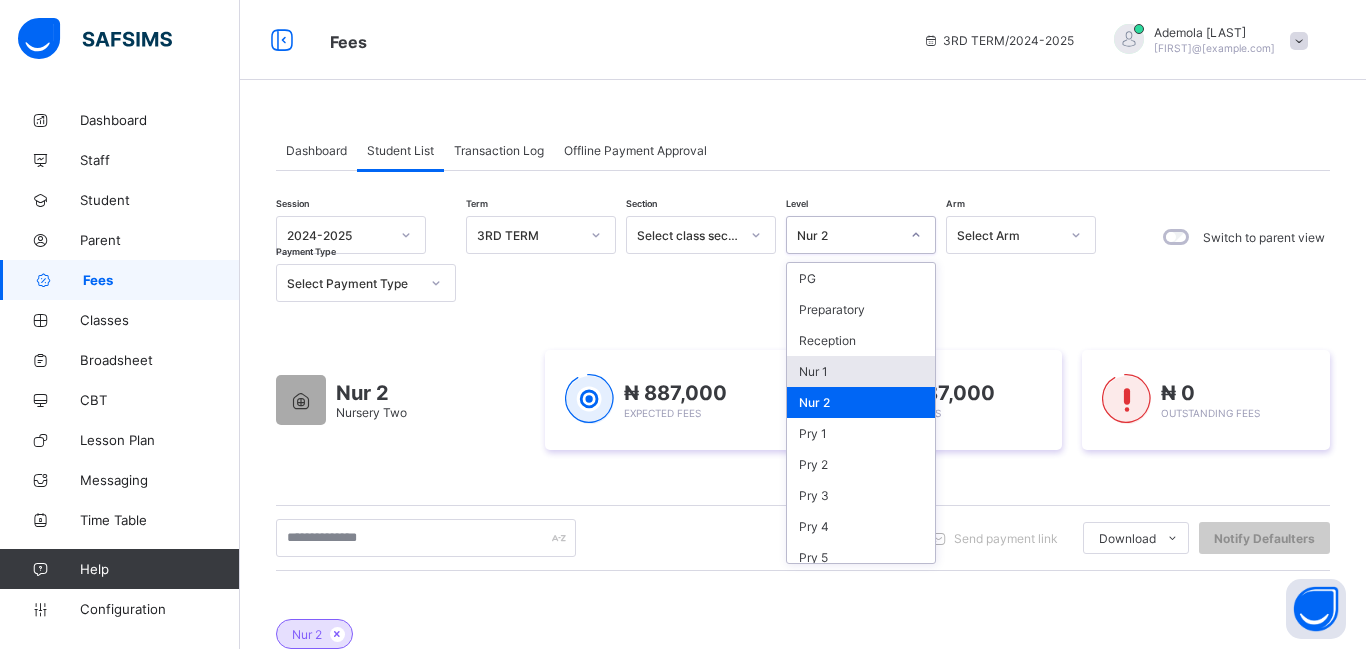 click on "Nur 1" at bounding box center [861, 371] 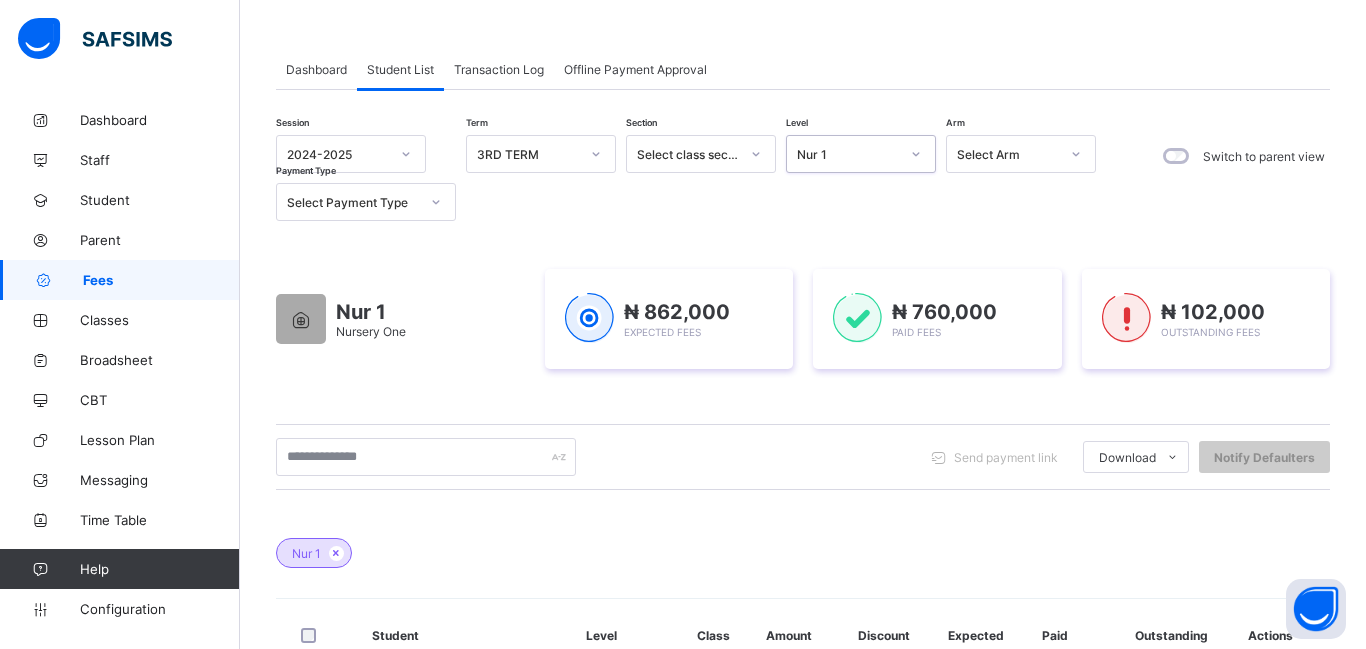 scroll, scrollTop: 0, scrollLeft: 0, axis: both 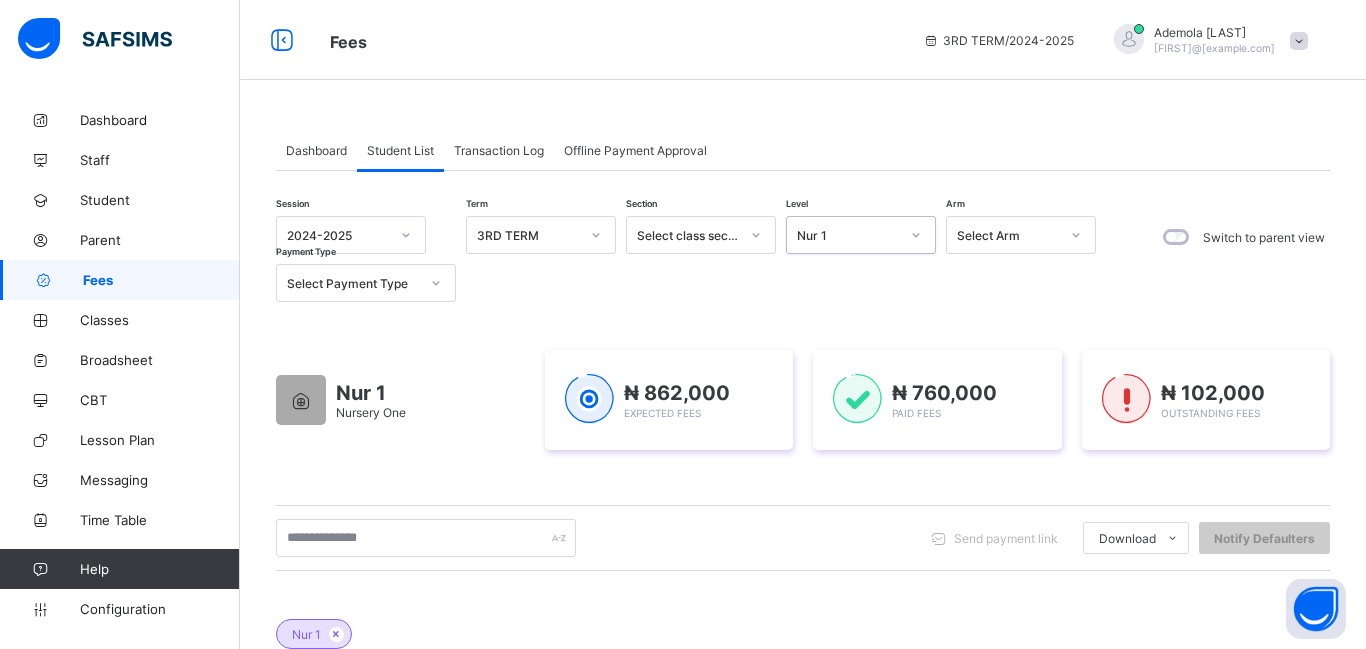 click on "Nur 1" at bounding box center [861, 235] 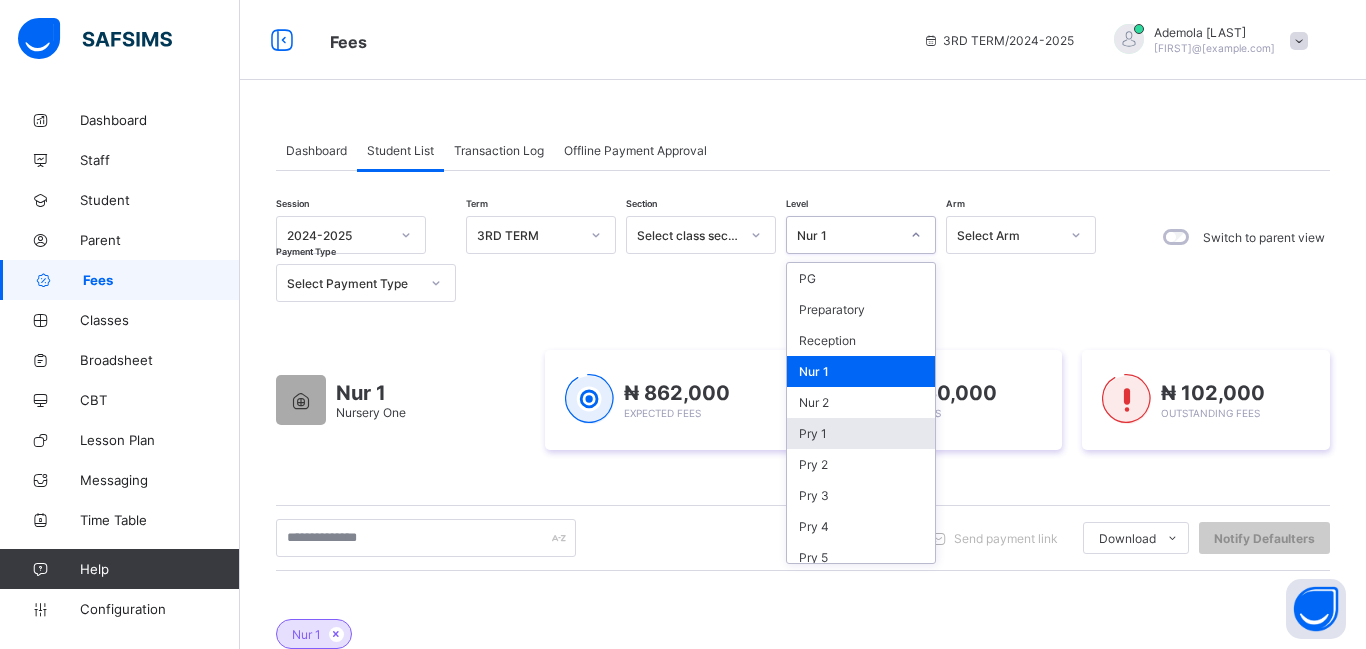 click on "Pry 1" at bounding box center (861, 433) 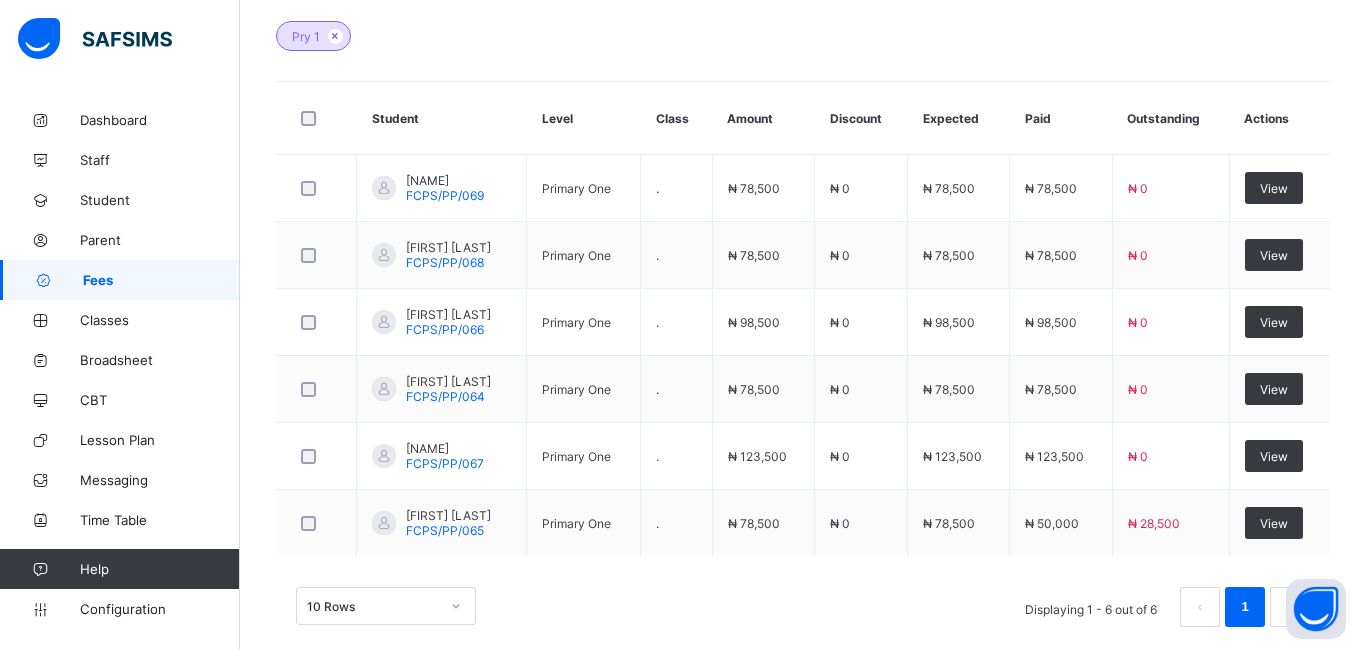 scroll, scrollTop: 626, scrollLeft: 0, axis: vertical 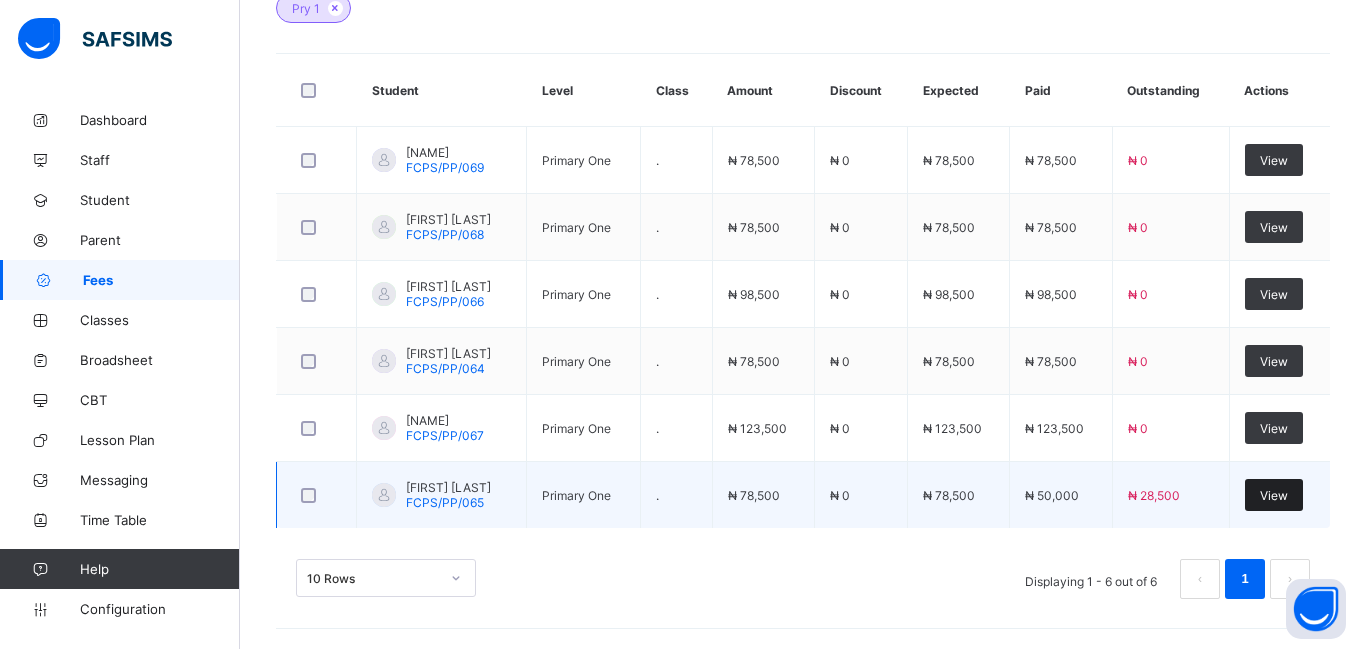 click on "View" at bounding box center [1274, 495] 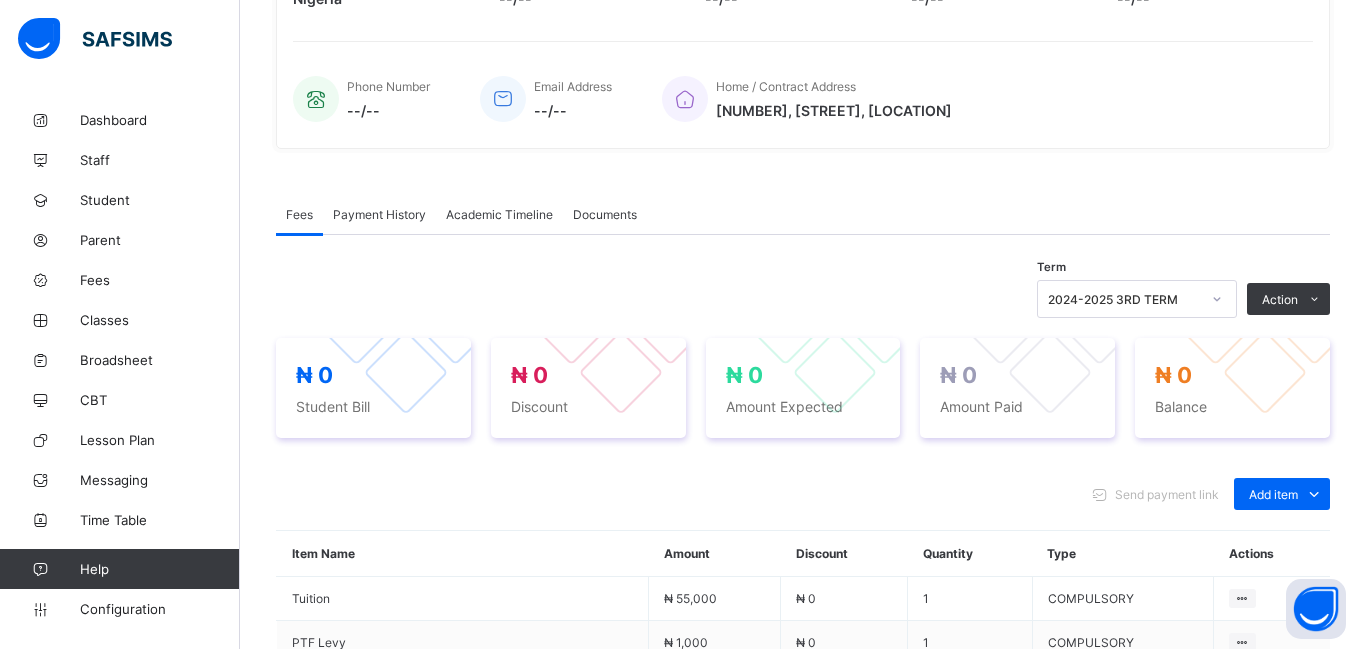scroll, scrollTop: 626, scrollLeft: 0, axis: vertical 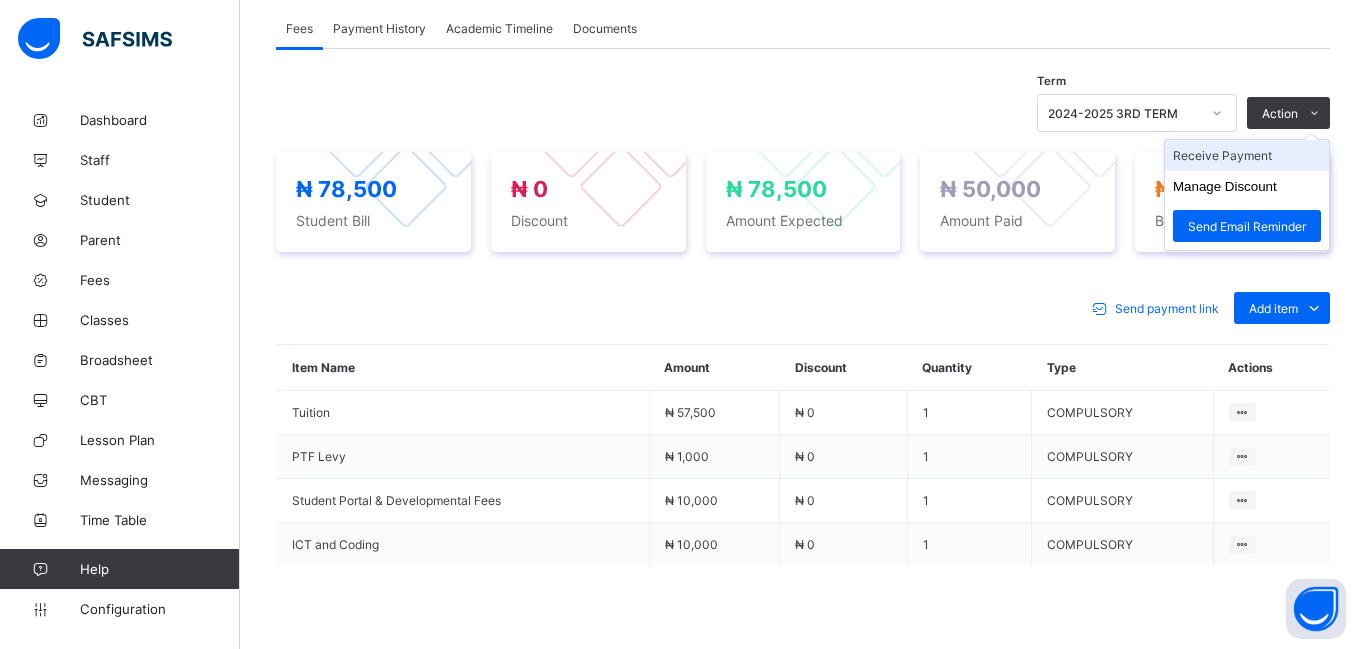 click on "Receive Payment" at bounding box center (1247, 155) 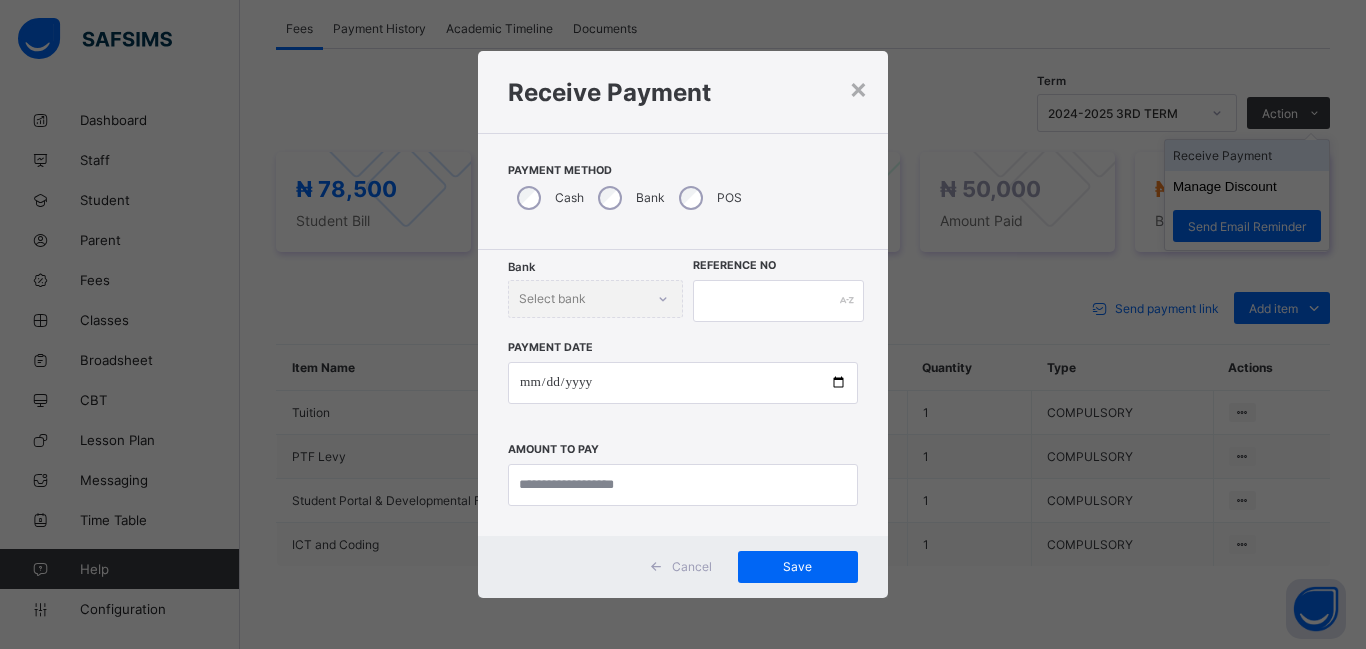 click on "× Receive Payment Payment Method Cash Bank POS Bank Select bank Reference No Payment Date Amount to pay Cancel Save" at bounding box center (683, 324) 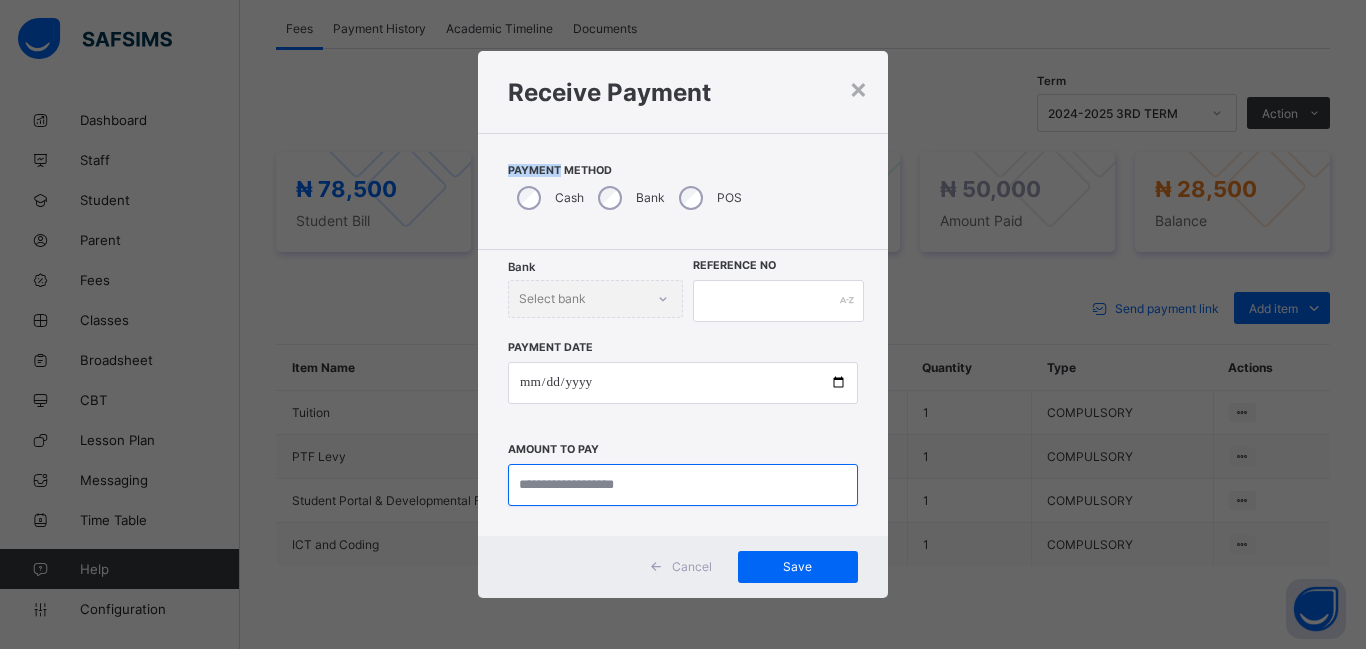 click at bounding box center (683, 485) 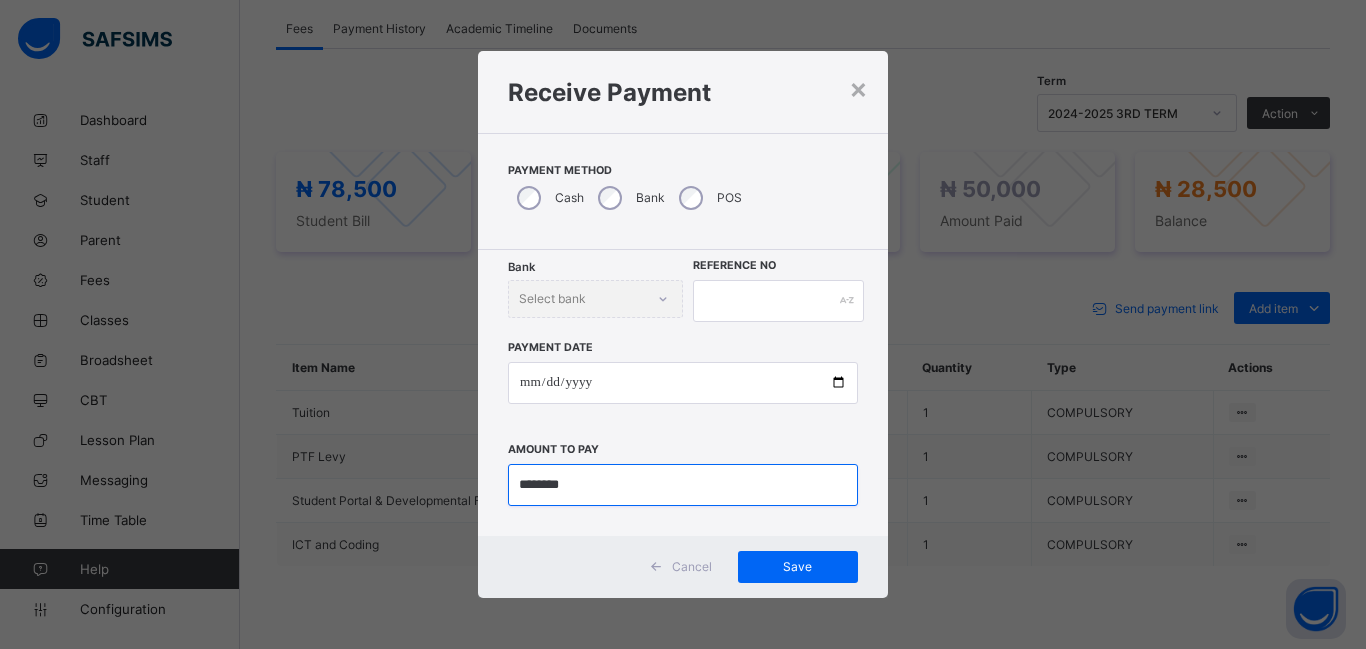 type on "********" 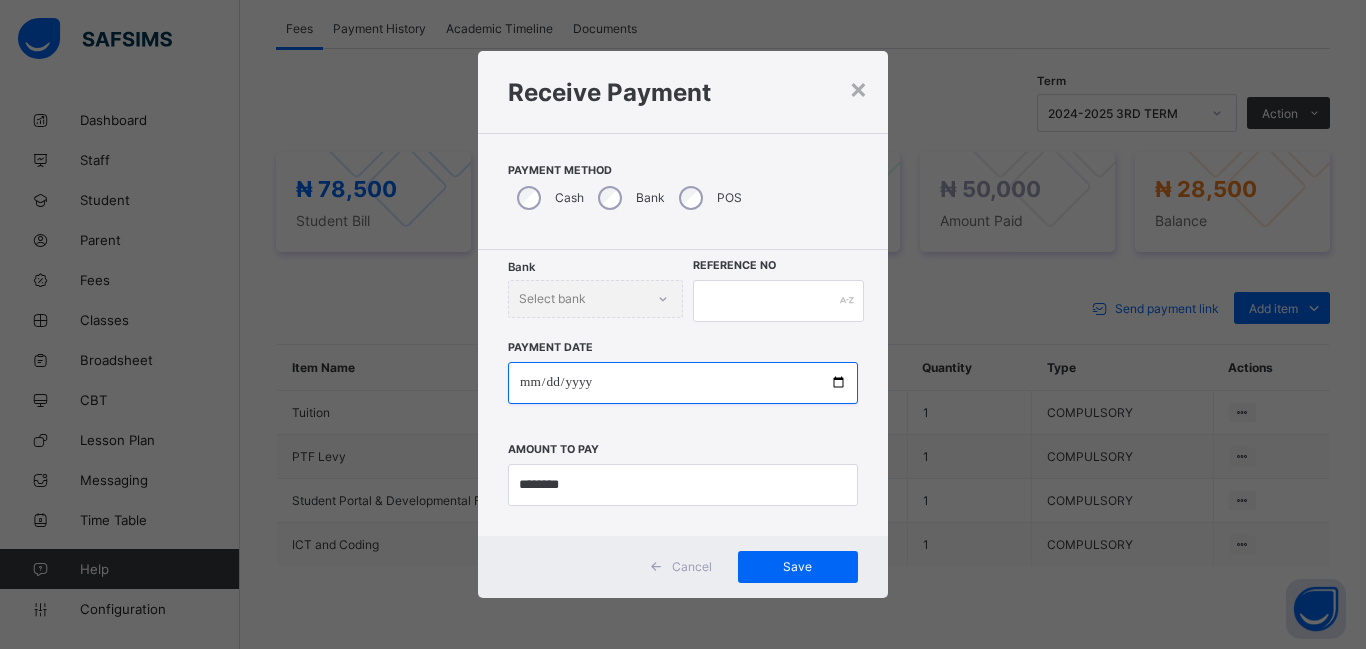 click at bounding box center [683, 383] 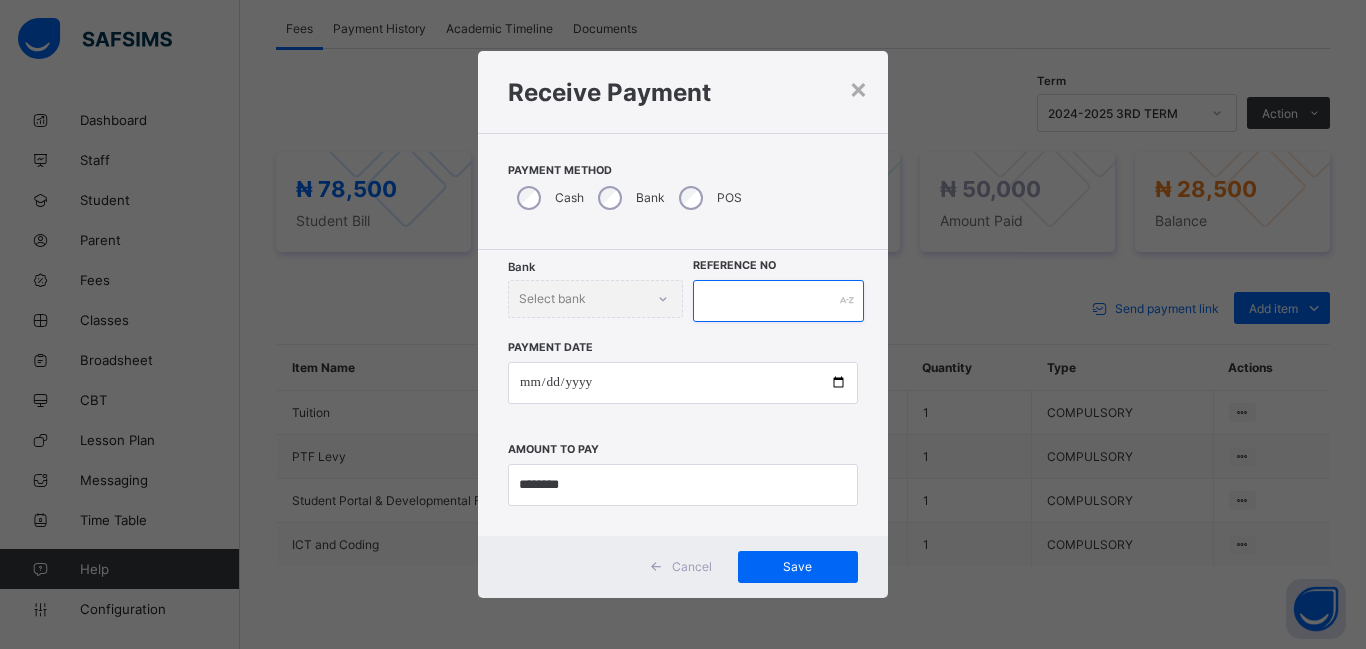 click at bounding box center [778, 301] 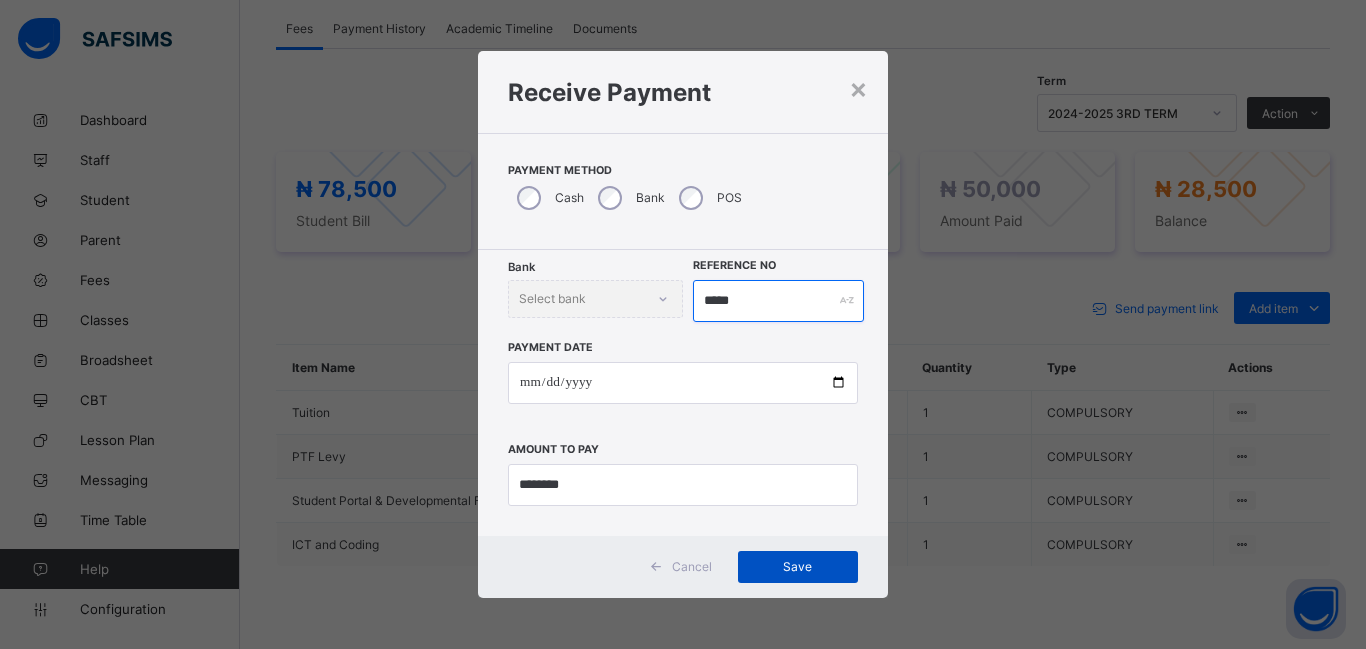 type on "*****" 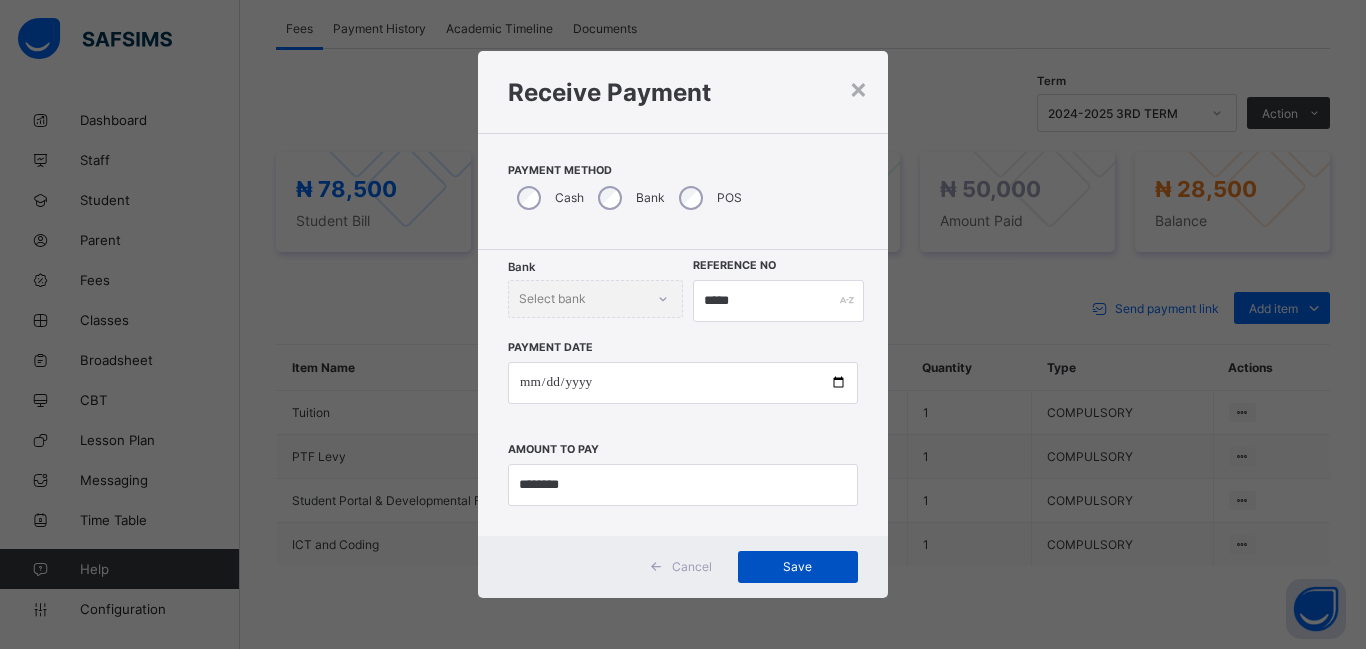 click on "Save" at bounding box center [798, 566] 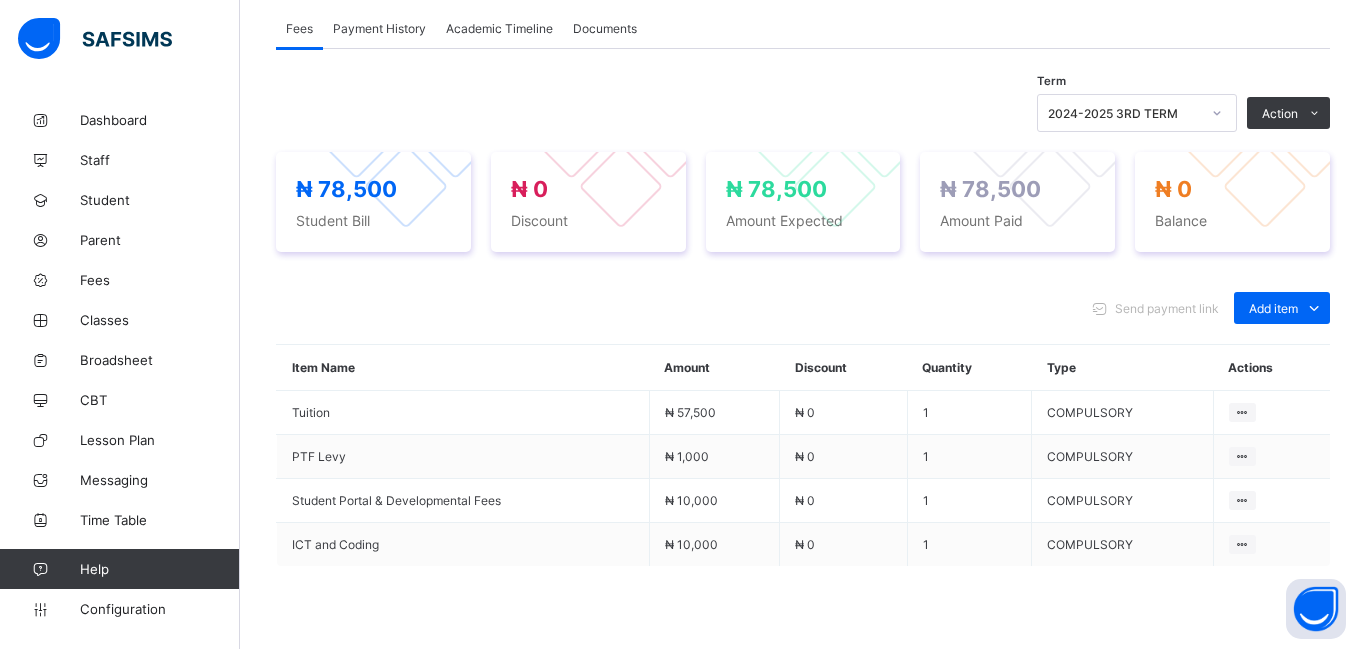 scroll, scrollTop: 0, scrollLeft: 0, axis: both 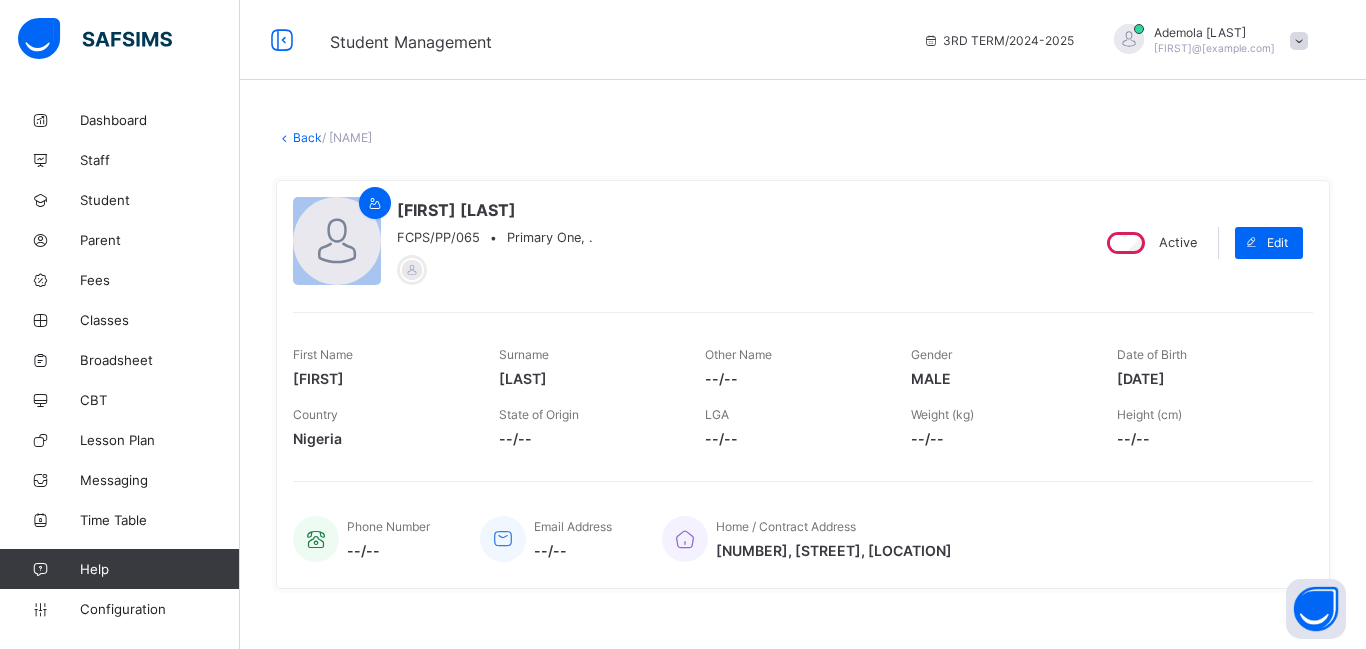 click on "Back" at bounding box center [307, 137] 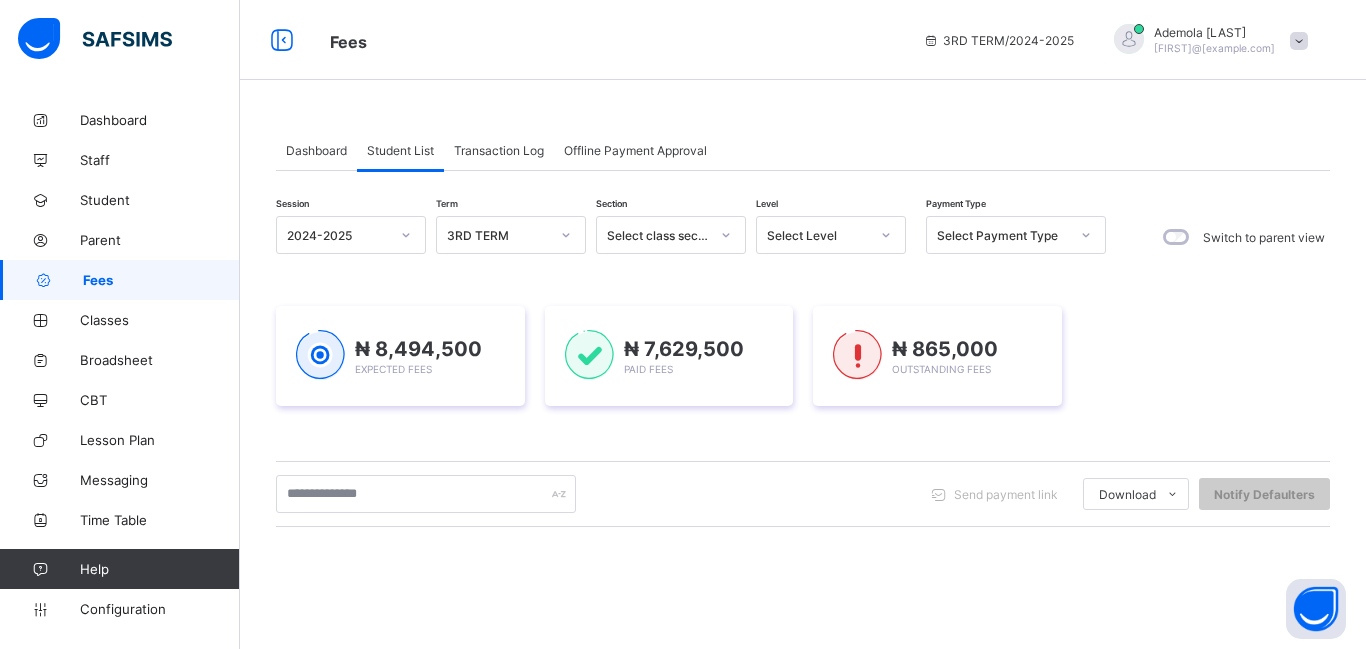 click on "Select Level" at bounding box center (812, 235) 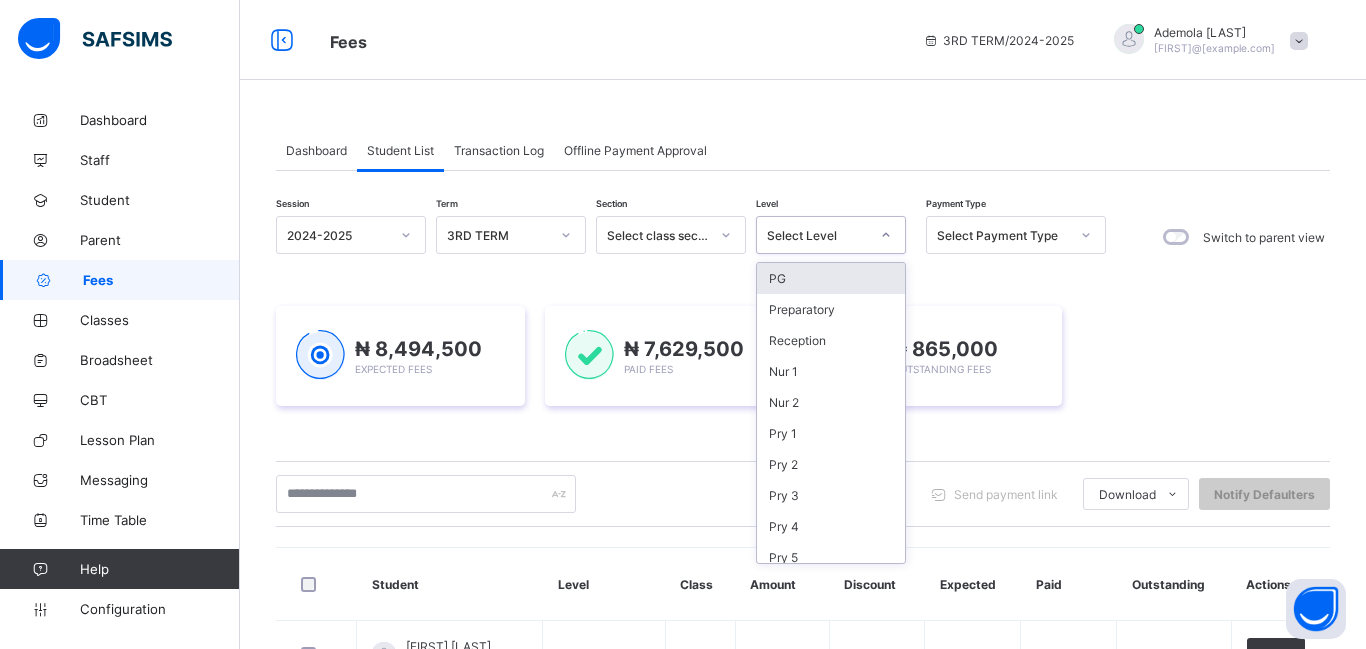 click 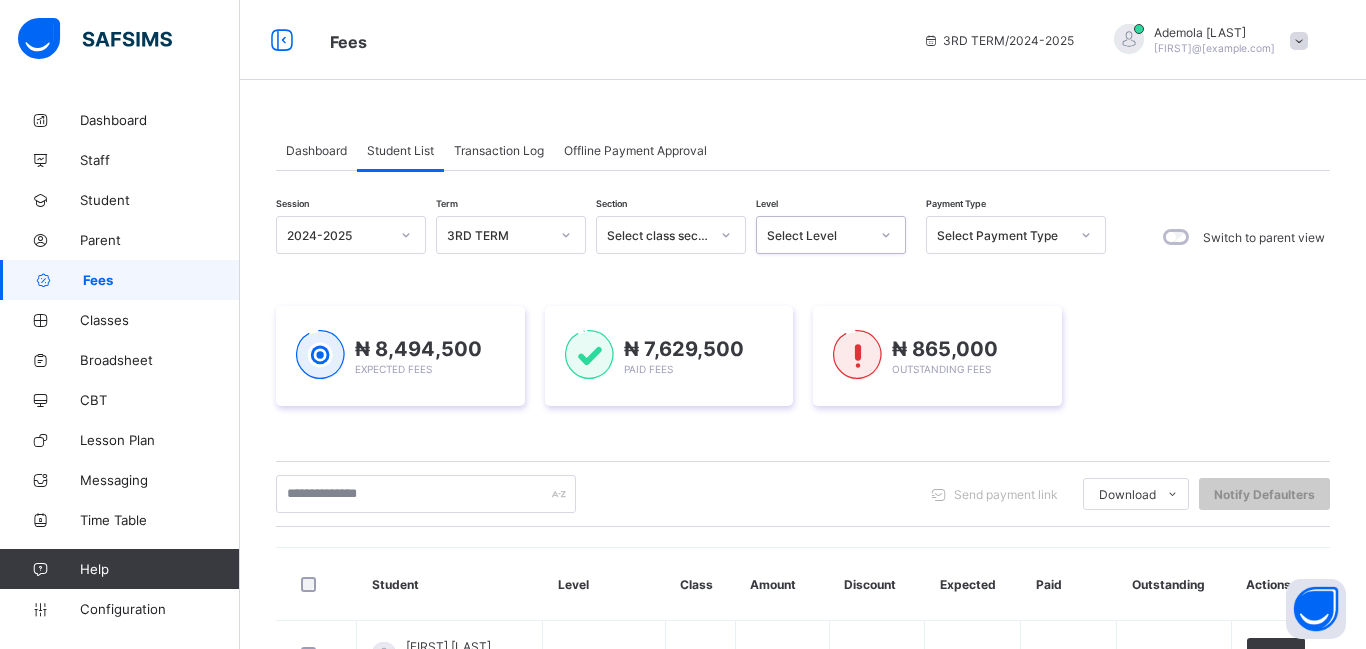 click on "Select Level" at bounding box center (818, 235) 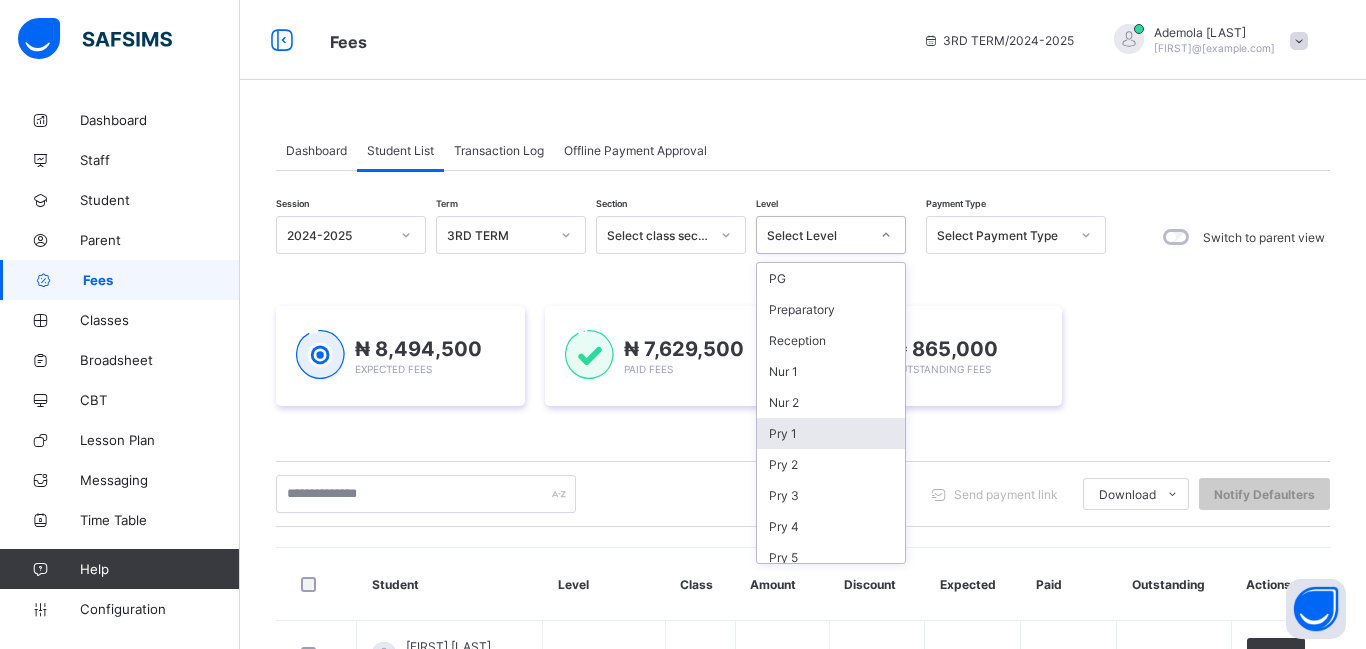 click on "Pry 1" at bounding box center (831, 433) 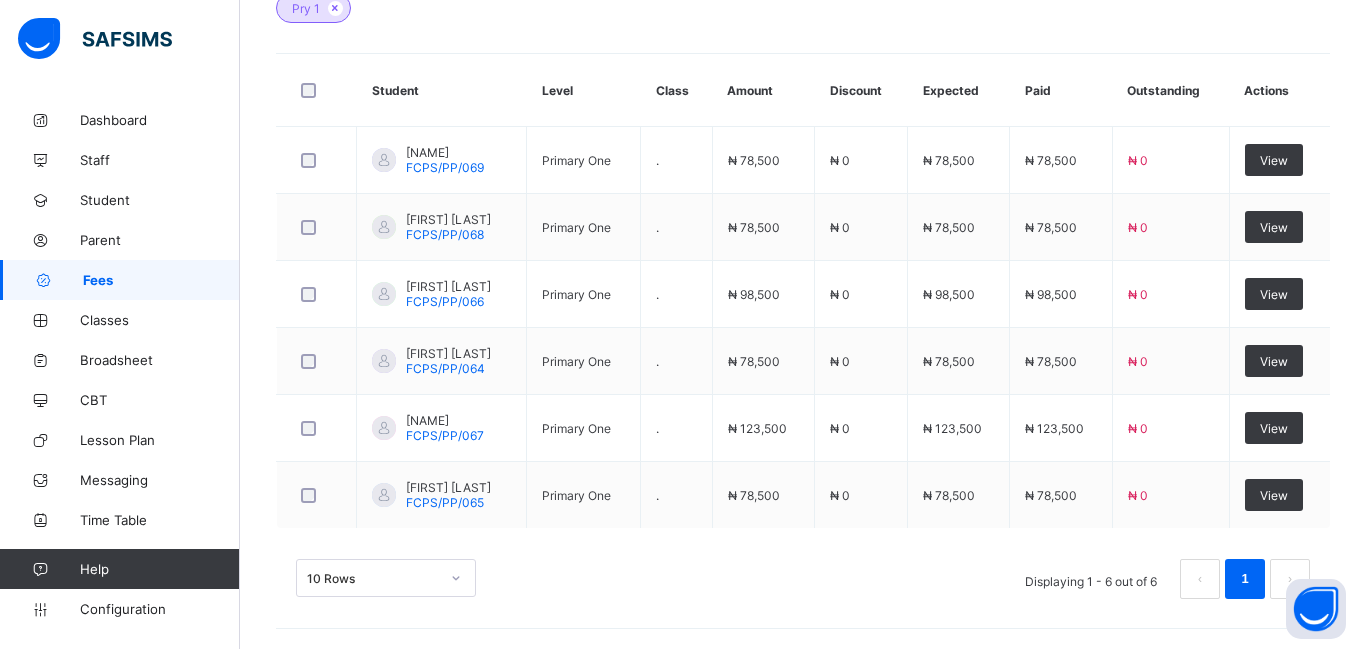 scroll, scrollTop: 0, scrollLeft: 0, axis: both 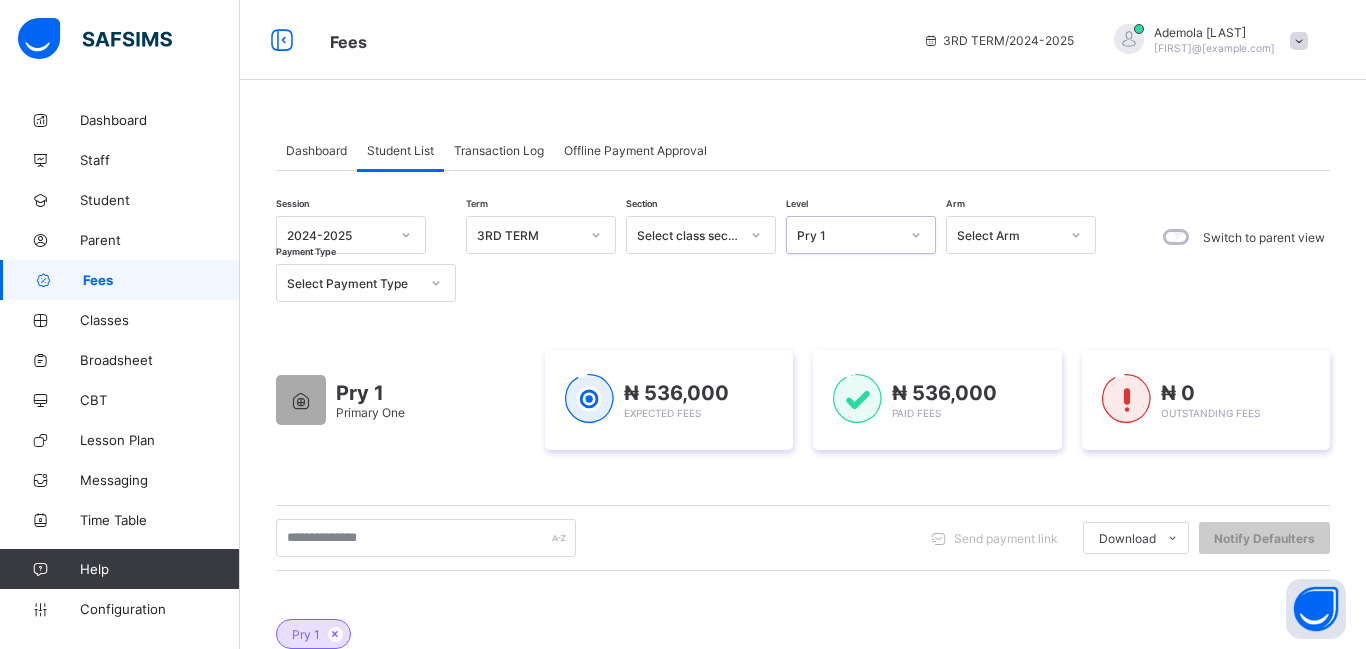 click on "Pry 1" at bounding box center (861, 235) 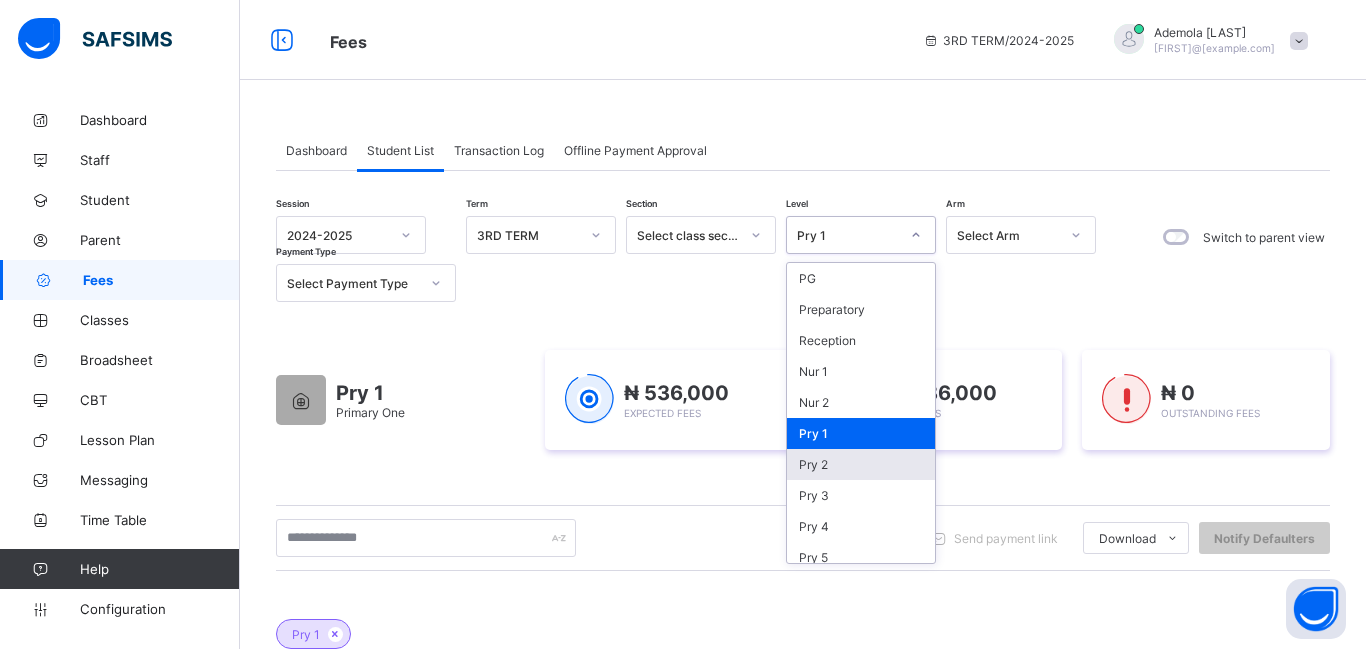 click on "Pry 2" at bounding box center (861, 464) 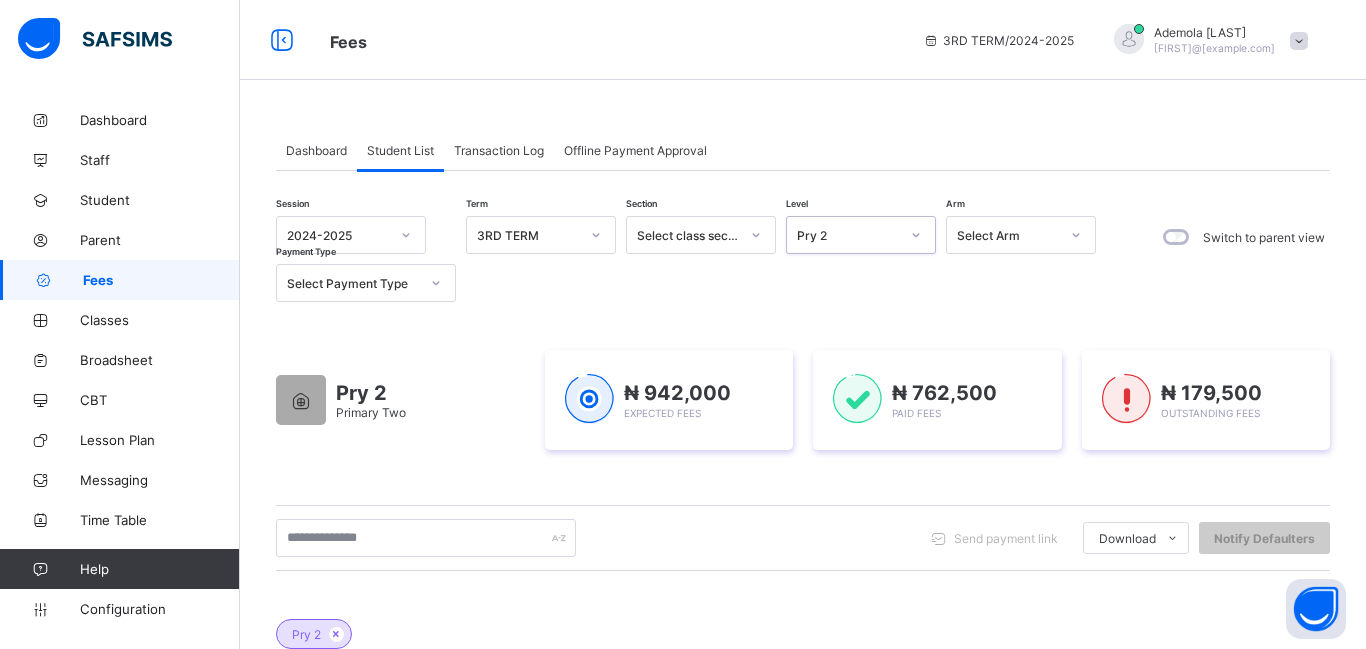 scroll, scrollTop: 660, scrollLeft: 0, axis: vertical 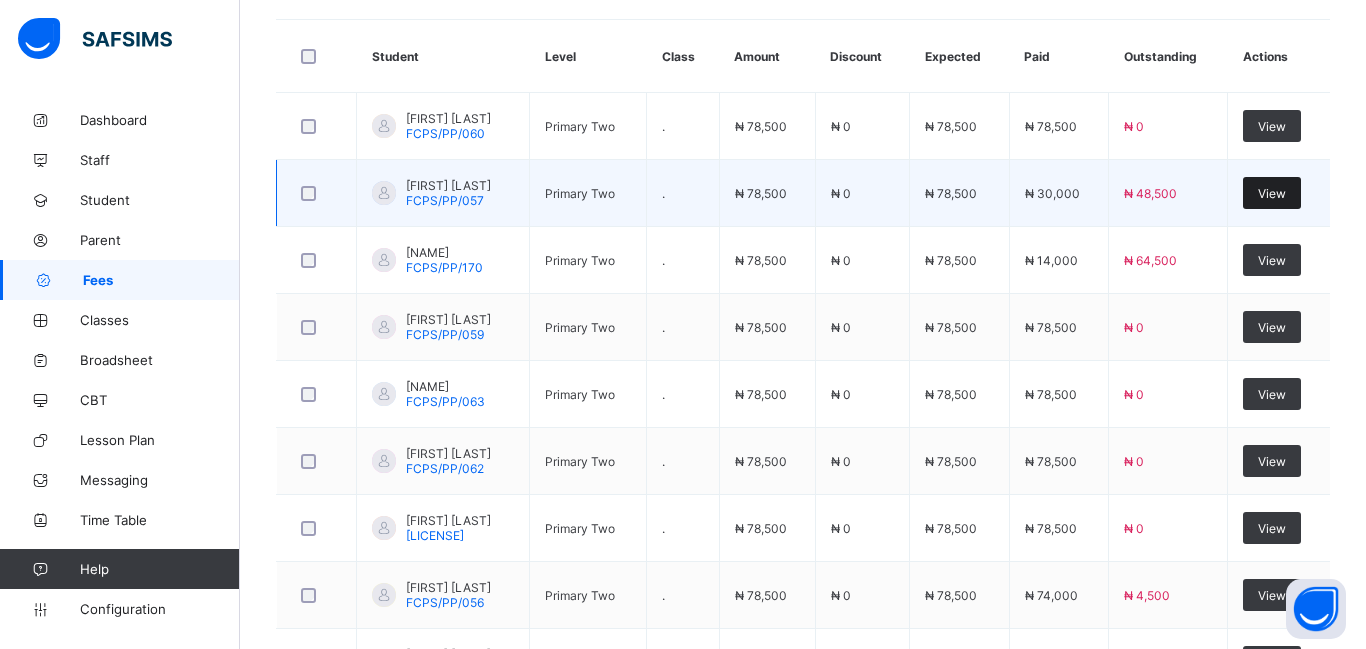 click on "View" at bounding box center (1272, 193) 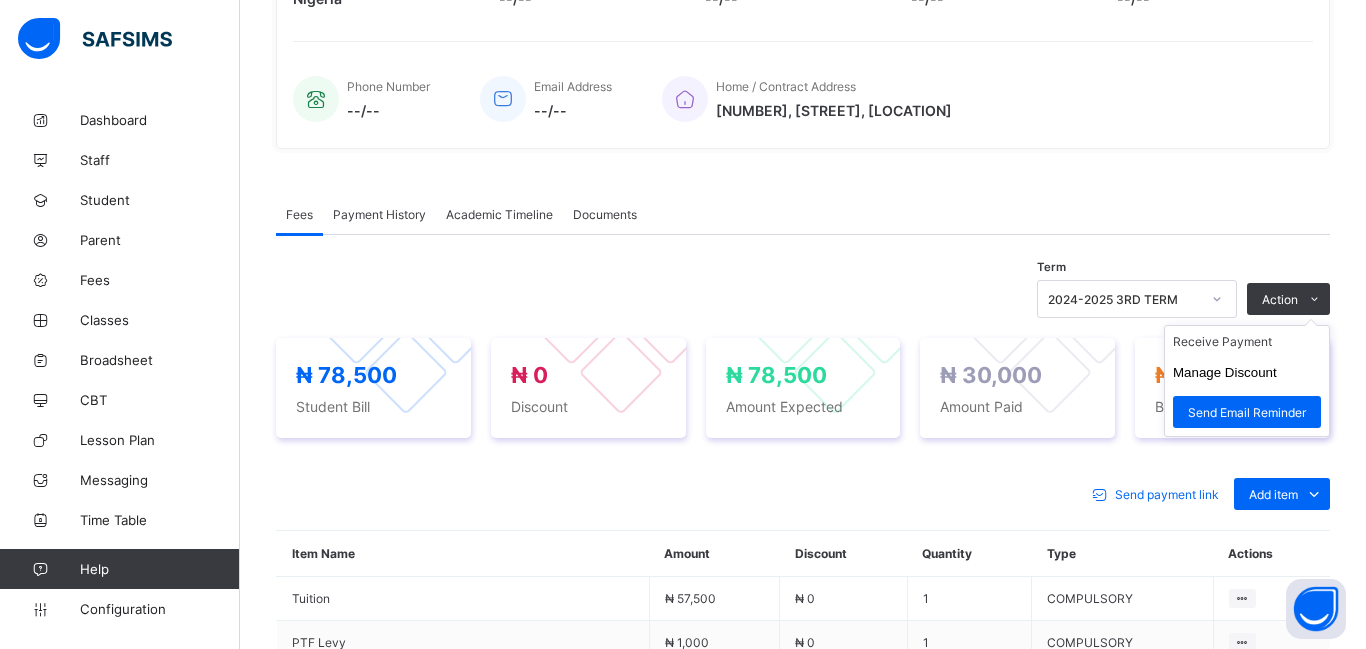 scroll, scrollTop: 660, scrollLeft: 0, axis: vertical 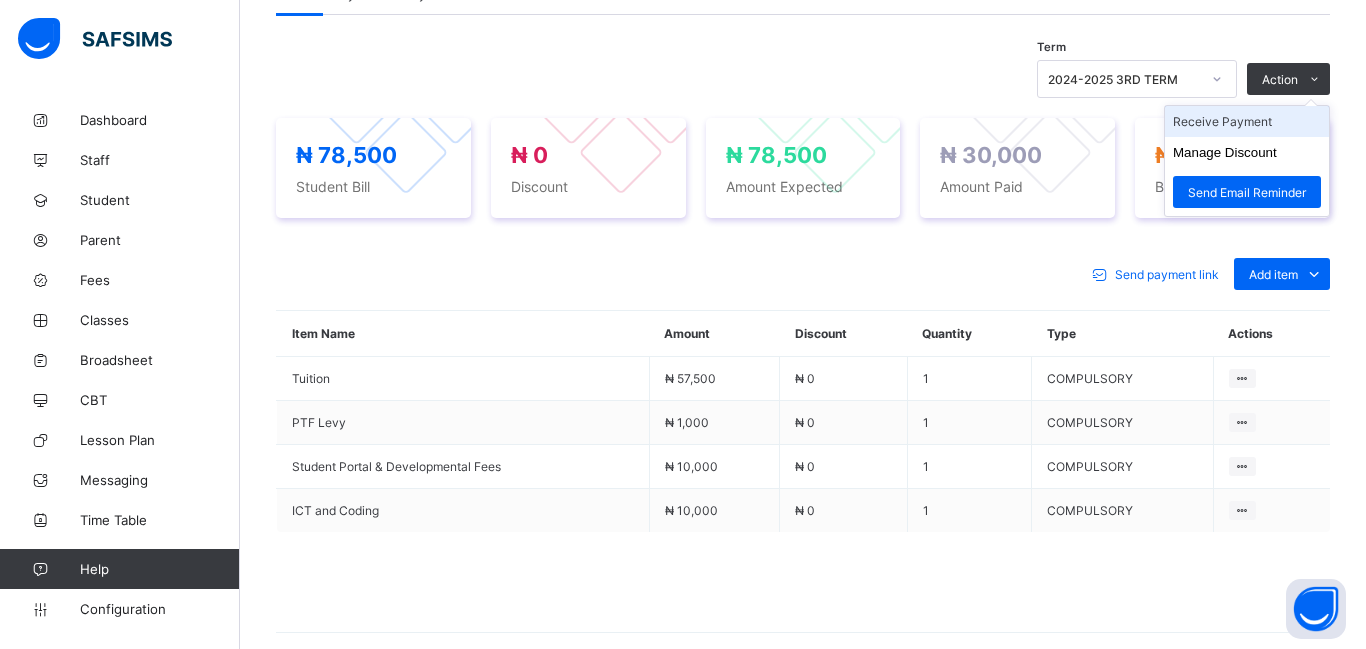 click on "Receive Payment" at bounding box center (1247, 121) 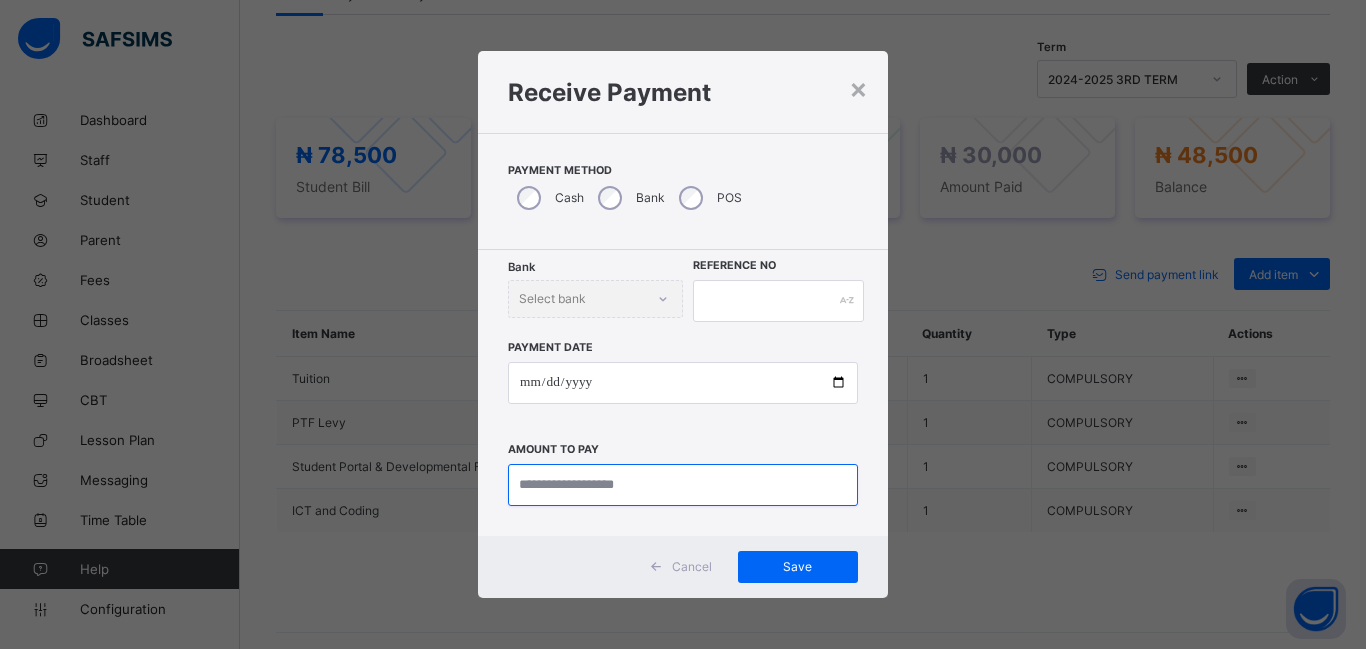 click at bounding box center [683, 485] 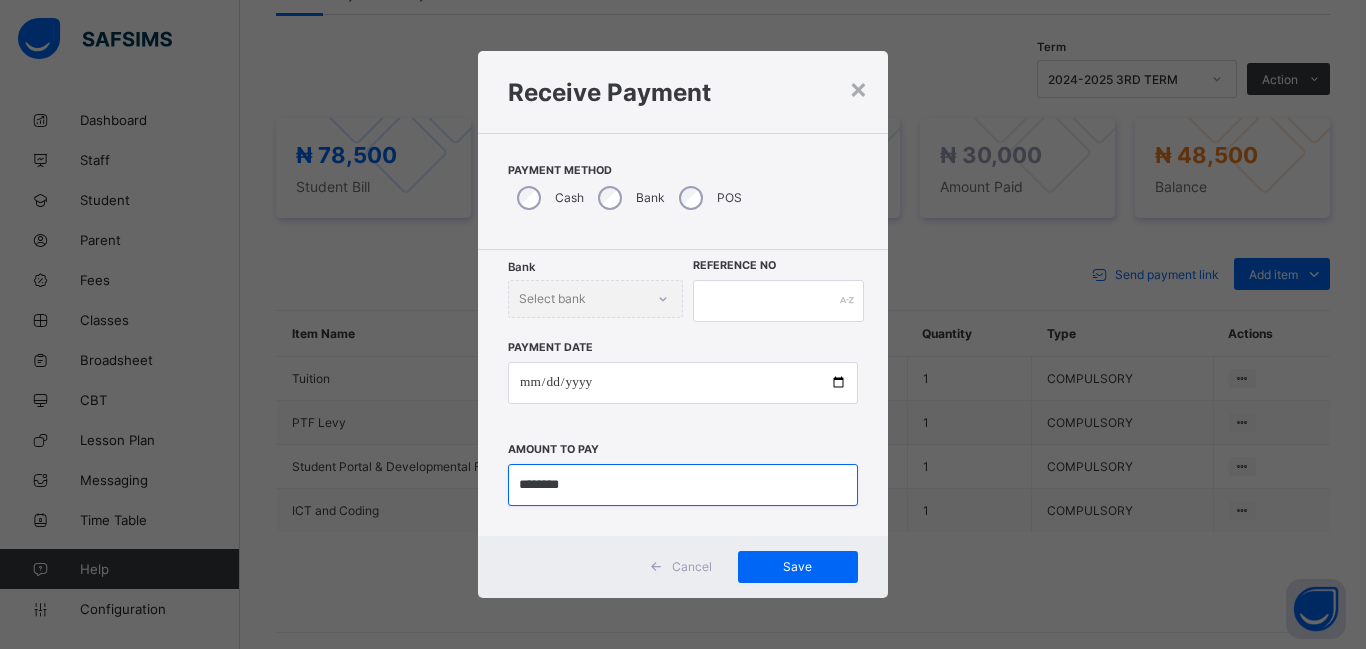 type on "********" 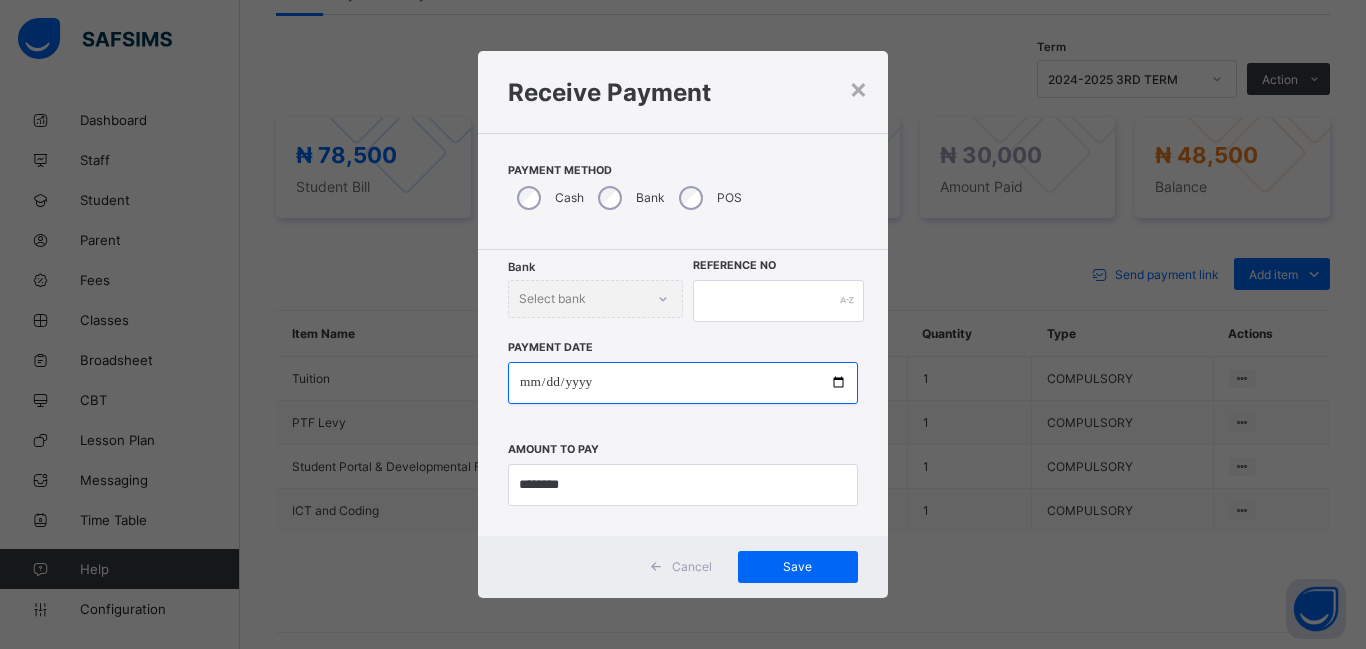 click at bounding box center (683, 383) 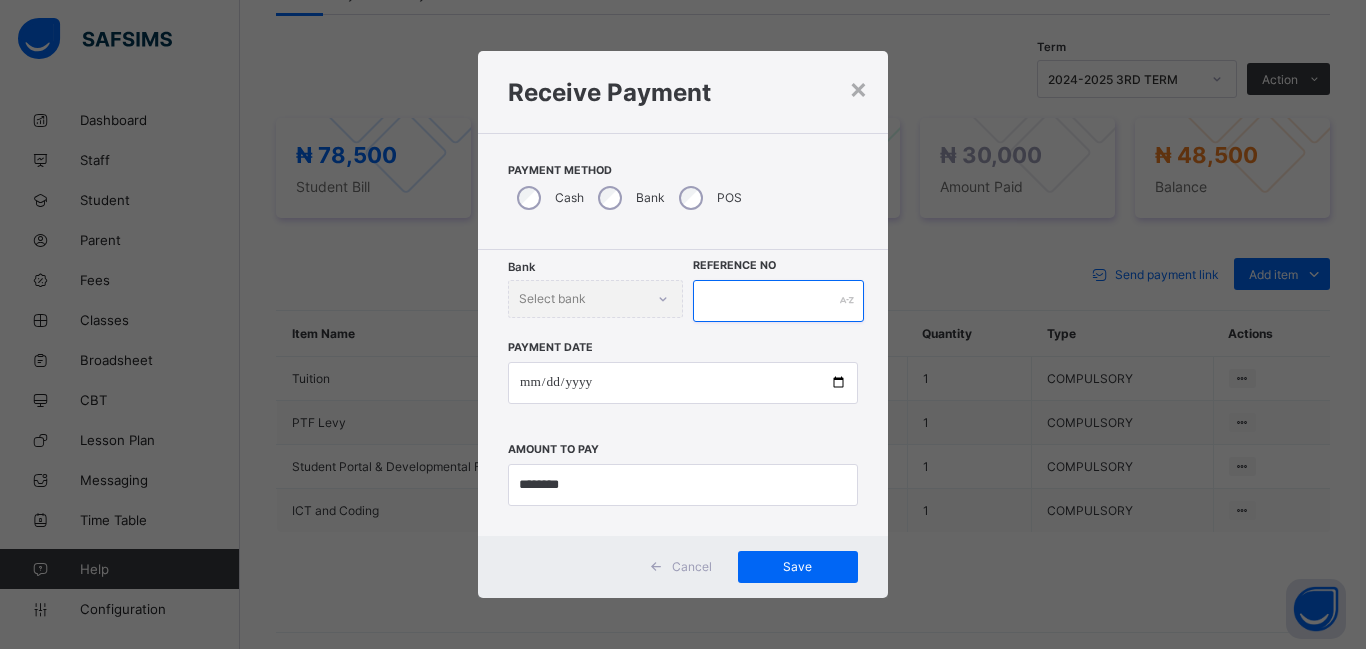 click at bounding box center [778, 301] 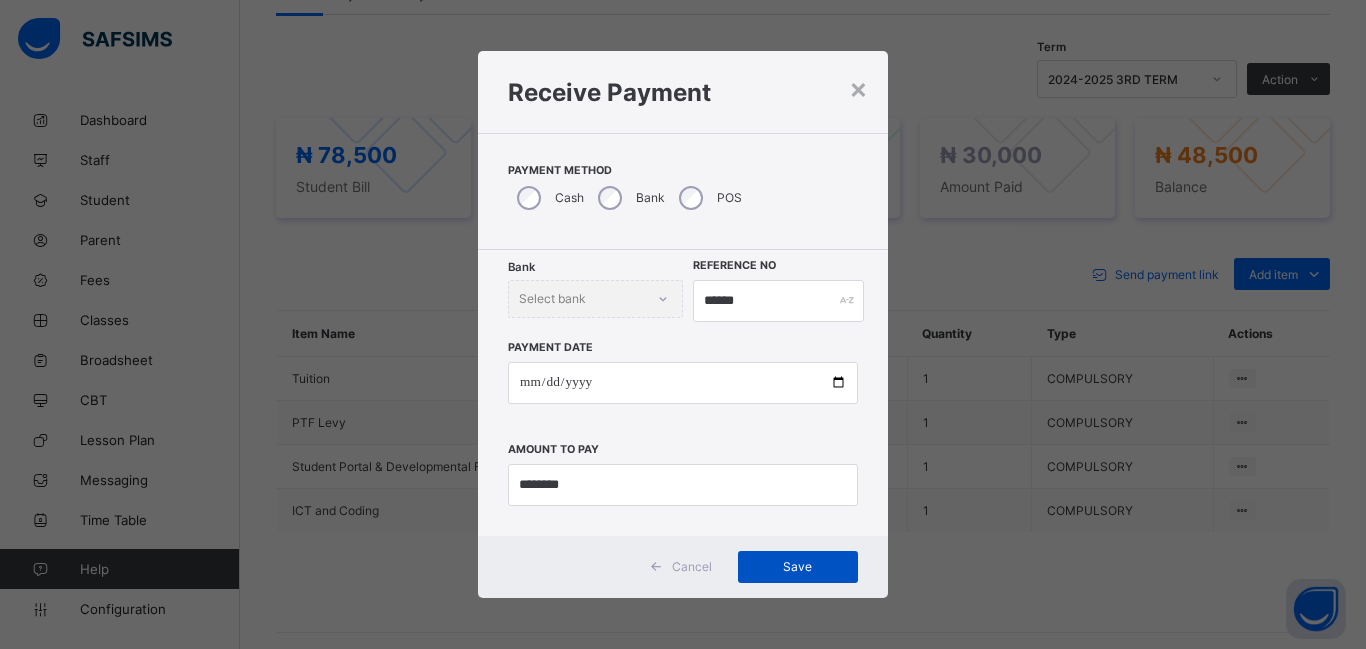 click on "Save" at bounding box center (798, 566) 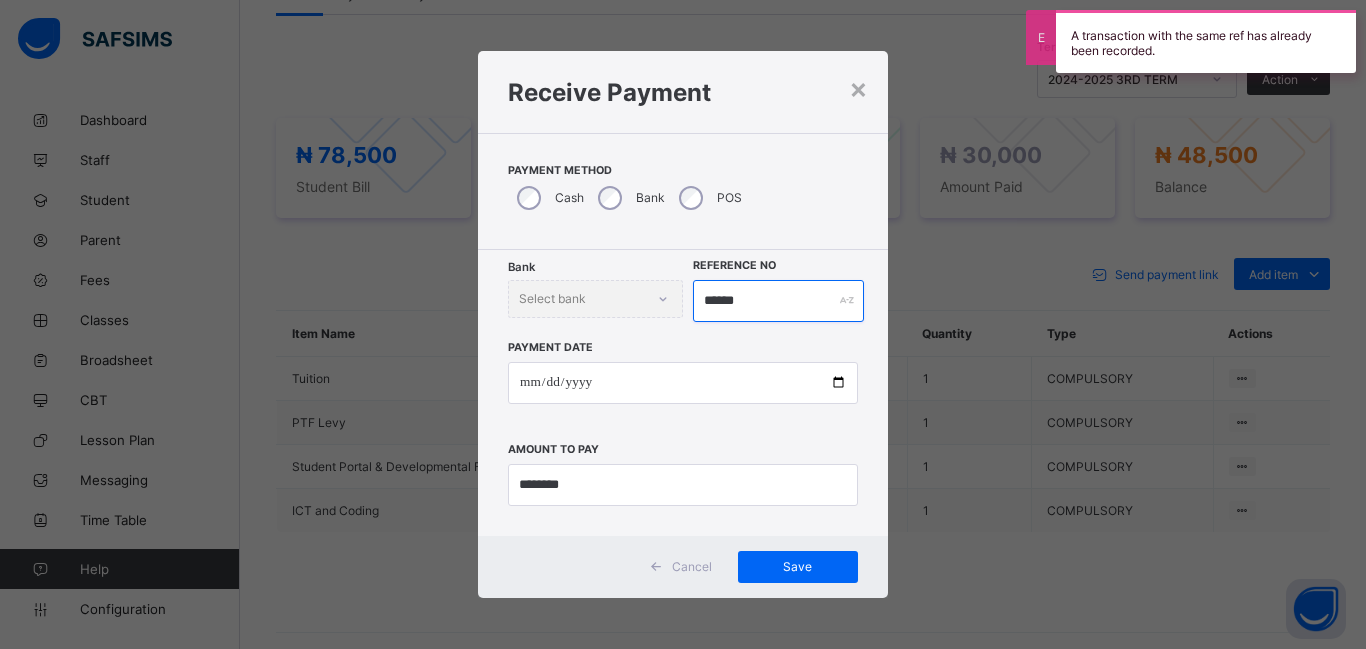 click on "******" at bounding box center (778, 301) 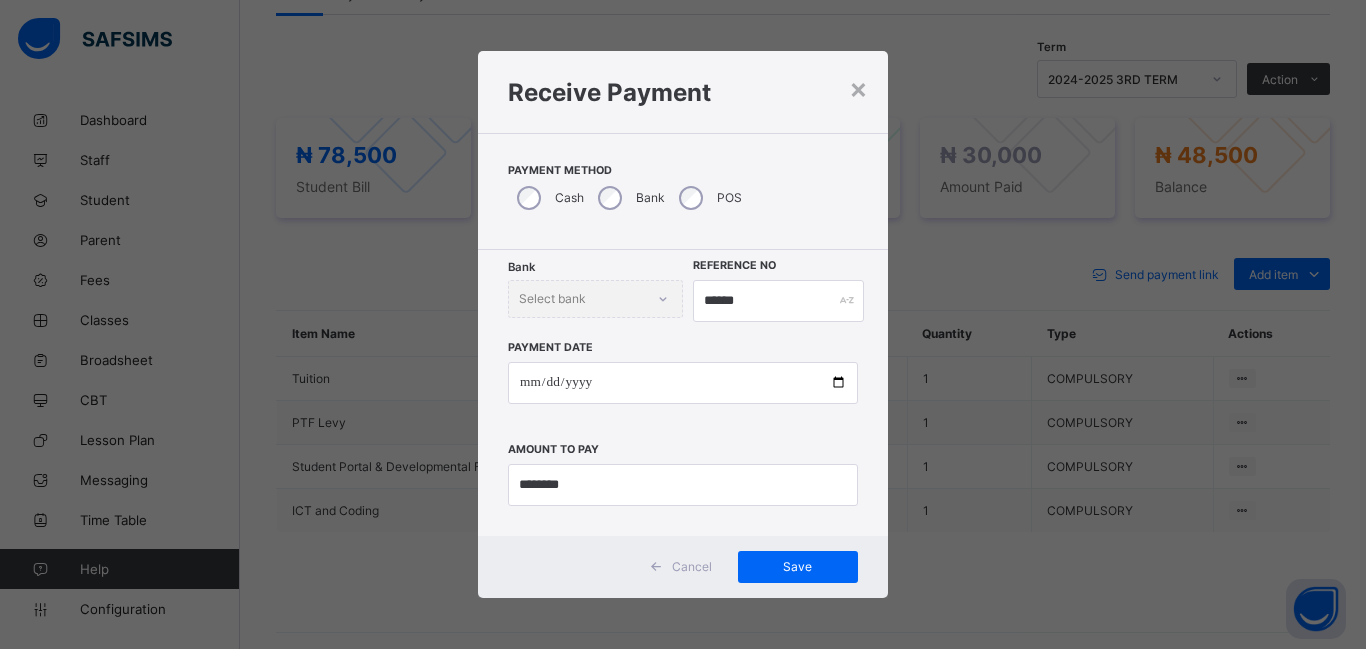 click on "Cancel Save" at bounding box center (683, 567) 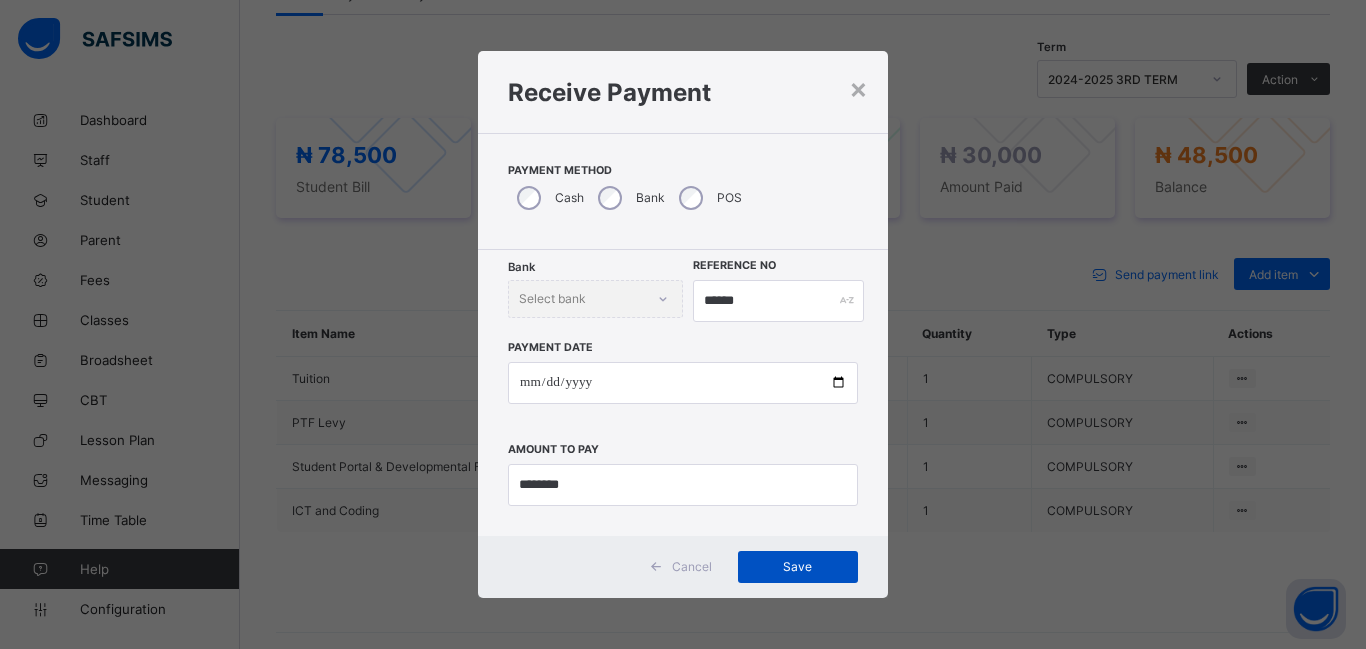 click on "Save" at bounding box center (798, 566) 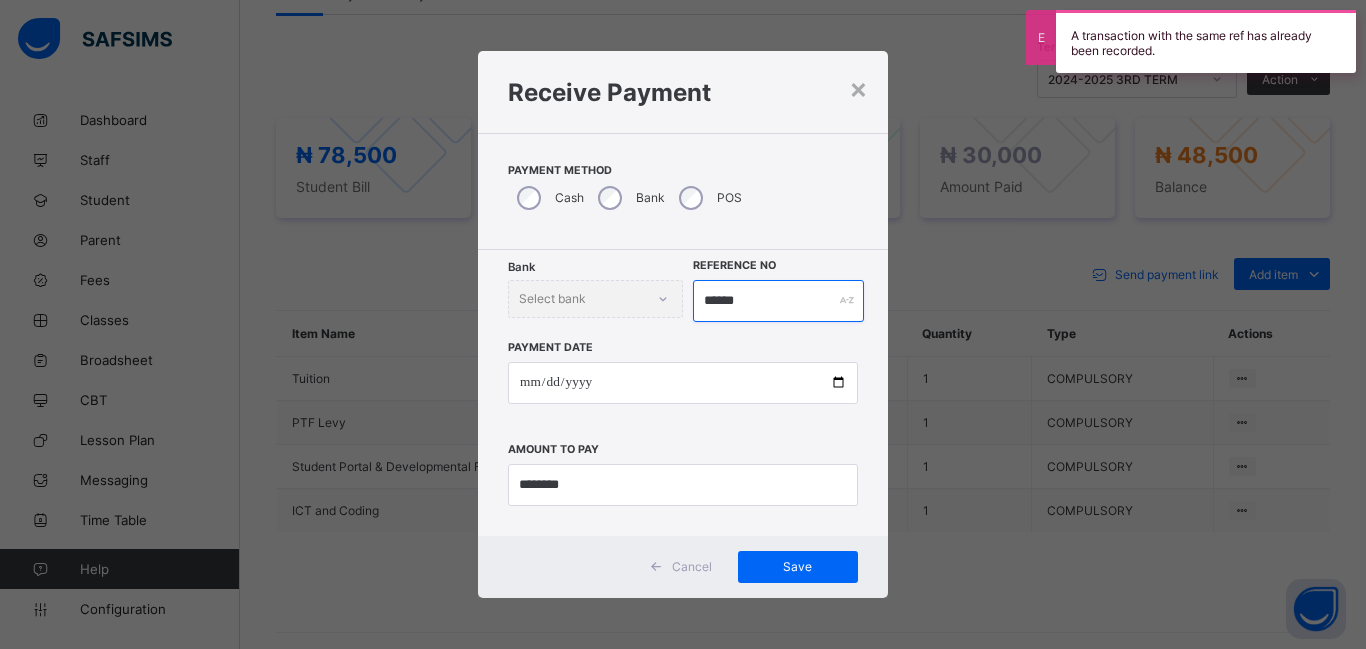 click on "******" at bounding box center [778, 301] 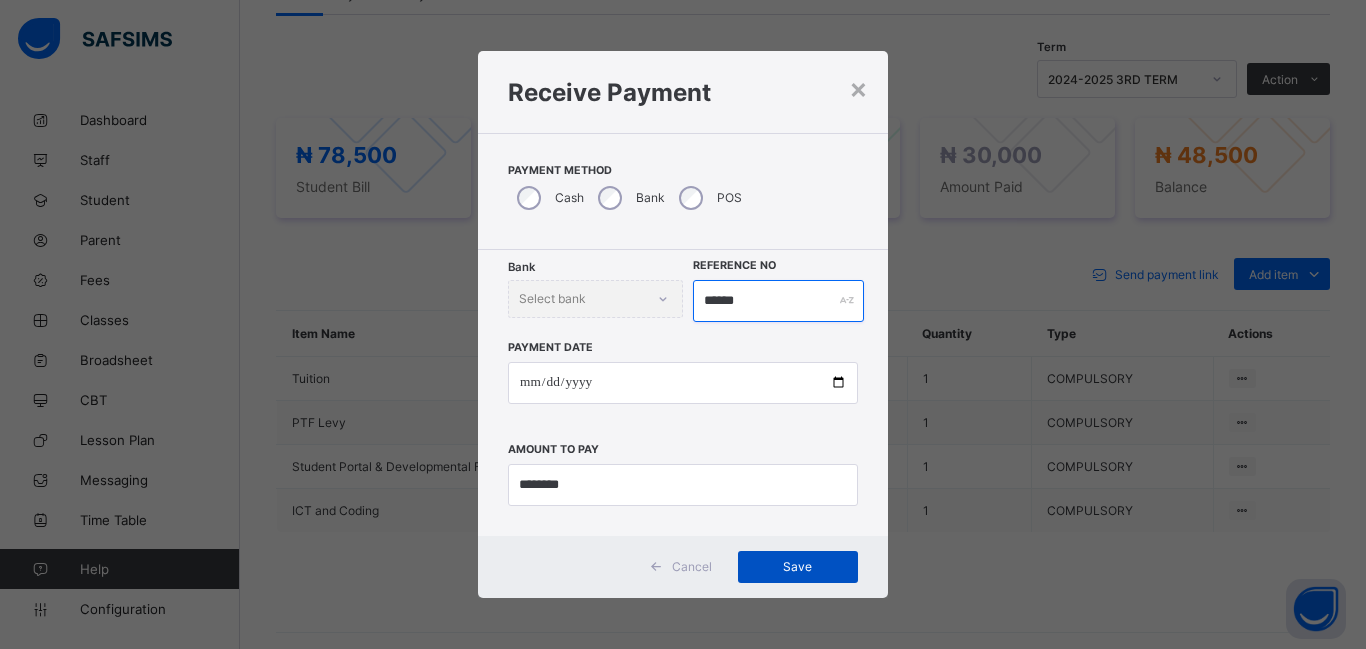 type on "******" 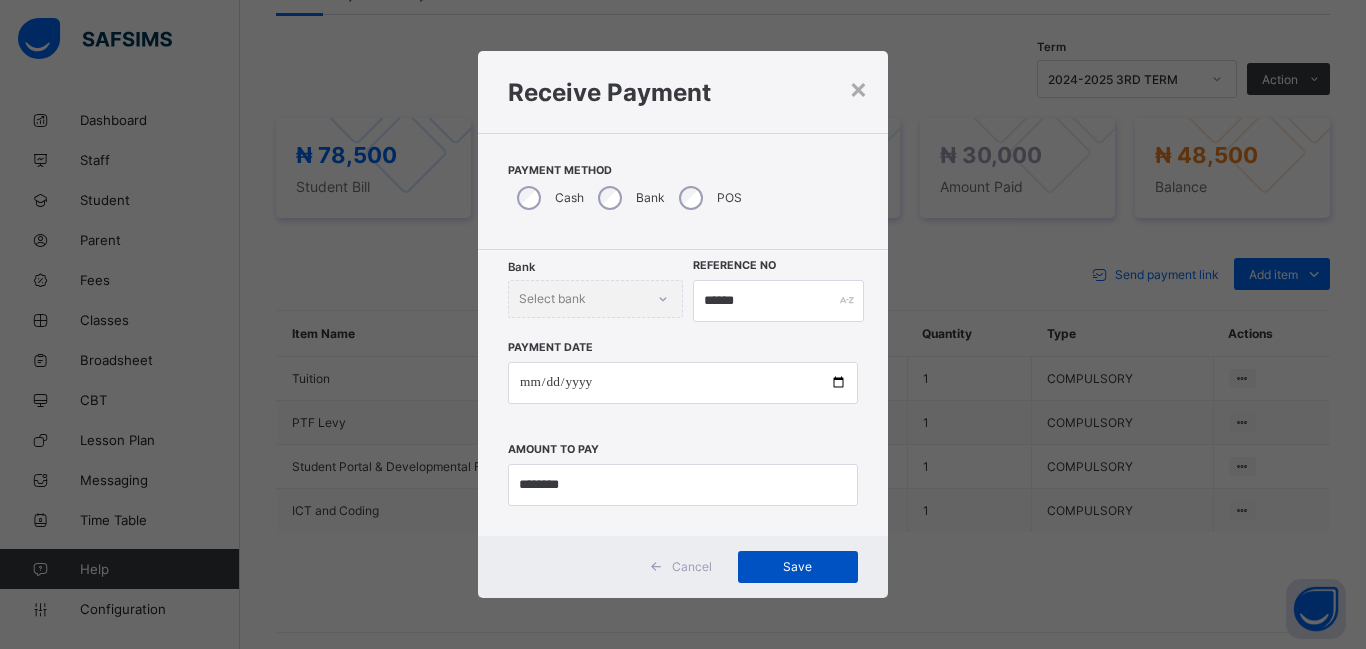 click on "Save" at bounding box center [798, 566] 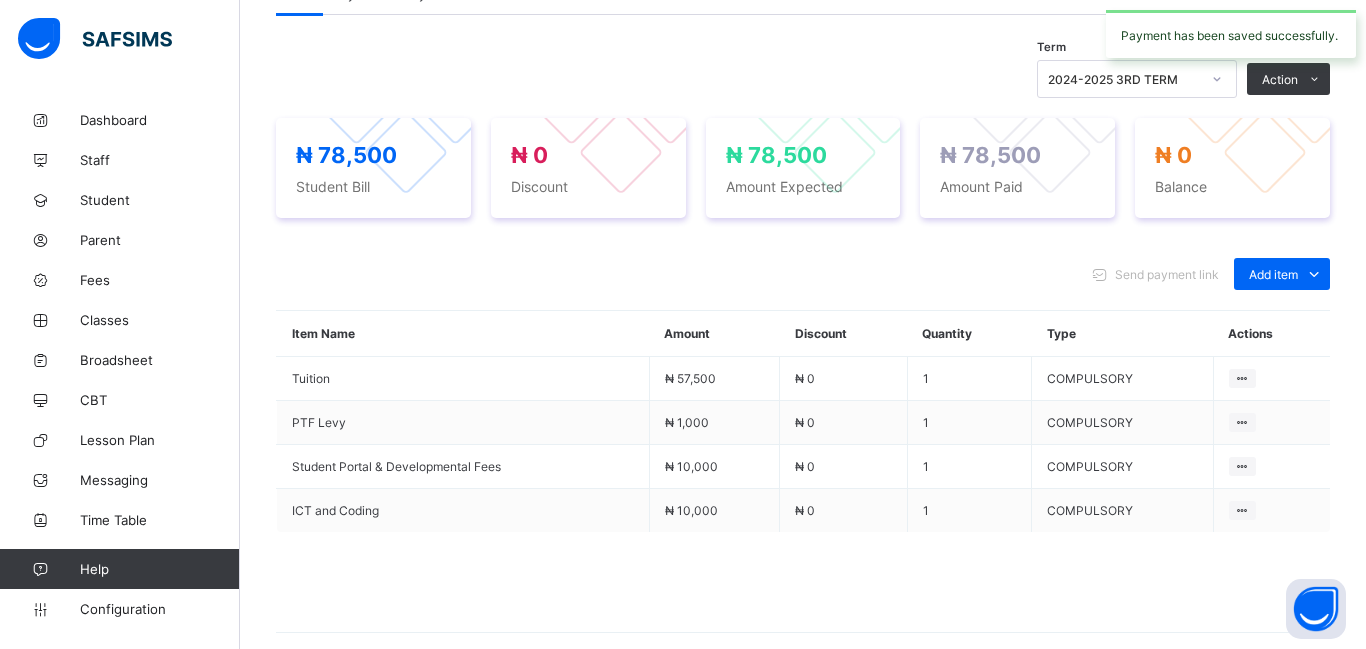 scroll, scrollTop: 0, scrollLeft: 0, axis: both 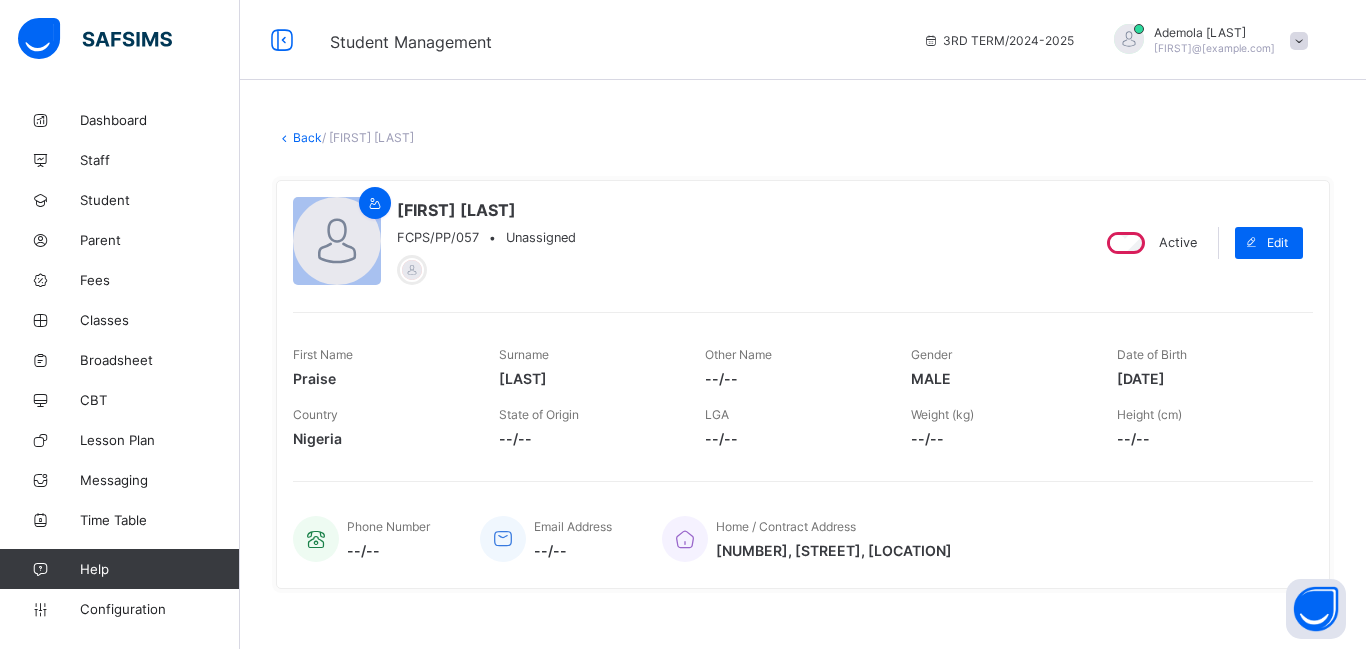 click on "× Delete Document This action would delete the document with name:    from the system. Are you sure you want to carry on? Cancel Yes, Delete Document Back  / [FIRST]  [LAST] [FIRST]  [LAST] FCPS/PP/057 •  Unassigned  Active  Edit First Name [FIRST] Surname [LAST] Other Name --/-- Gender MALE Date of Birth [DATE] Country Nigeria State of Origin --/-- LGA --/-- Weight (kg) --/-- Height (cm) --/-- Phone Number --/-- Email Address --/-- Home / Contract Address [NUMBER], [STREET] Road, Via [STREET]-[STREET]. Fees Payment History Academic Timeline Documents Fees More Options   Term 2024-2025 3RD TERM Action Receive Payment Manage Discount Send Email Reminder   ₦ 78,500   Student Bill   ₦ 0   Discount   ₦ 78,500   Amount Expected   ₦ 78,500   Amount Paid   ₦ 0   Balance   Send payment link Add item Optional items Special bill Item Name Amount Discount Quantity Type Actions Tuition   ₦ 57,500 ₦ 0 1 COMPULSORY PTF Levy   ₦ 1,000 ₦ 0 1 COMPULSORY Student Portal & Developmental Fees   ₦ 10,000 ₦ 0" at bounding box center [803, 751] 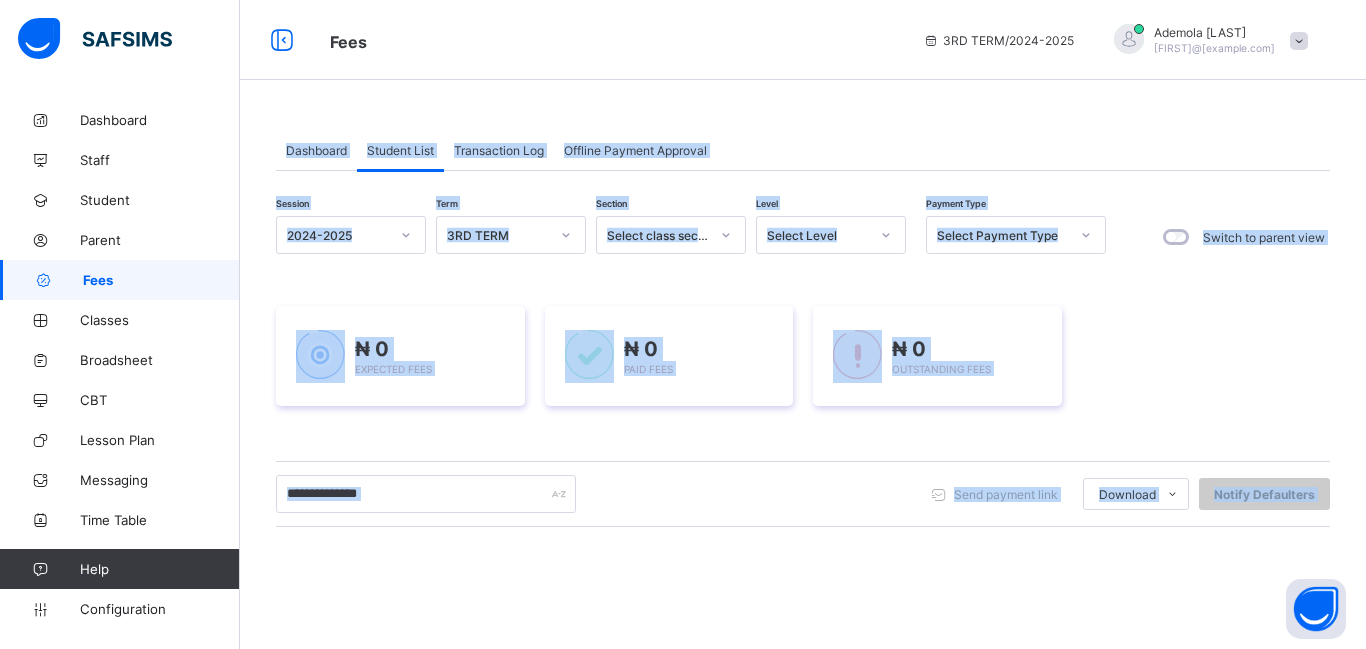 click on "Fees" at bounding box center (611, 40) 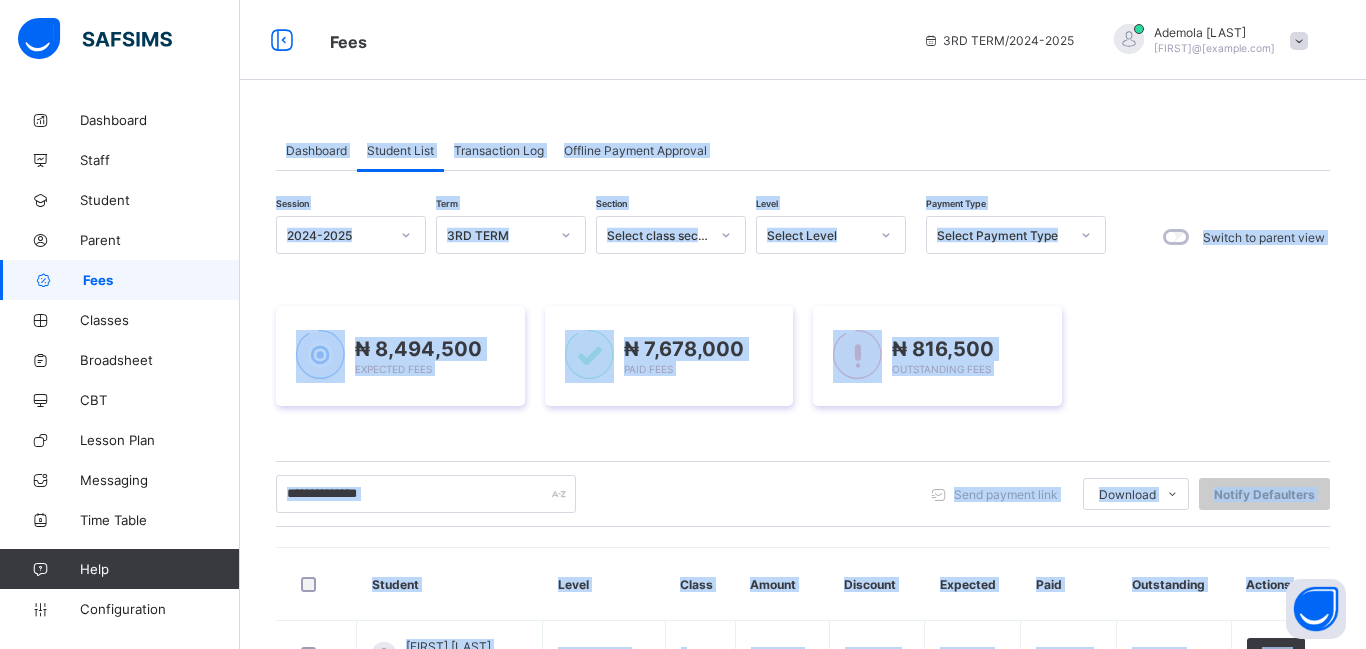 click on "Select Level" at bounding box center [818, 235] 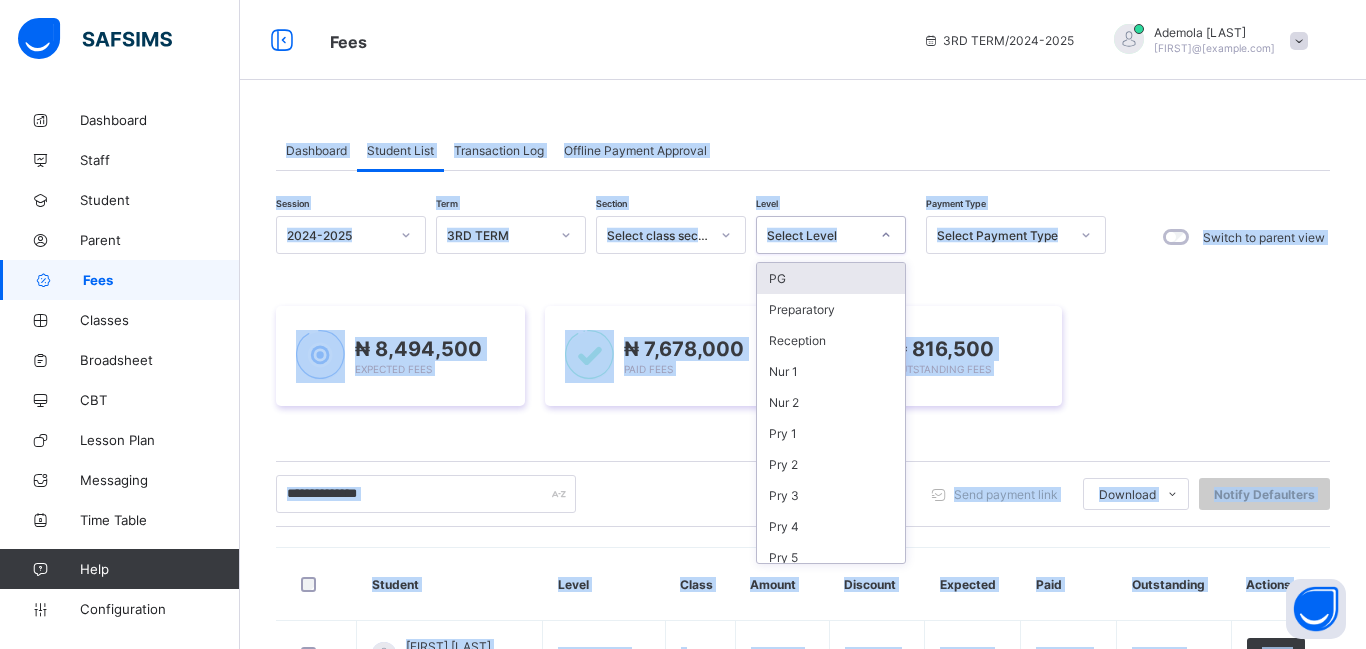 click 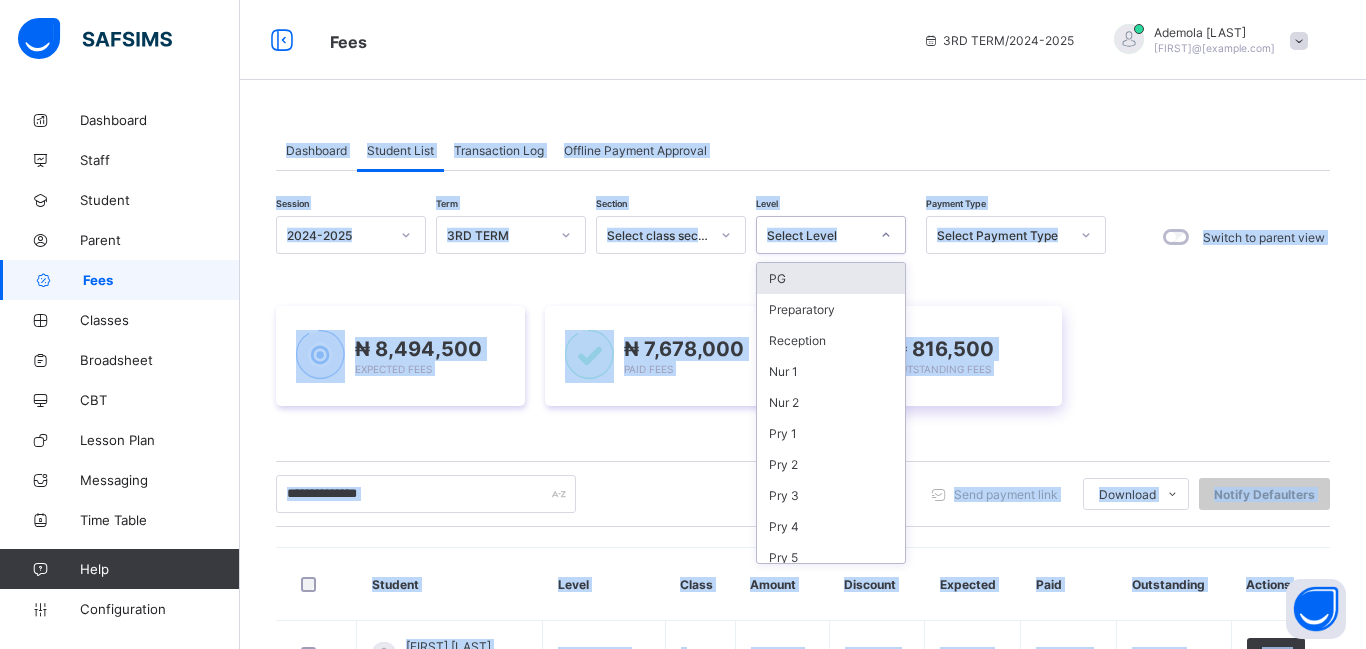 click on "Select Level" at bounding box center (812, 235) 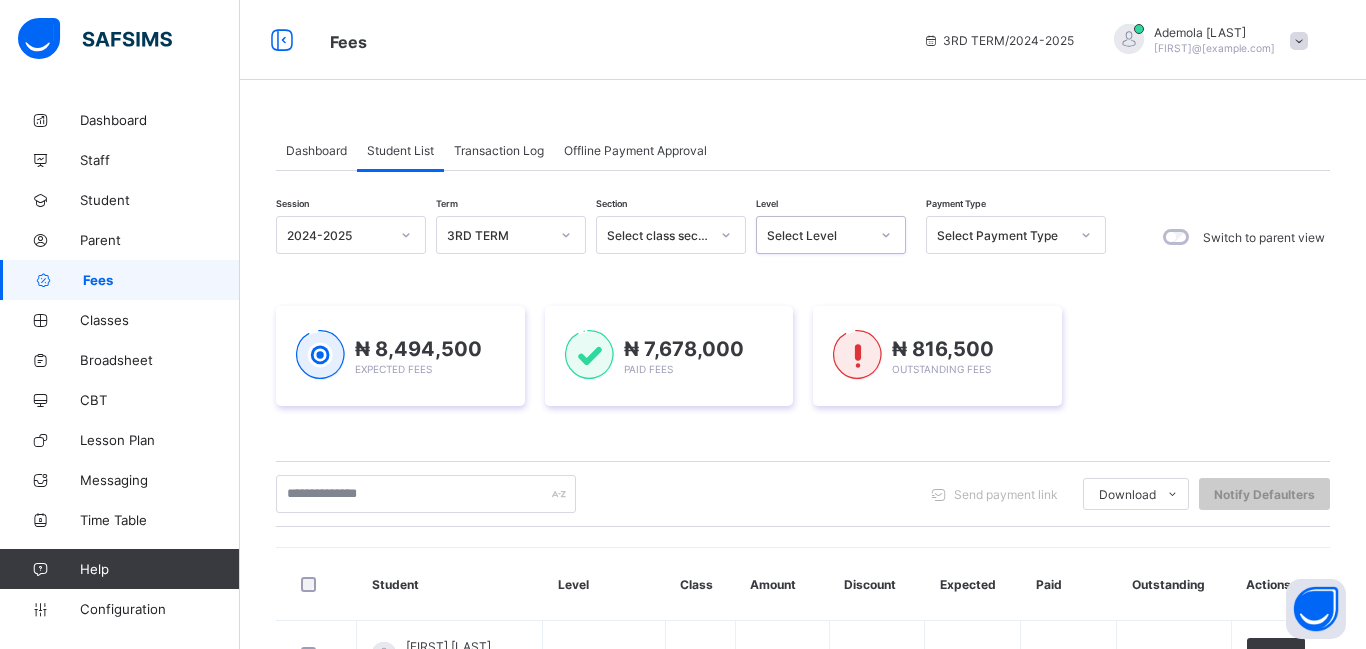 click on "Select Level" at bounding box center (812, 235) 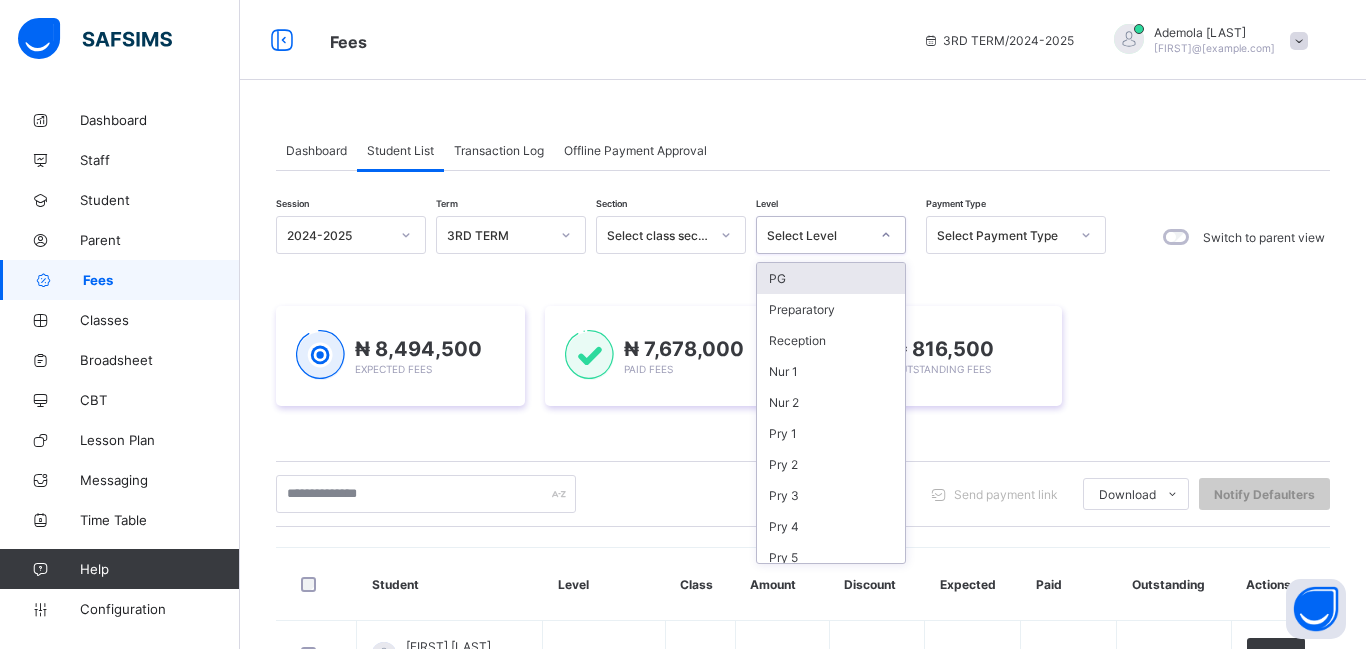 click 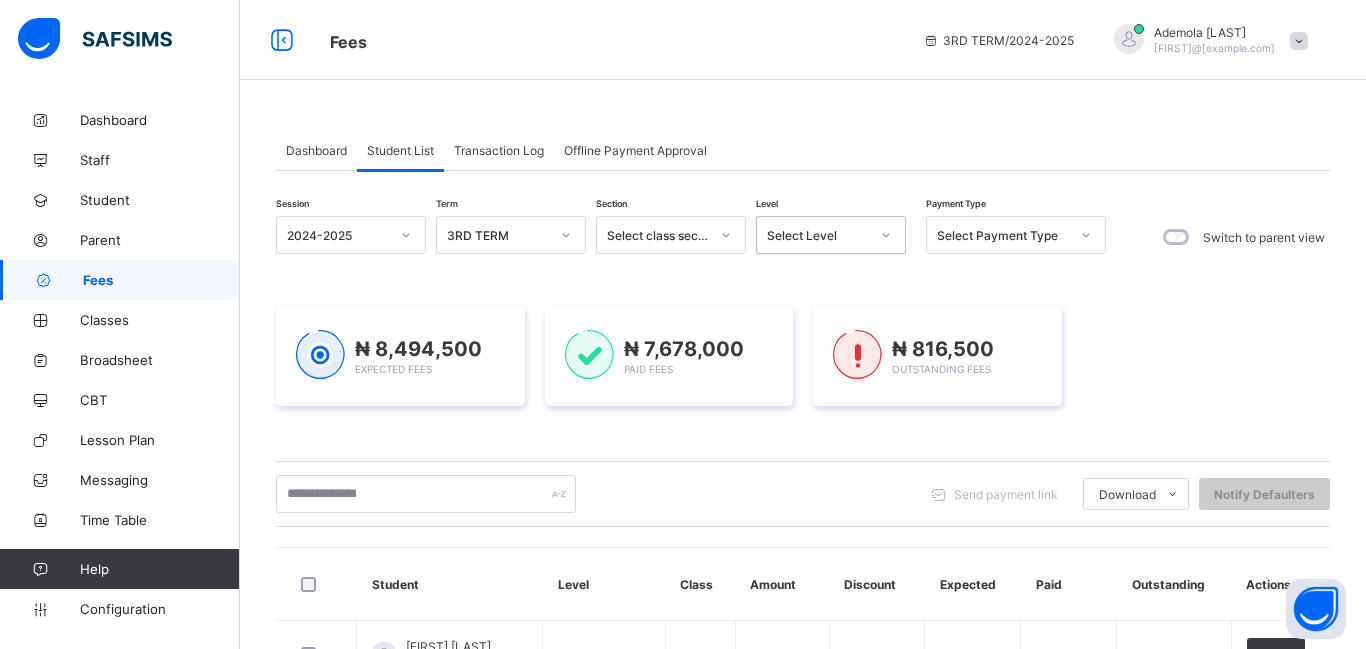 click 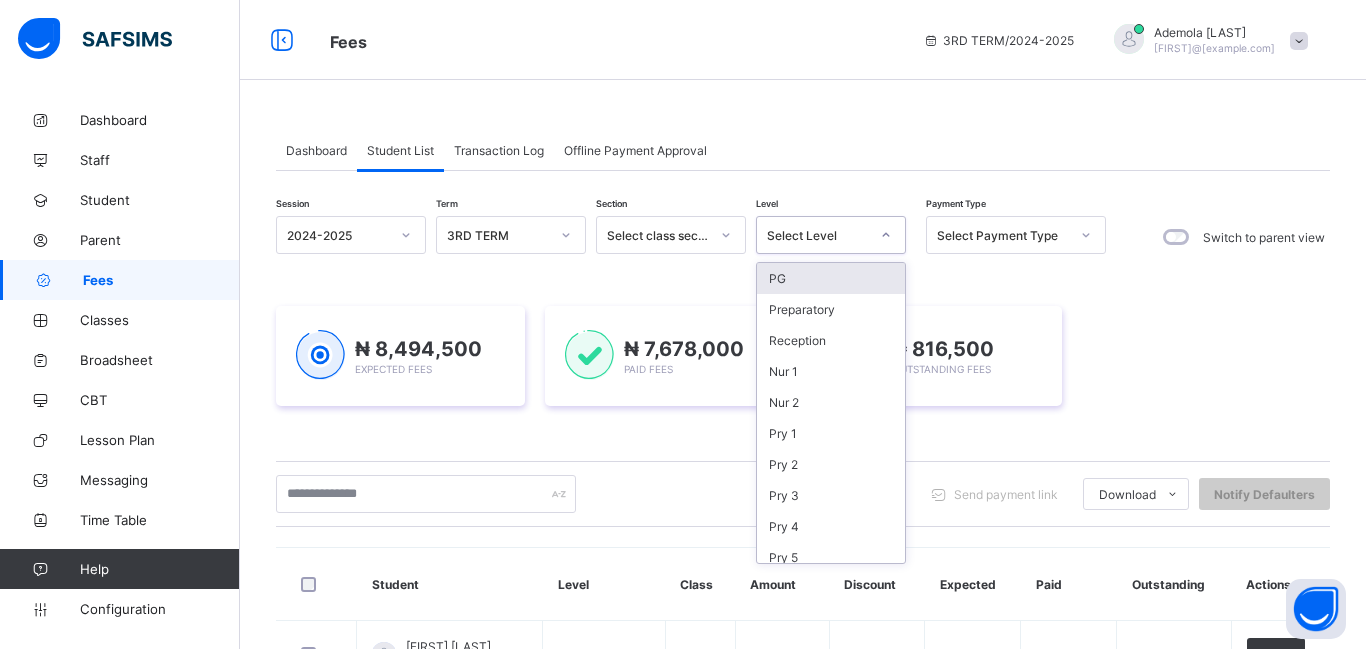 click 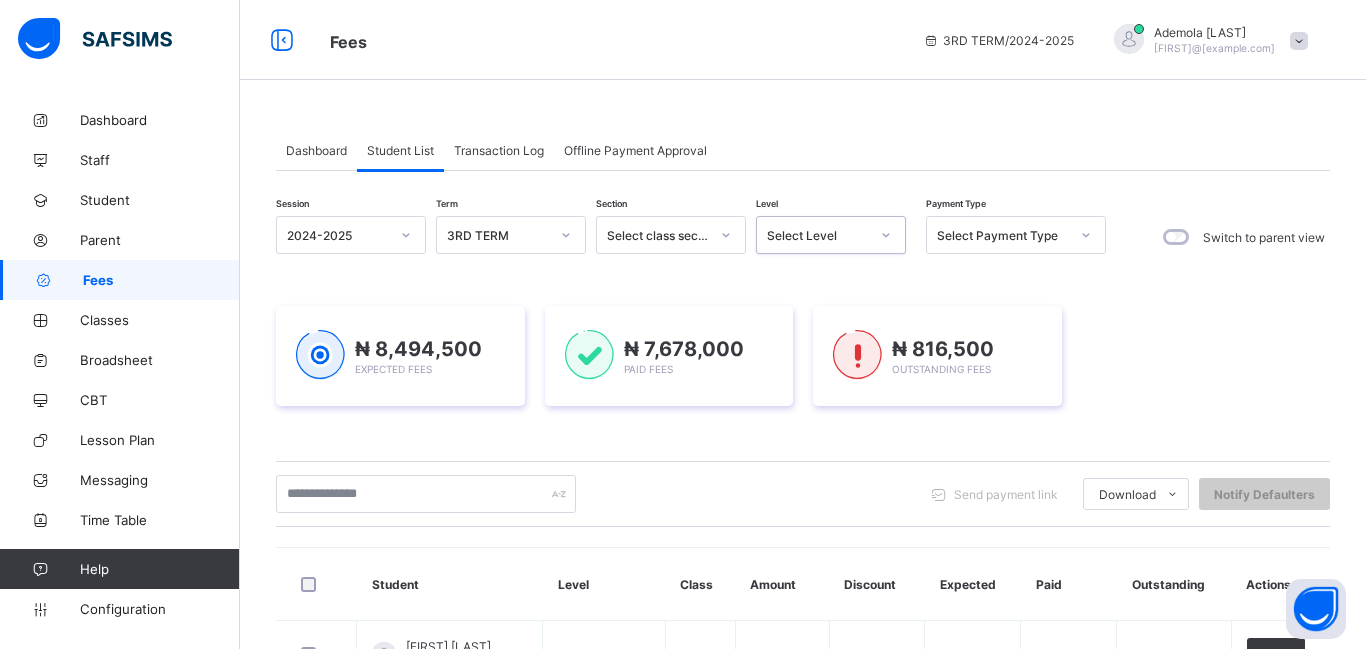 click 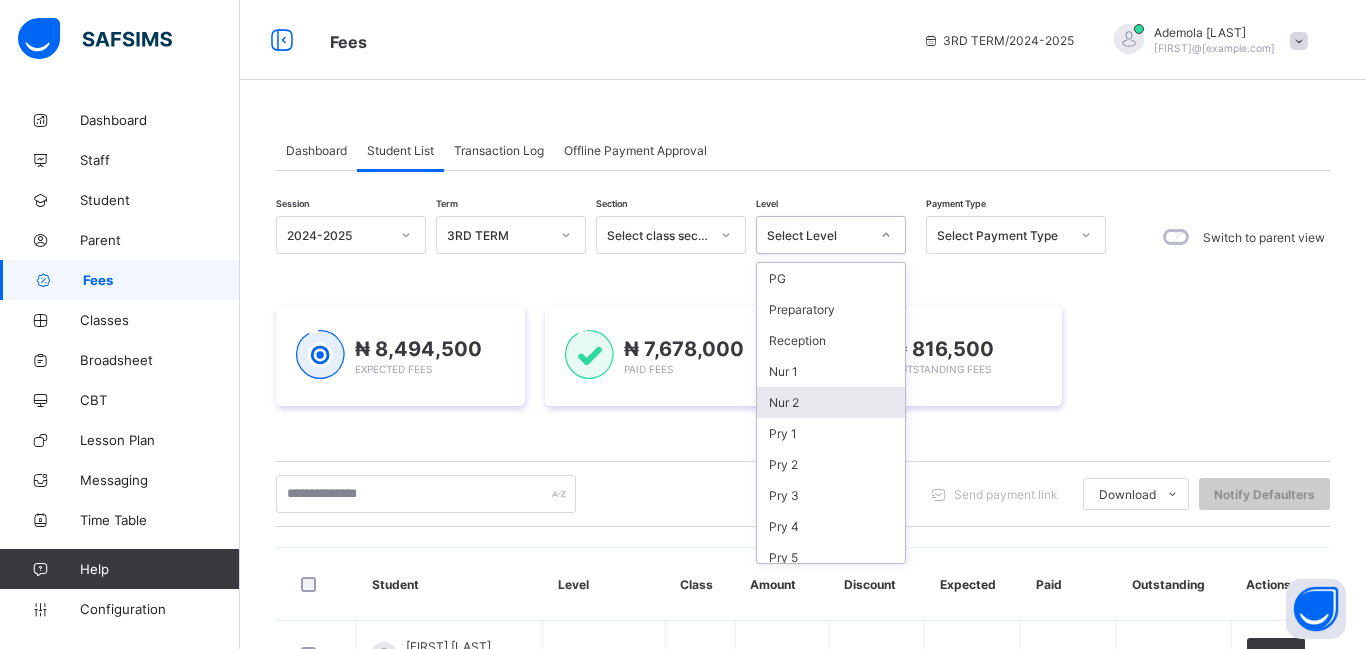 click on "Nur 2" at bounding box center (831, 402) 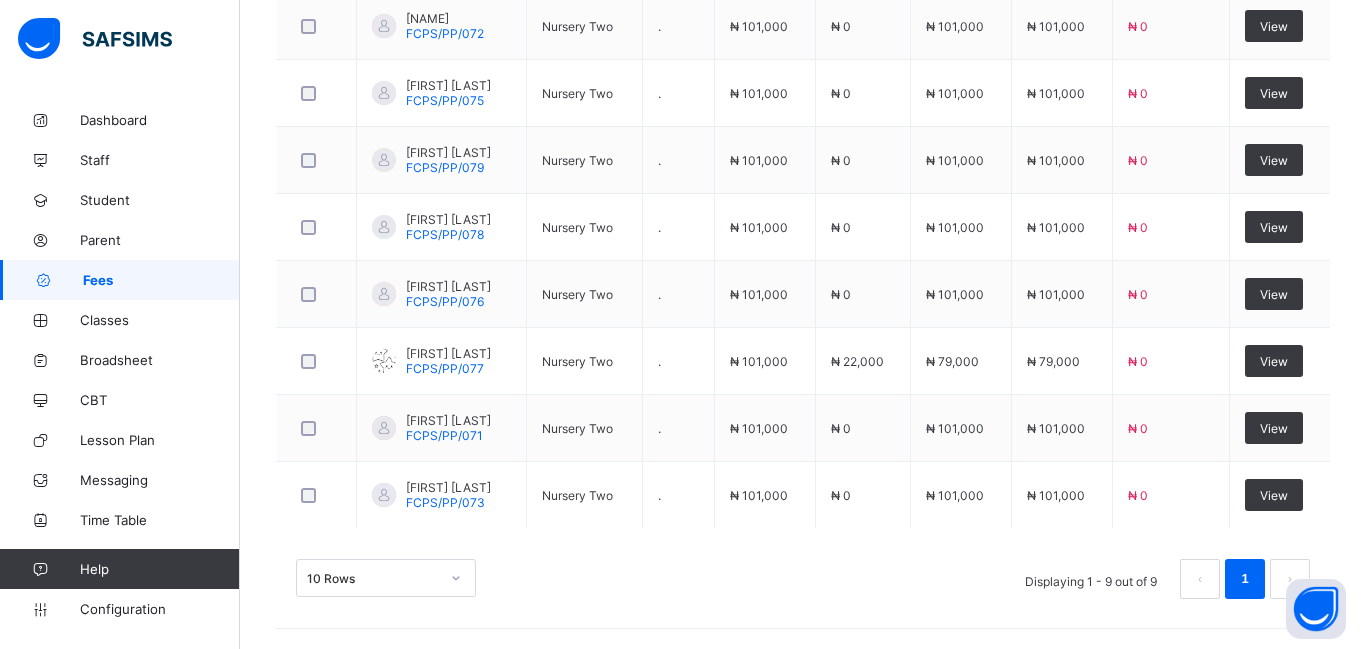 scroll, scrollTop: 0, scrollLeft: 0, axis: both 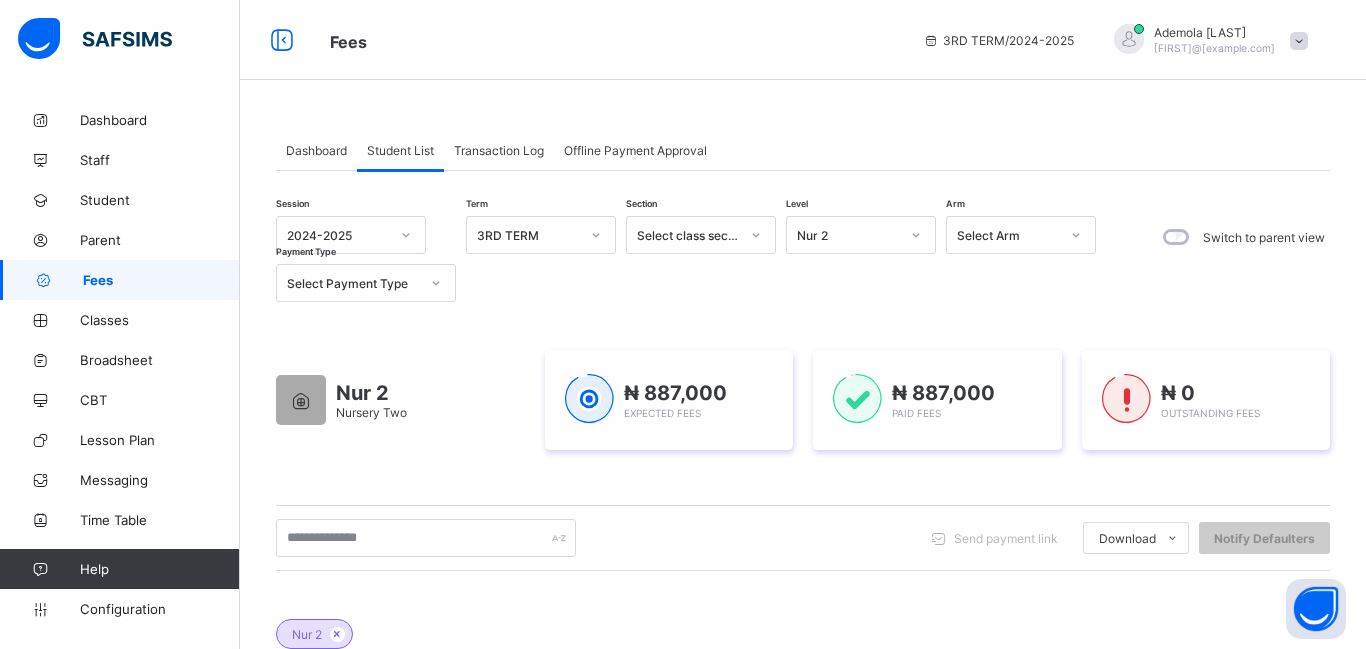 click on "Nur 2" at bounding box center [848, 235] 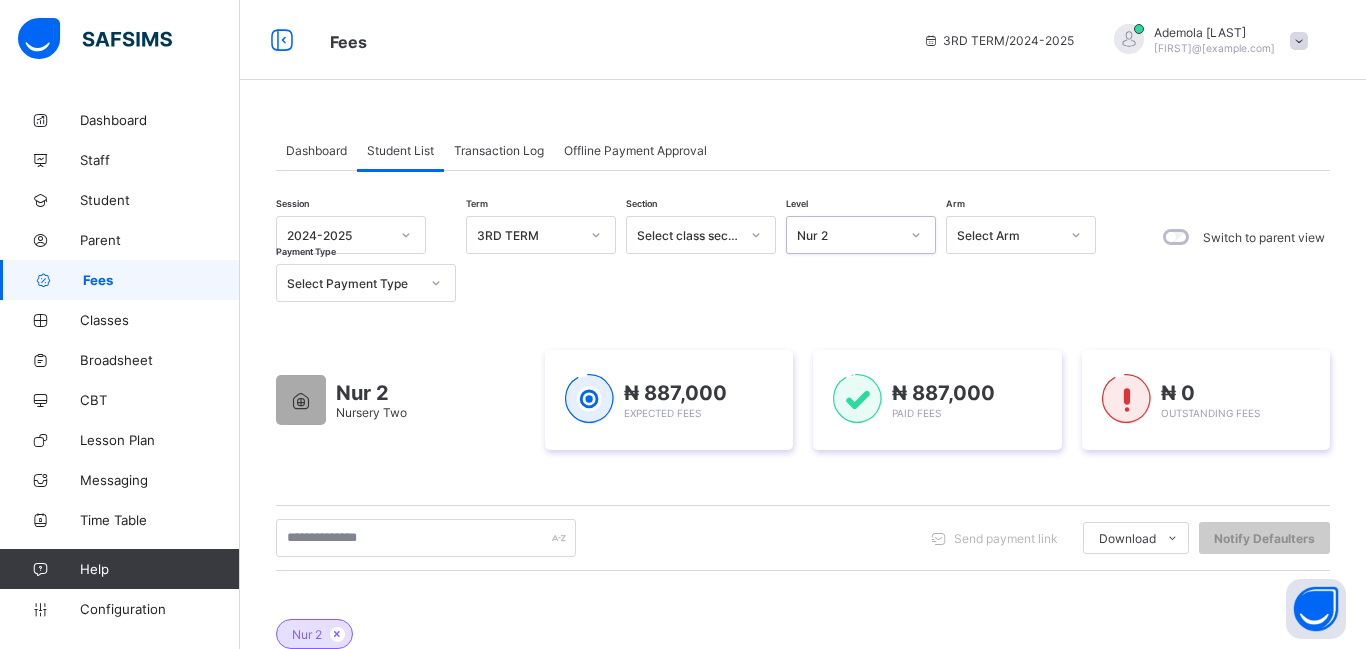 click on "Nur 2" at bounding box center (848, 235) 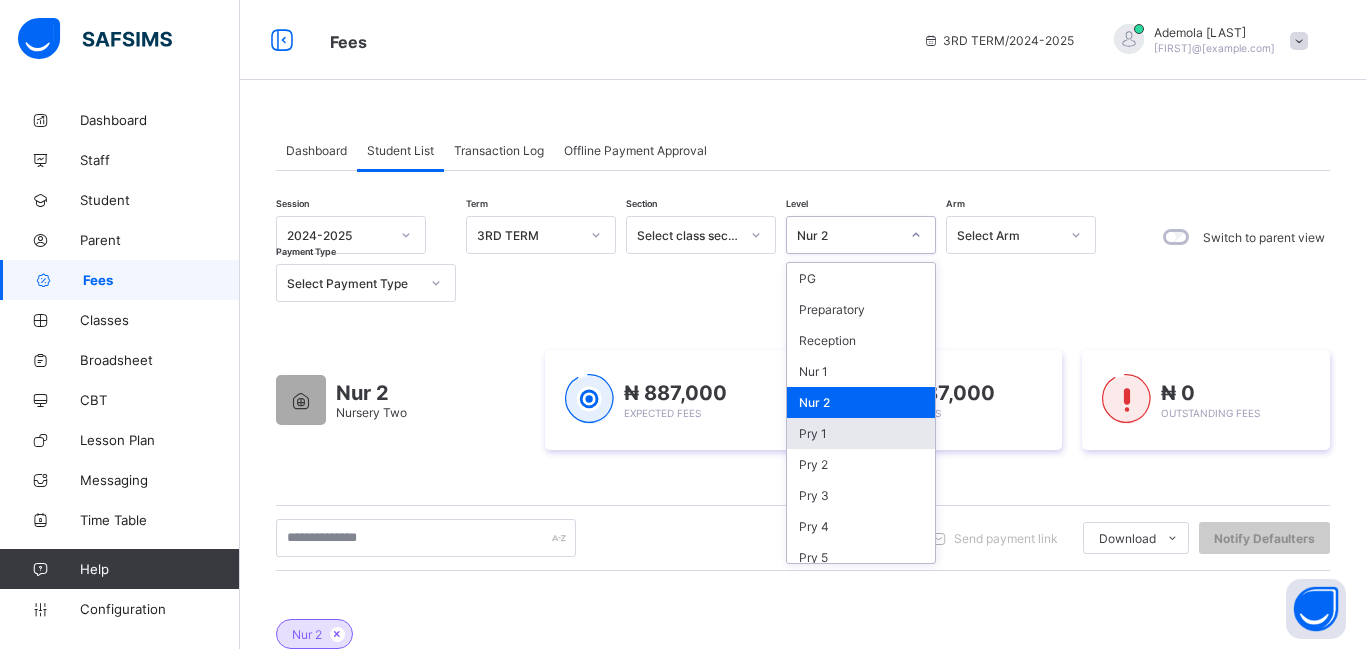 click on "Pry 1" at bounding box center (861, 433) 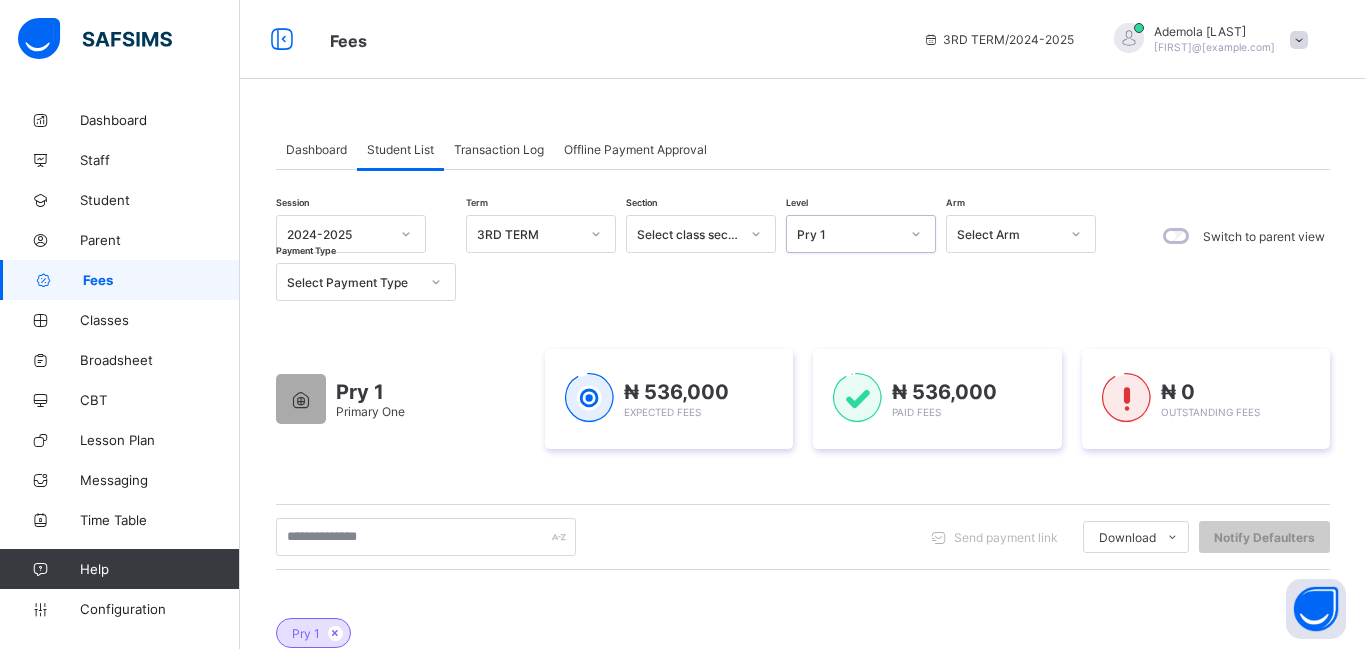 scroll, scrollTop: 0, scrollLeft: 0, axis: both 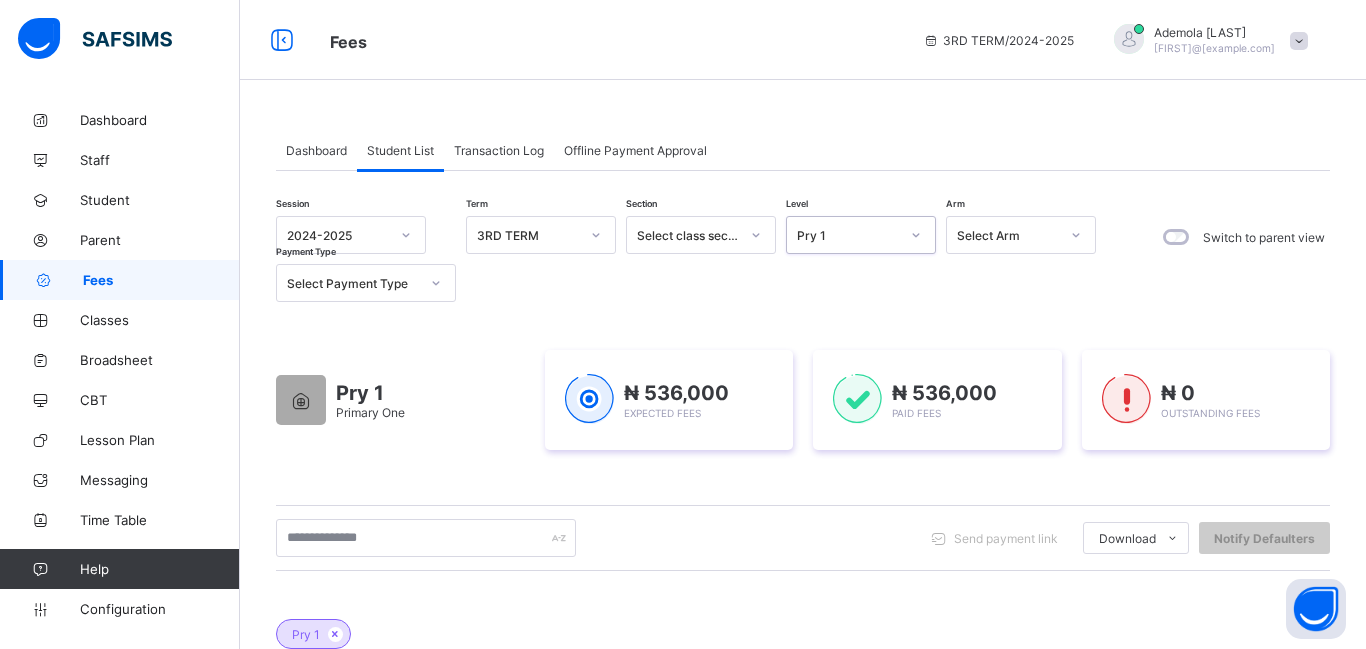 click on "Pry 1" at bounding box center (842, 235) 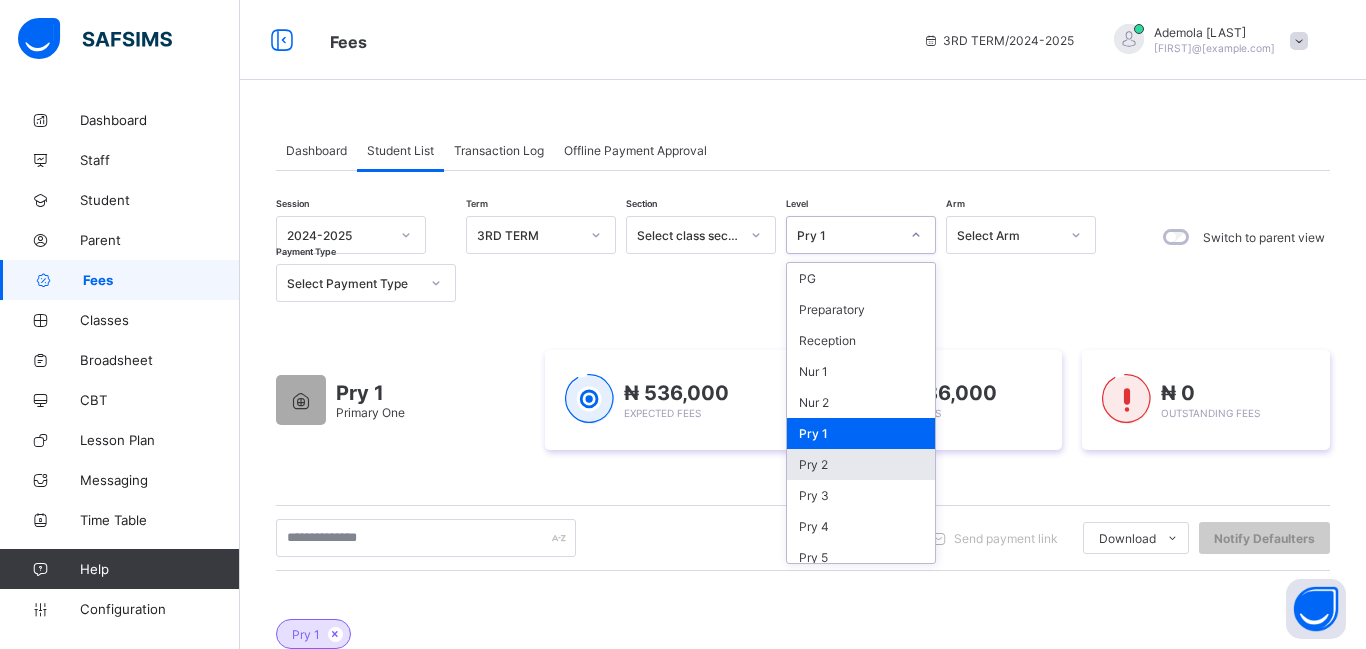 click on "Pry 2" at bounding box center (861, 464) 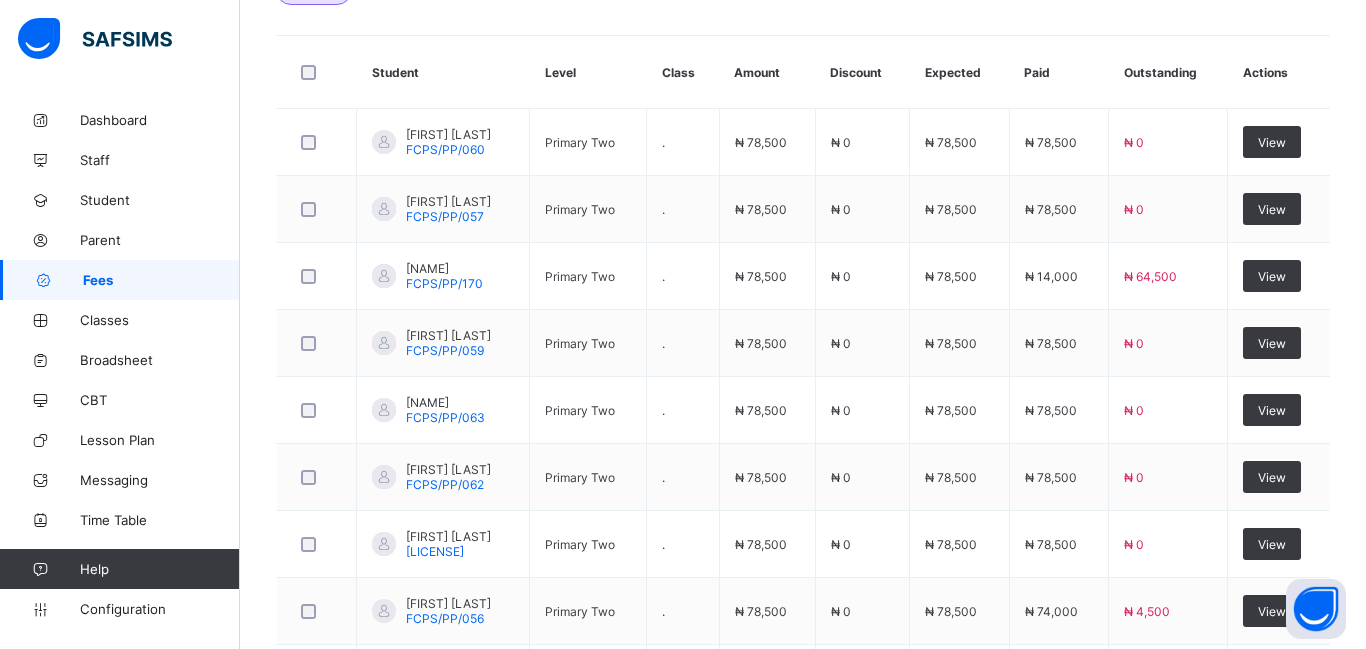 scroll, scrollTop: 645, scrollLeft: 0, axis: vertical 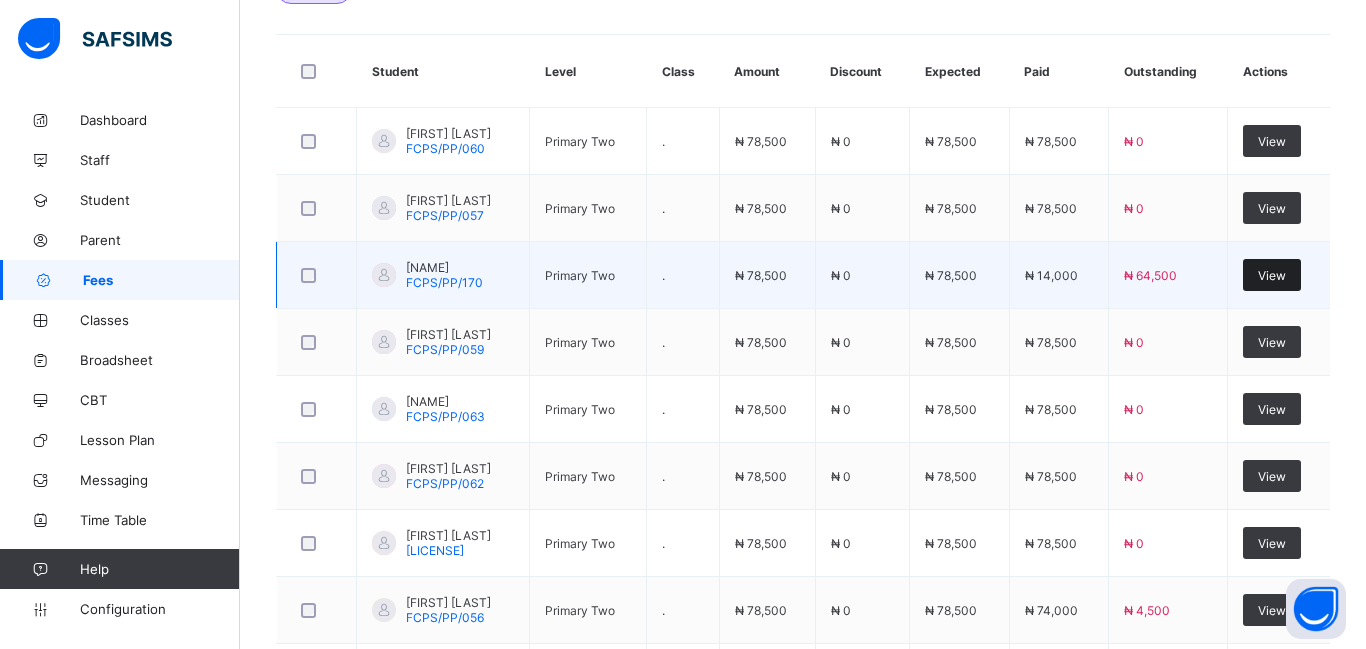click on "View" at bounding box center (1272, 275) 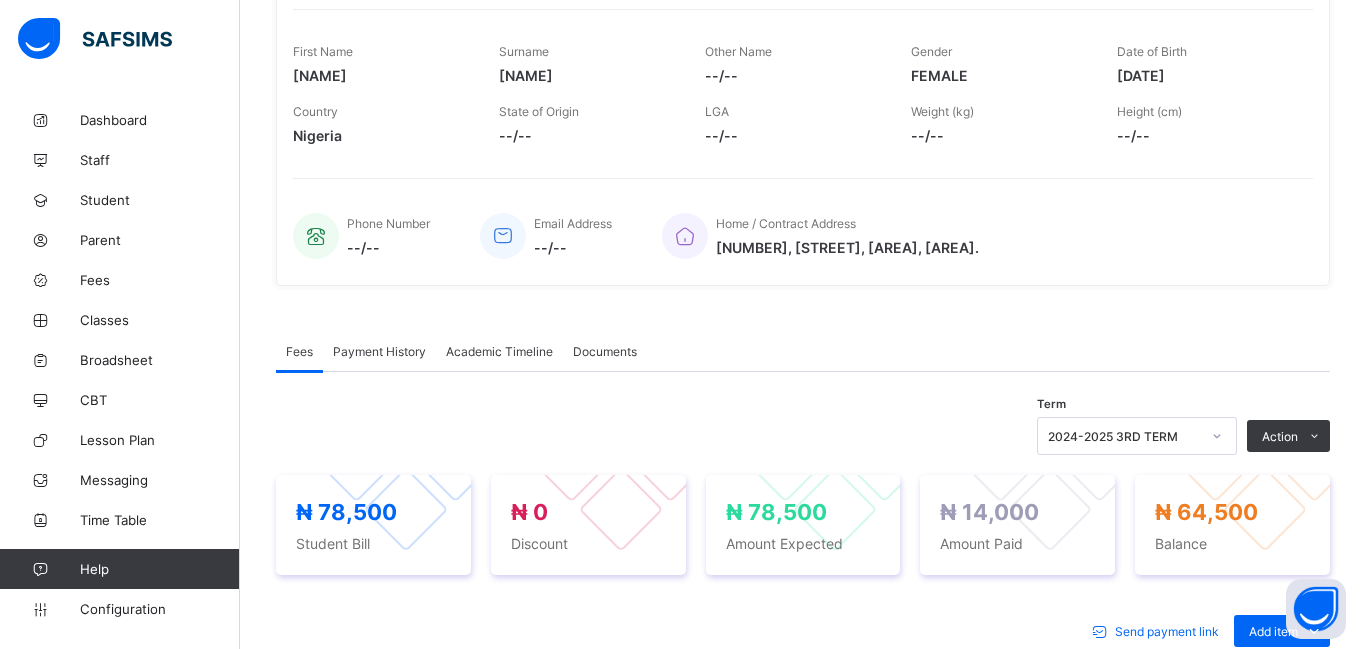 scroll, scrollTop: 668, scrollLeft: 0, axis: vertical 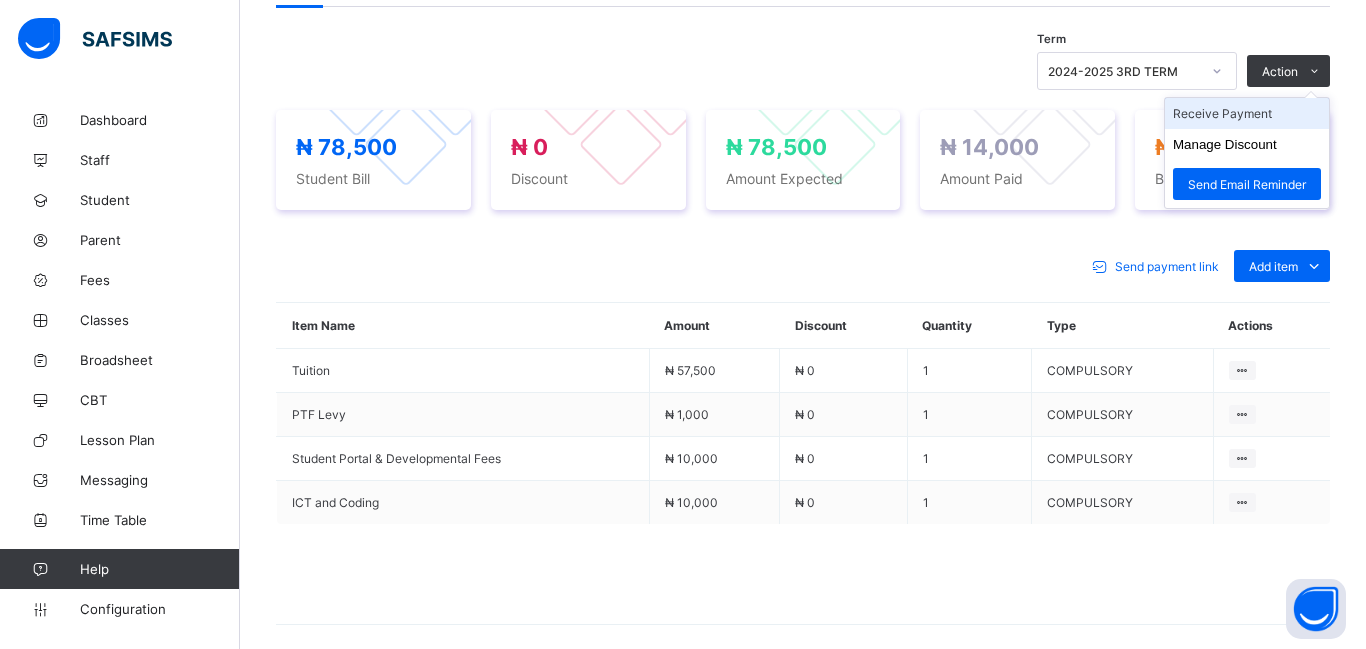 click on "Receive Payment" at bounding box center [1247, 113] 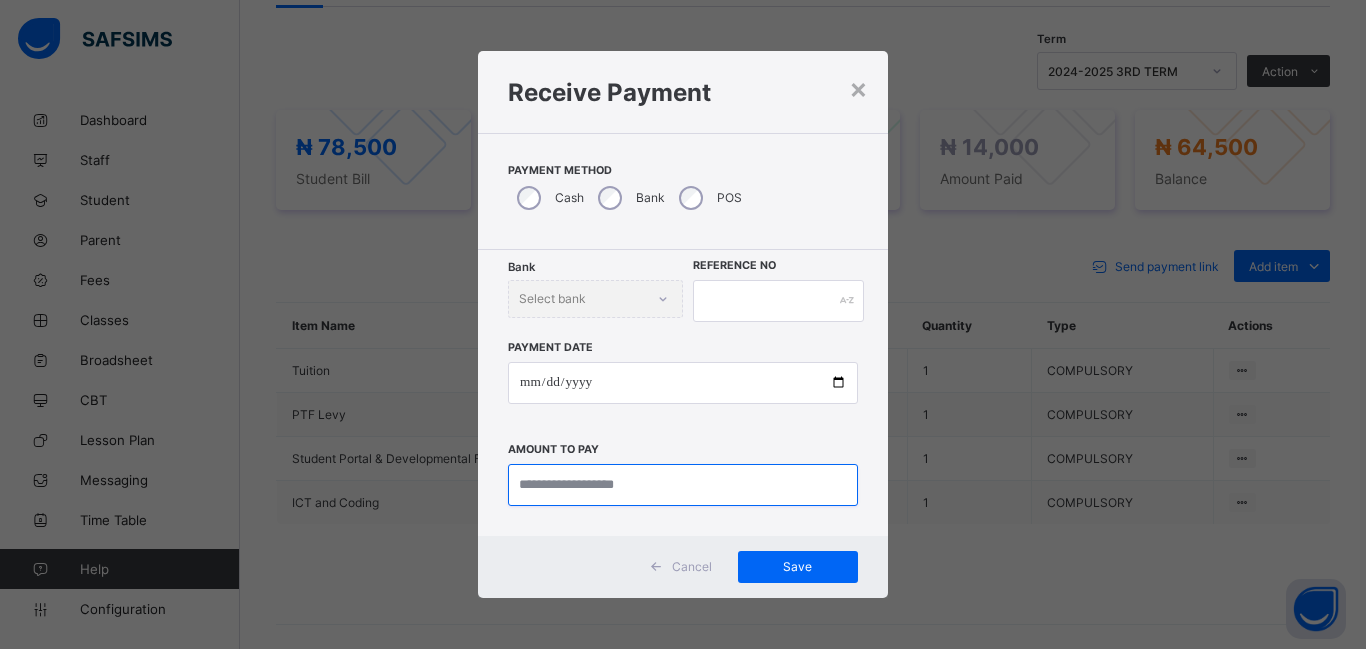 click at bounding box center (683, 485) 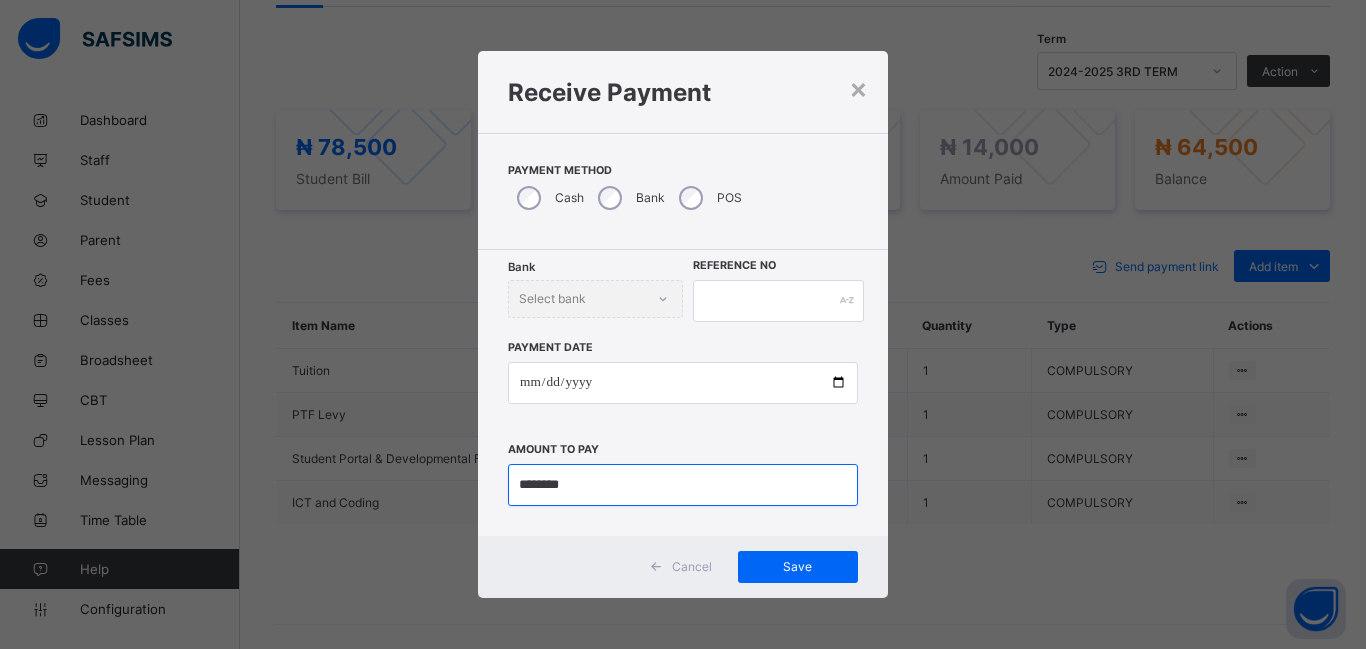 type on "********" 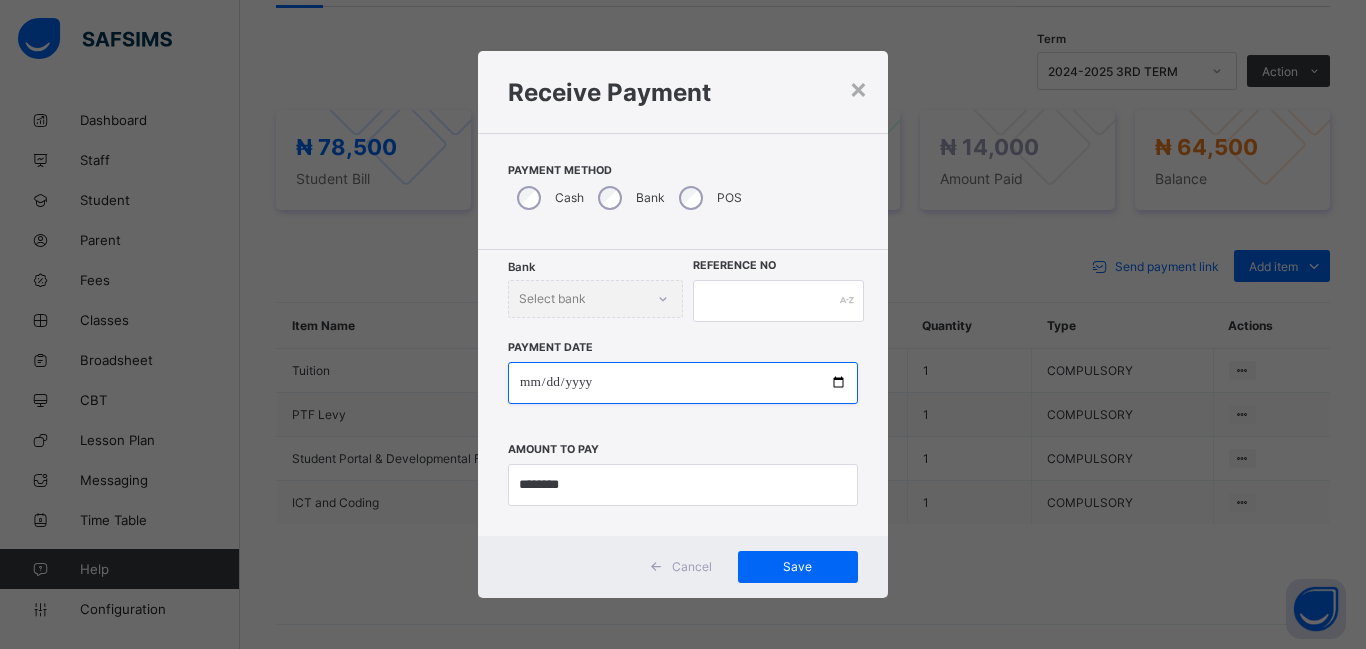 click at bounding box center (683, 383) 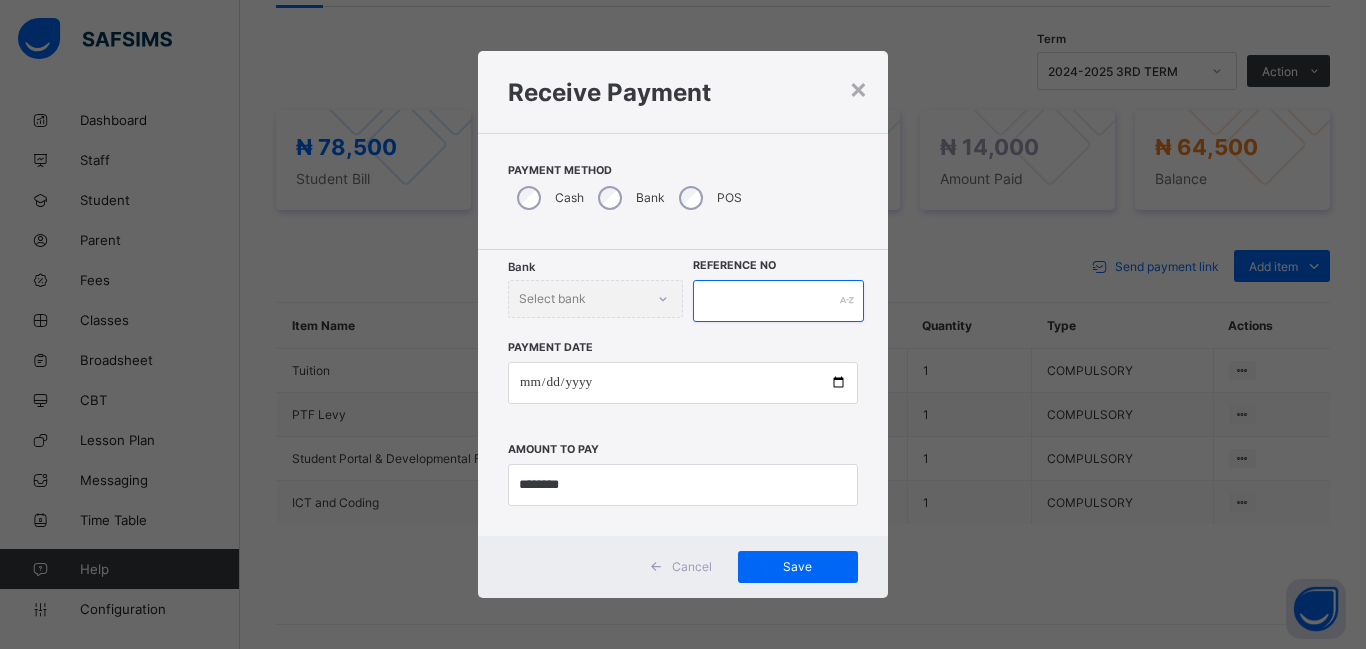 click at bounding box center [778, 301] 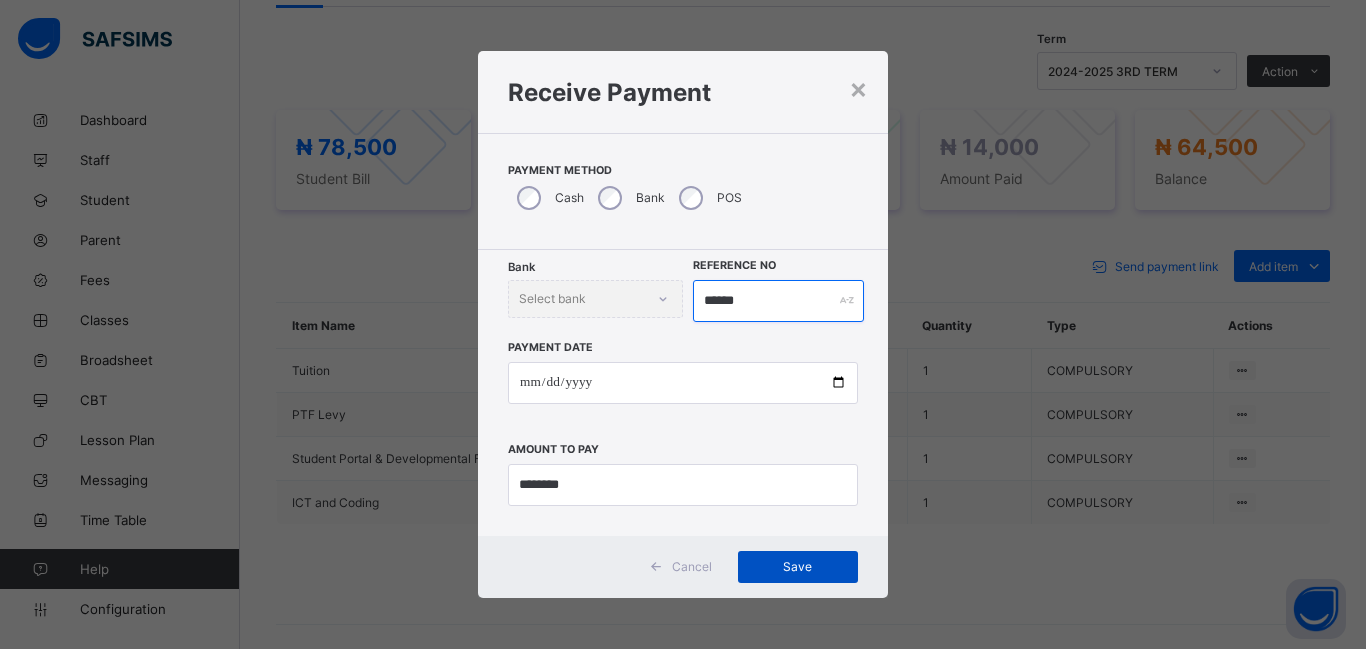 type on "******" 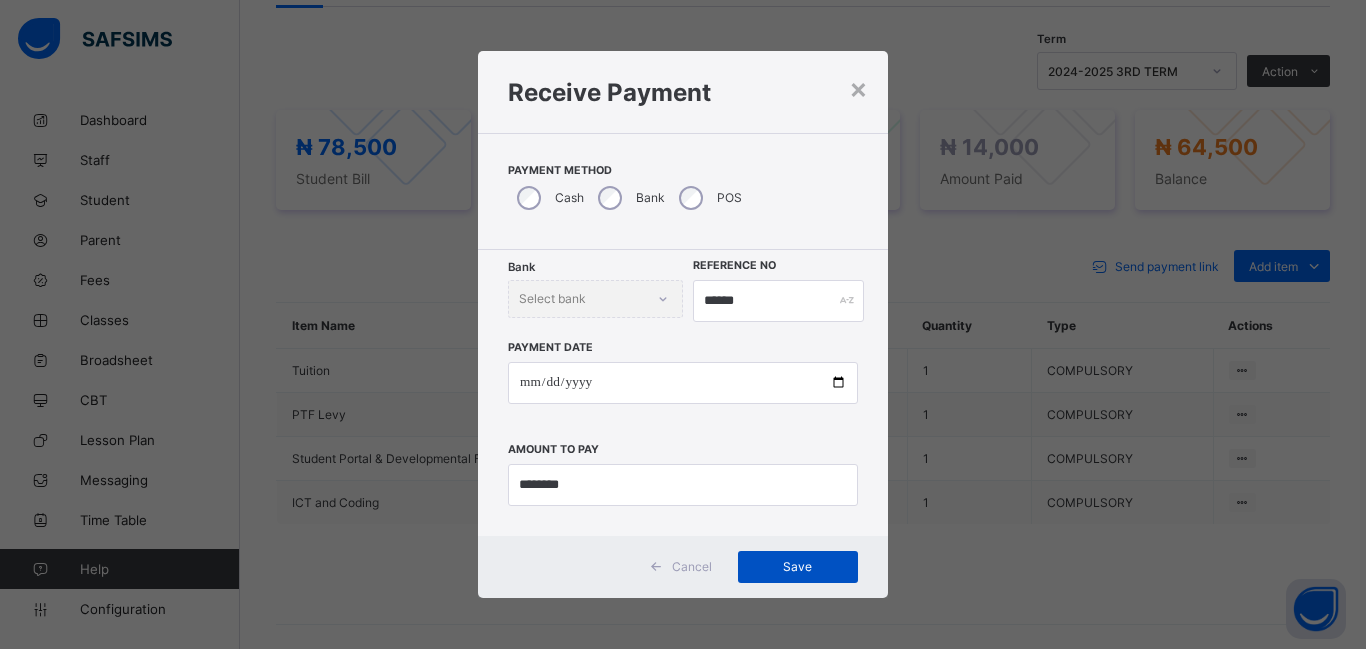 click on "Save" at bounding box center (798, 566) 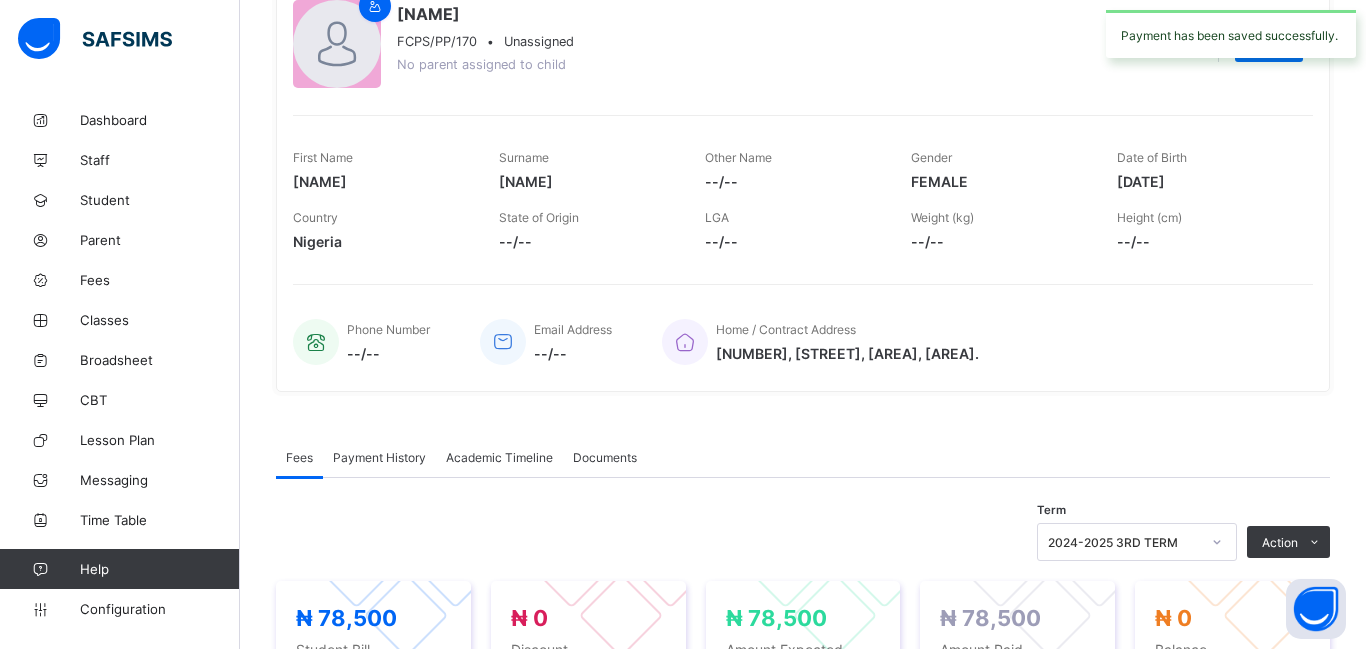 scroll, scrollTop: 0, scrollLeft: 0, axis: both 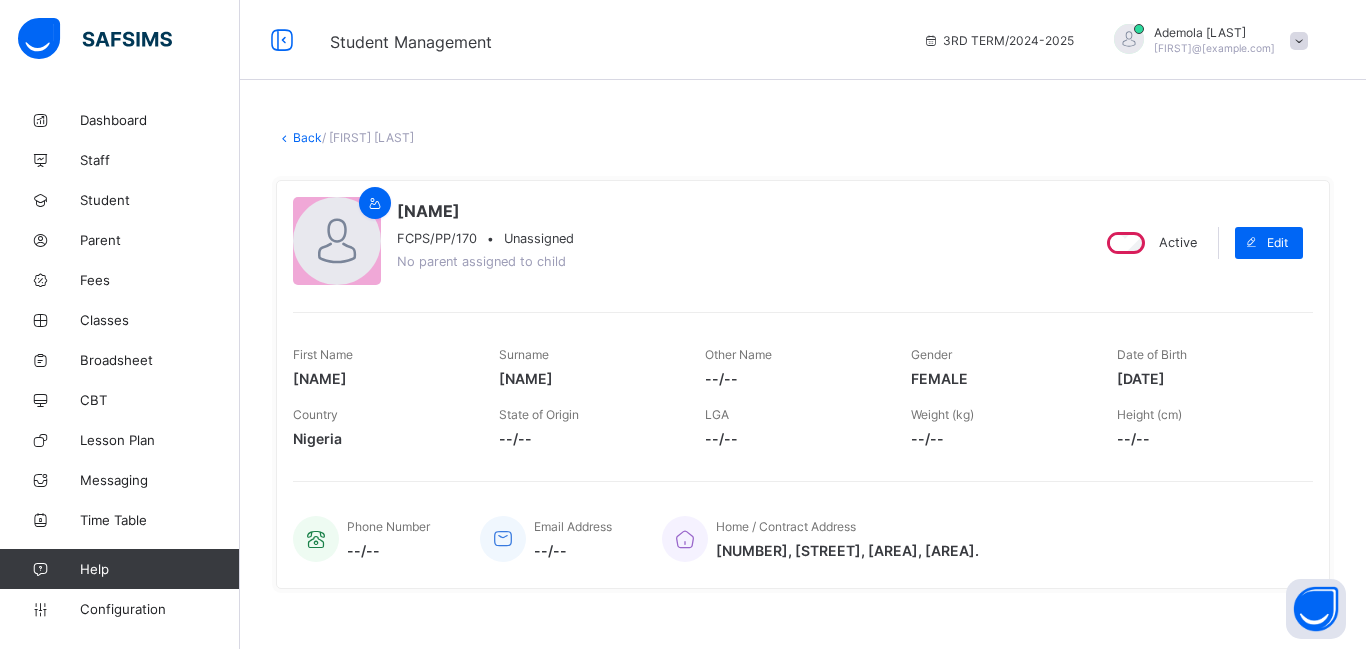 click on "Back" at bounding box center (307, 137) 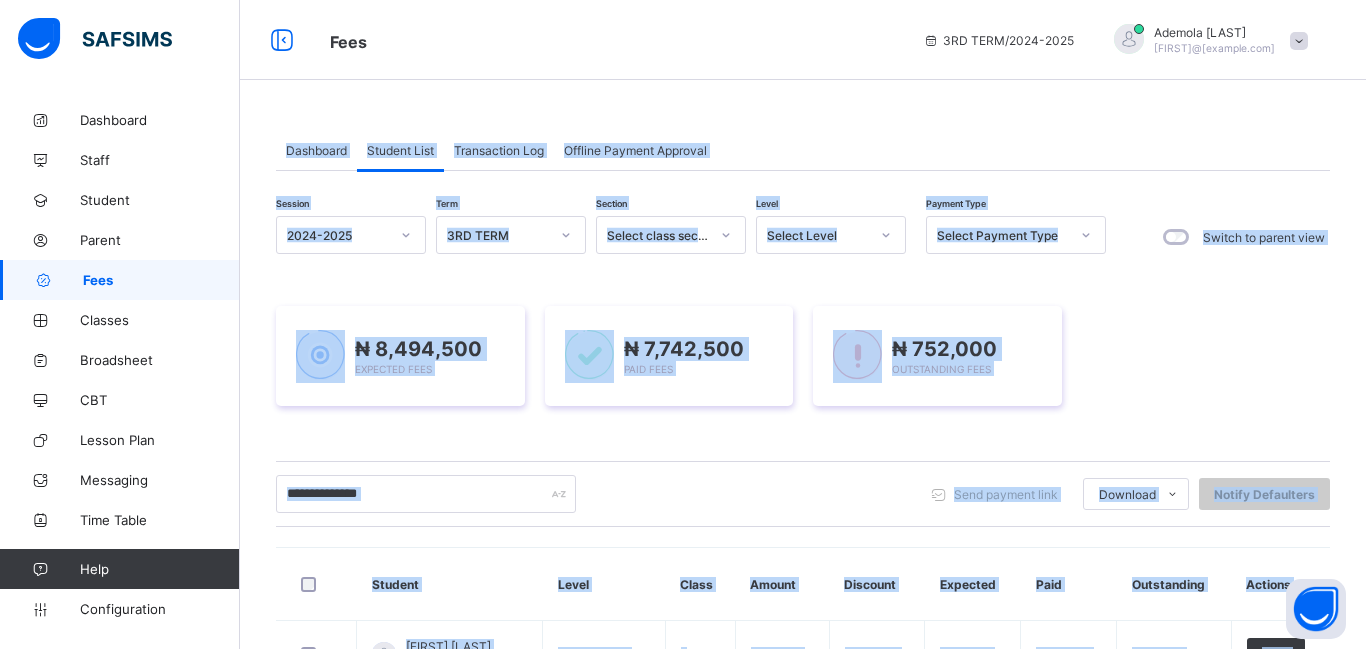 click on "Fees   3RD TERM  /  2024-2025   [FIRST]   [LAST] [FIRST]@[example.com]" at bounding box center (683, 40) 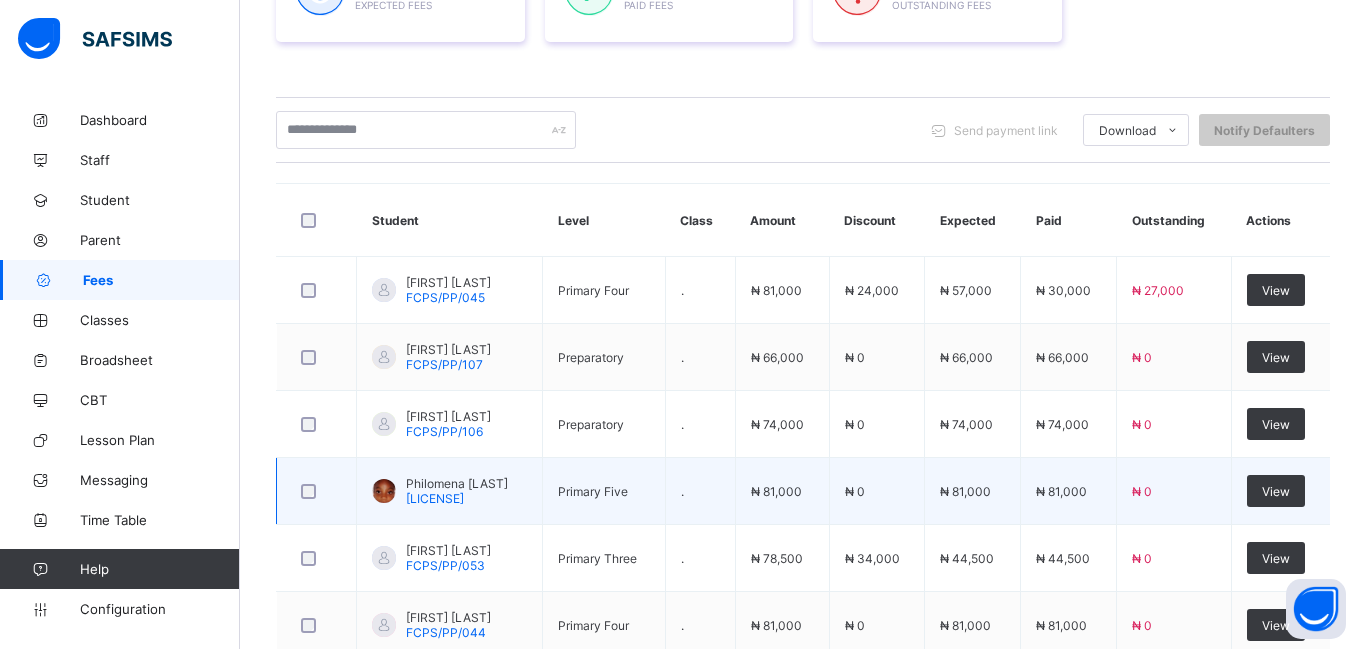 scroll, scrollTop: 0, scrollLeft: 0, axis: both 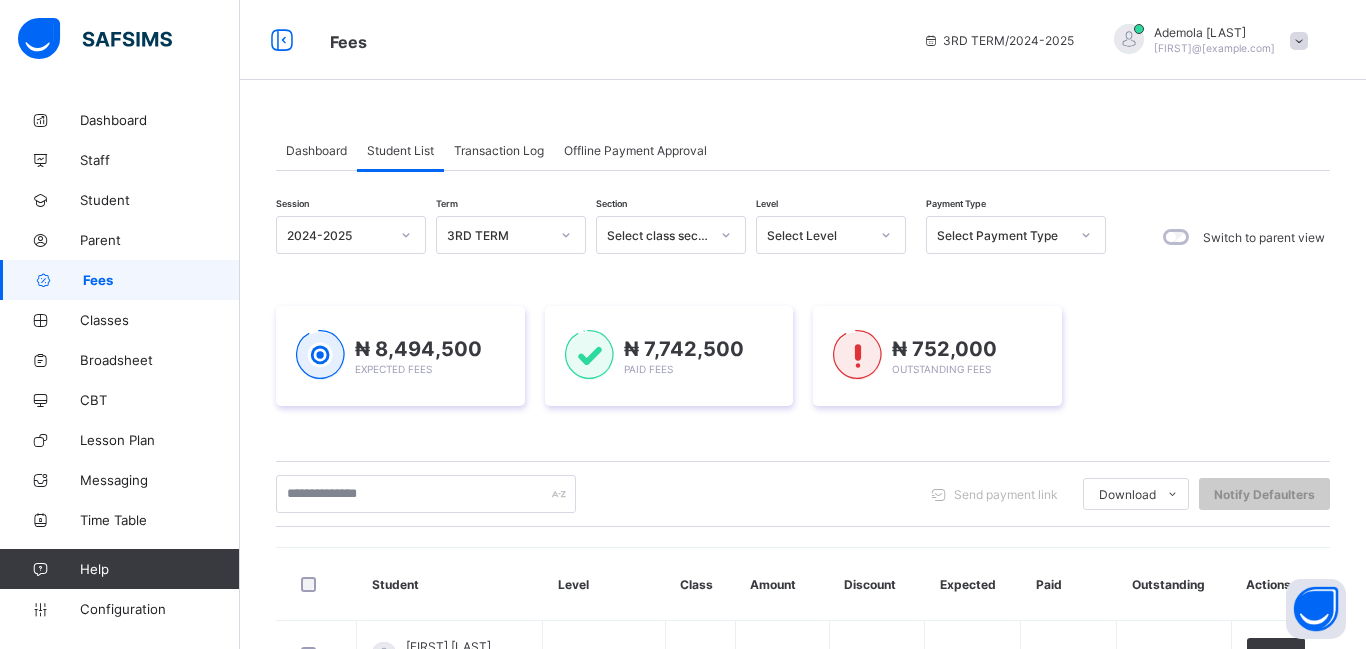 click on "Select Level" at bounding box center [818, 235] 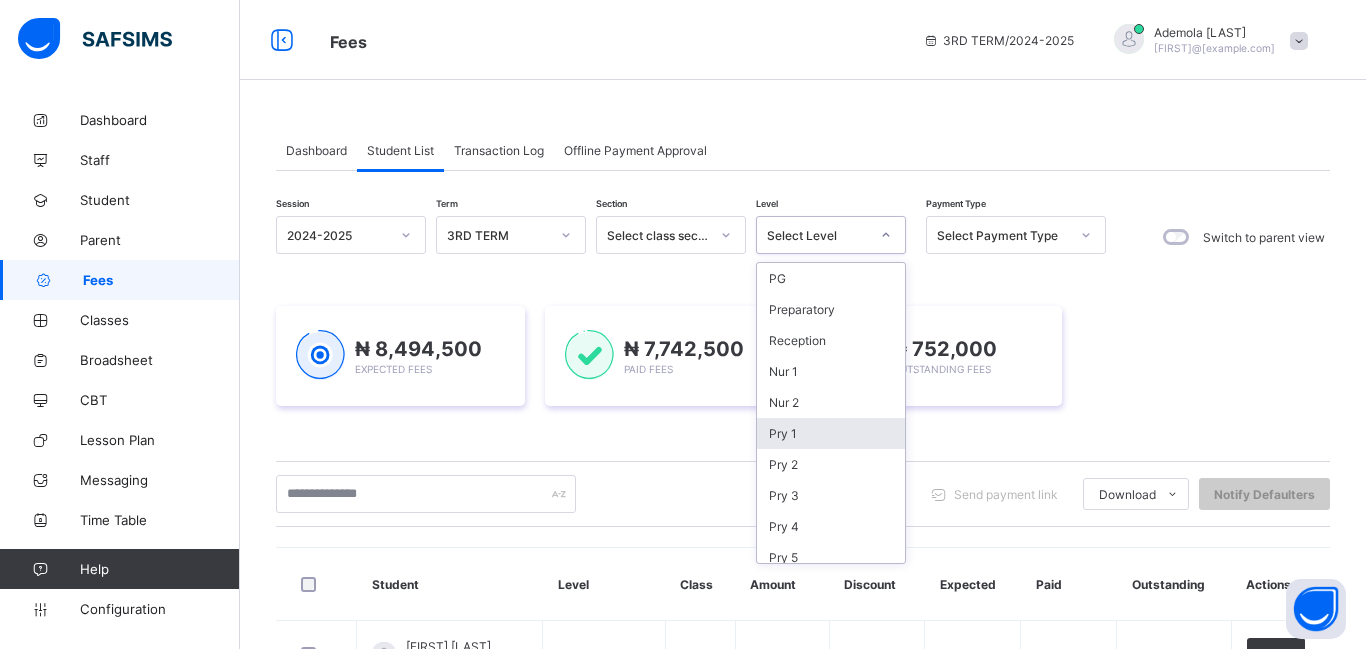 click on "Pry 1" at bounding box center (831, 433) 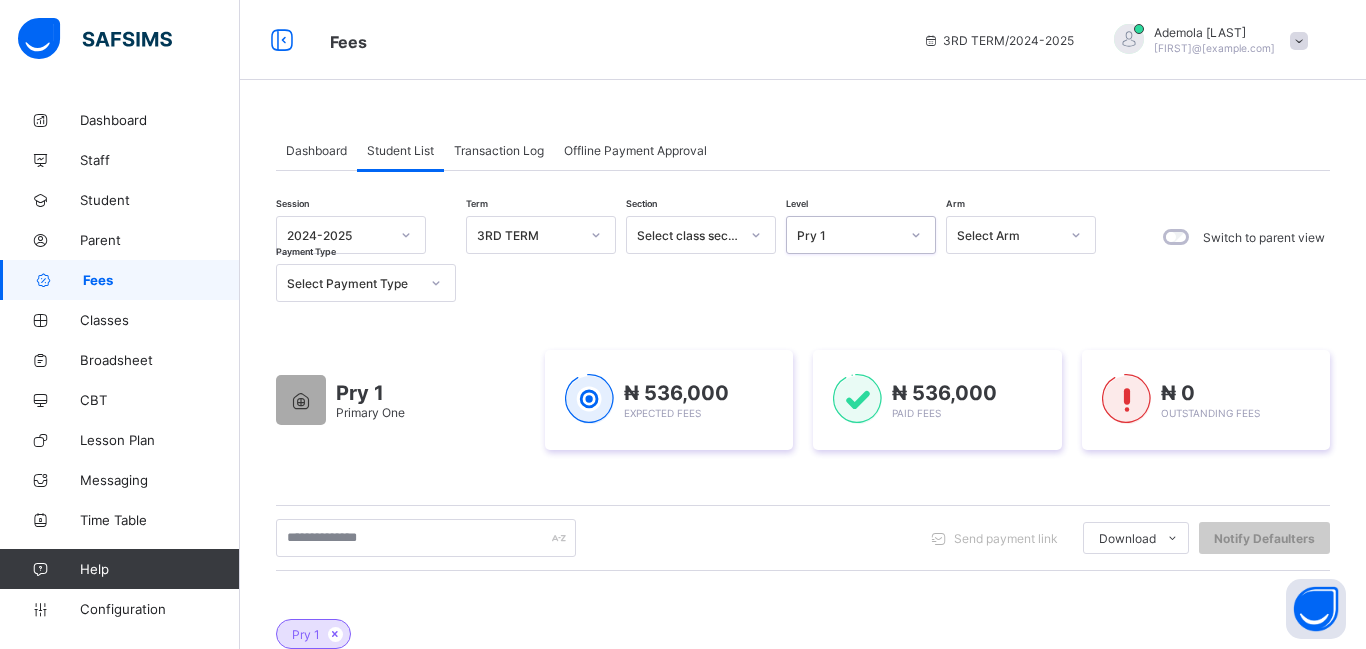 click on "Pry 1" at bounding box center [848, 235] 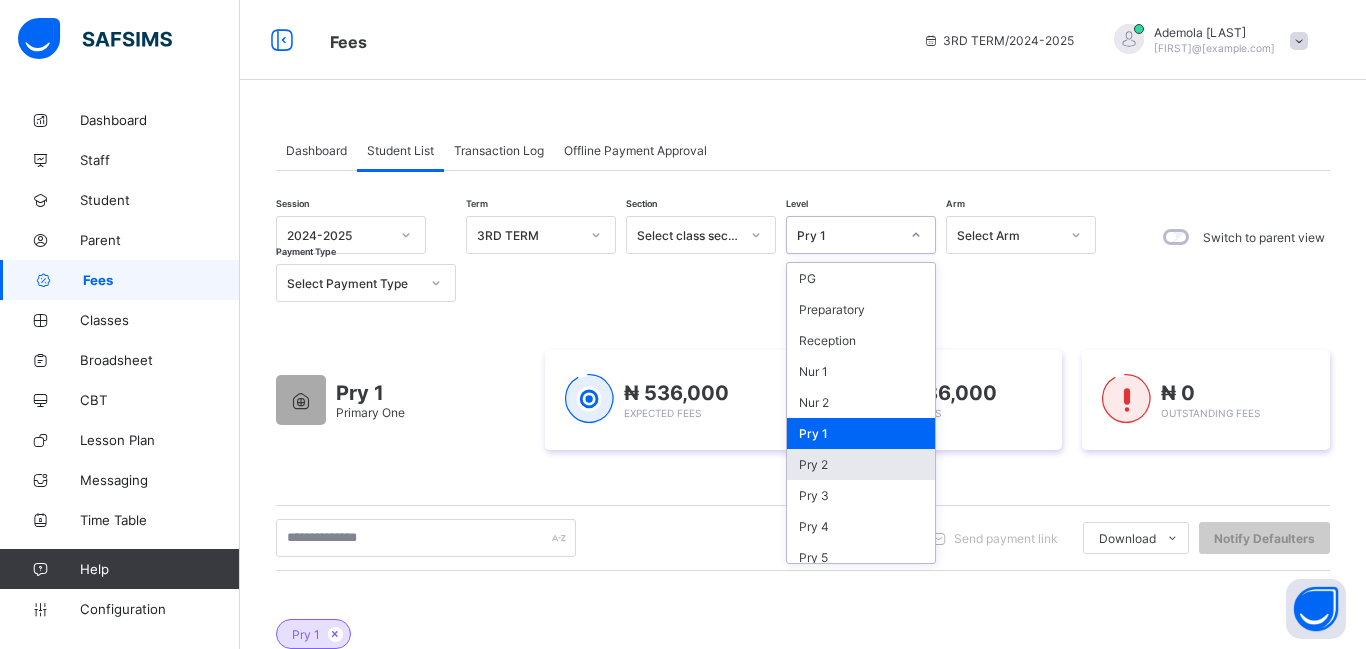 click on "Pry 2" at bounding box center (861, 464) 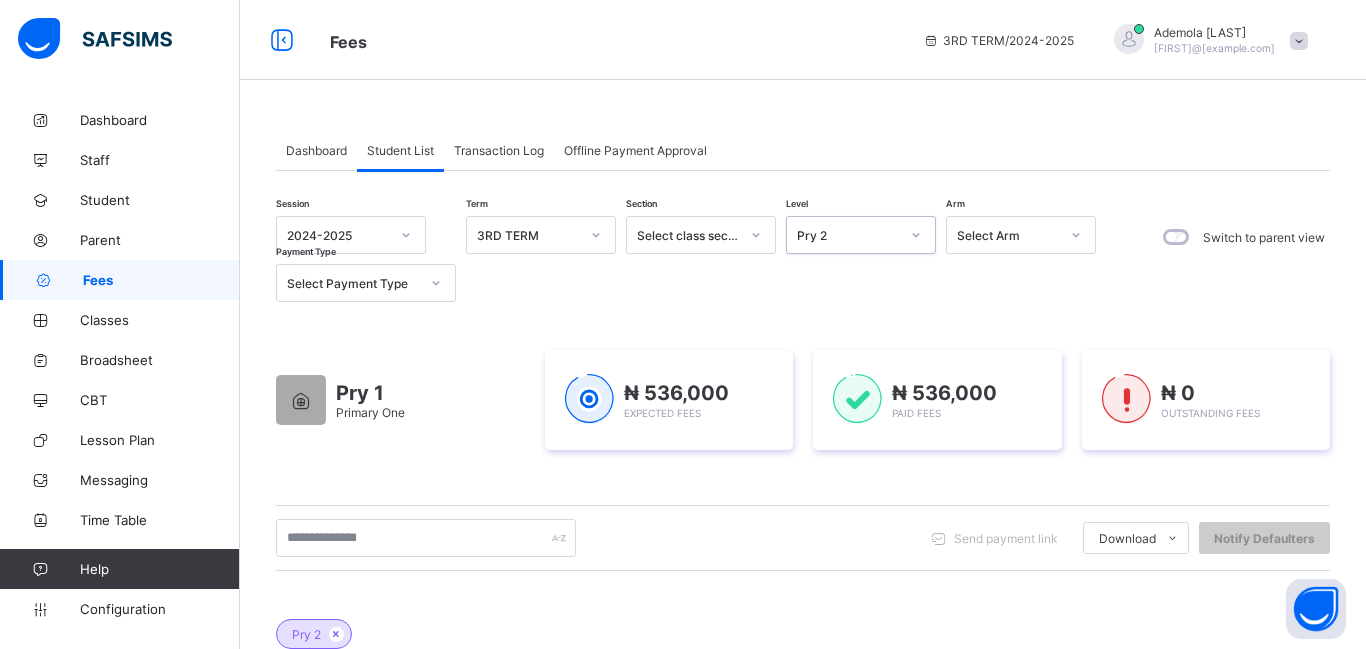 click on "Pry 2" at bounding box center [848, 235] 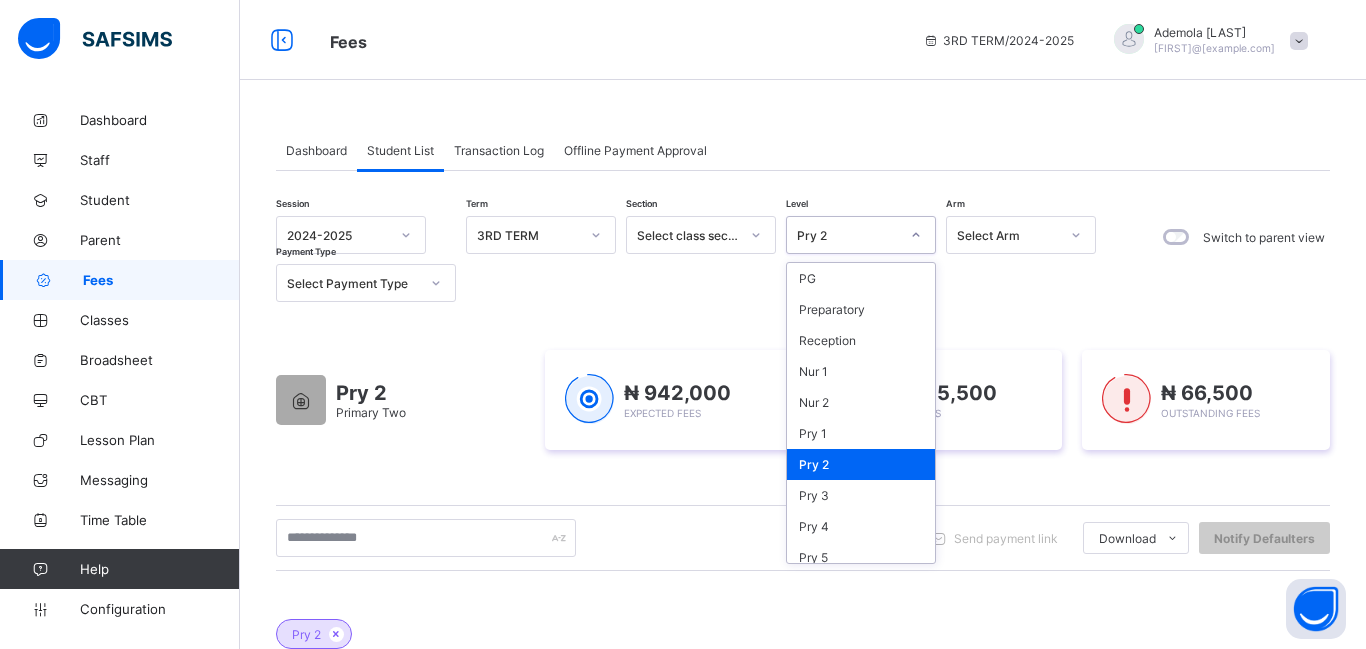 click on "Pry 2" at bounding box center [861, 464] 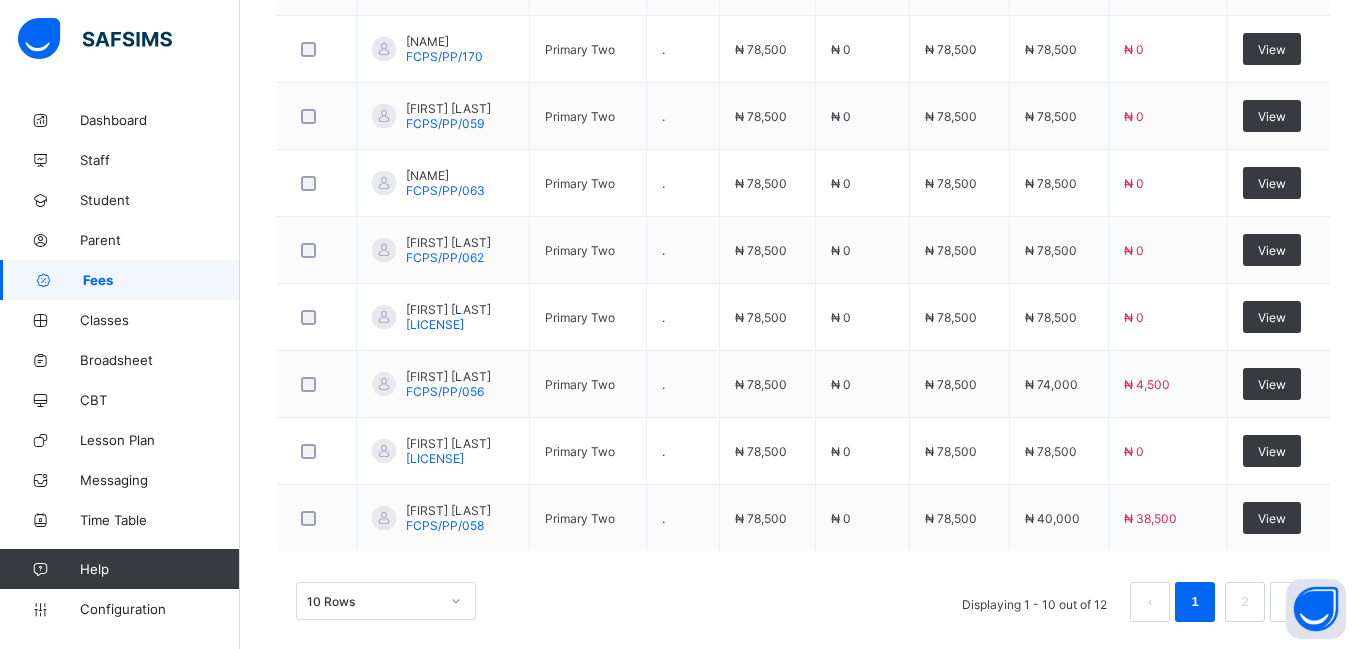 scroll, scrollTop: 877, scrollLeft: 0, axis: vertical 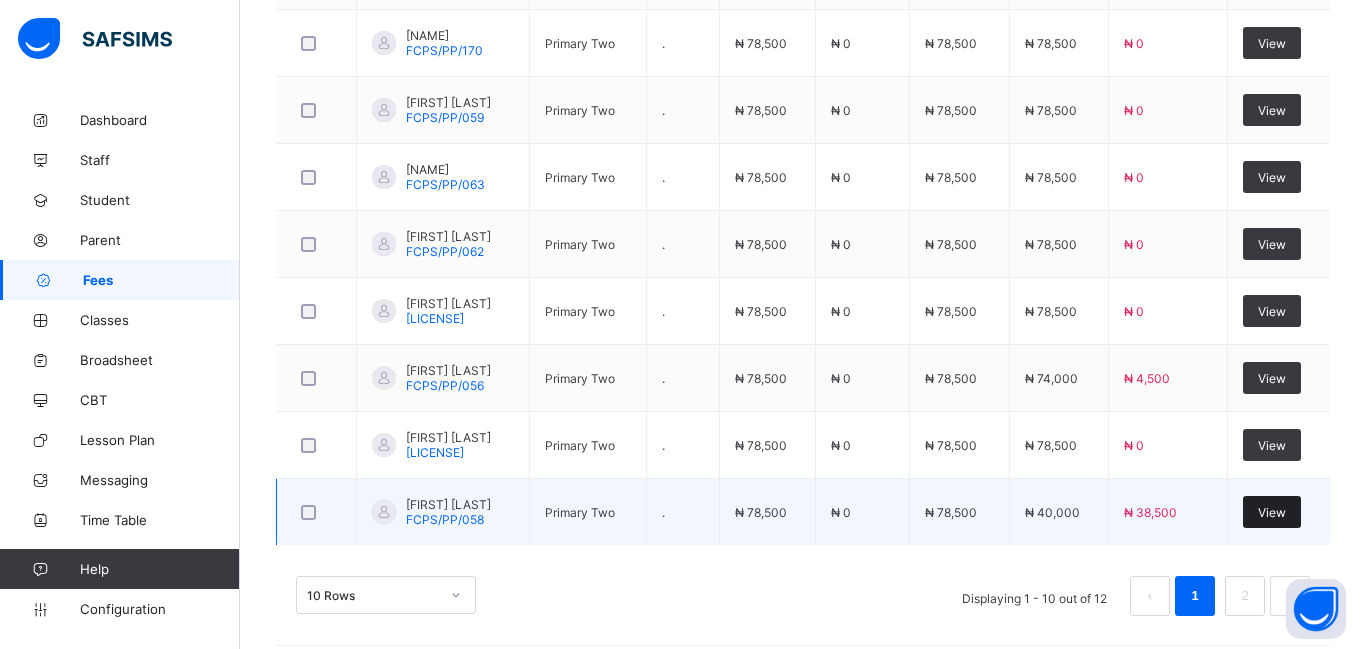 click on "View" at bounding box center [1272, 512] 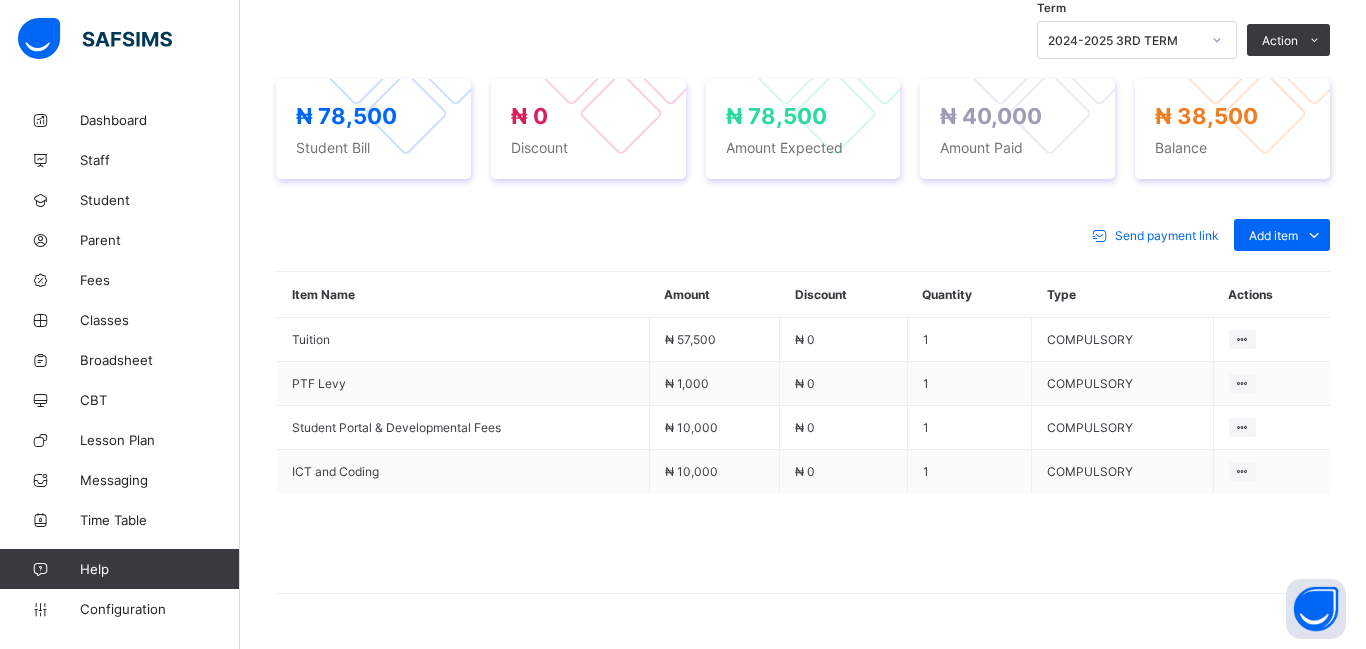 scroll, scrollTop: 425, scrollLeft: 0, axis: vertical 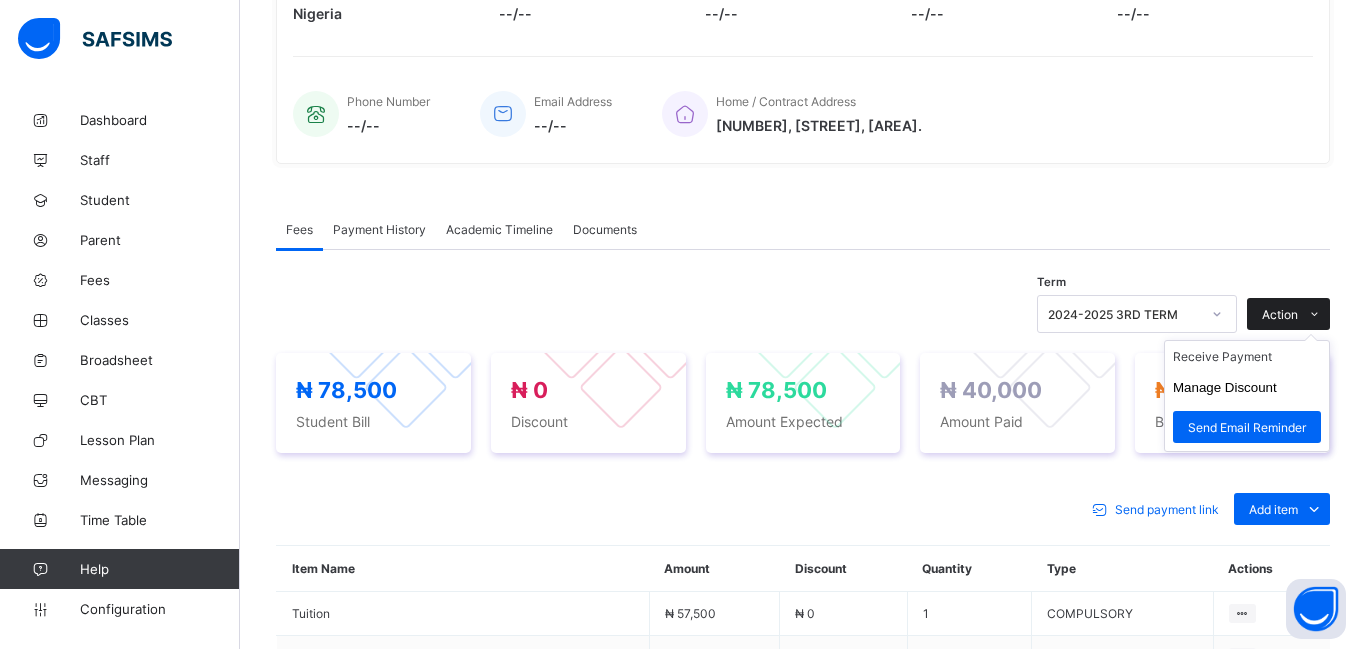 click at bounding box center [1314, 314] 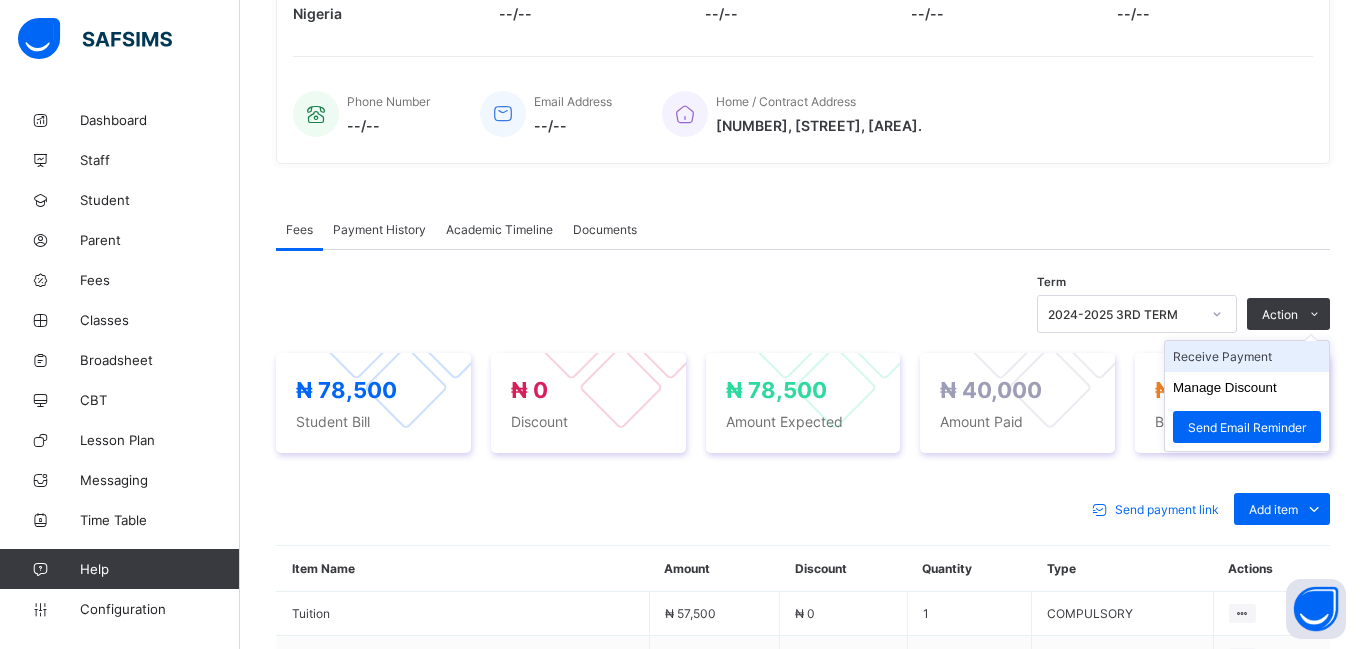 click on "Receive Payment" at bounding box center [1247, 356] 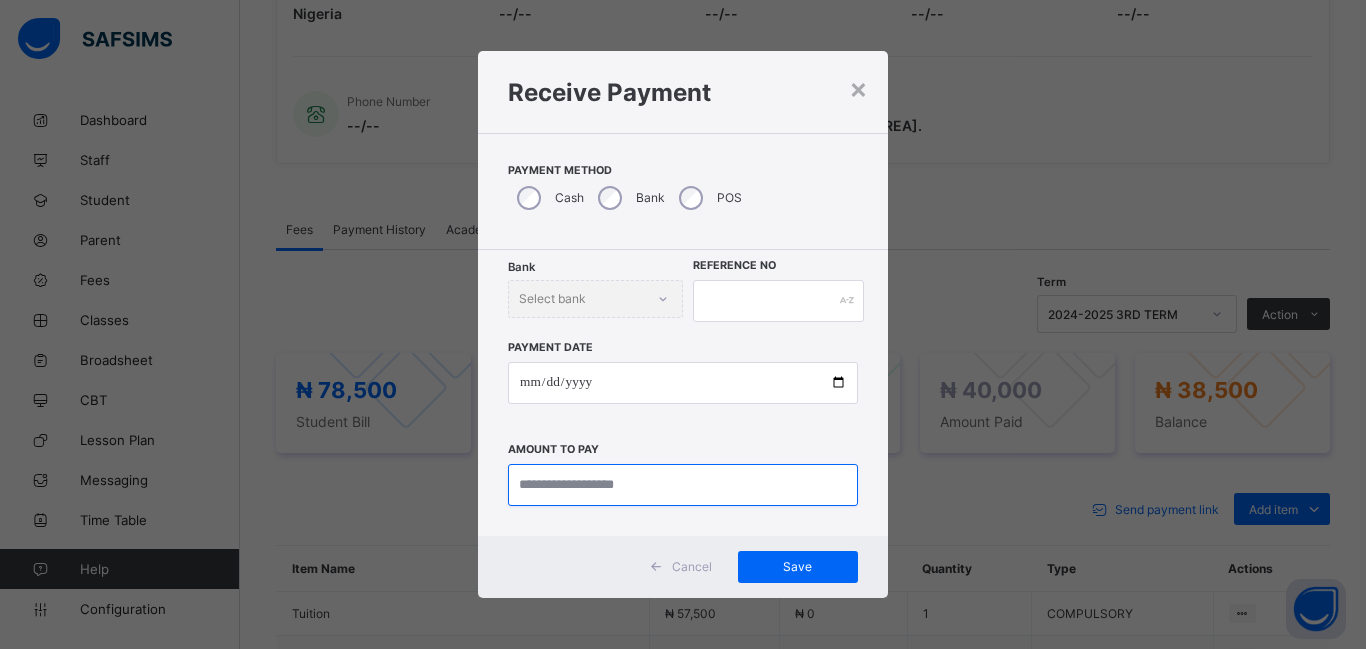 click at bounding box center [683, 485] 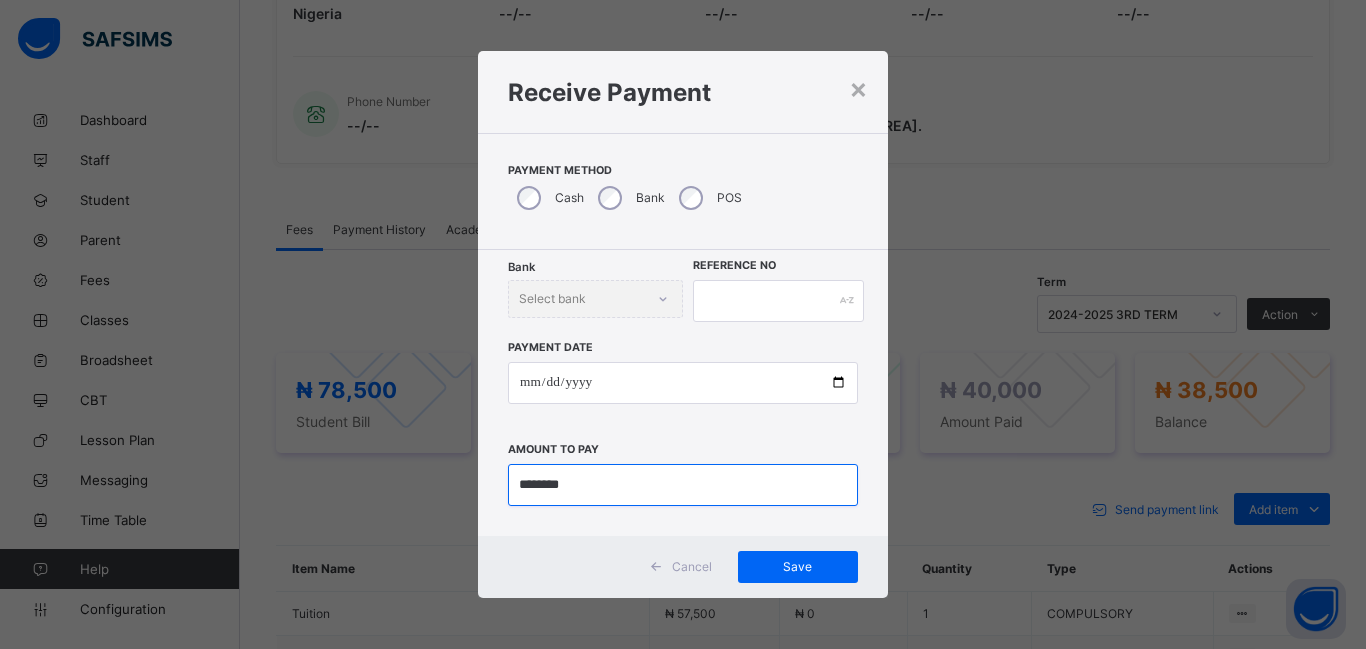 type on "********" 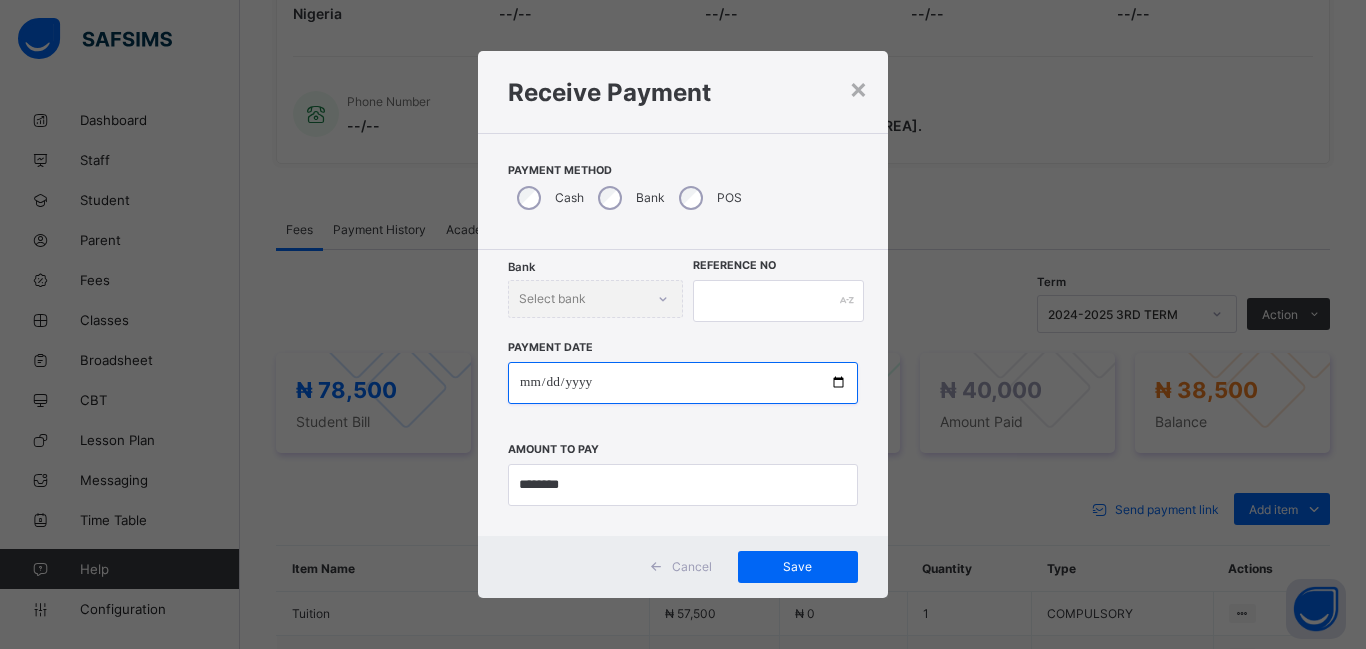 click at bounding box center (683, 383) 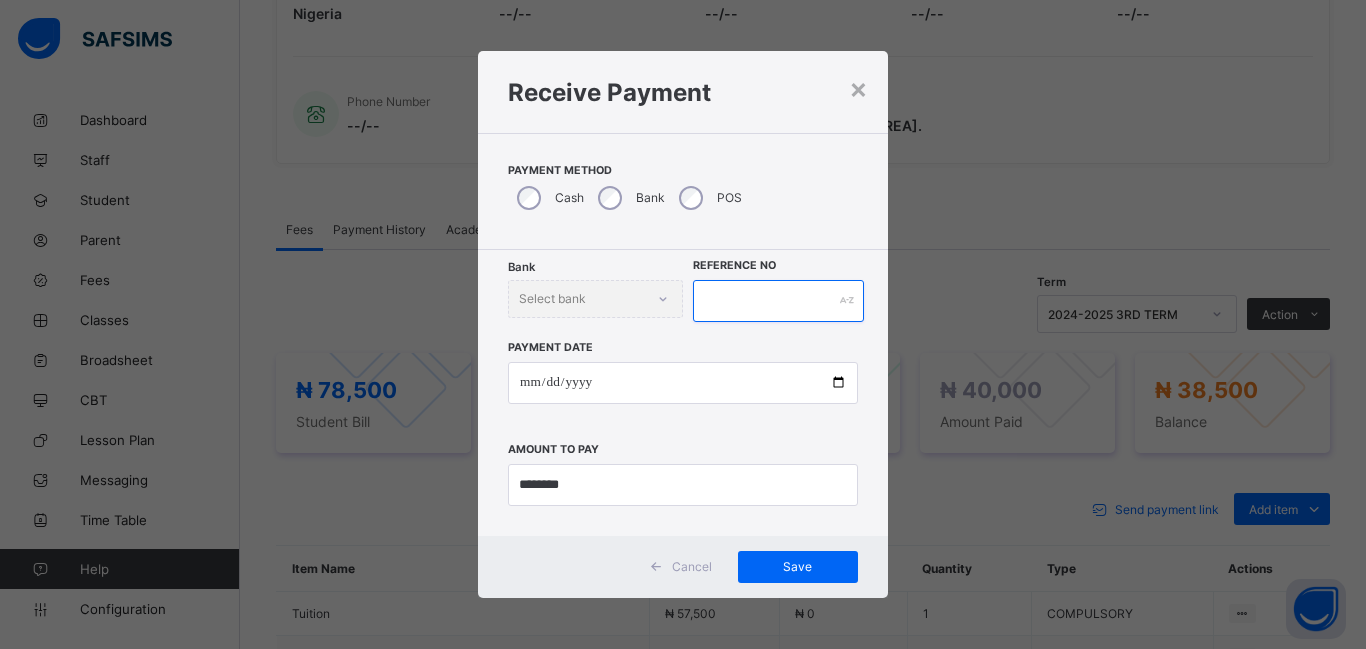click at bounding box center [778, 301] 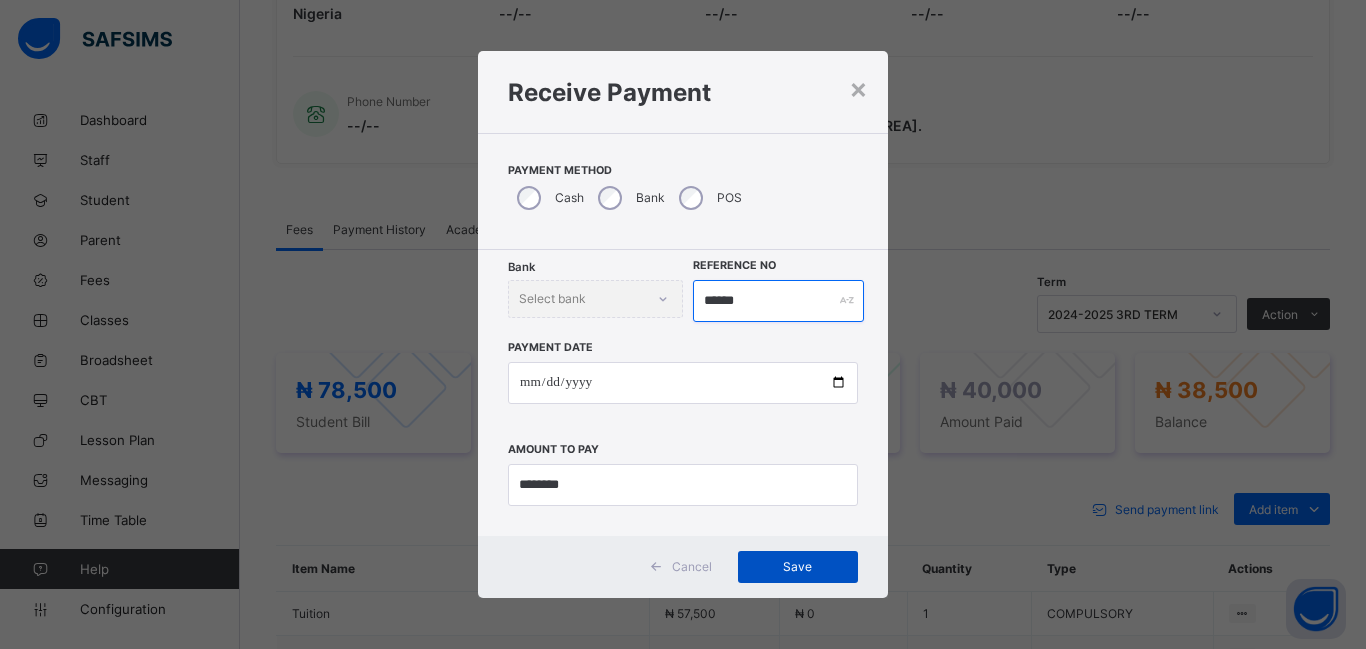 type on "******" 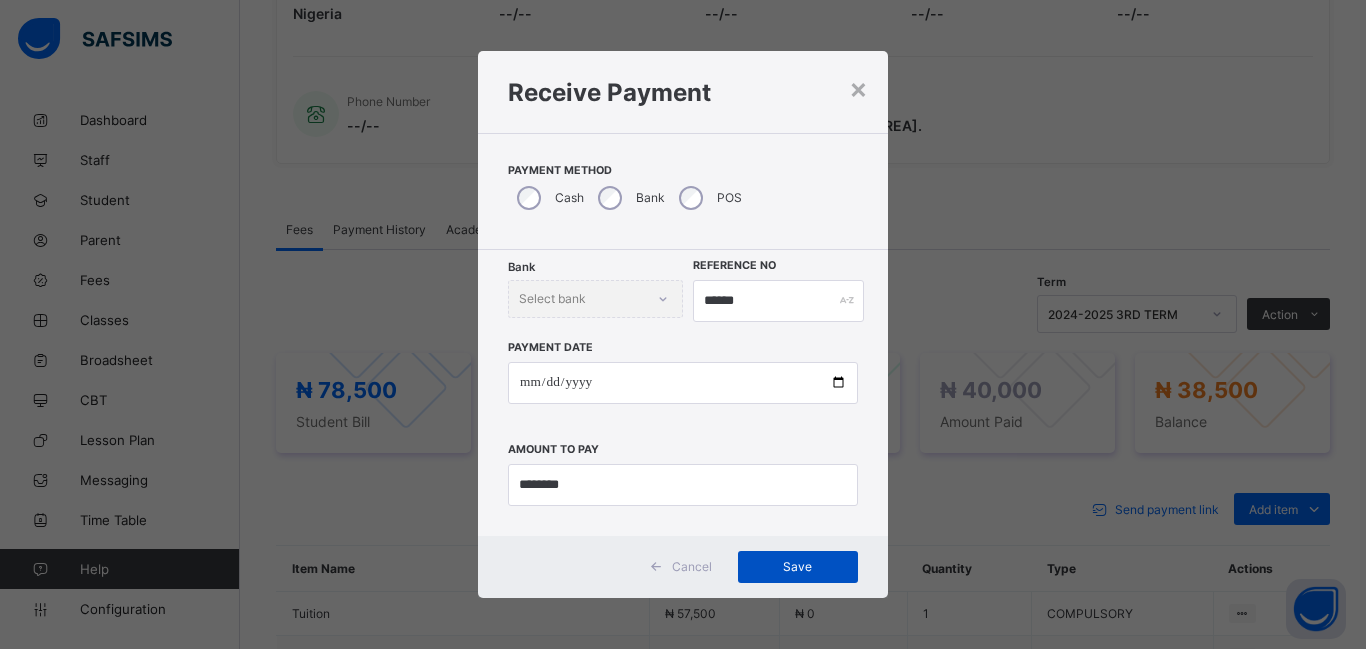 click on "Save" at bounding box center [798, 566] 